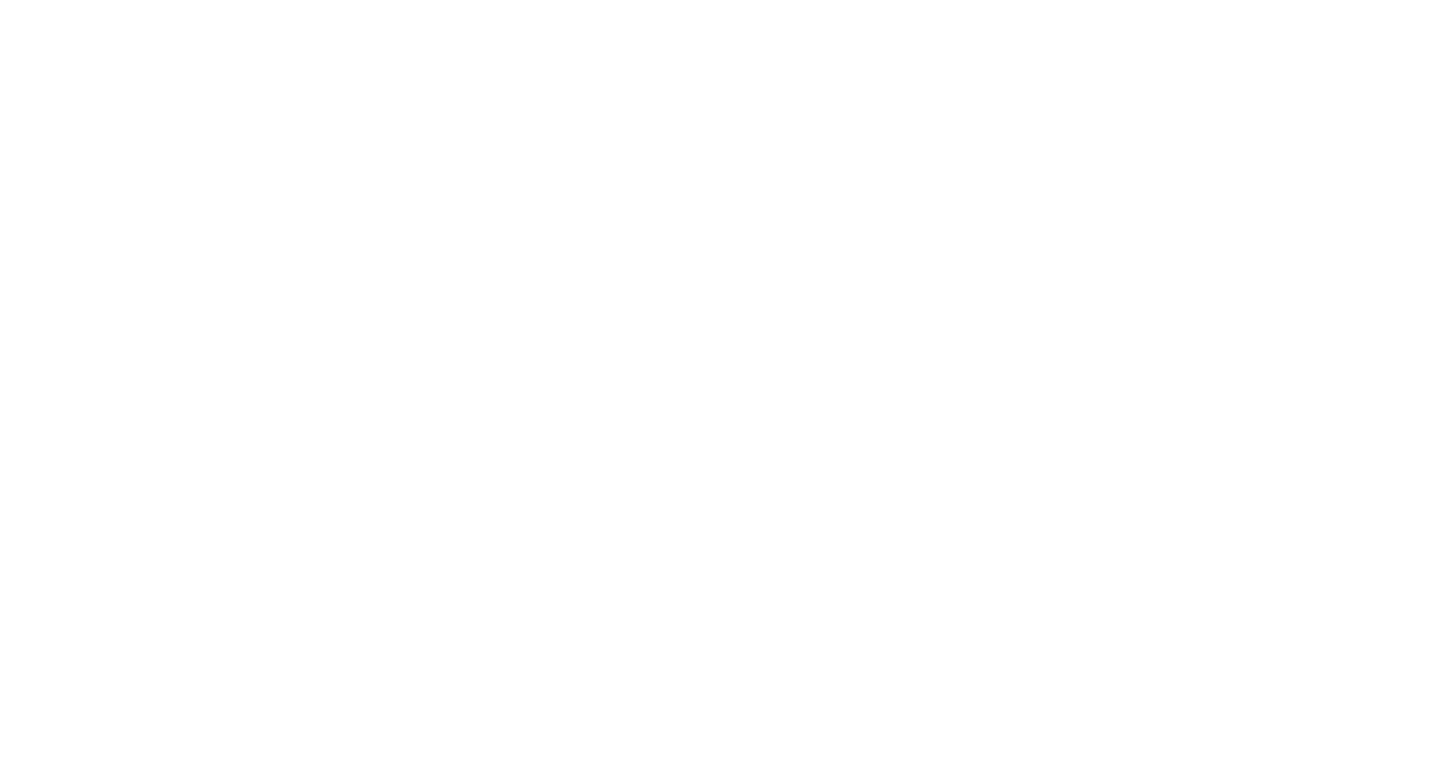 scroll, scrollTop: 0, scrollLeft: 0, axis: both 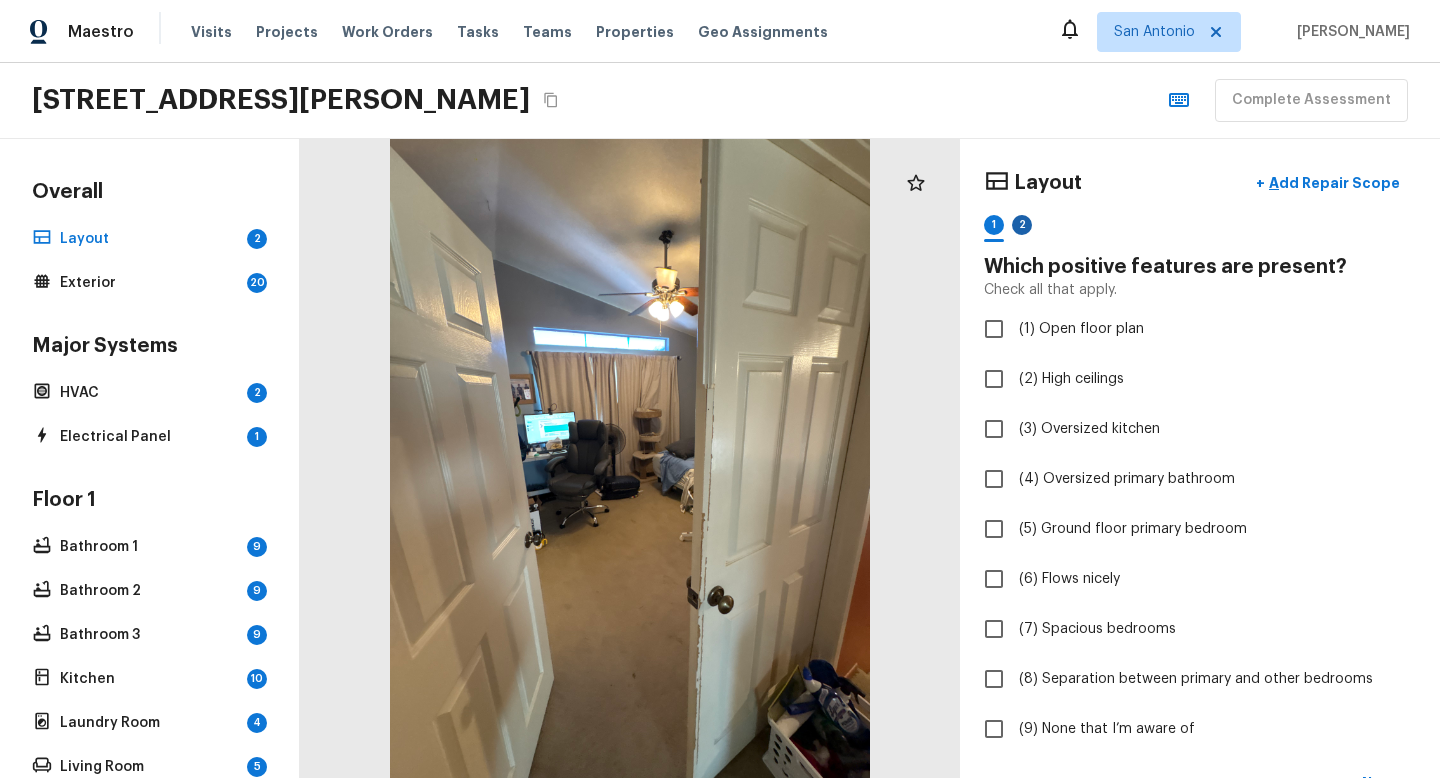 click on "2" at bounding box center (1022, 225) 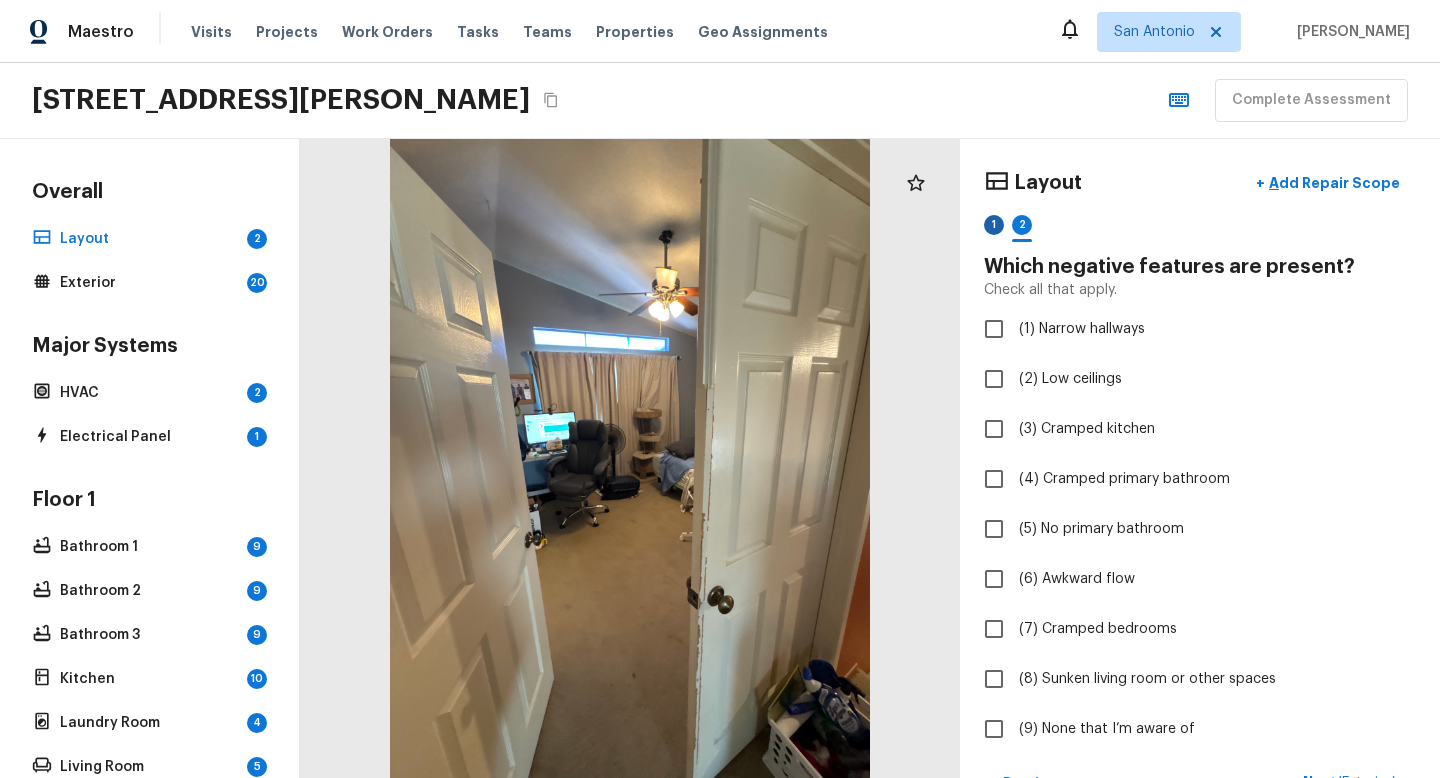 click on "1" at bounding box center (994, 225) 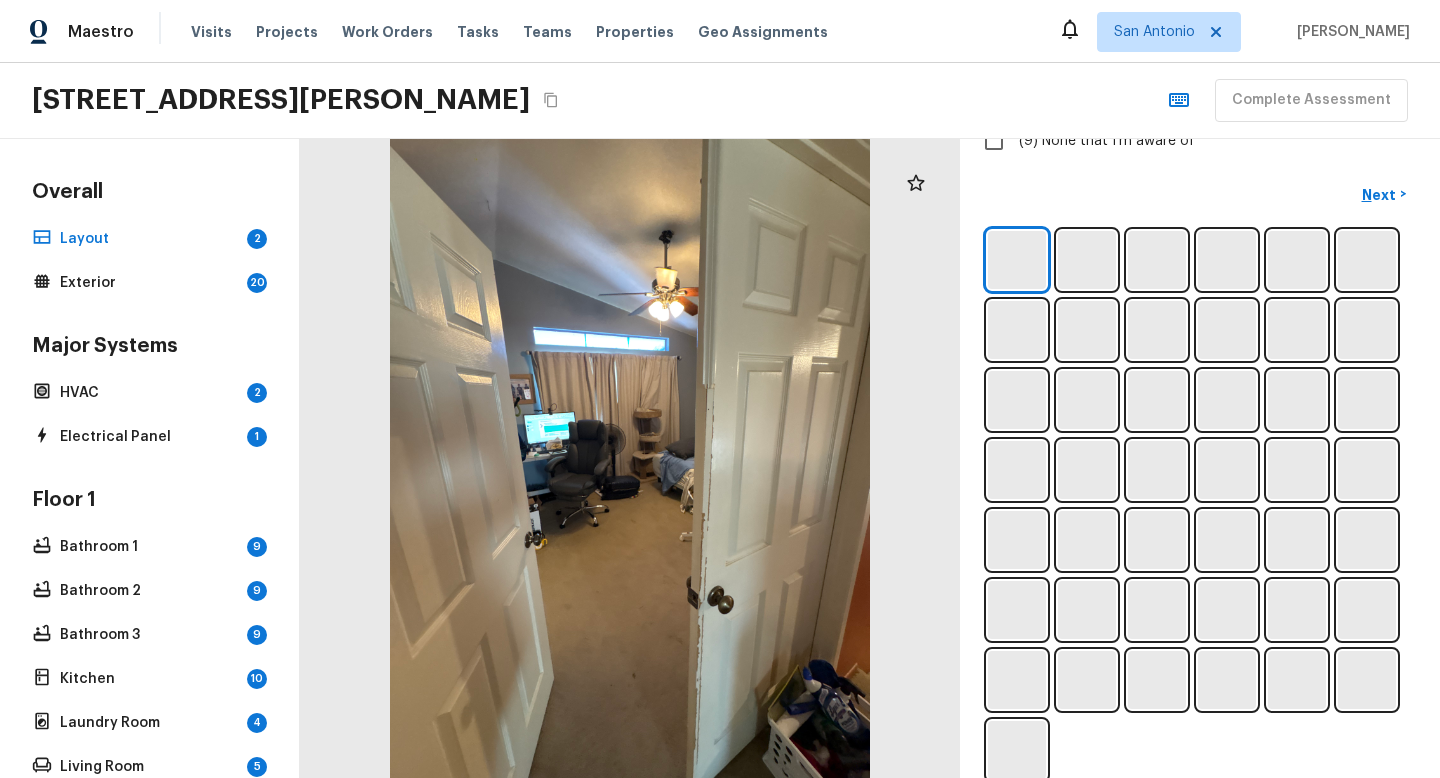 scroll, scrollTop: 482, scrollLeft: 0, axis: vertical 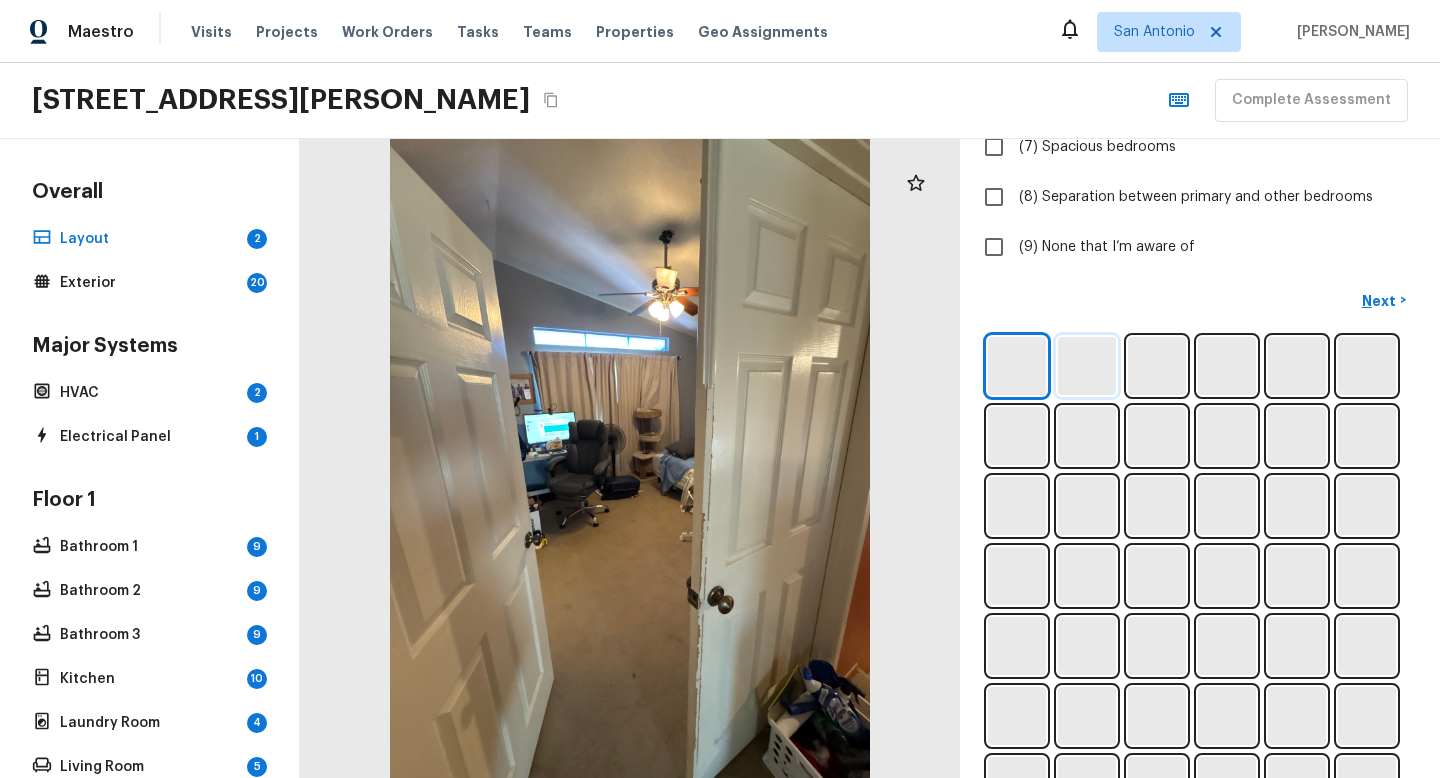 click at bounding box center (1087, 366) 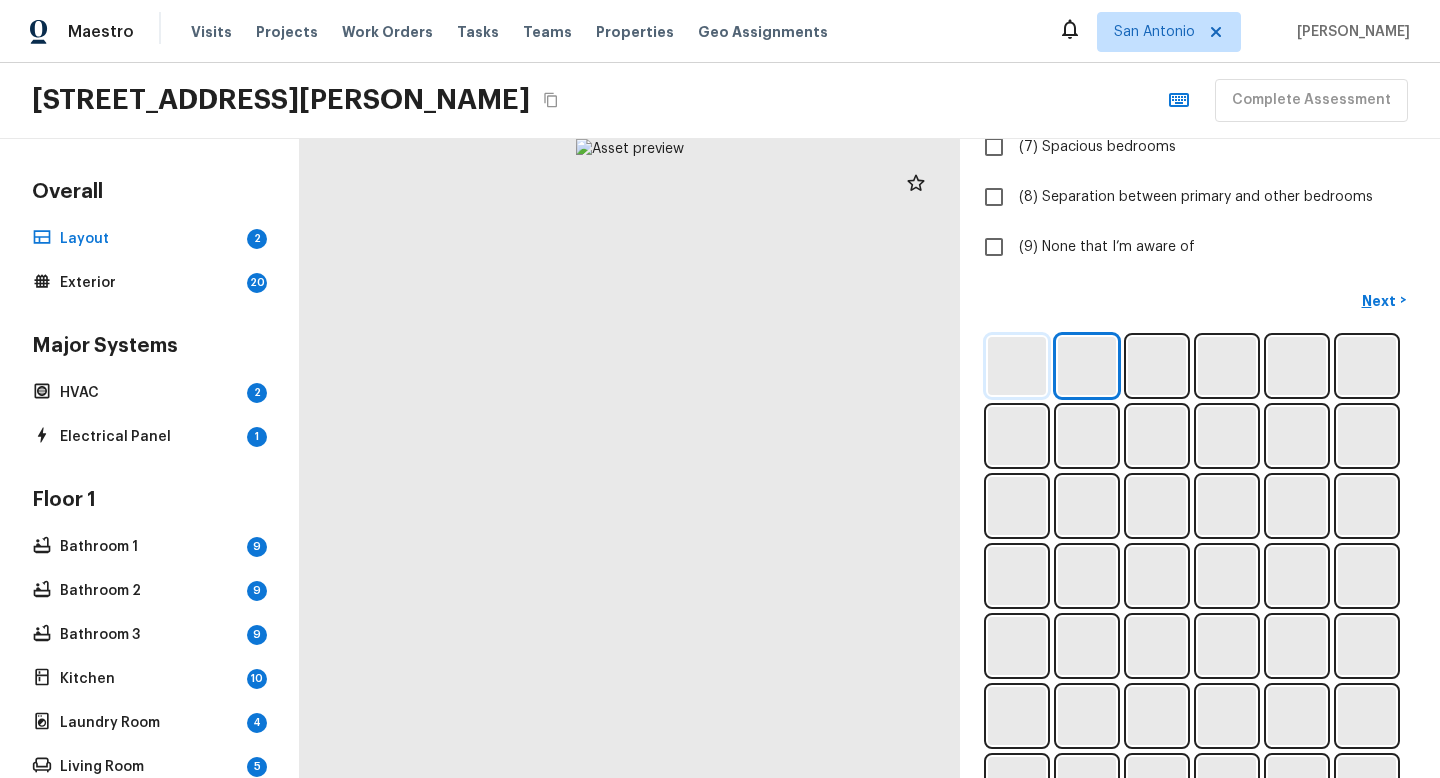 click at bounding box center [1017, 366] 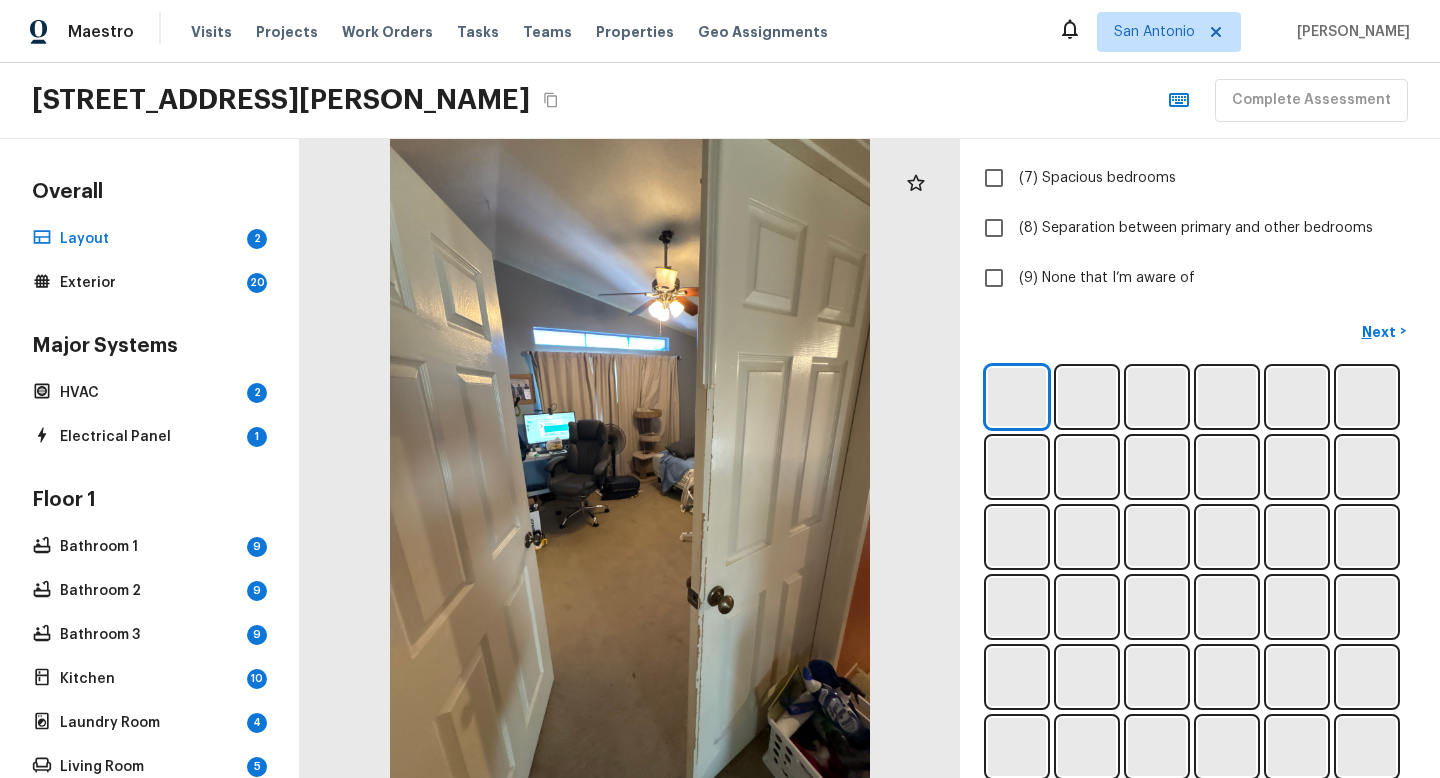 scroll, scrollTop: 452, scrollLeft: 0, axis: vertical 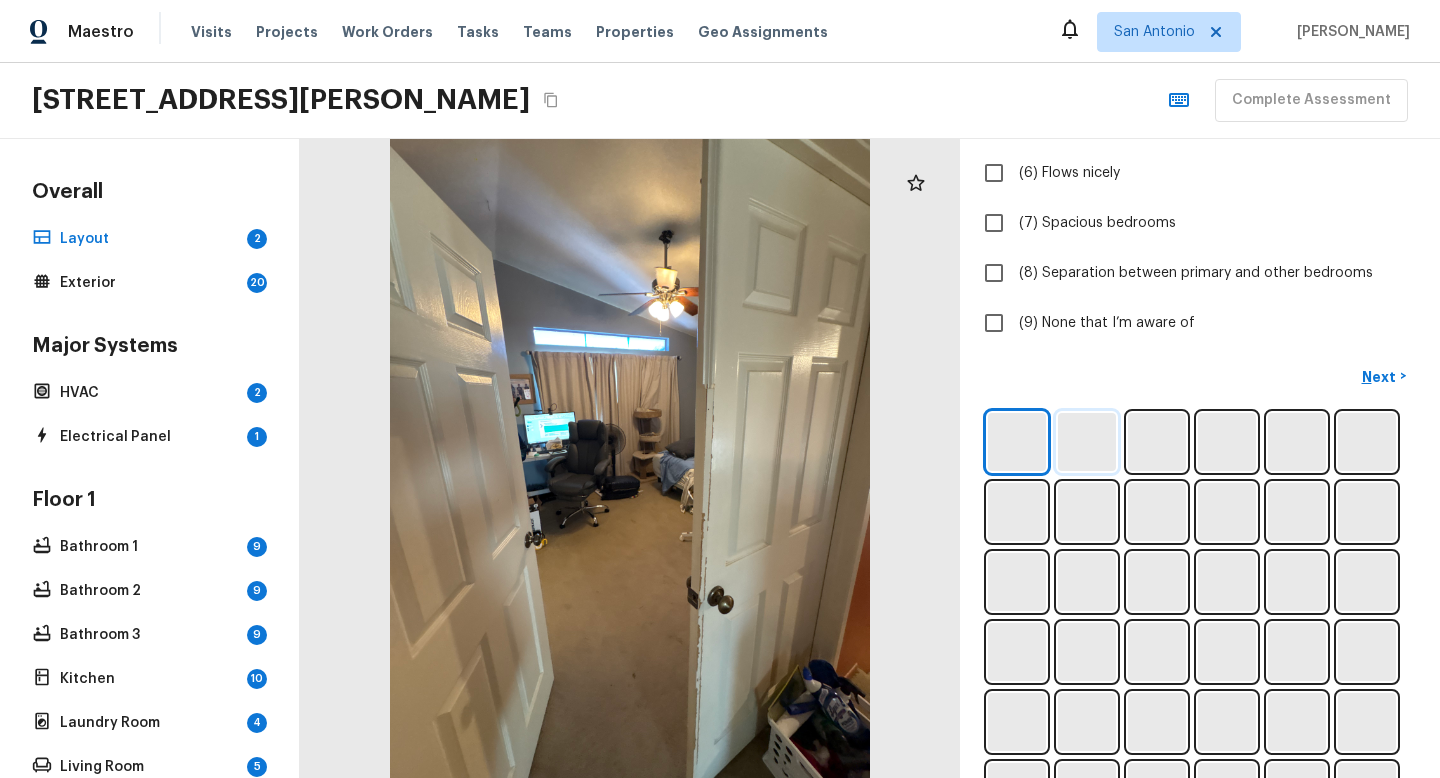 click at bounding box center [1087, 442] 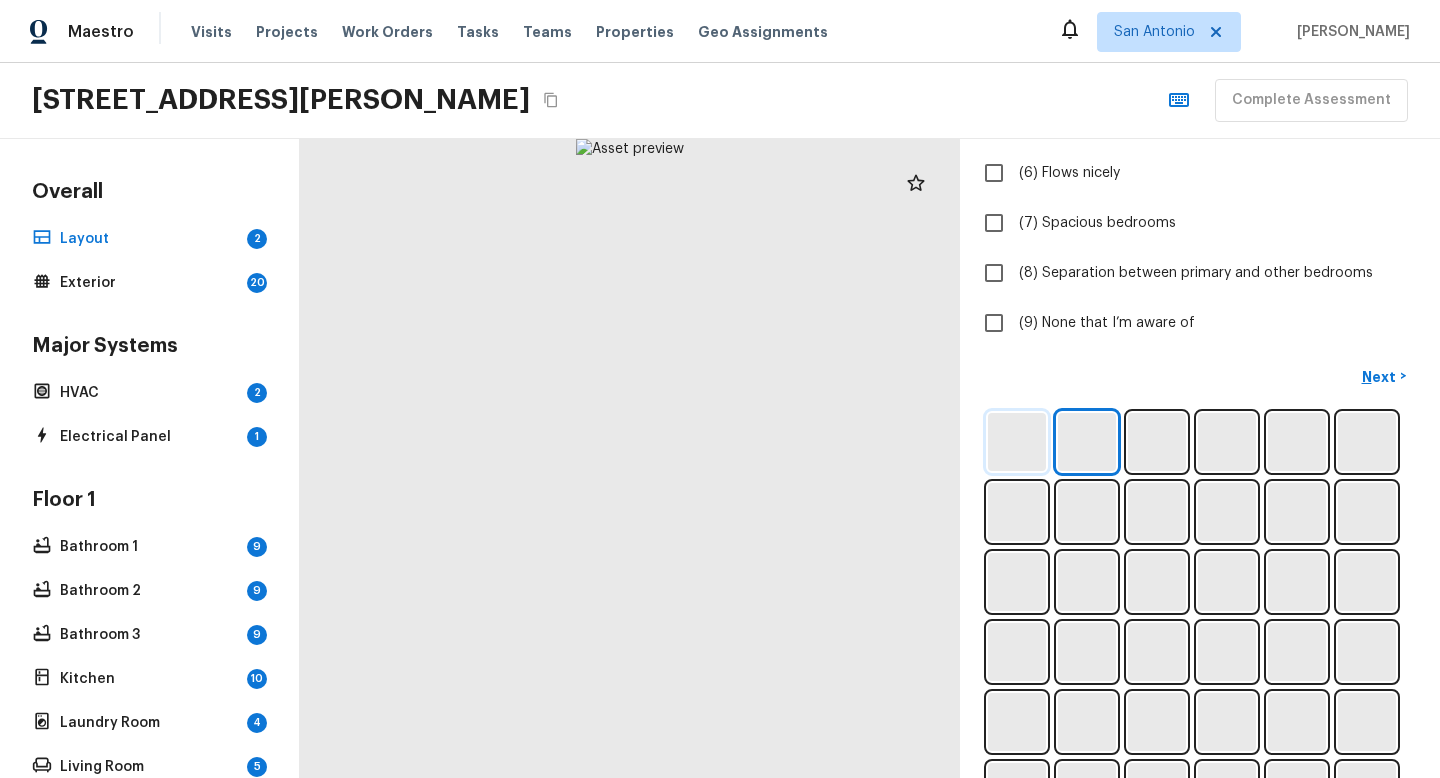 click at bounding box center (1017, 442) 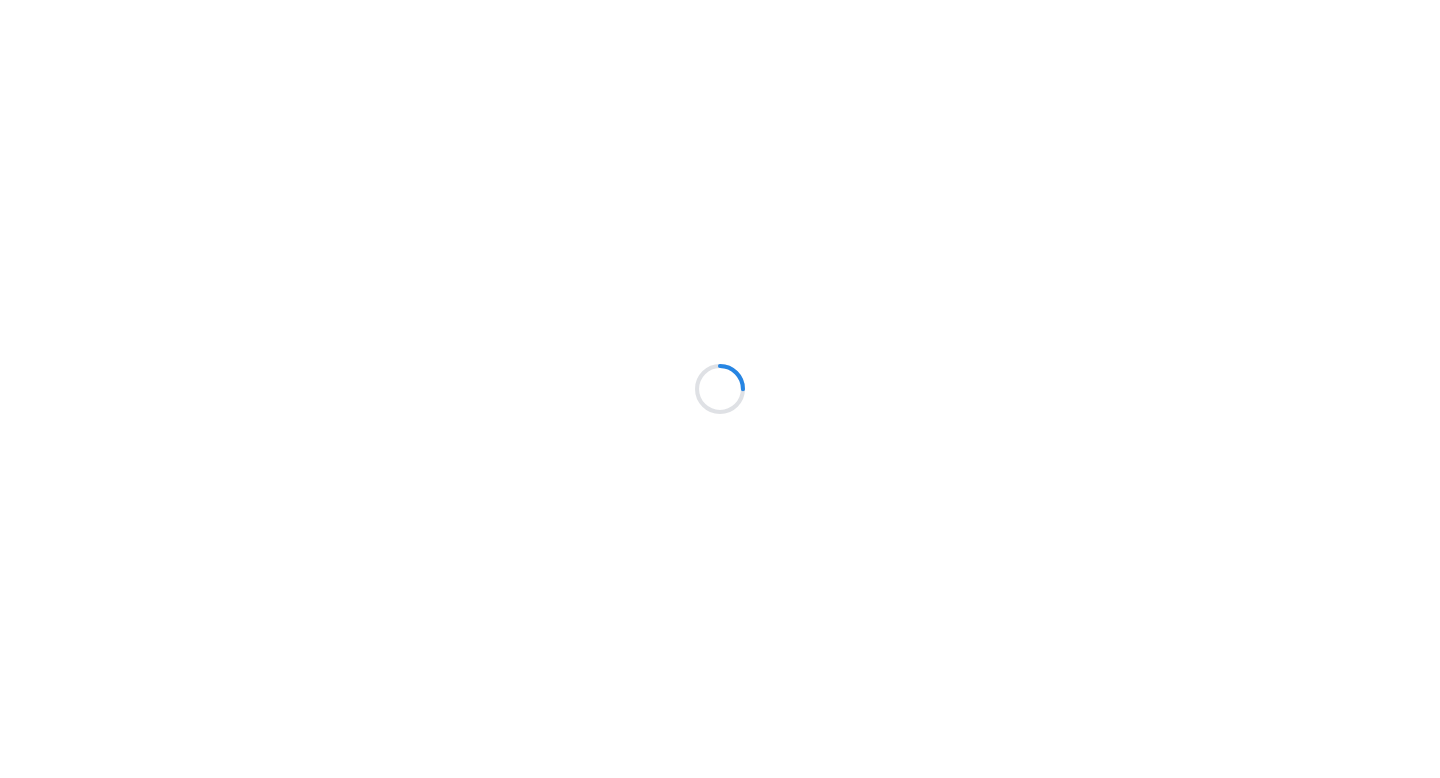 scroll, scrollTop: 0, scrollLeft: 0, axis: both 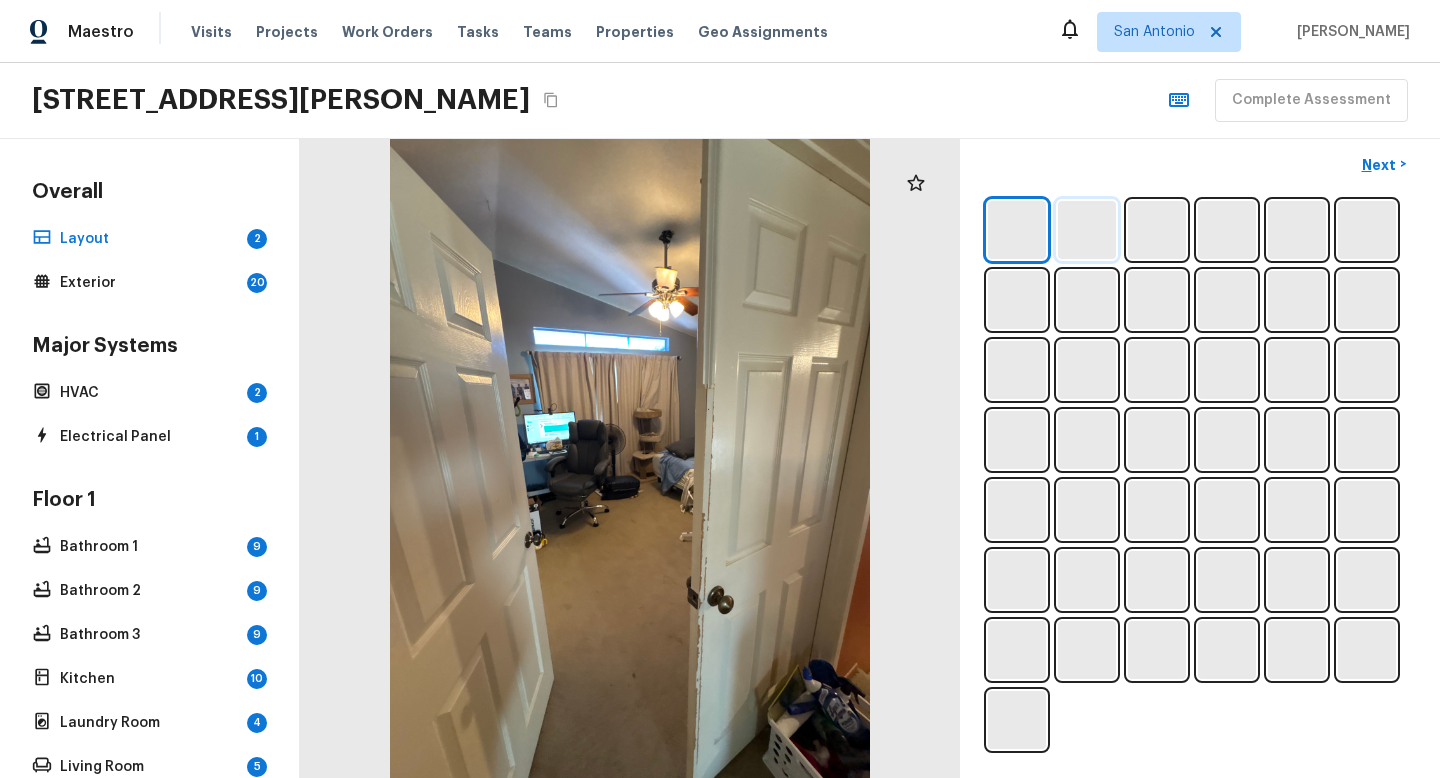 click at bounding box center [1087, 230] 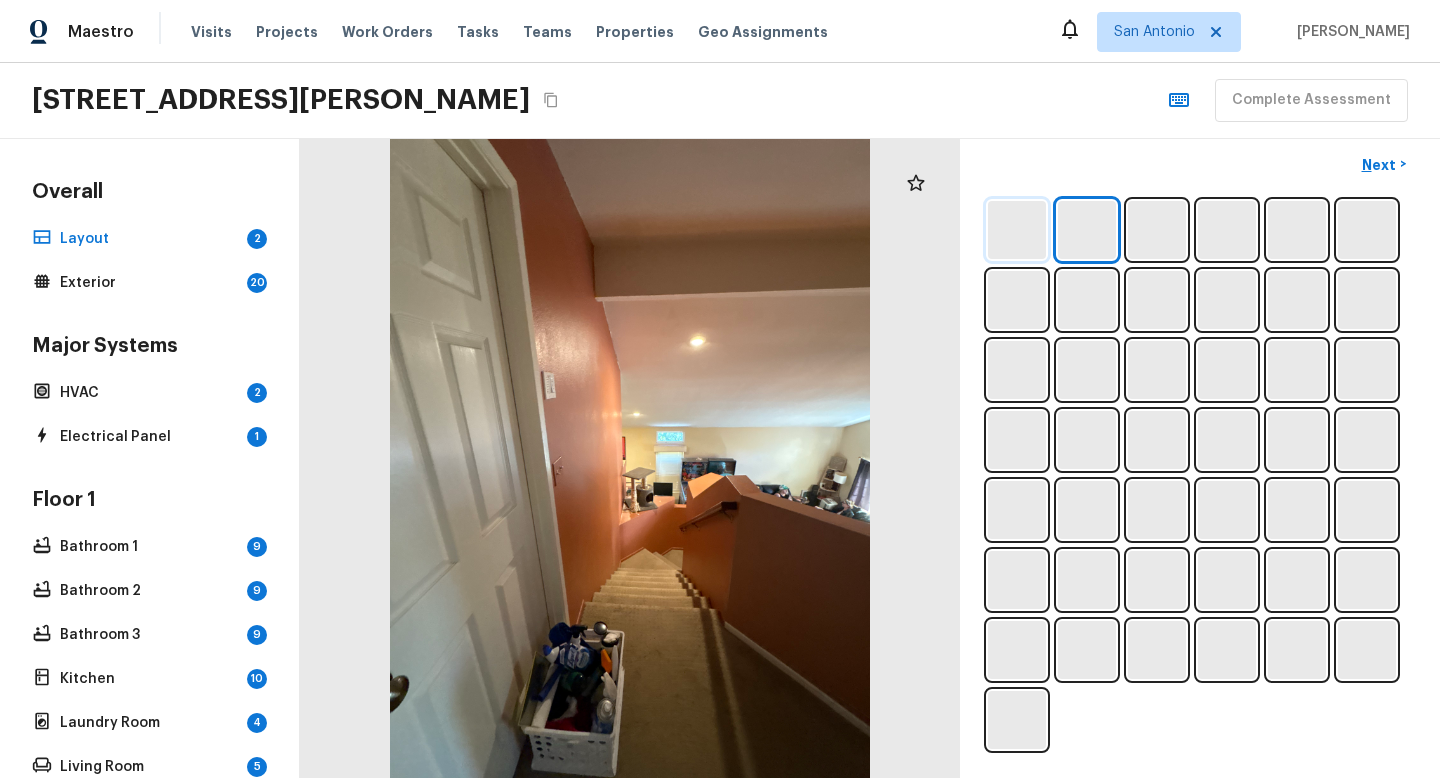 click at bounding box center (1017, 230) 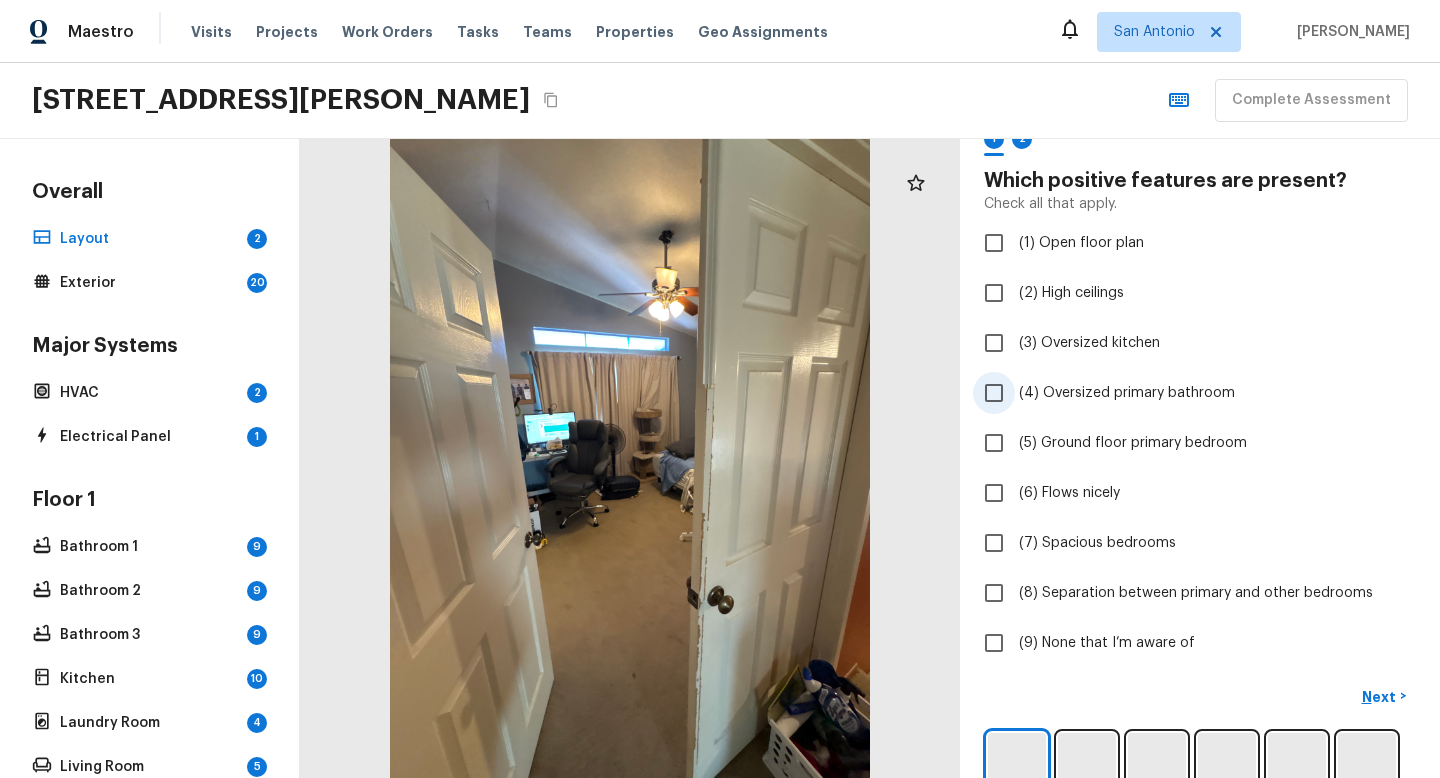 scroll, scrollTop: 73, scrollLeft: 0, axis: vertical 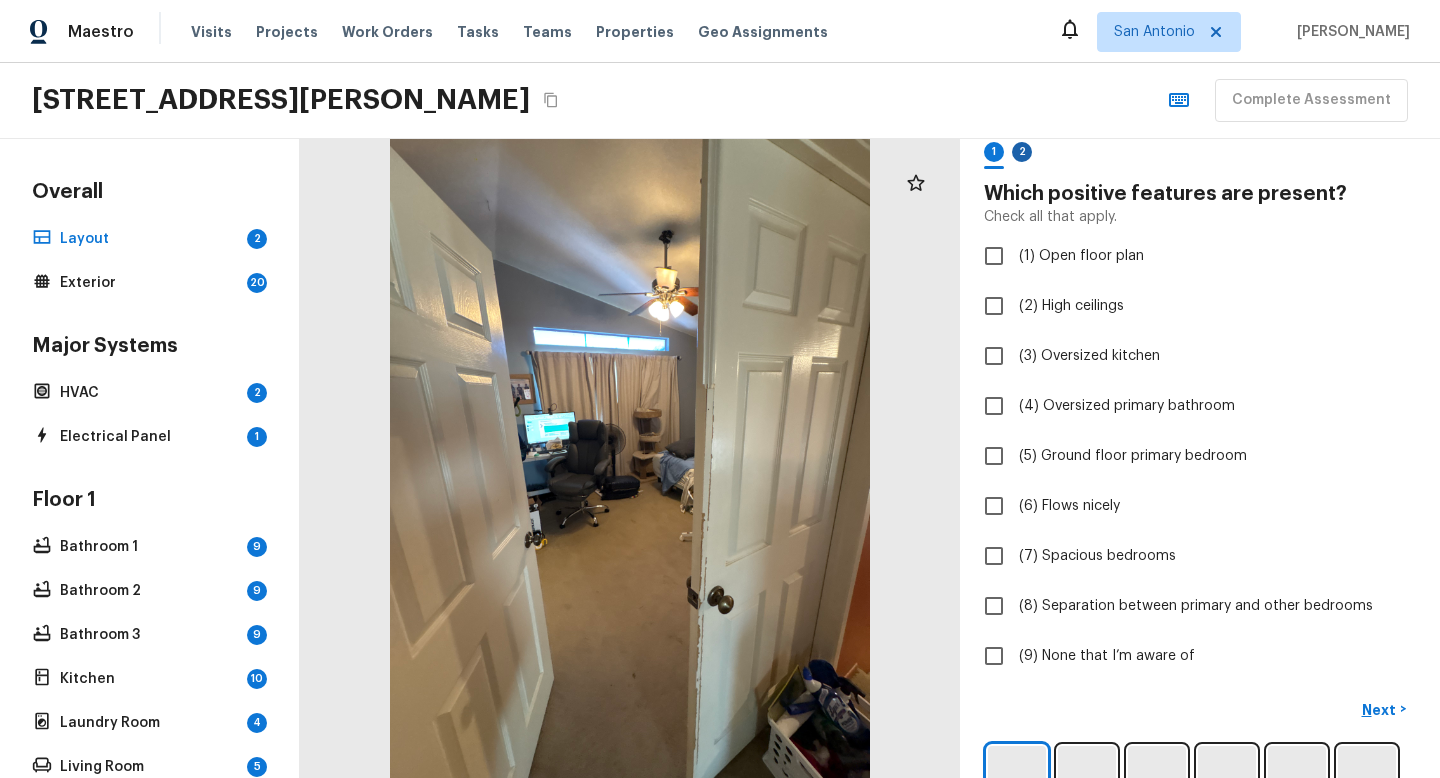 click on "2" at bounding box center (1022, 152) 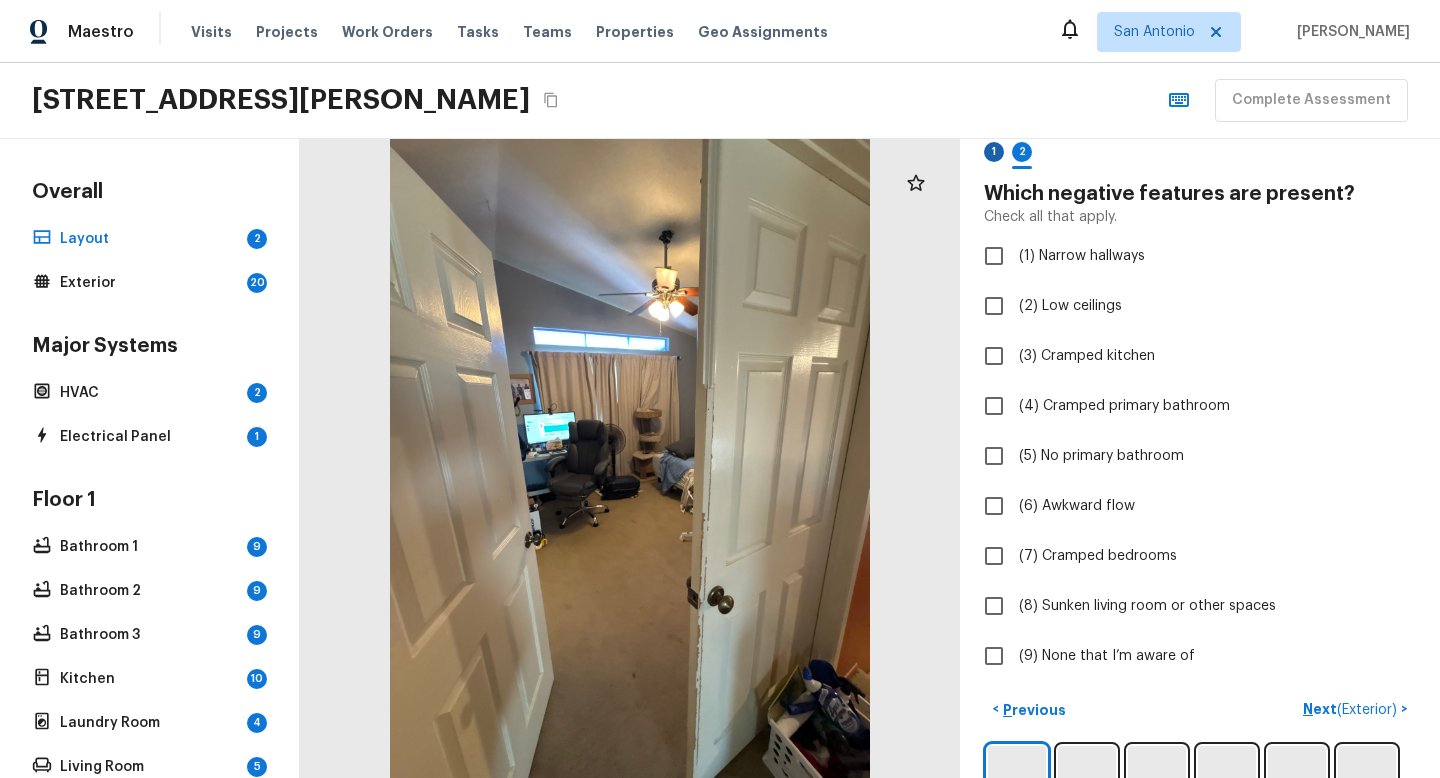 click on "1" at bounding box center (994, 152) 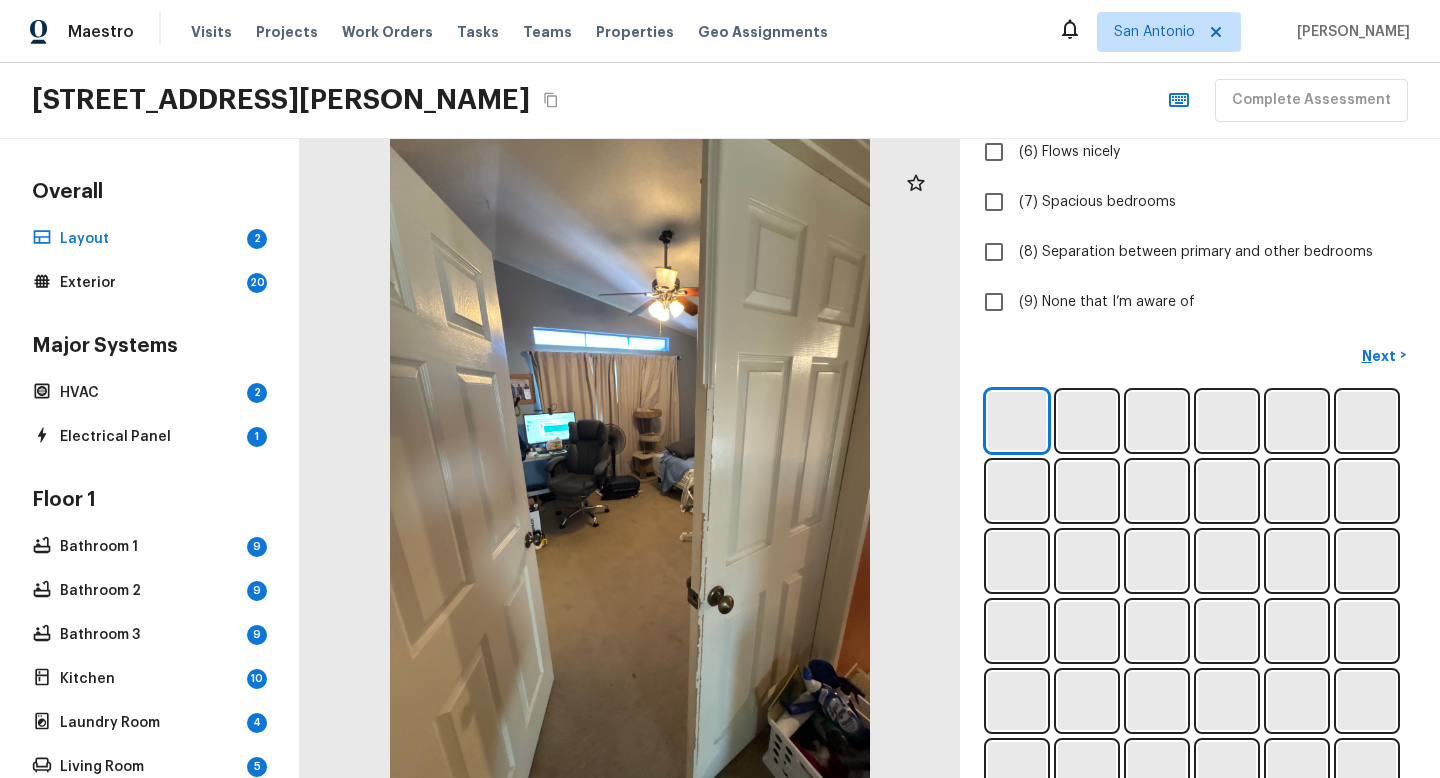 scroll, scrollTop: 350, scrollLeft: 0, axis: vertical 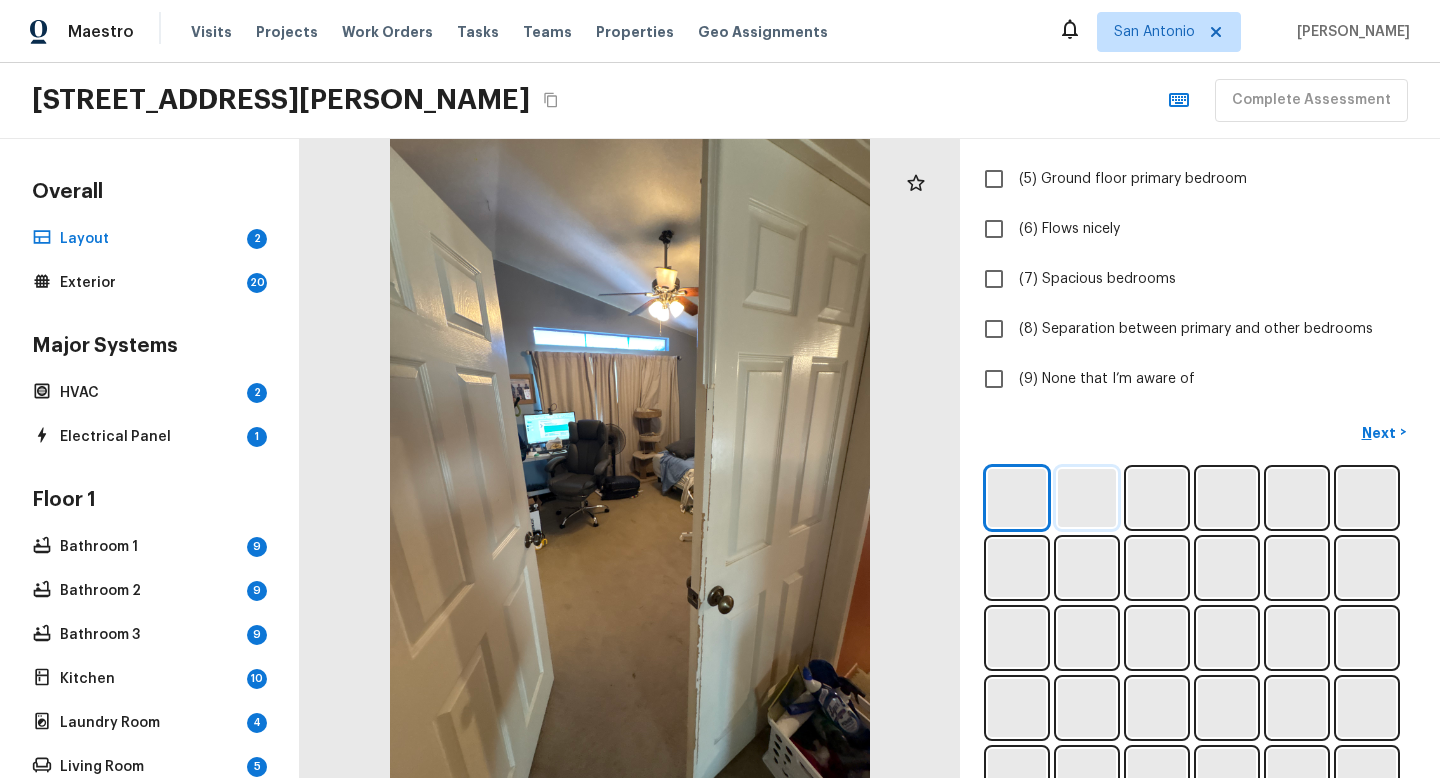 click at bounding box center (1087, 498) 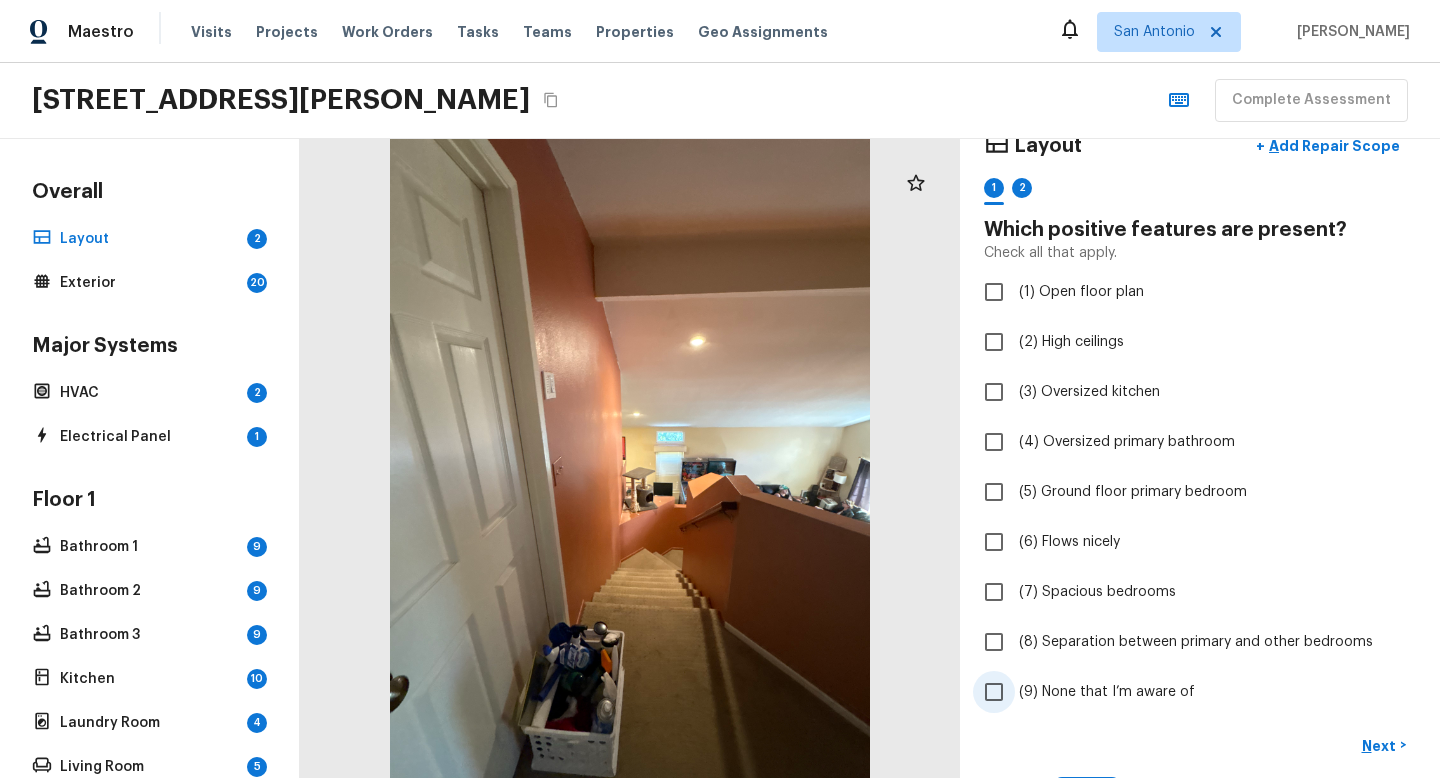 scroll, scrollTop: 0, scrollLeft: 0, axis: both 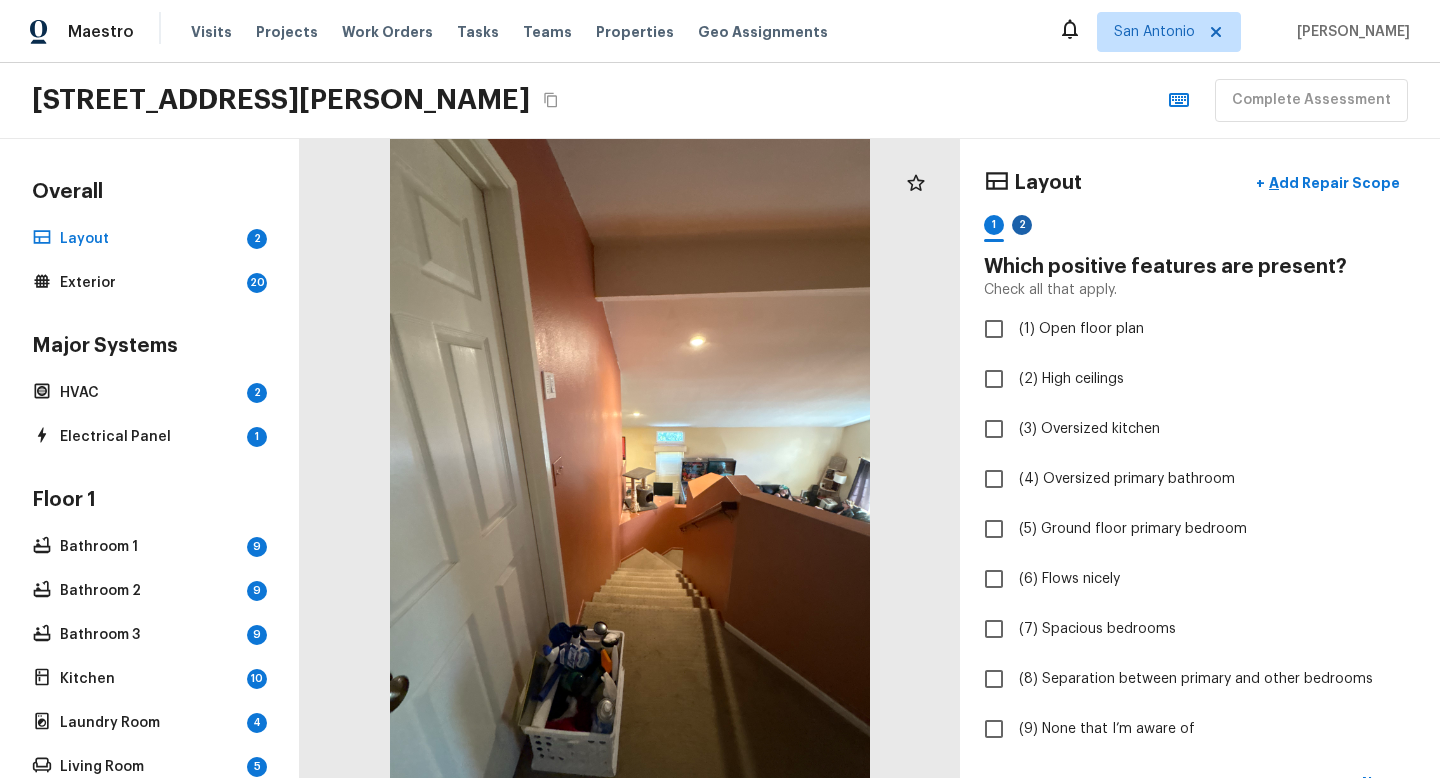 click on "2" at bounding box center [1022, 225] 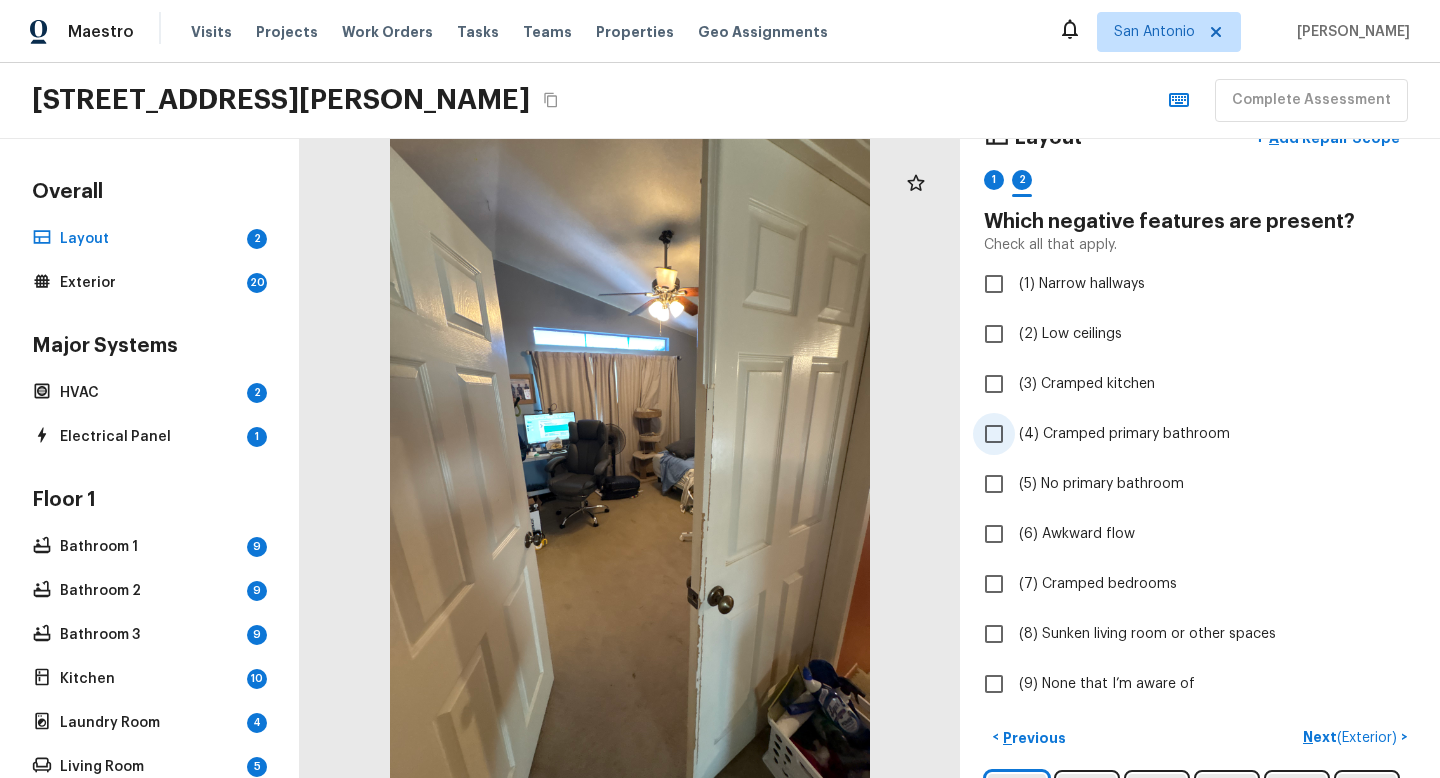 scroll, scrollTop: 152, scrollLeft: 0, axis: vertical 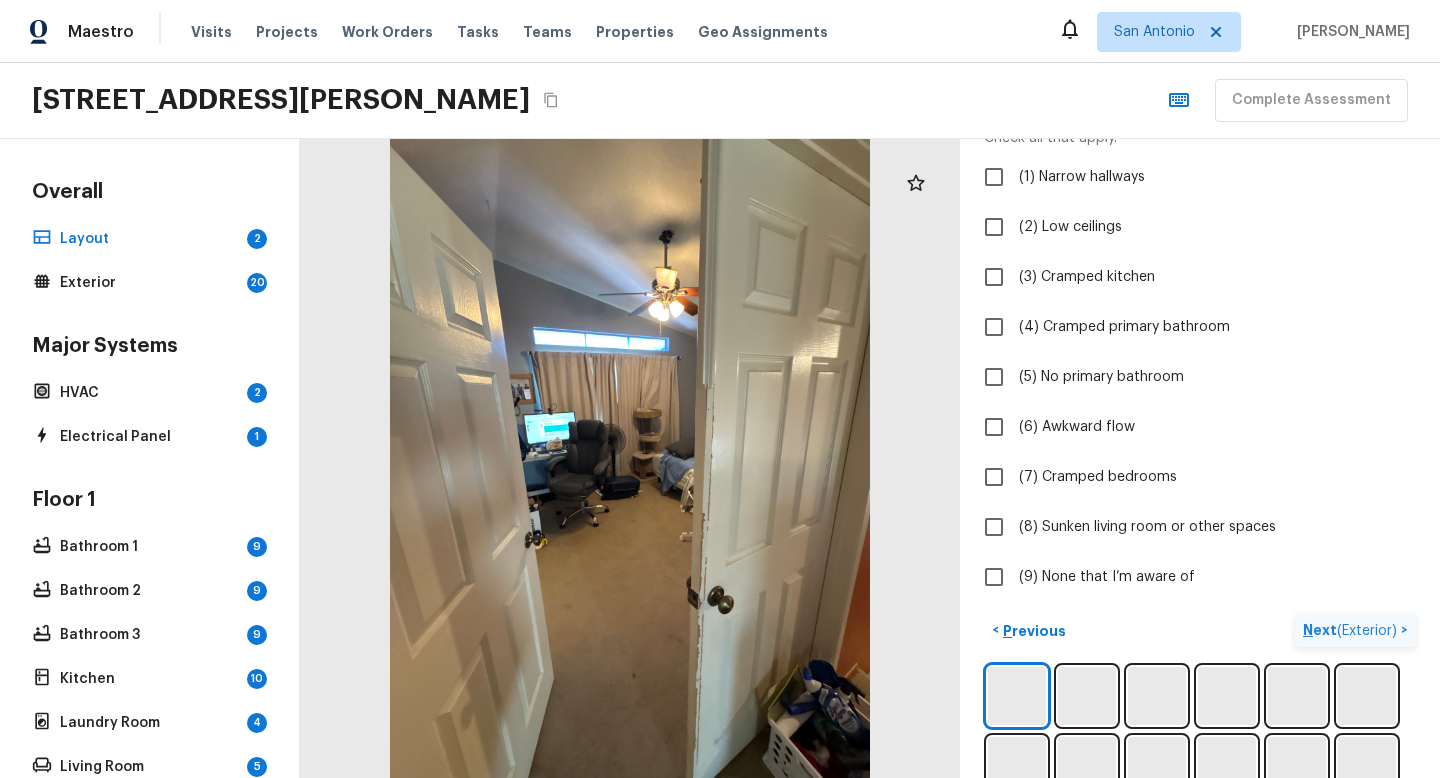 click on "Next  ( Exterior )" at bounding box center [1352, 630] 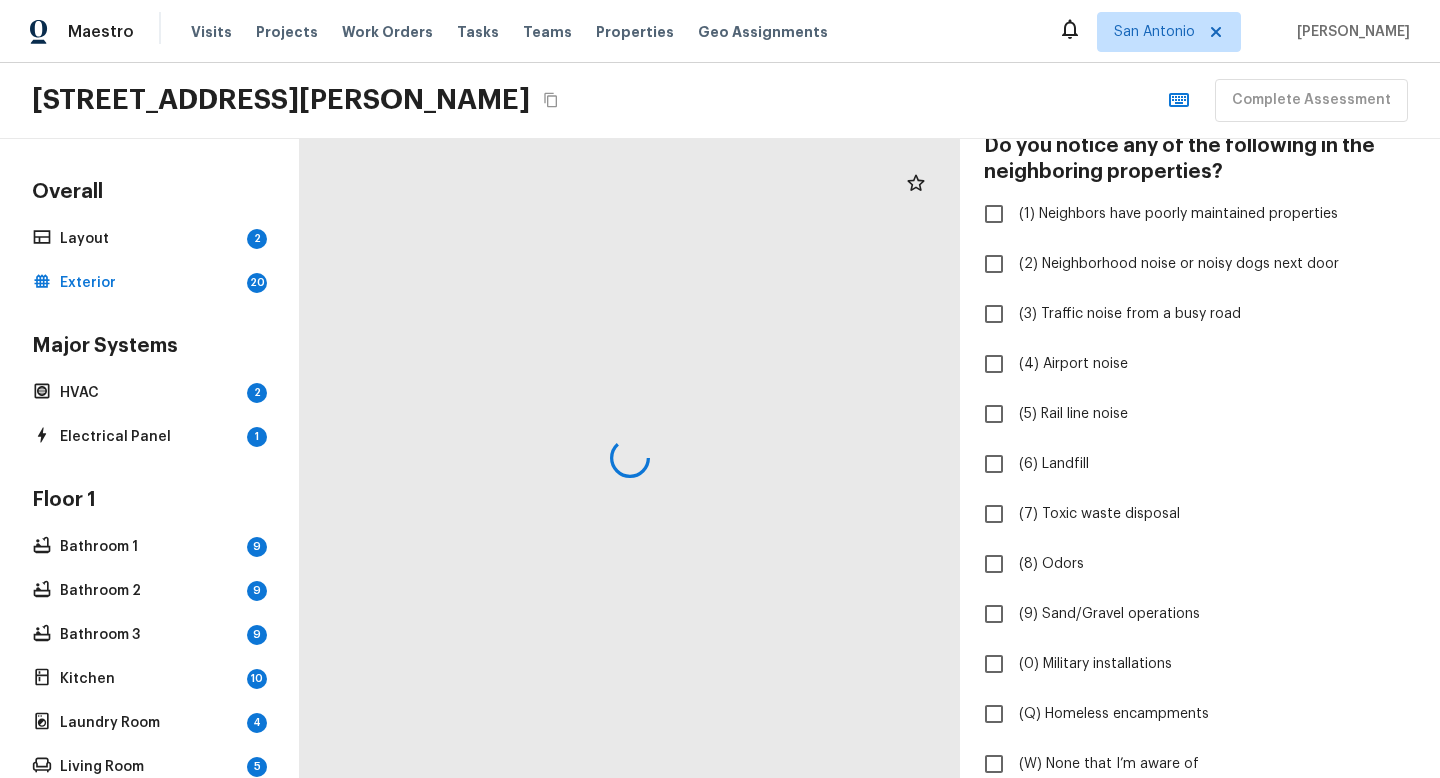 scroll, scrollTop: 209, scrollLeft: 0, axis: vertical 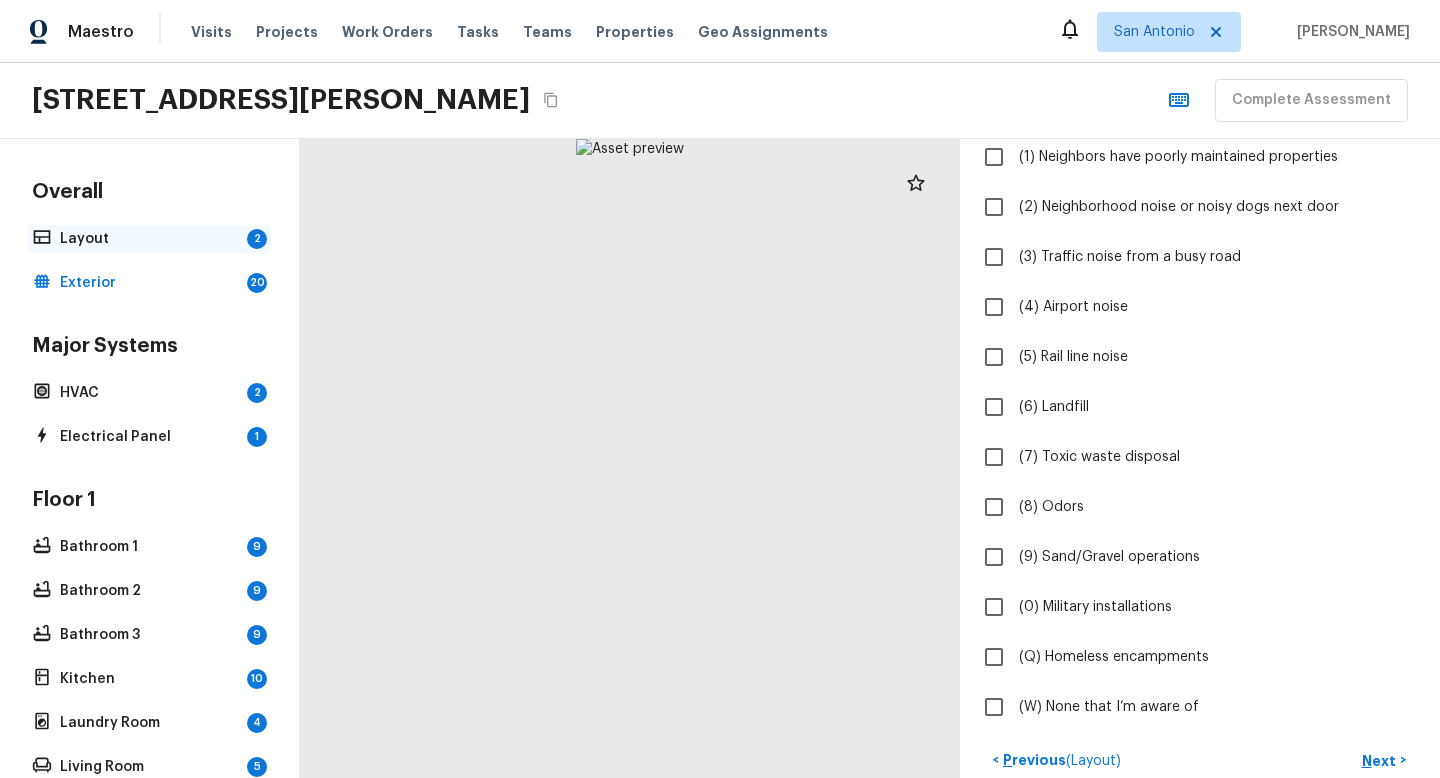 click on "Layout" at bounding box center [149, 239] 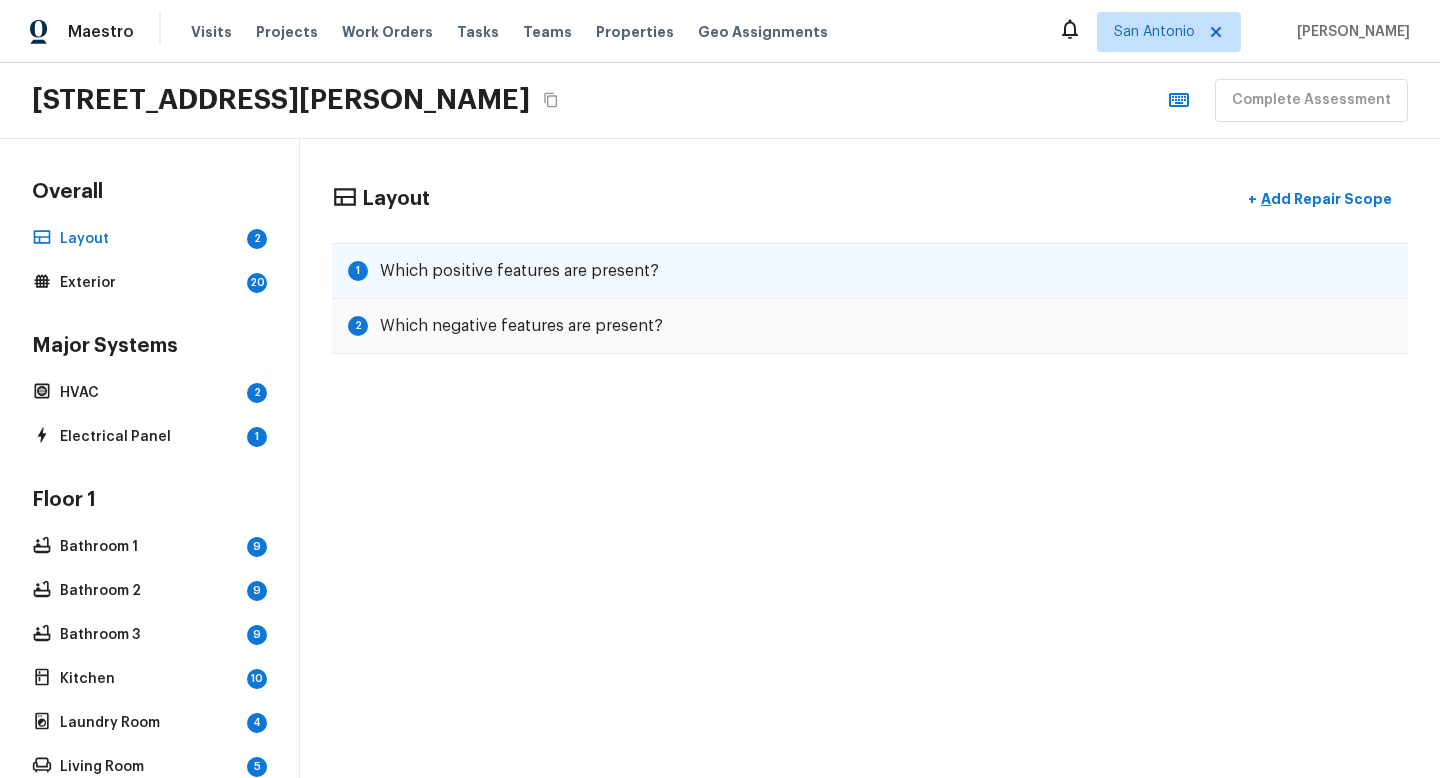 click on "Which positive features are present?" at bounding box center (519, 271) 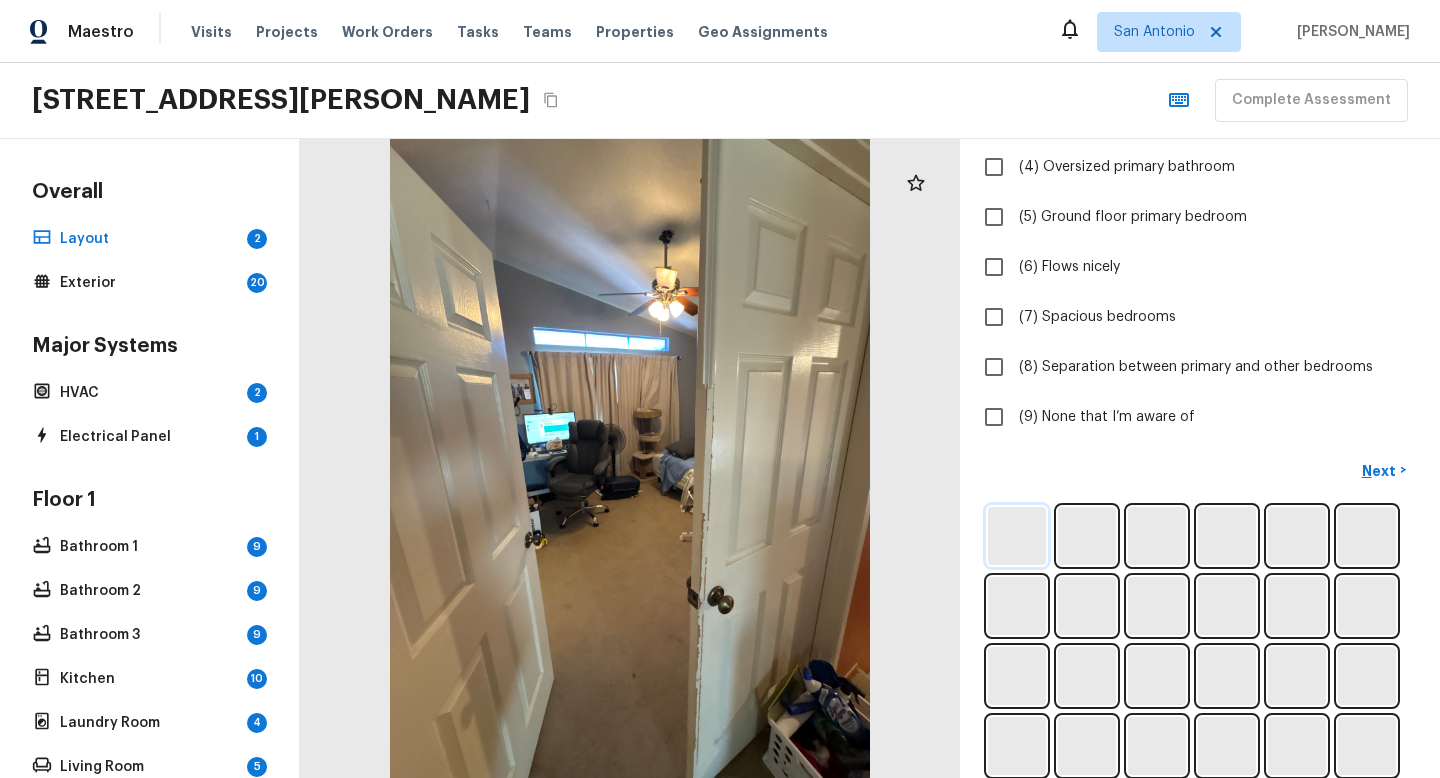 scroll, scrollTop: 313, scrollLeft: 0, axis: vertical 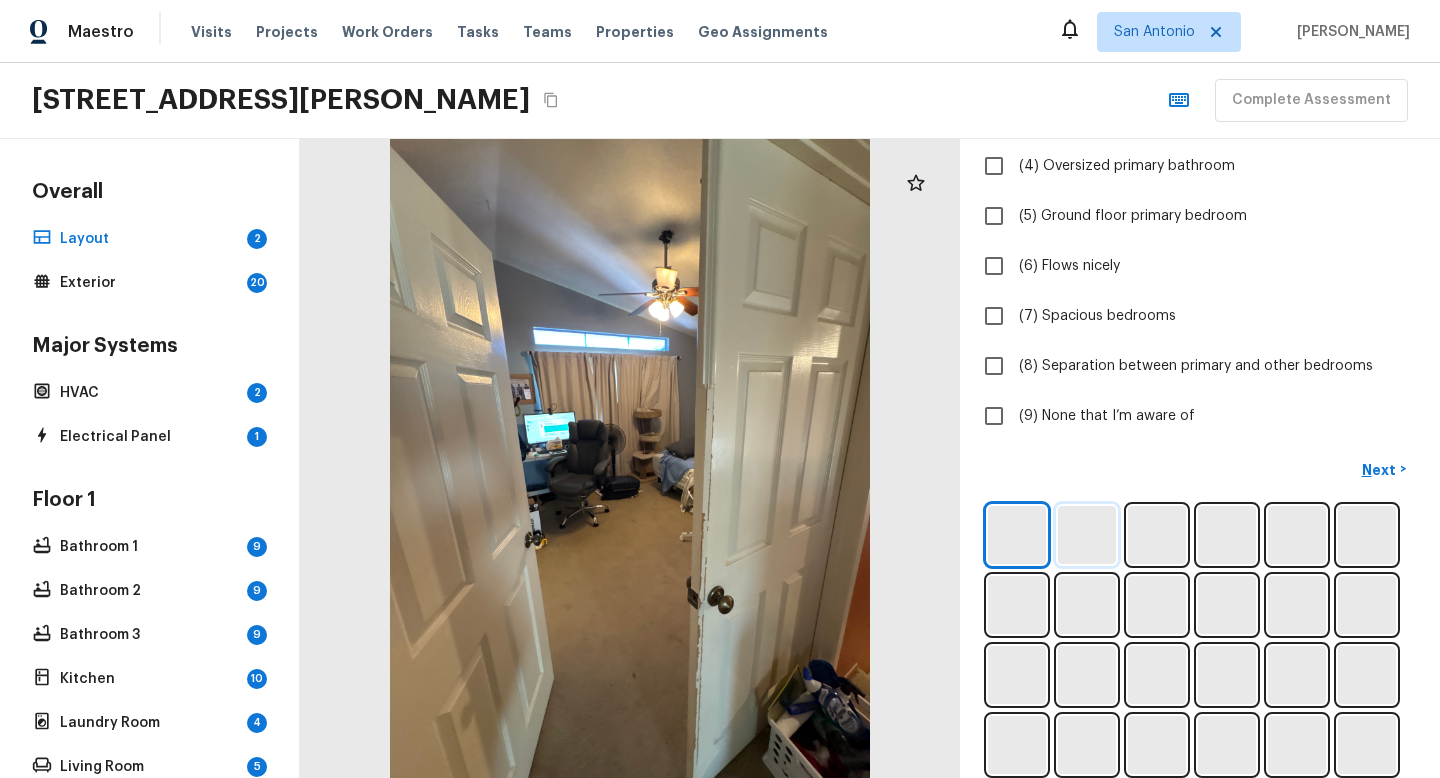 click at bounding box center [1087, 535] 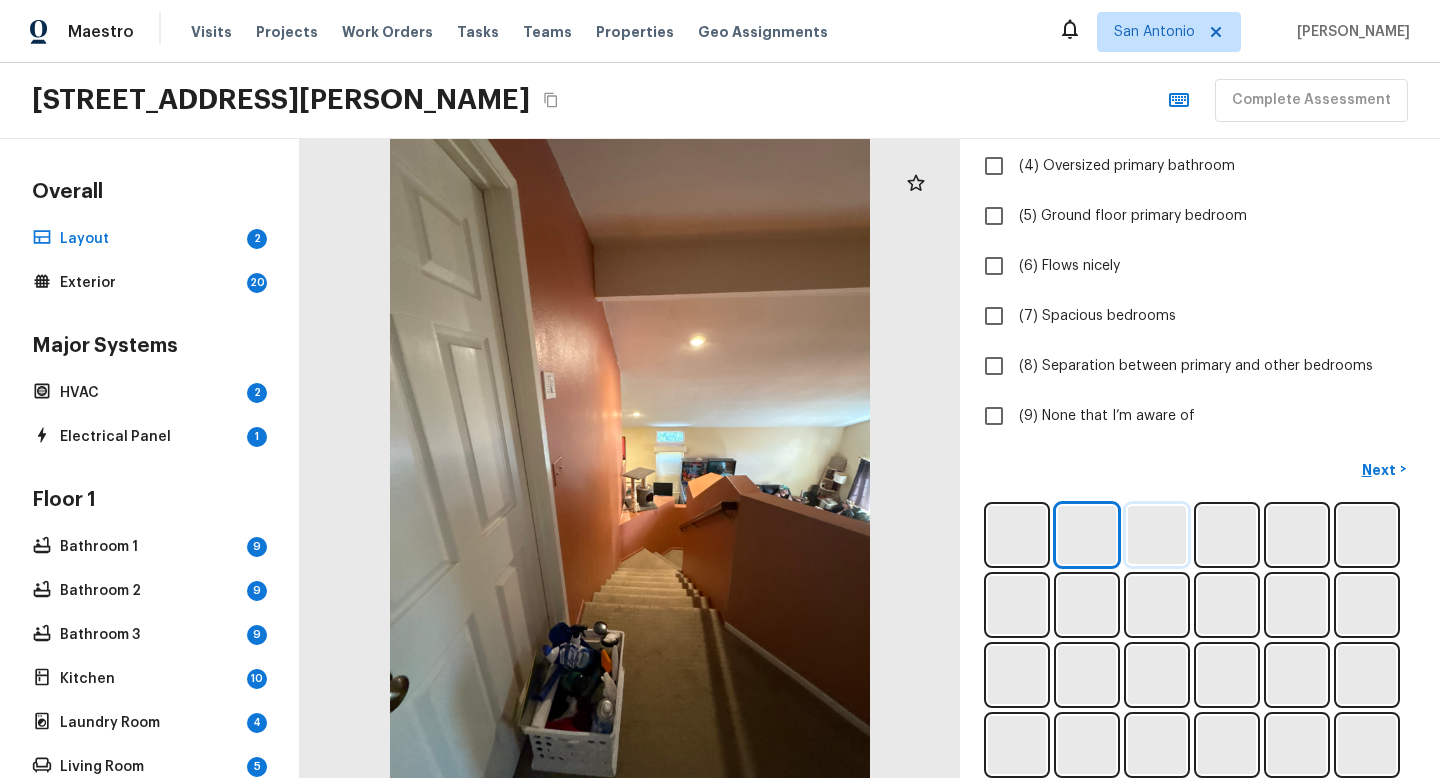click at bounding box center [1157, 535] 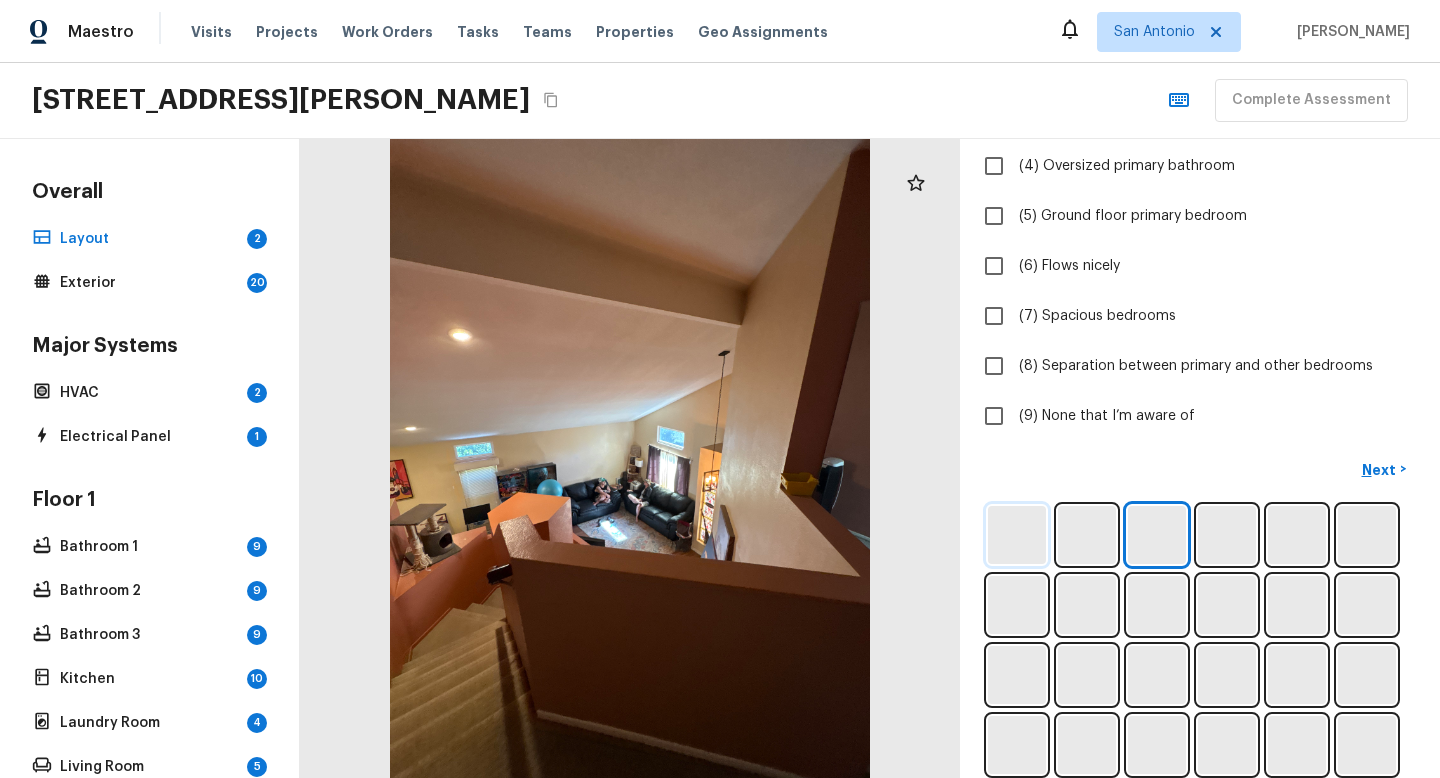 click at bounding box center (1017, 535) 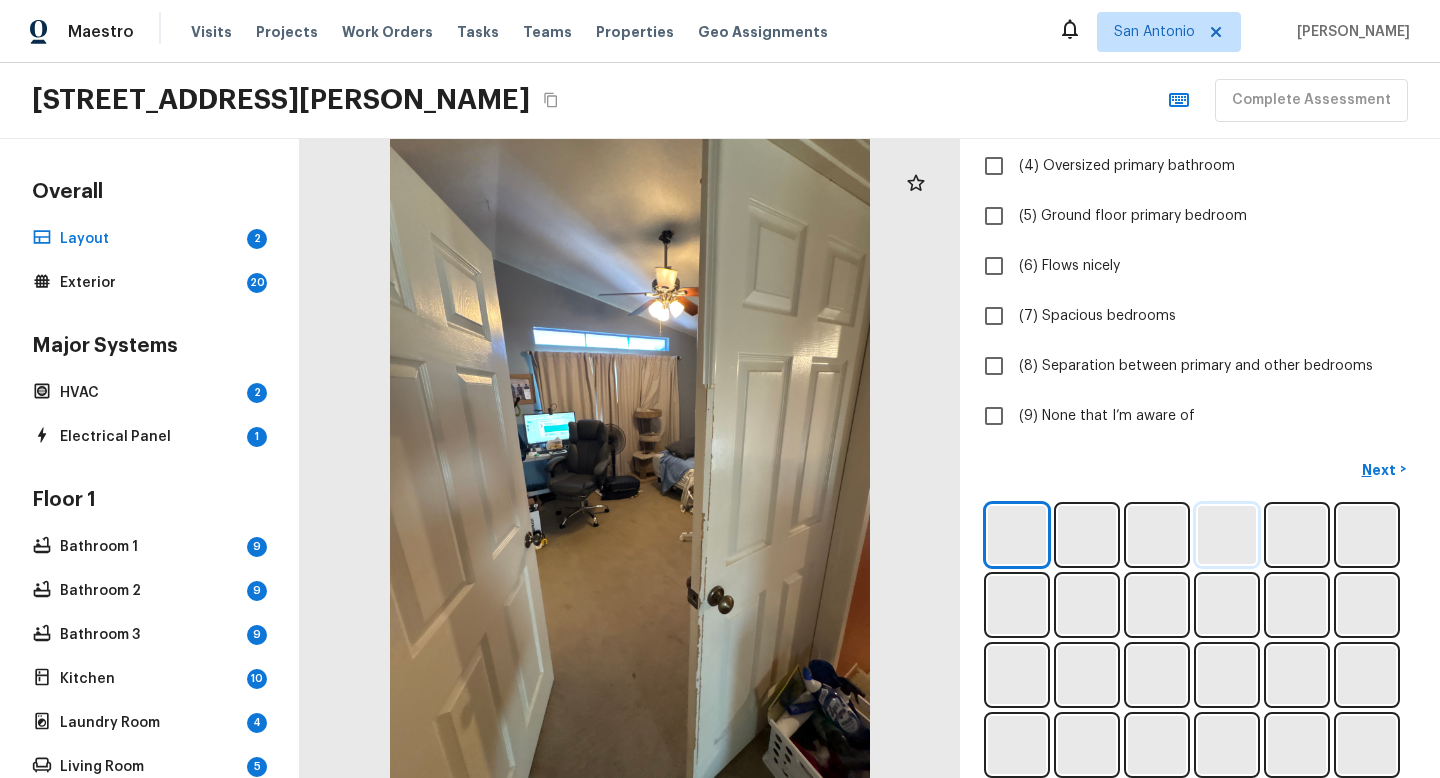 click at bounding box center [1227, 535] 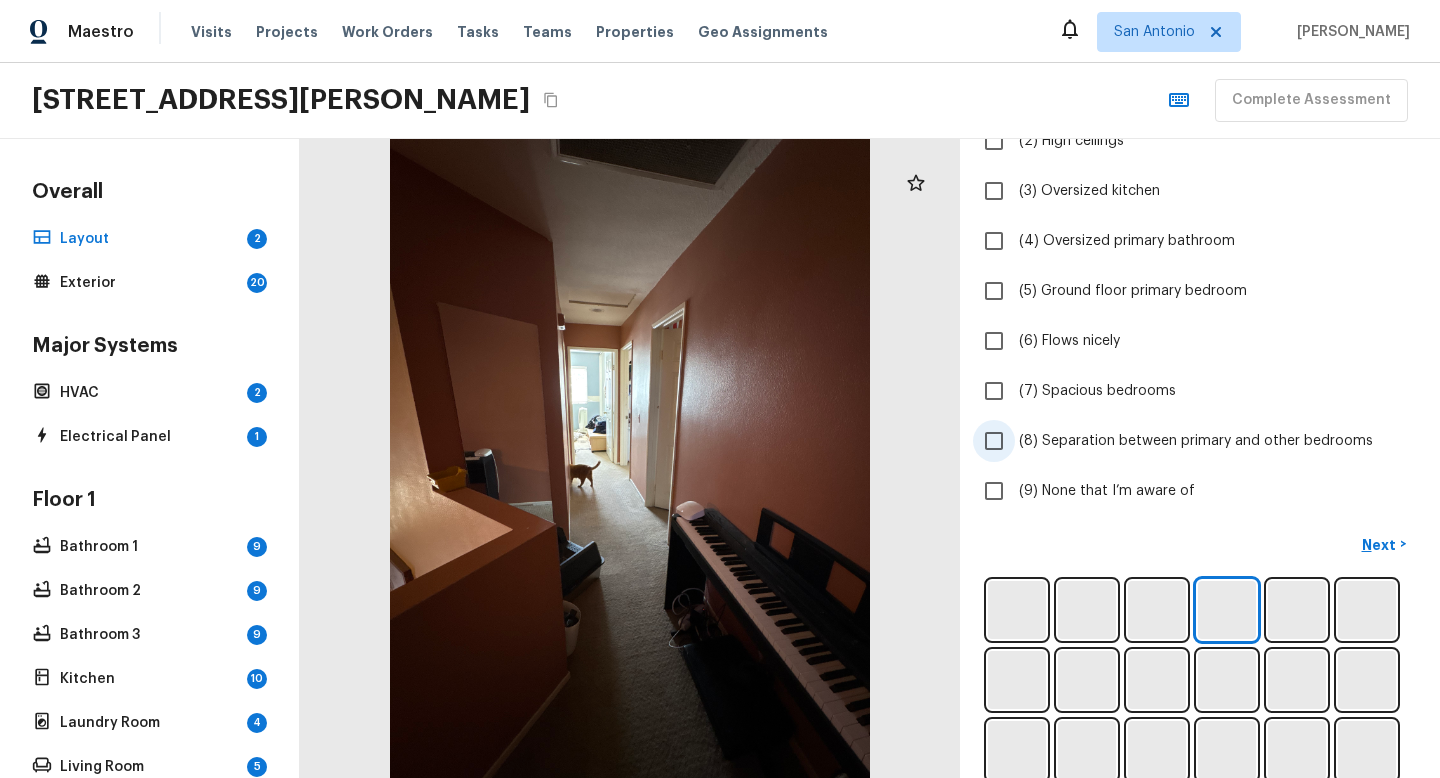 scroll, scrollTop: 205, scrollLeft: 0, axis: vertical 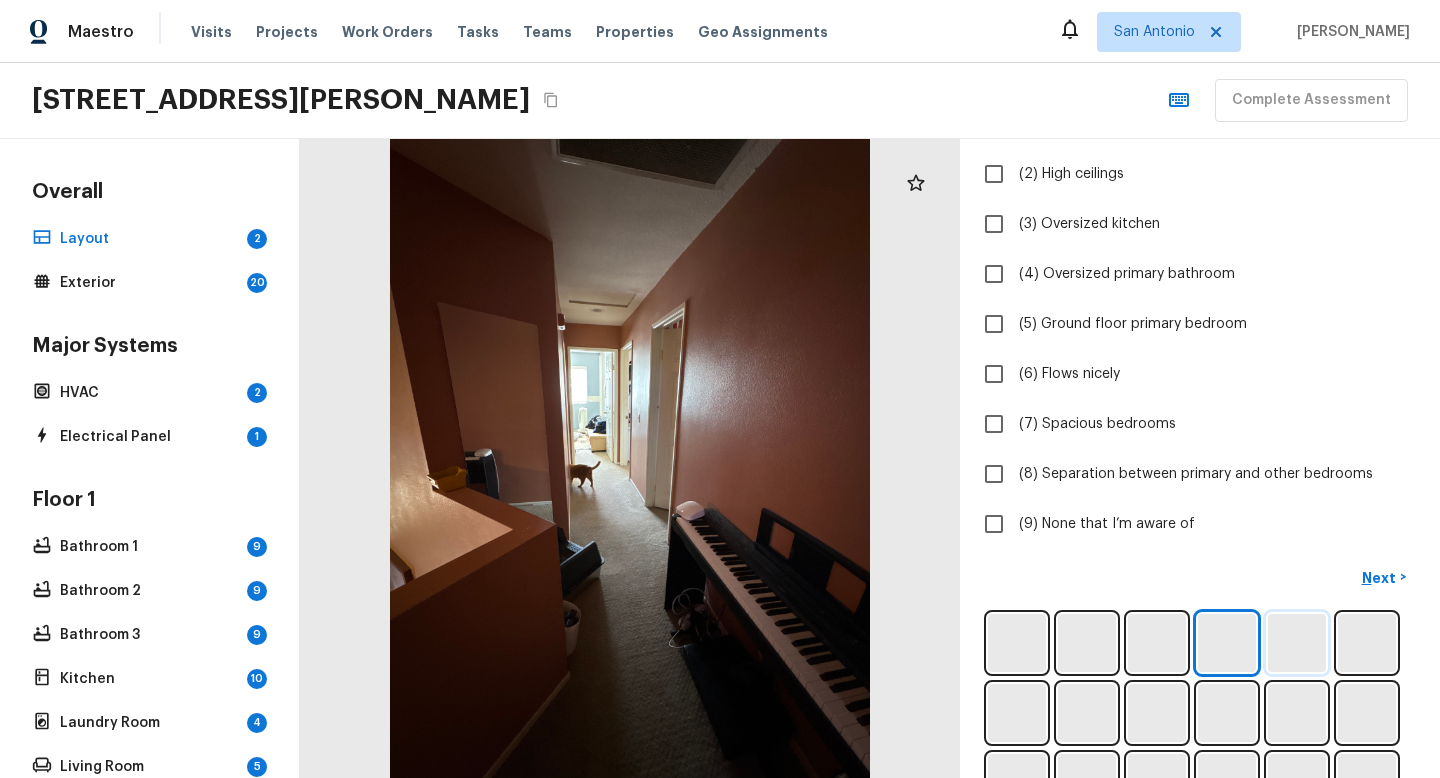 click at bounding box center (1297, 643) 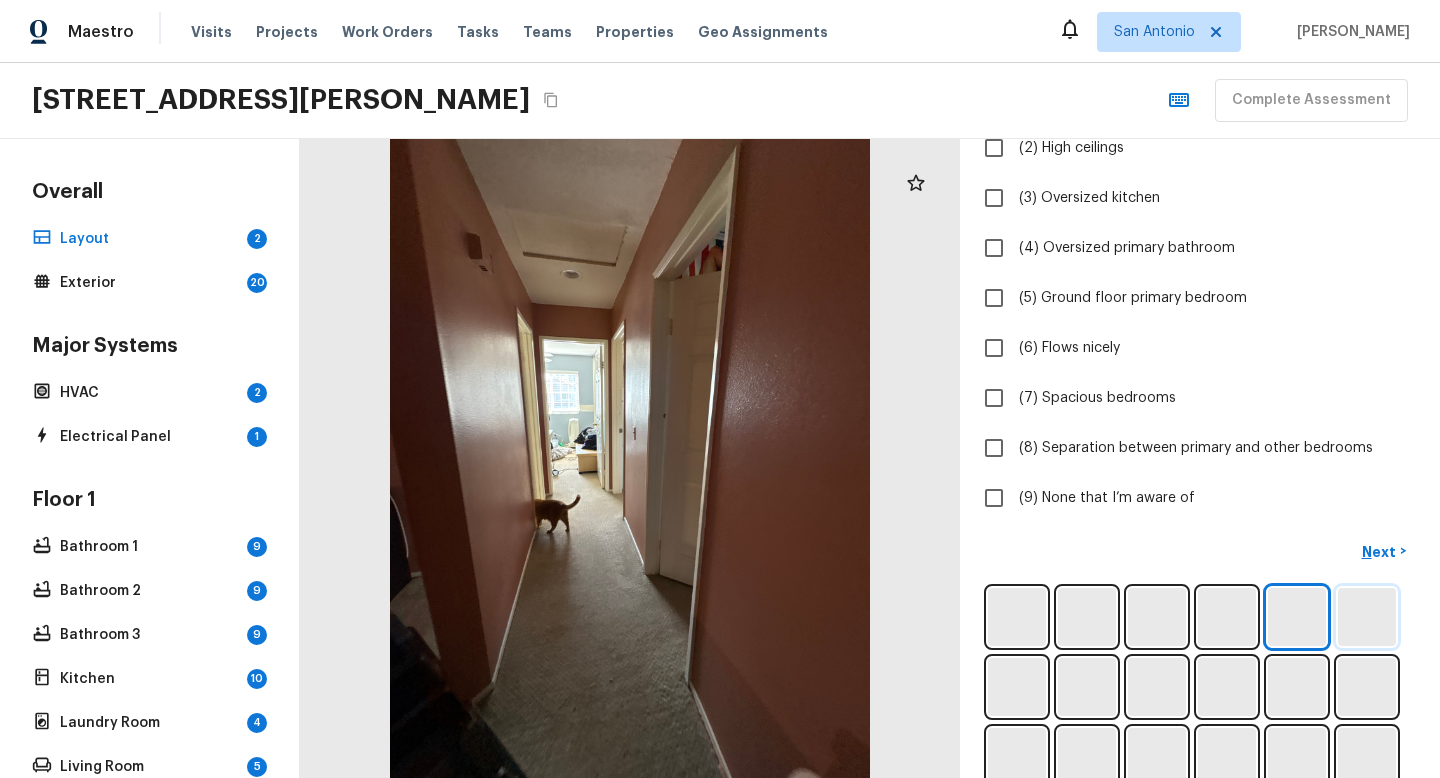 scroll, scrollTop: 247, scrollLeft: 0, axis: vertical 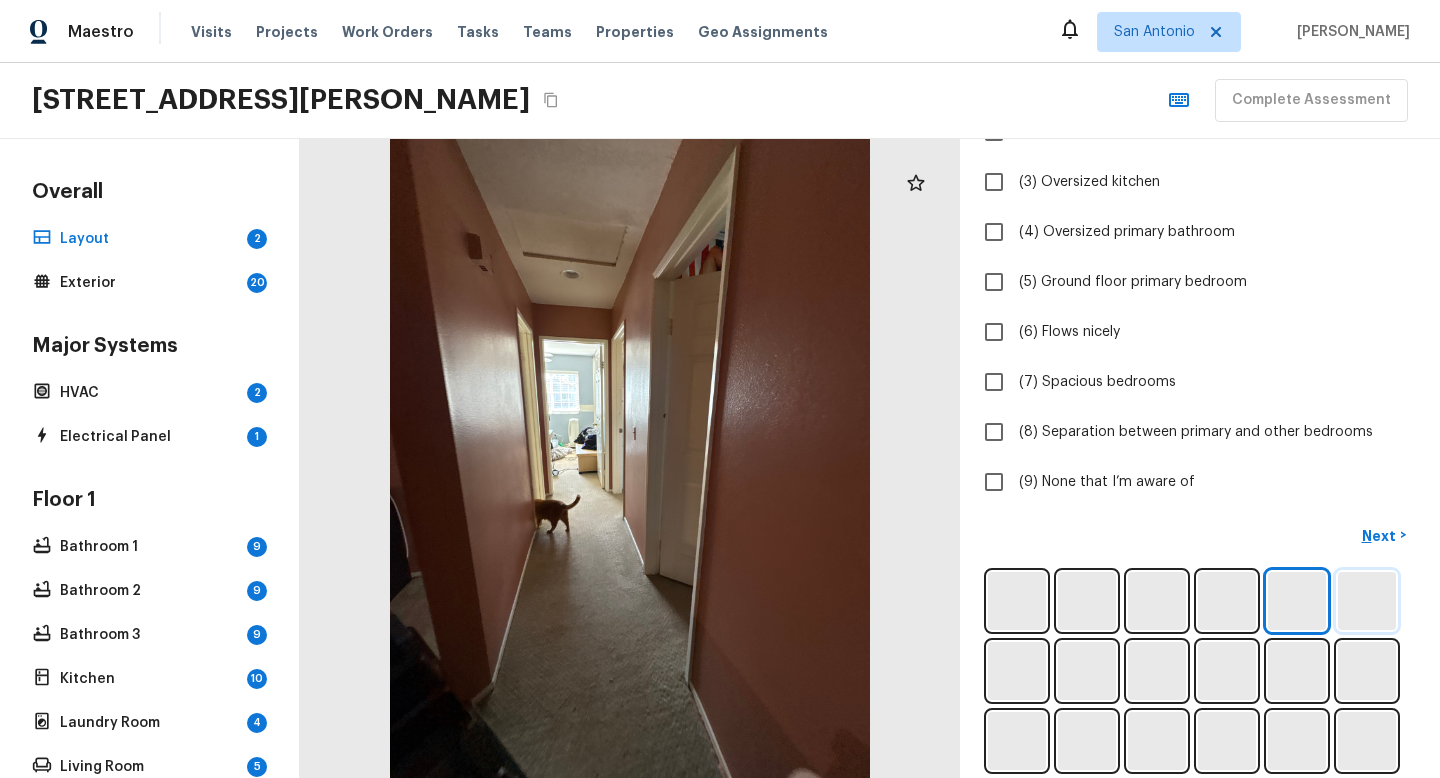 click at bounding box center (1367, 601) 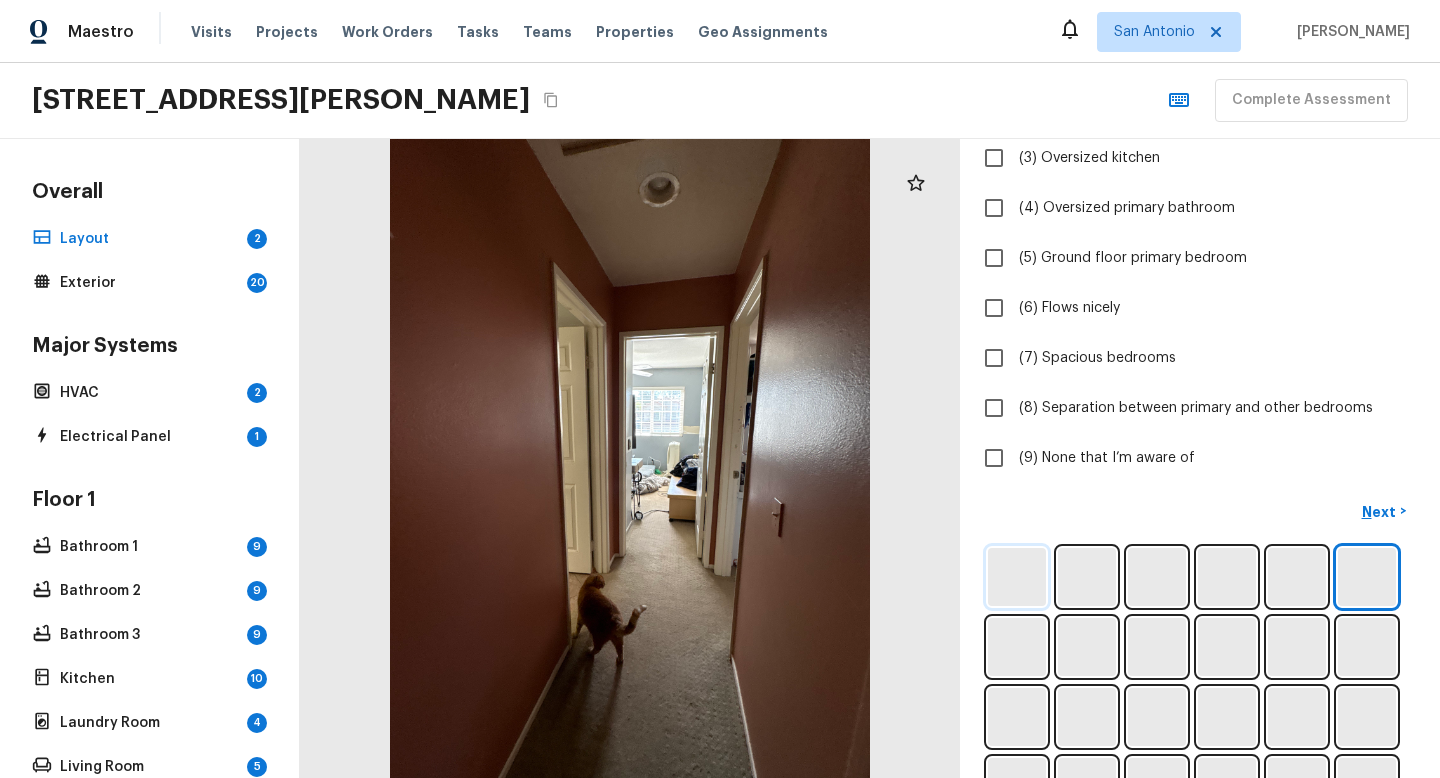 scroll, scrollTop: 272, scrollLeft: 0, axis: vertical 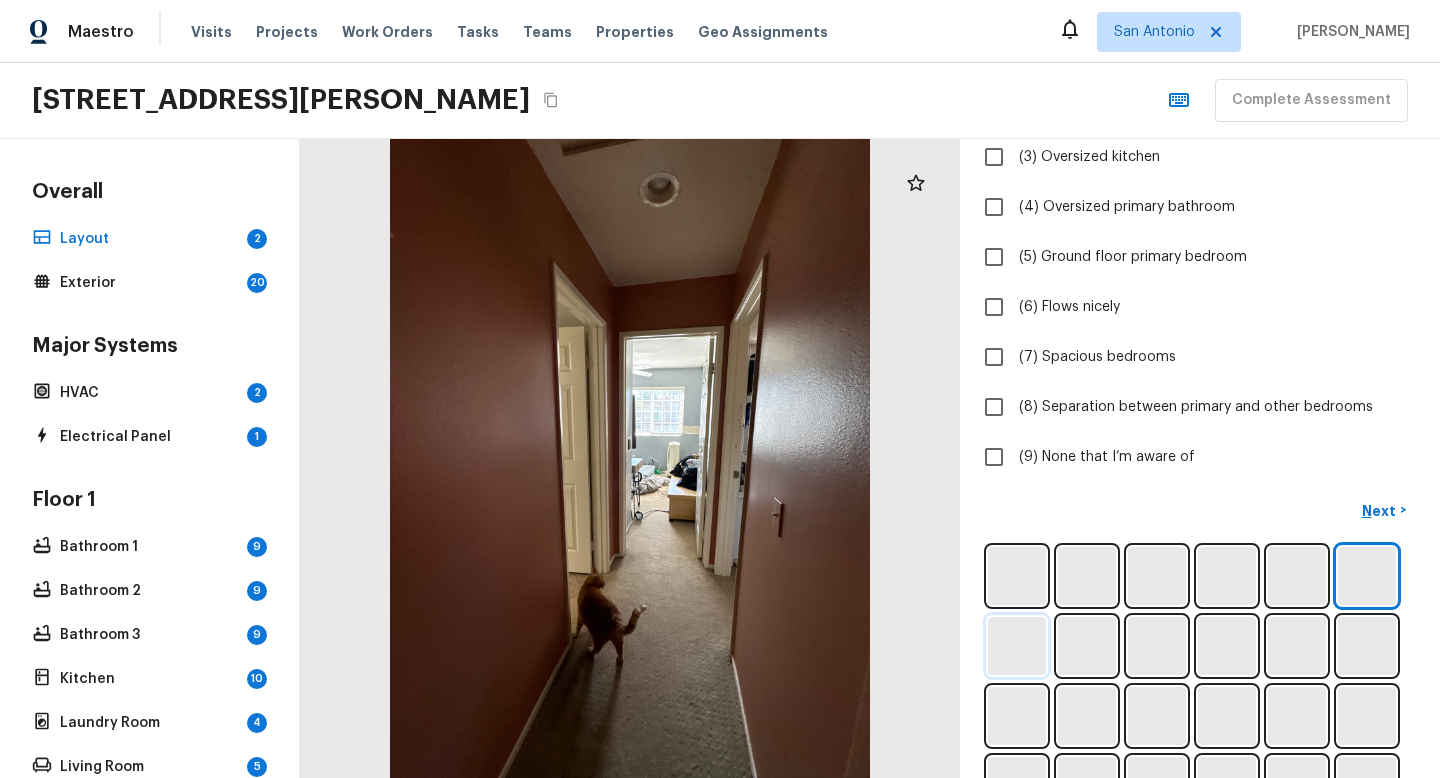 click at bounding box center [1017, 646] 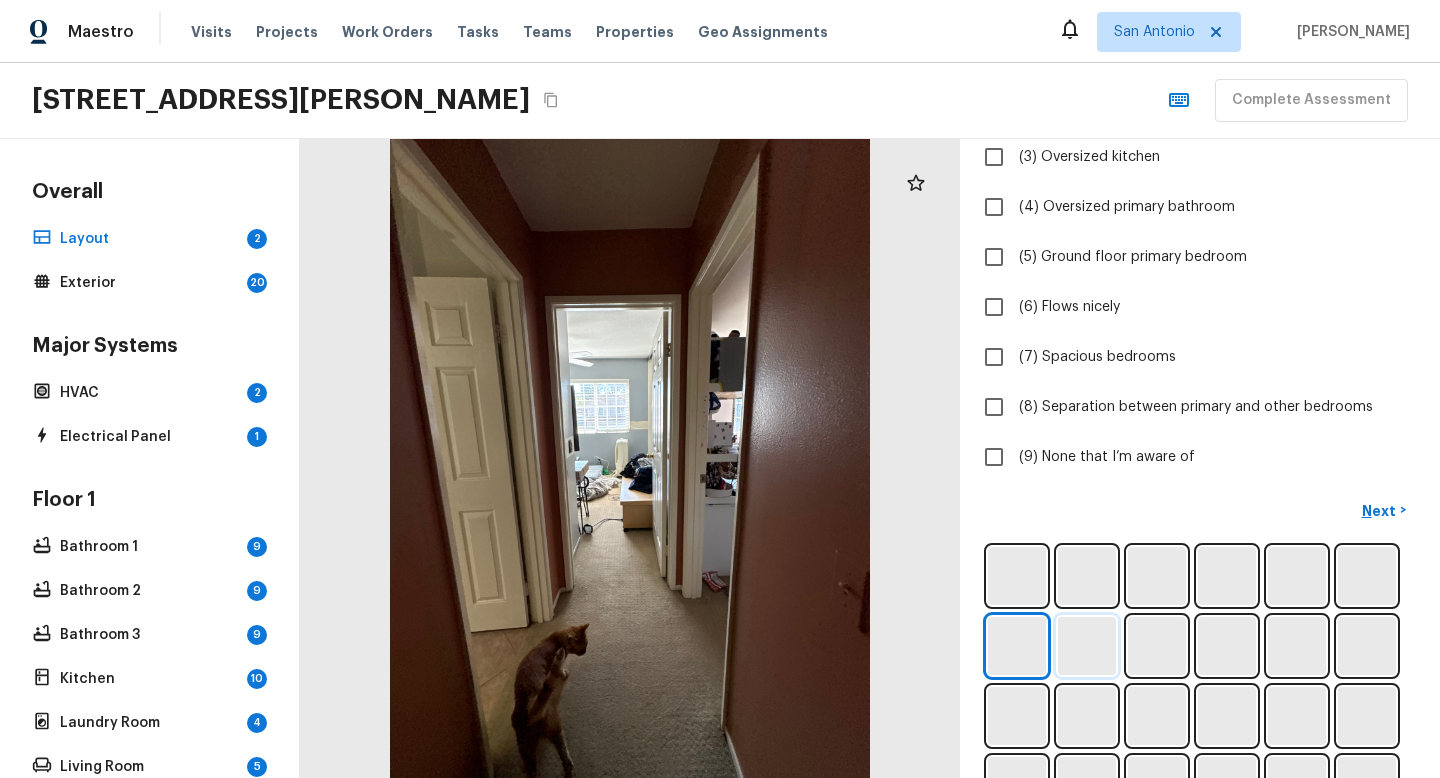click at bounding box center (1087, 646) 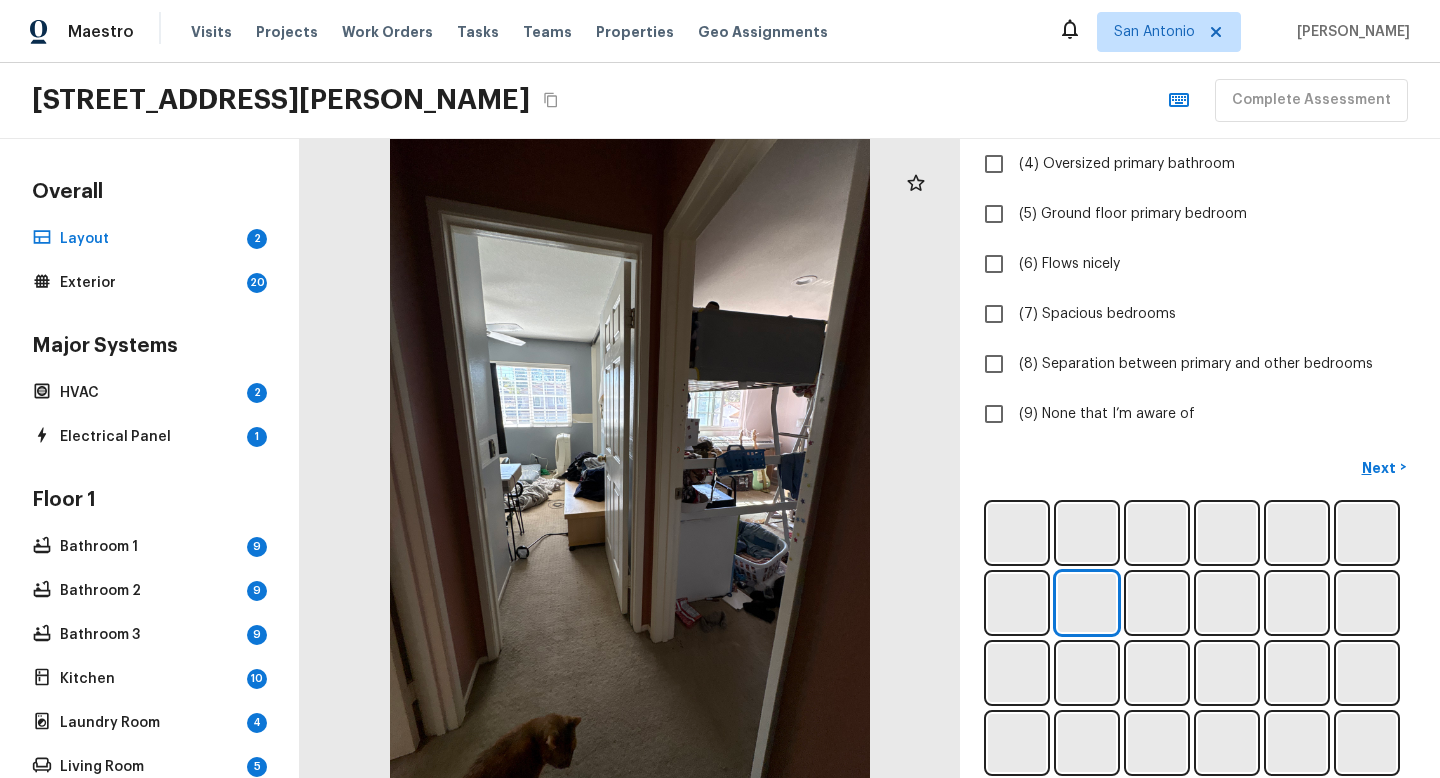 scroll, scrollTop: 343, scrollLeft: 0, axis: vertical 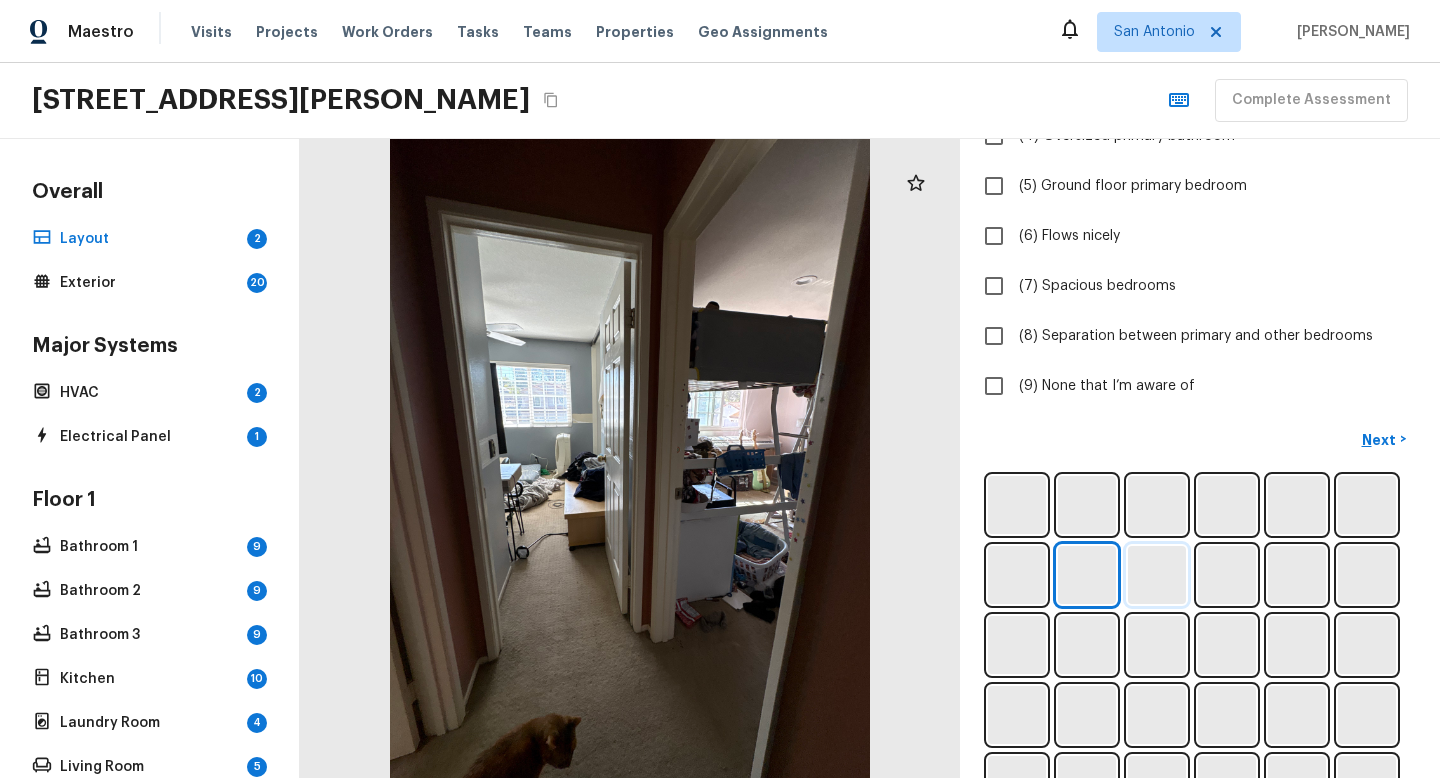 click at bounding box center (1157, 575) 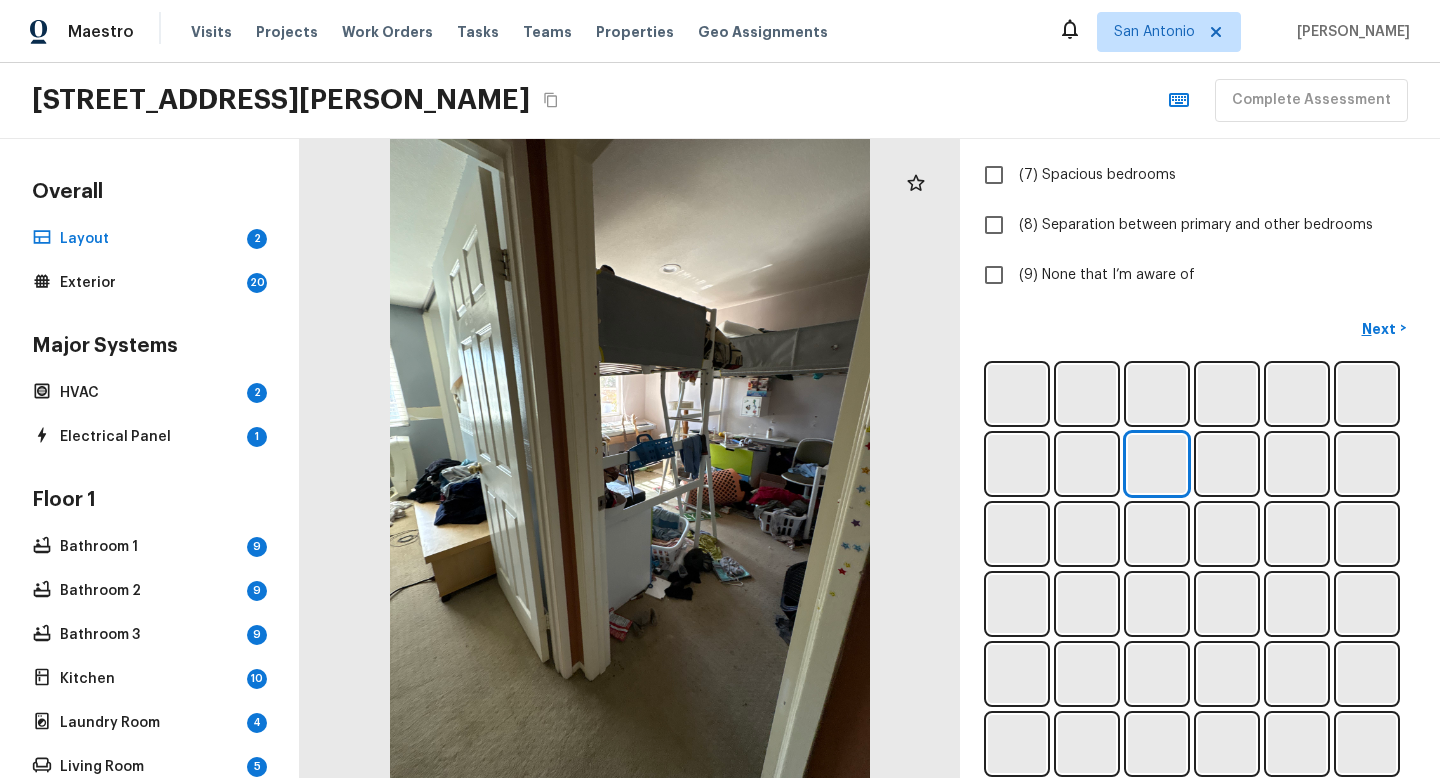 scroll, scrollTop: 455, scrollLeft: 0, axis: vertical 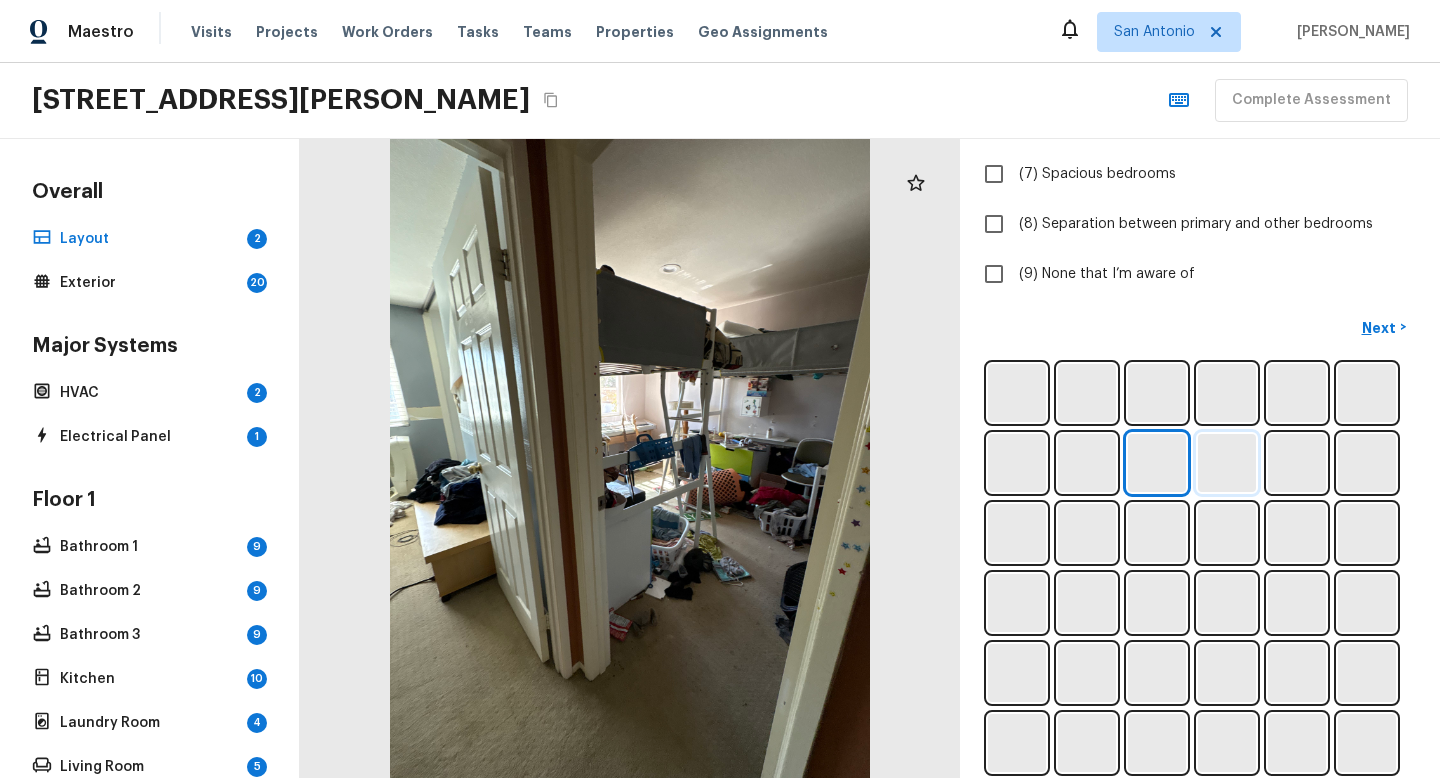 click at bounding box center [1227, 463] 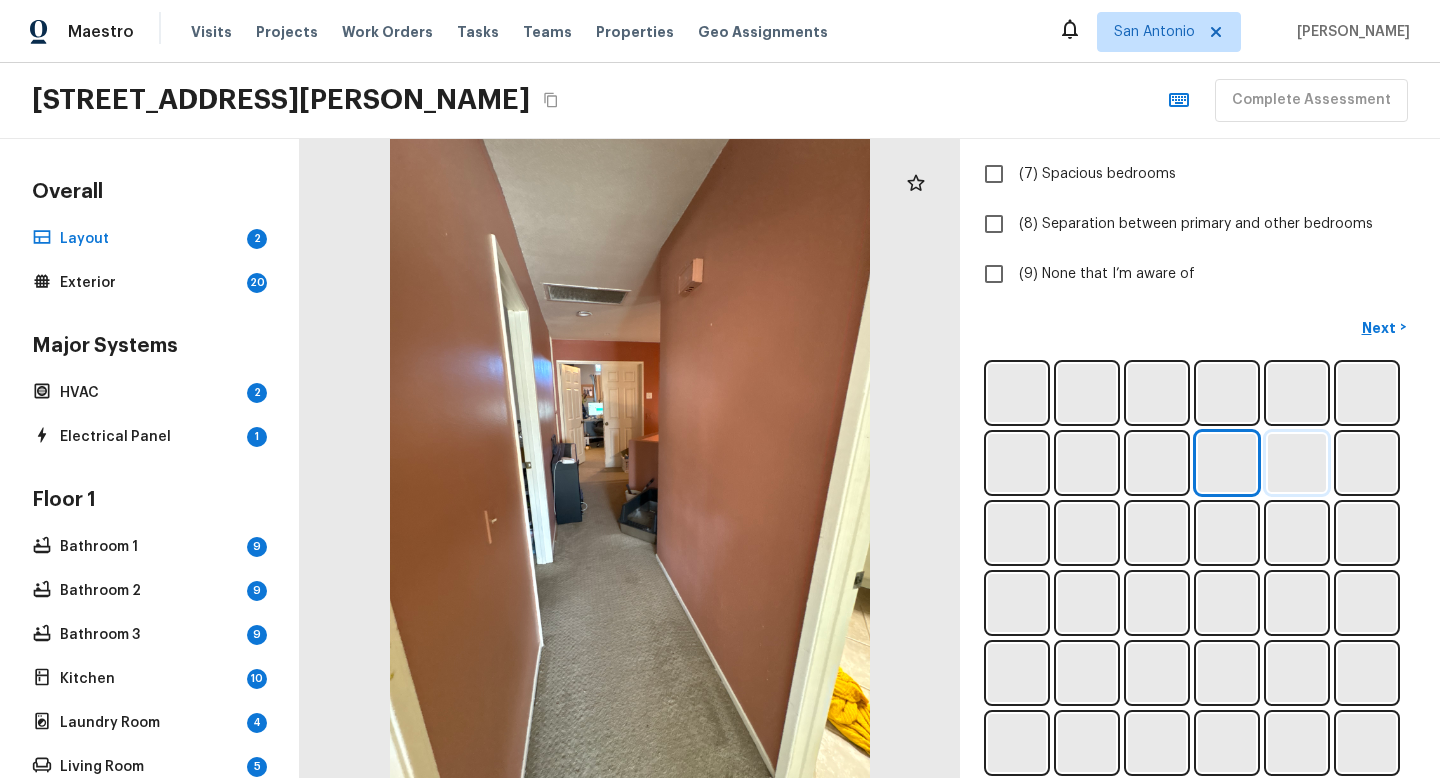 click at bounding box center [1297, 463] 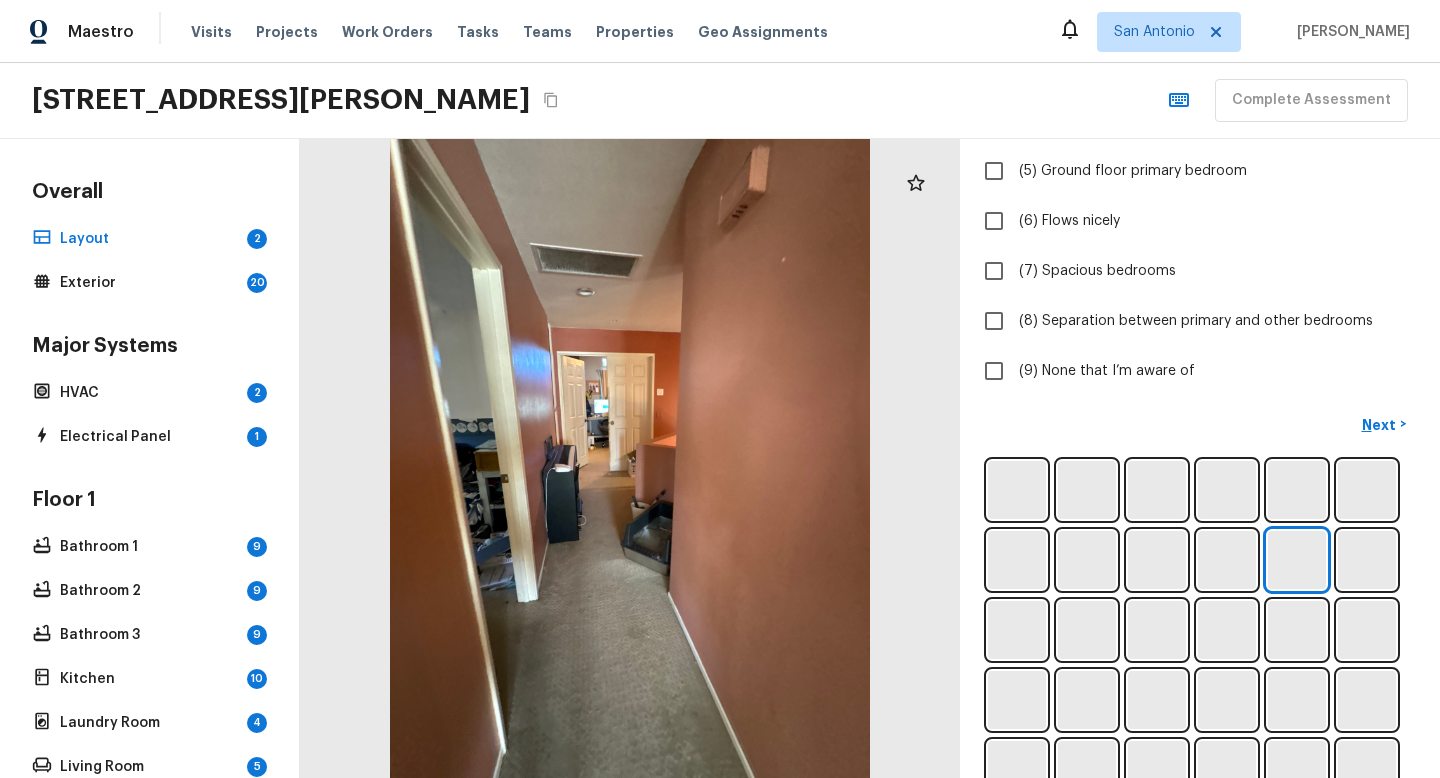 scroll, scrollTop: 362, scrollLeft: 0, axis: vertical 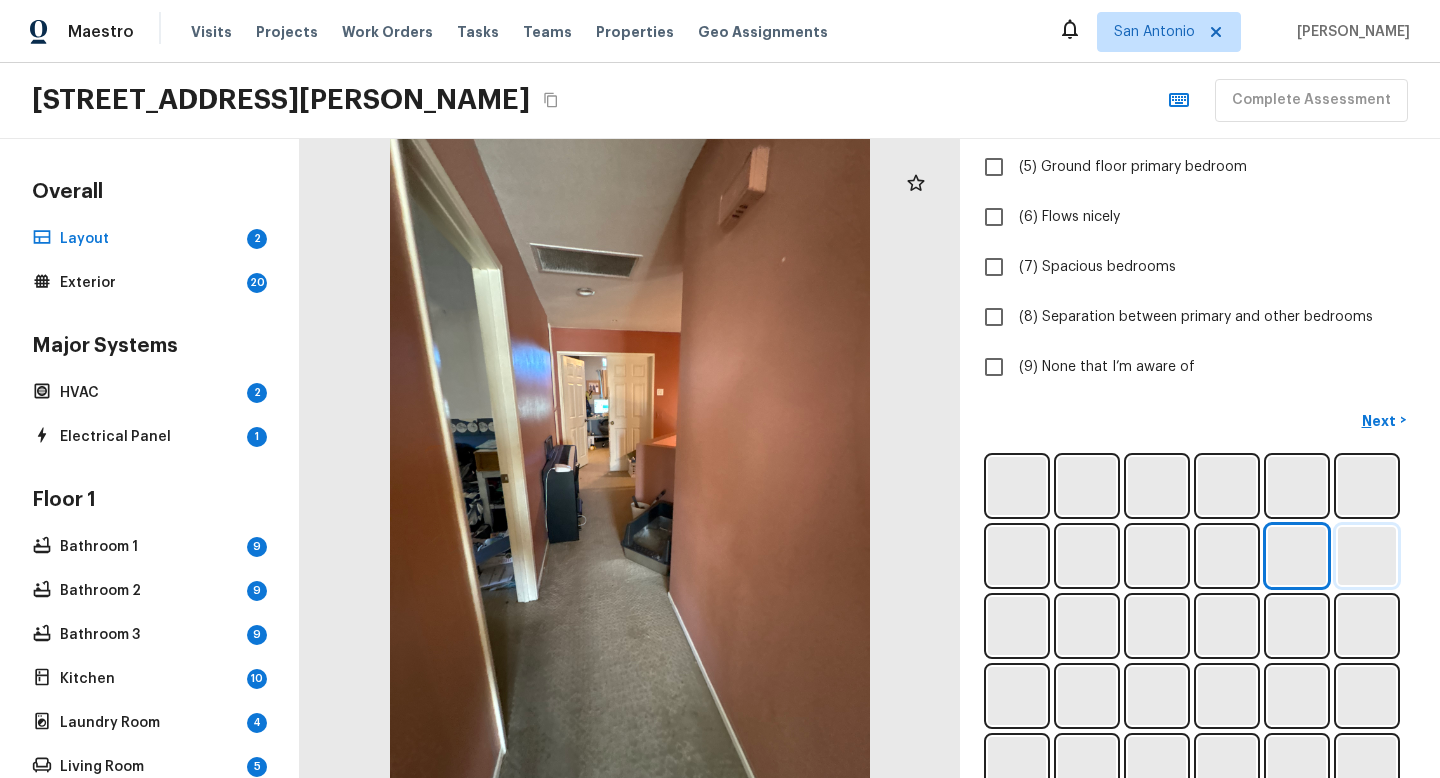click at bounding box center [1367, 556] 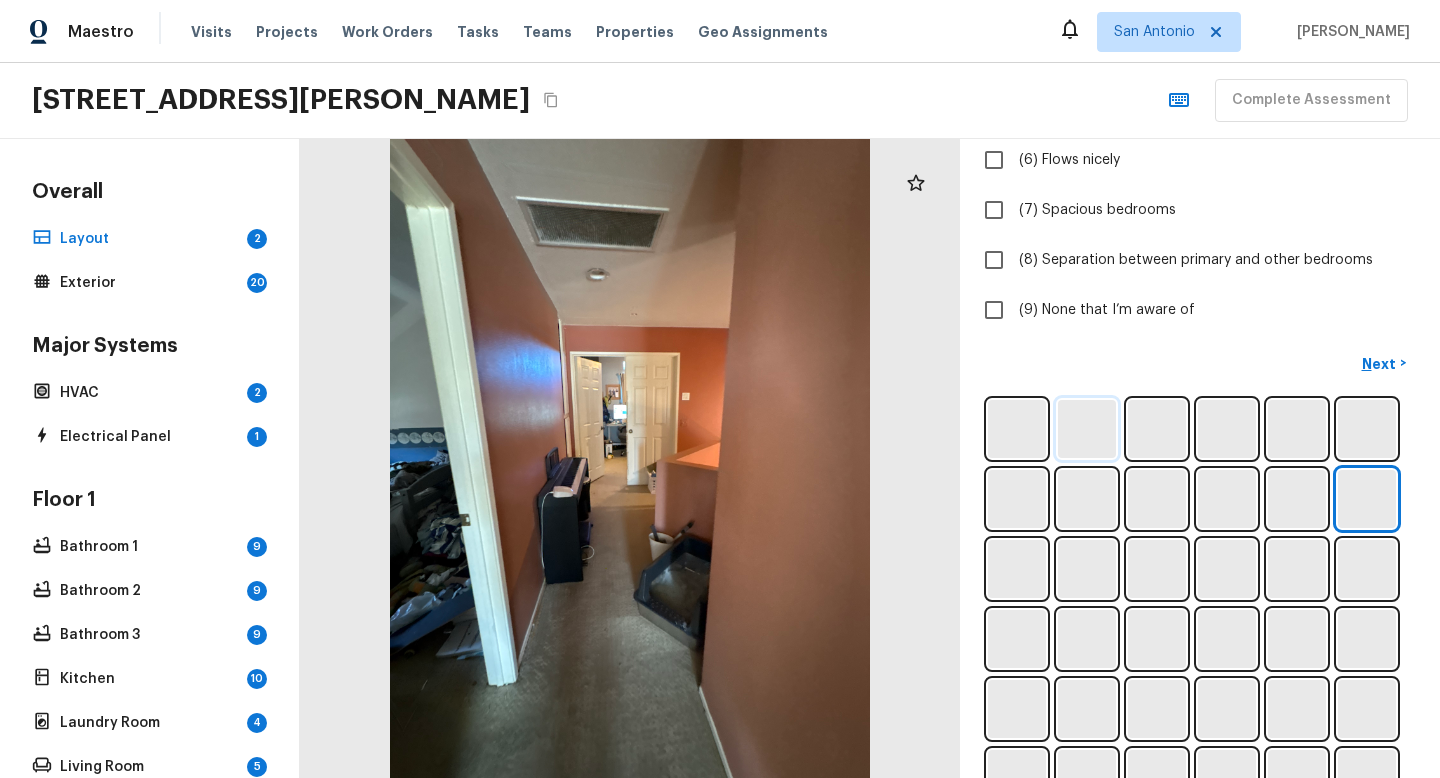 scroll, scrollTop: 424, scrollLeft: 0, axis: vertical 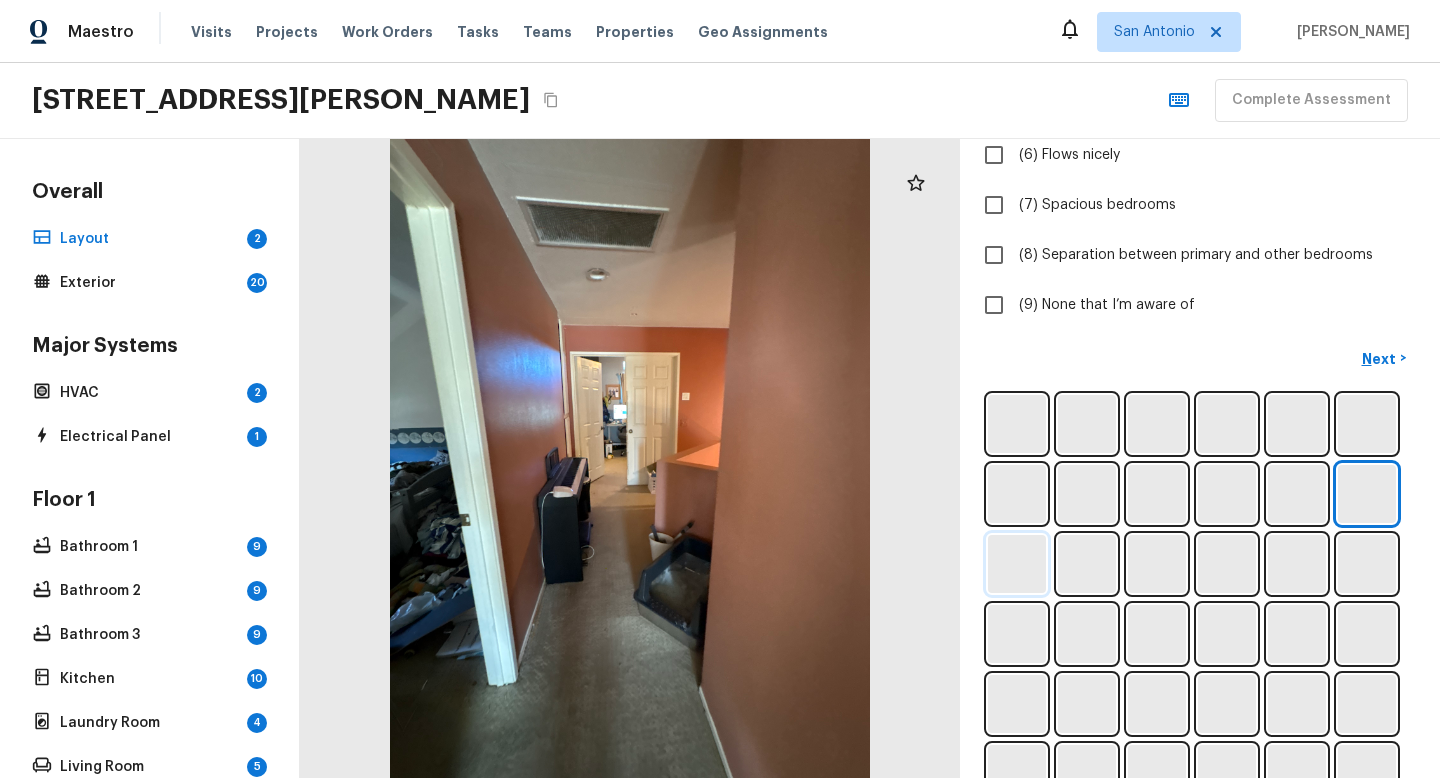 click at bounding box center (1017, 564) 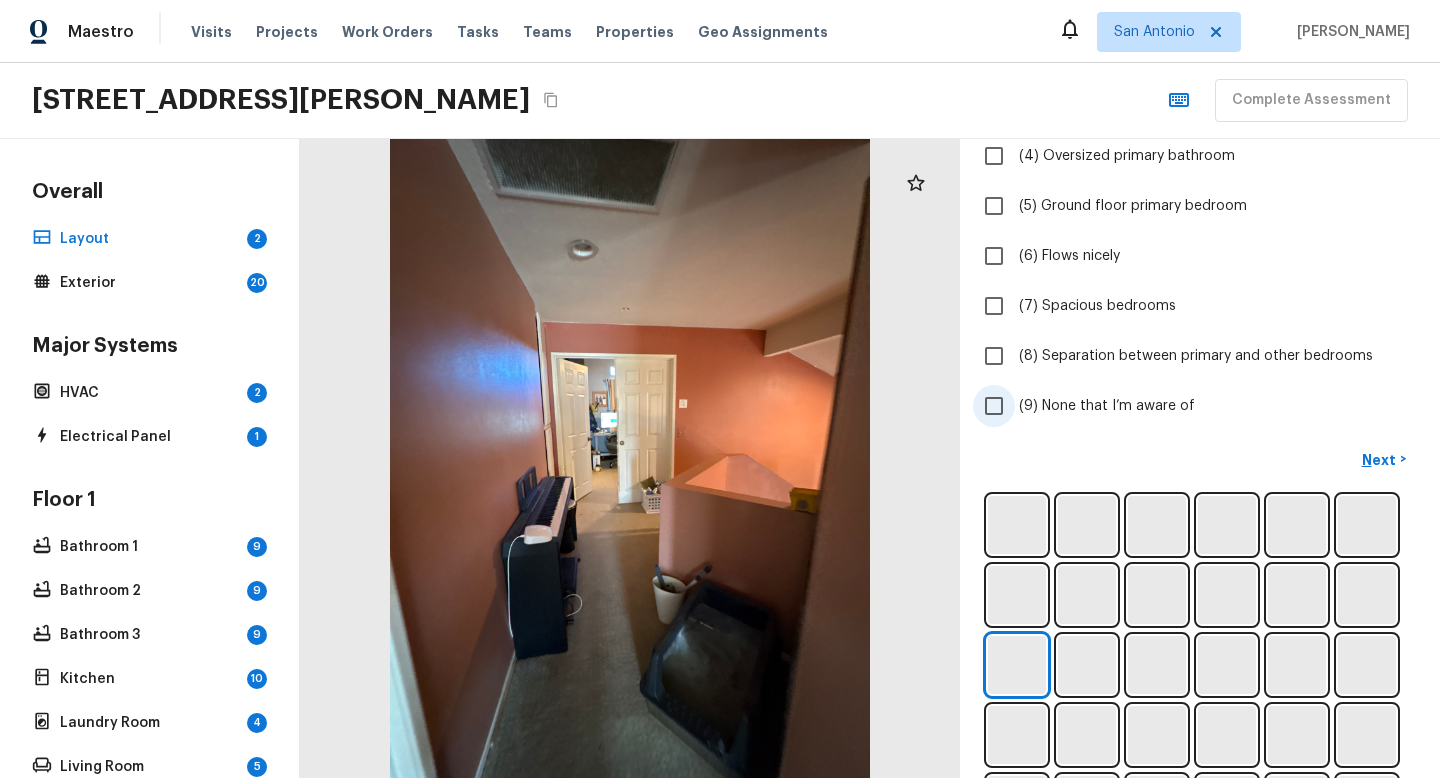 scroll, scrollTop: 432, scrollLeft: 0, axis: vertical 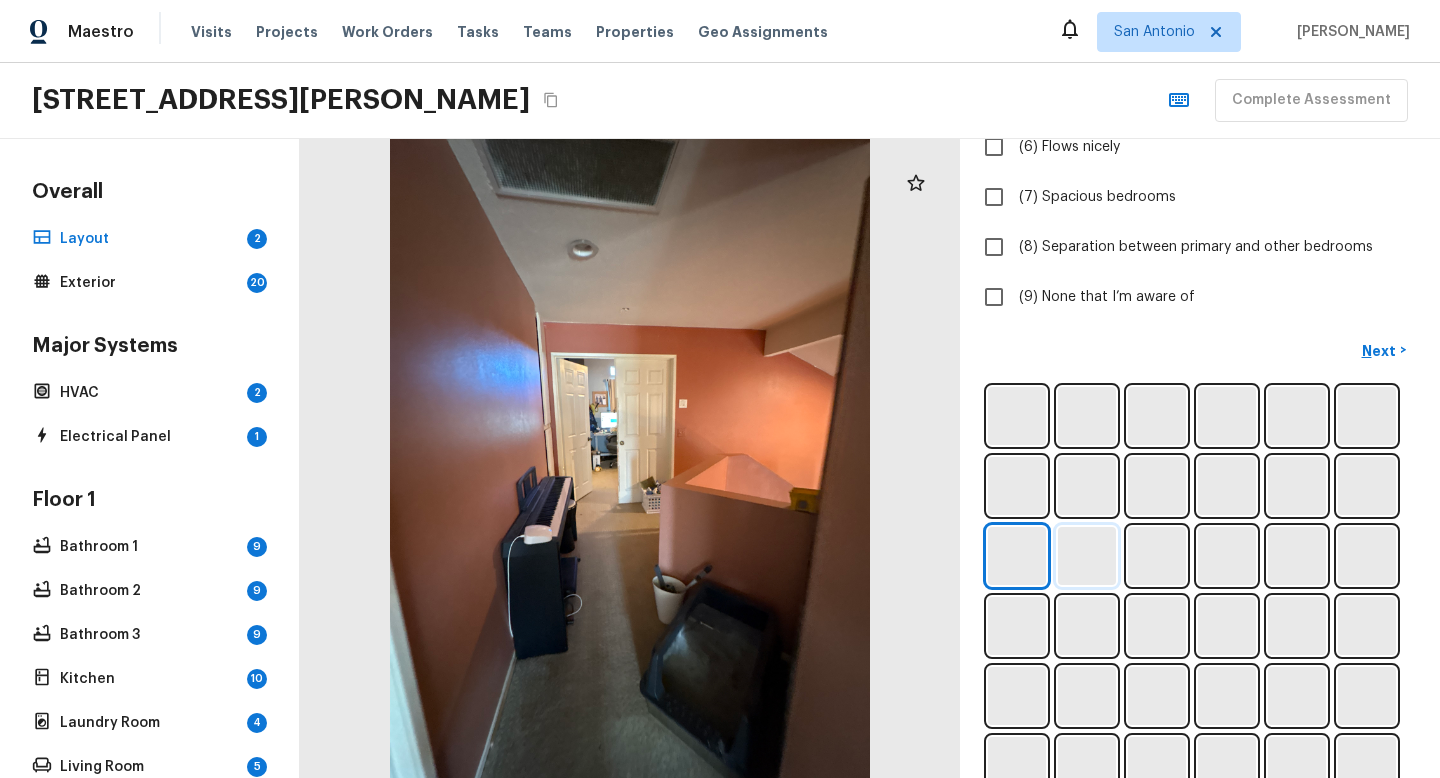 click at bounding box center (1087, 556) 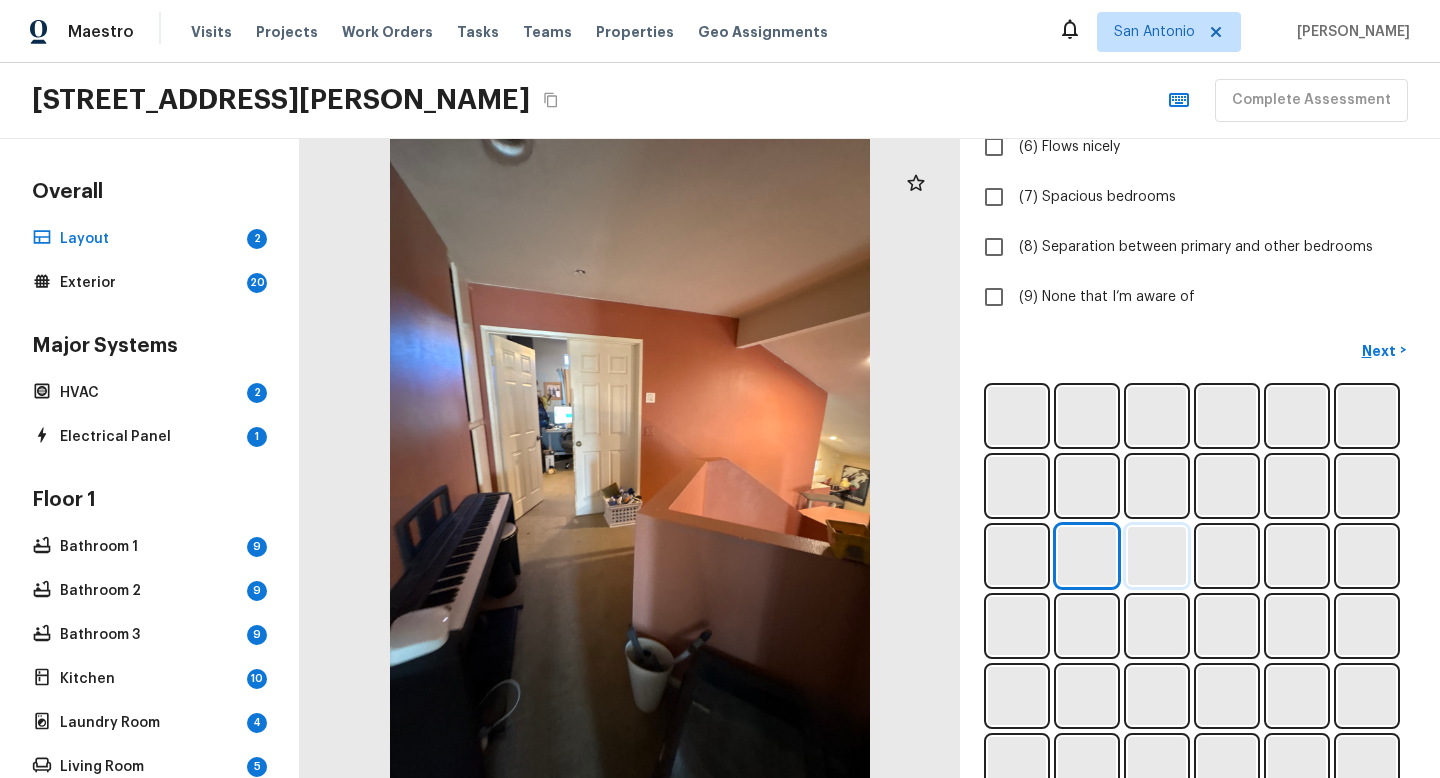 click at bounding box center [1157, 556] 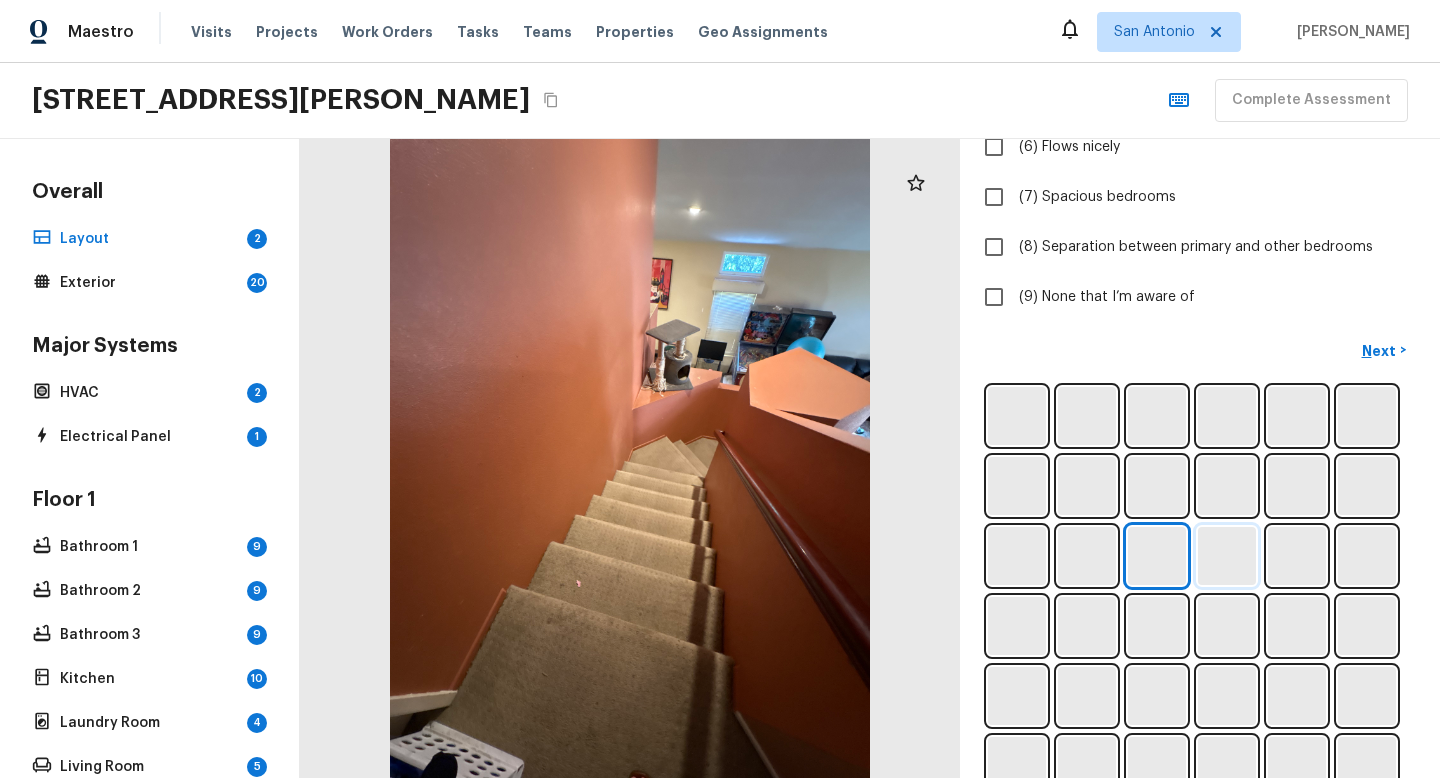 click at bounding box center [1227, 556] 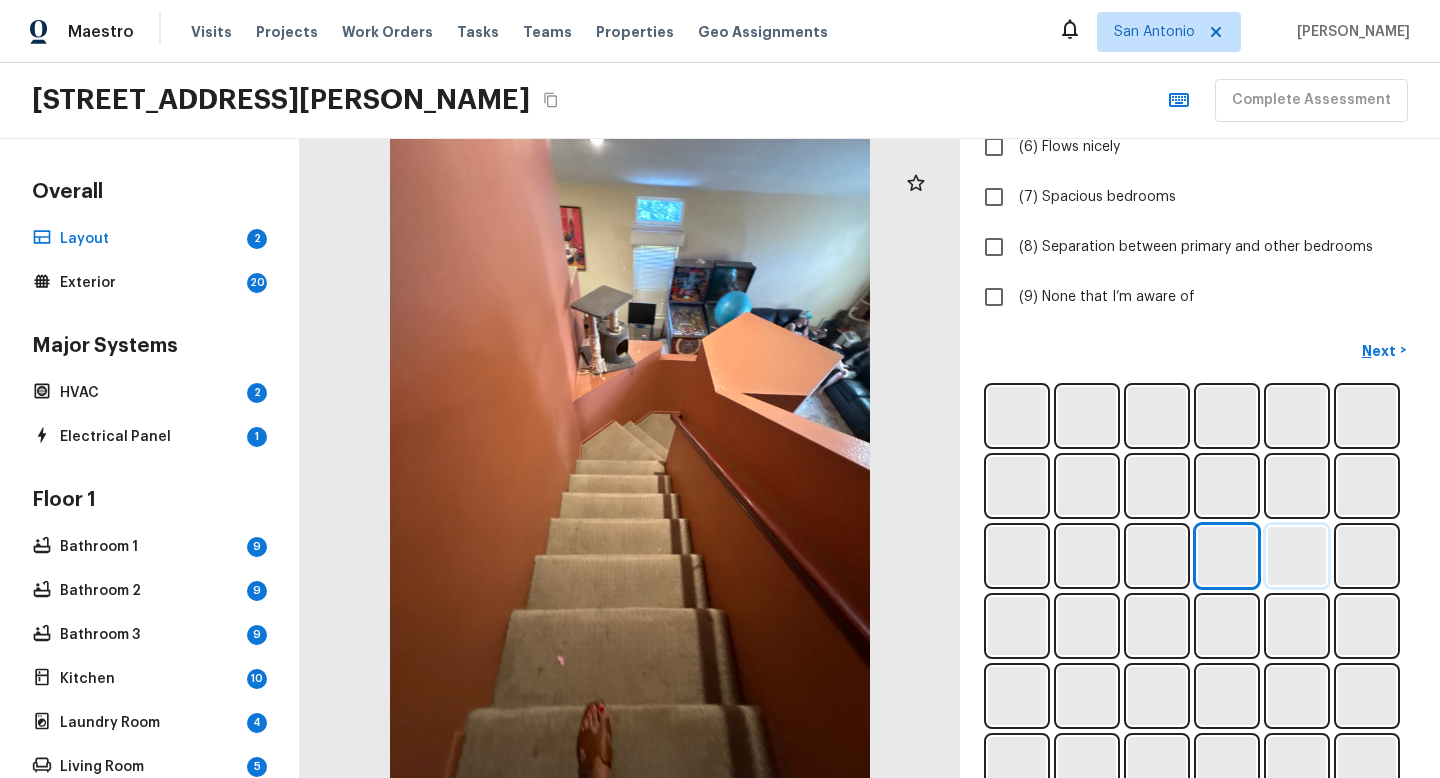 click at bounding box center (1297, 556) 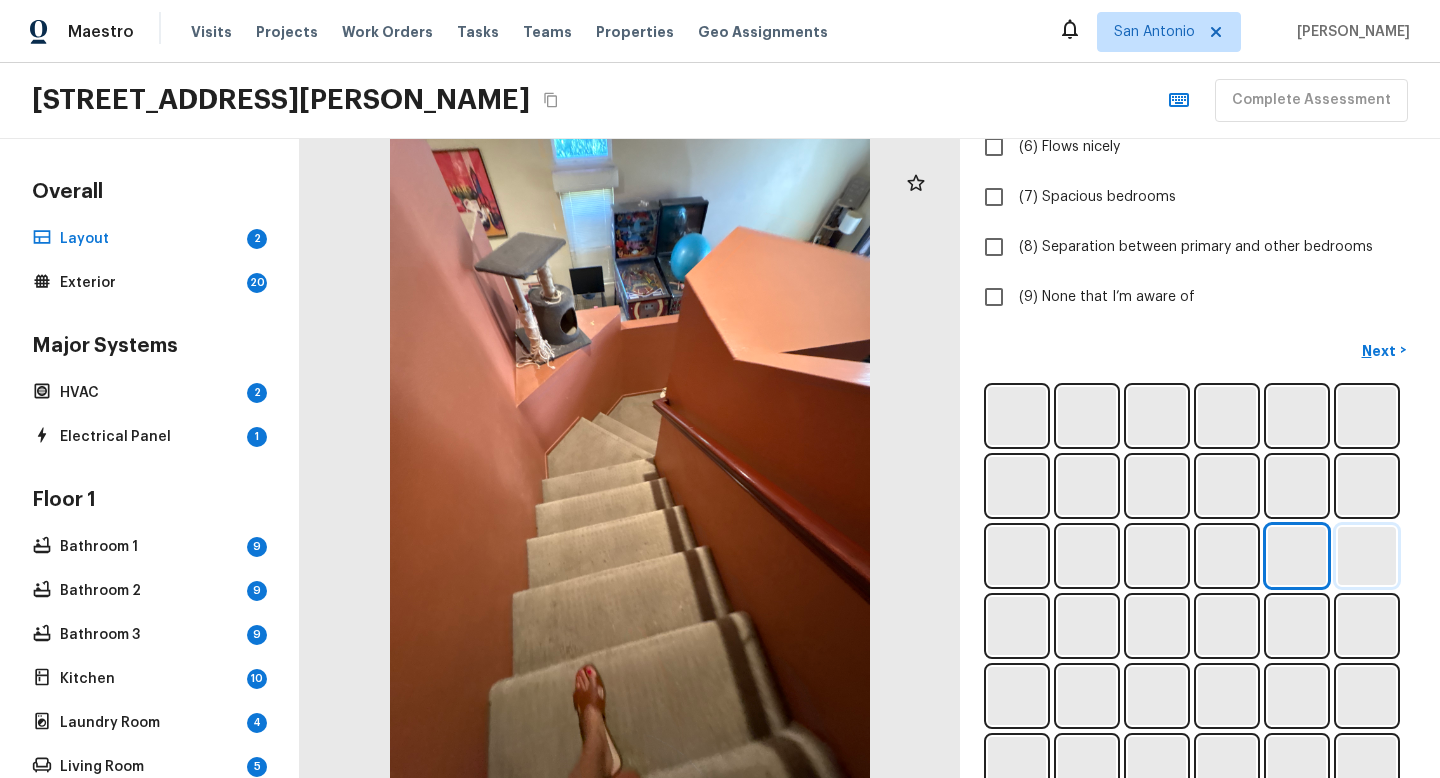 click at bounding box center (1367, 556) 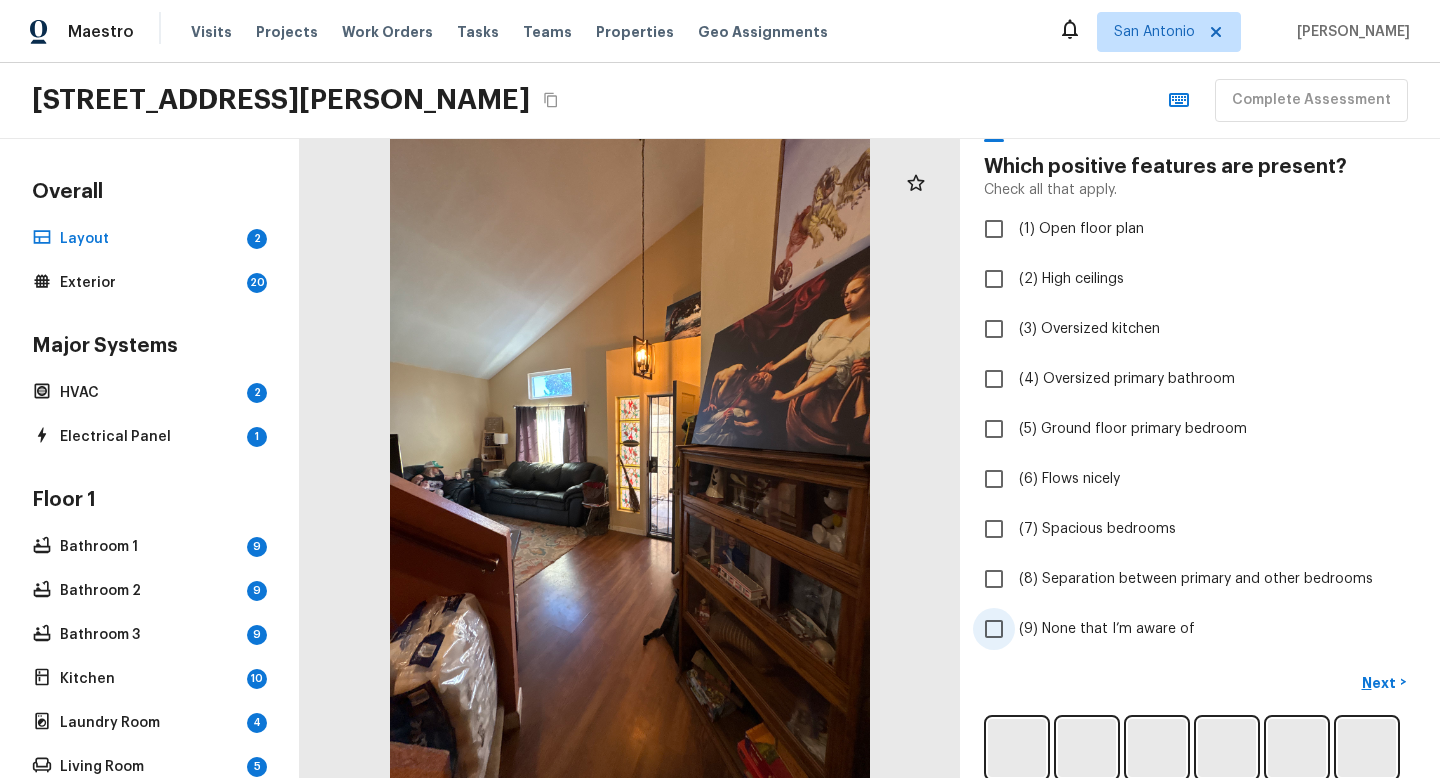 scroll, scrollTop: 632, scrollLeft: 0, axis: vertical 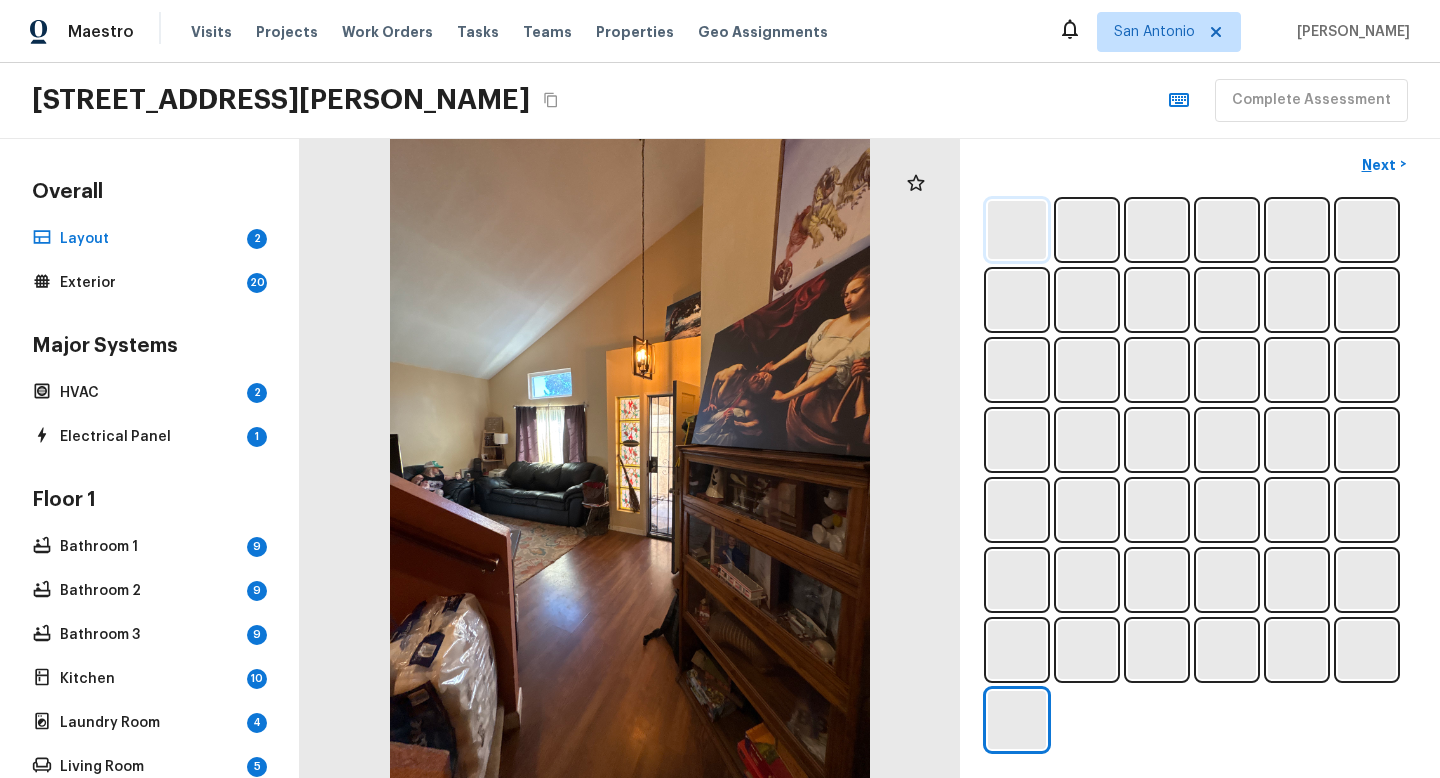 click at bounding box center [1017, 230] 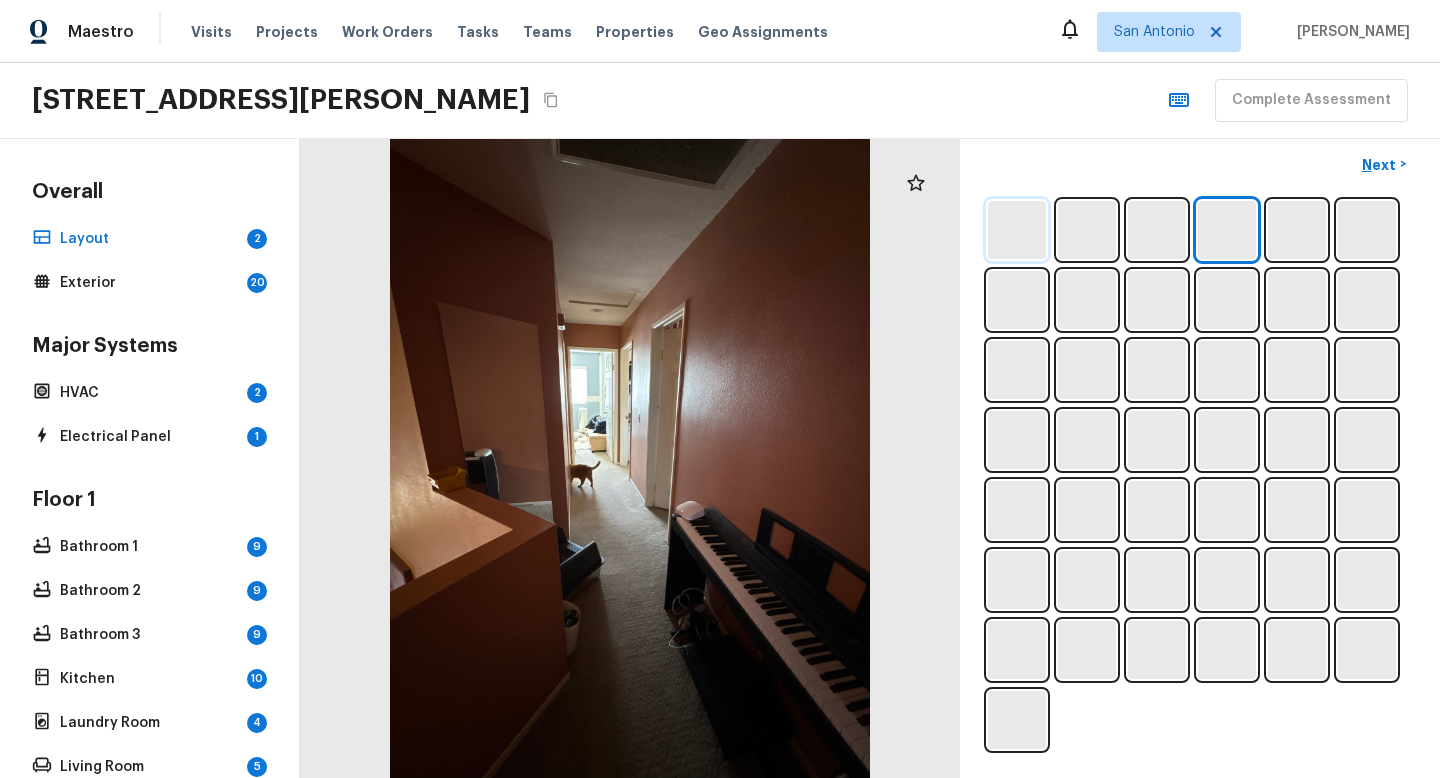 click at bounding box center [1017, 230] 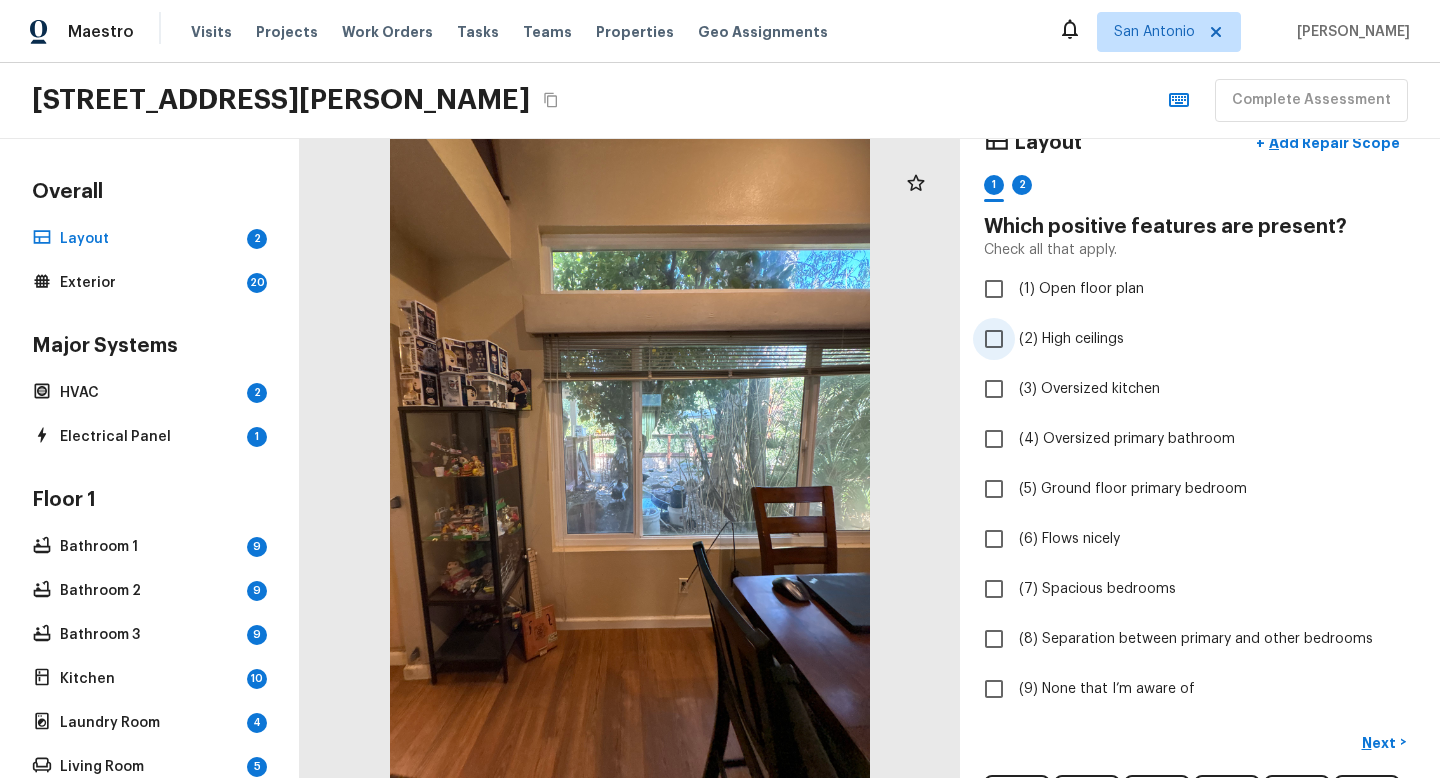 scroll, scrollTop: 215, scrollLeft: 0, axis: vertical 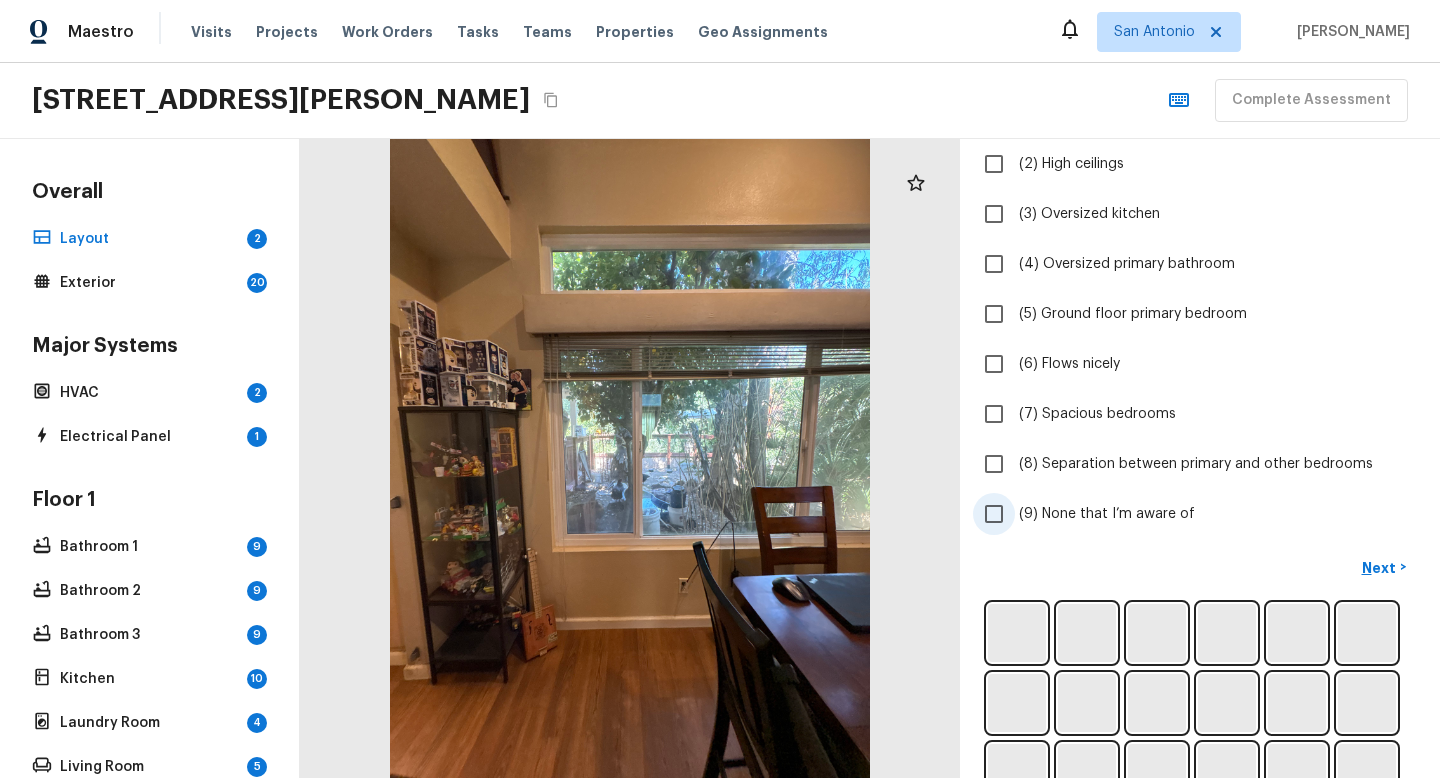 click on "(9) None that I’m aware of" at bounding box center (1107, 514) 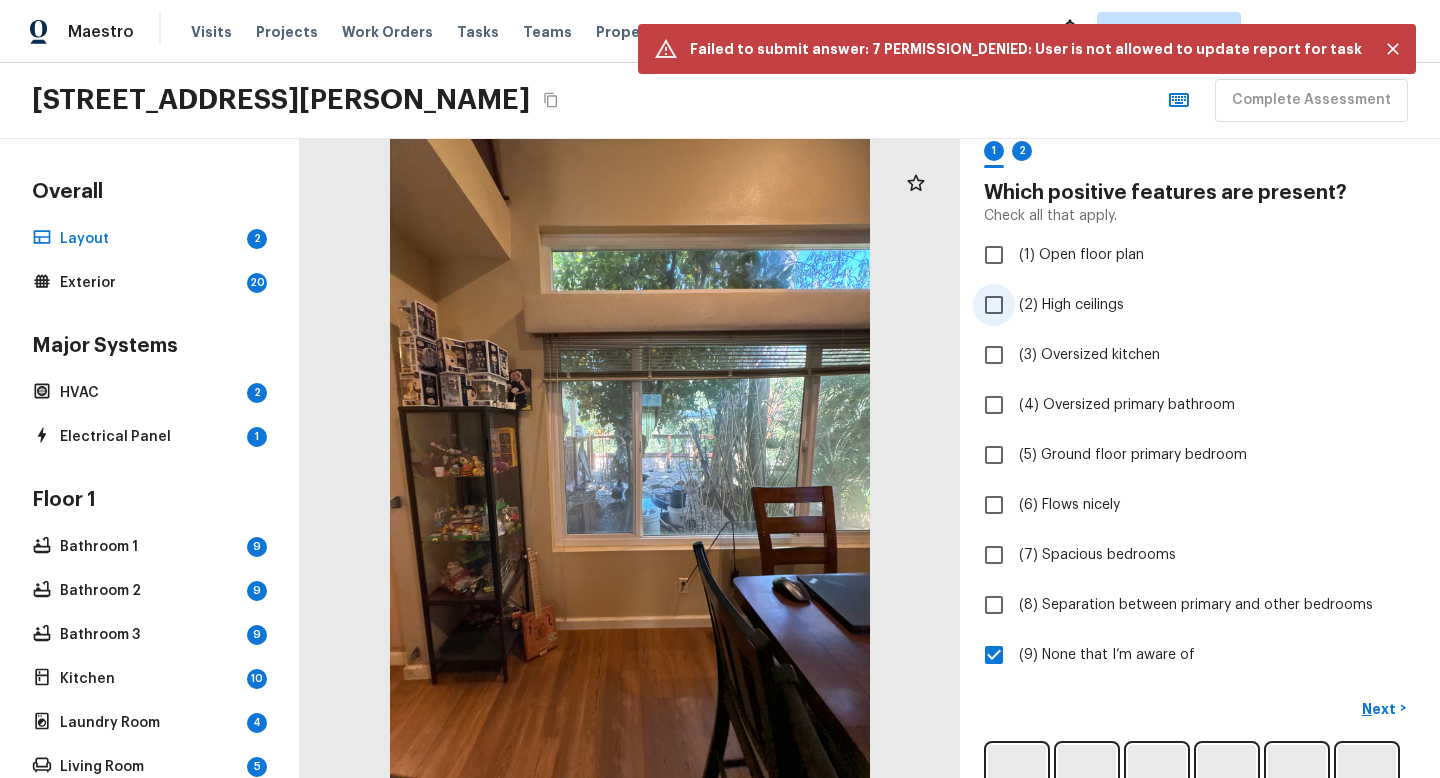 scroll, scrollTop: 20, scrollLeft: 0, axis: vertical 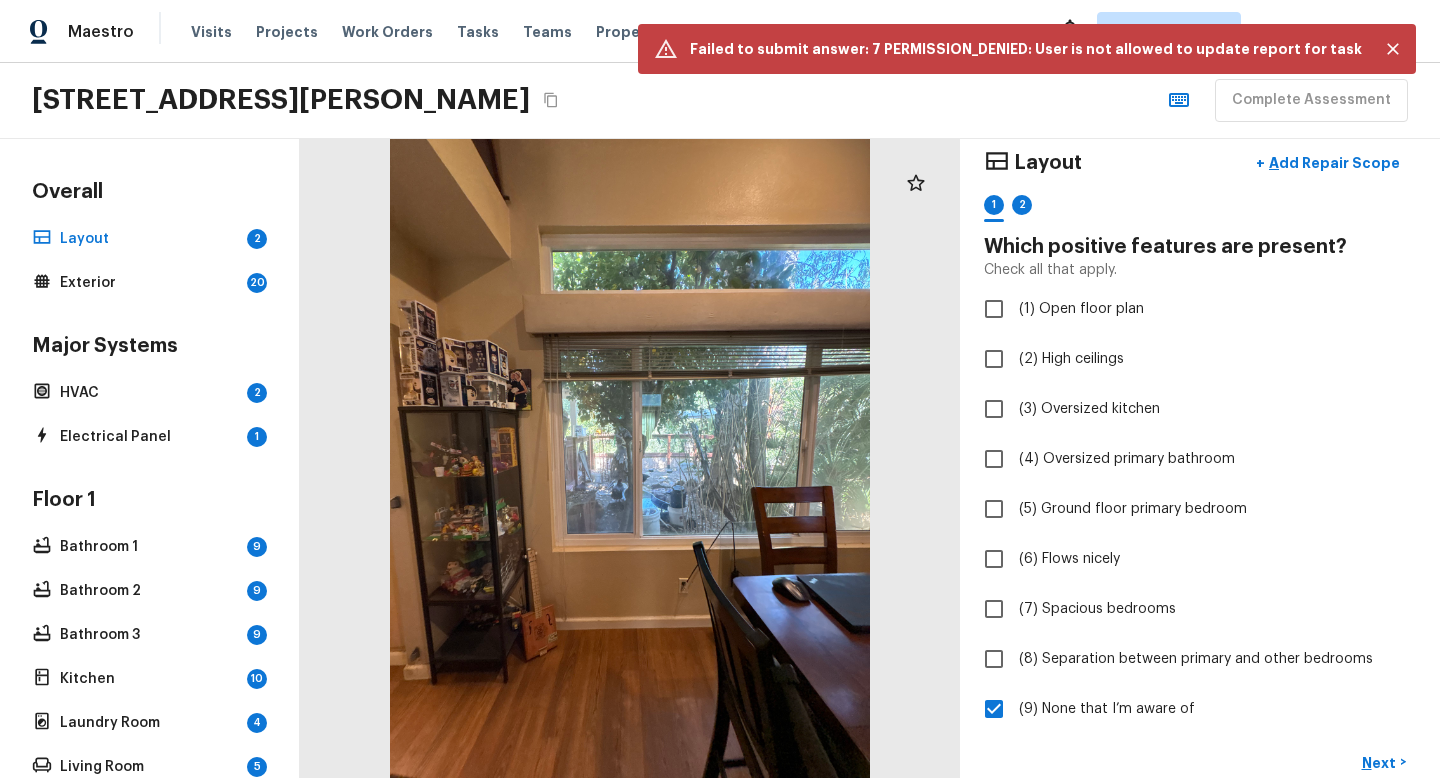 click on "1 2" at bounding box center [1200, 210] 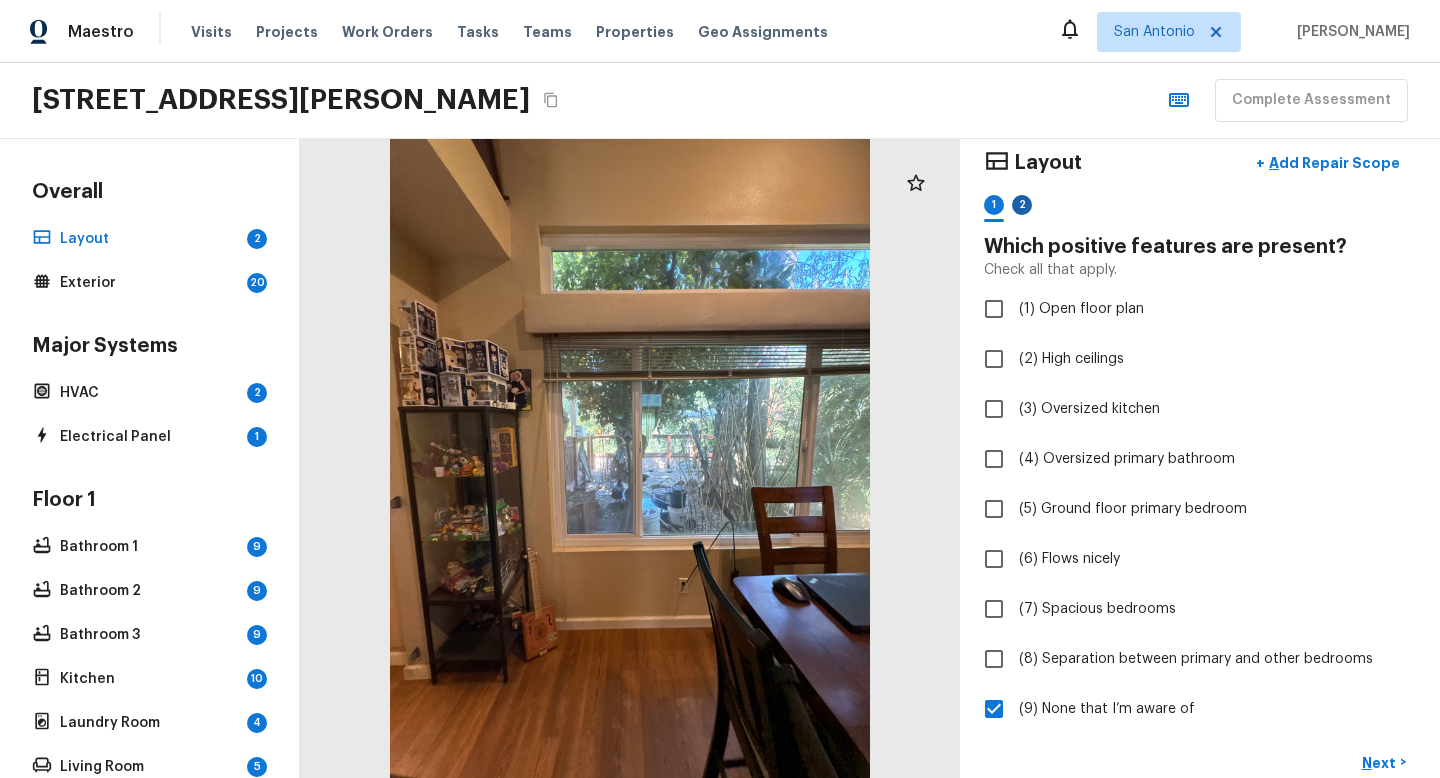 click on "2" at bounding box center [1022, 205] 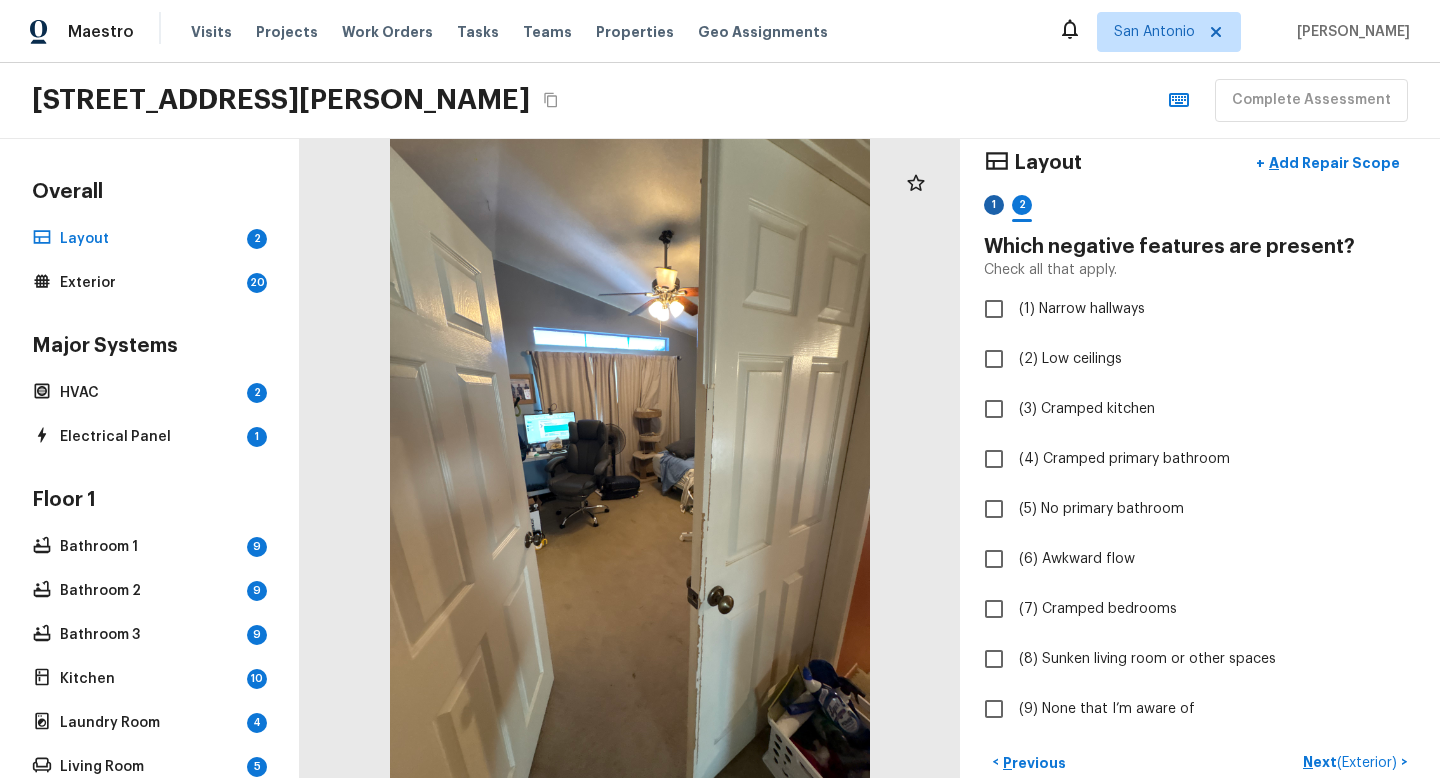 click on "1" at bounding box center (994, 205) 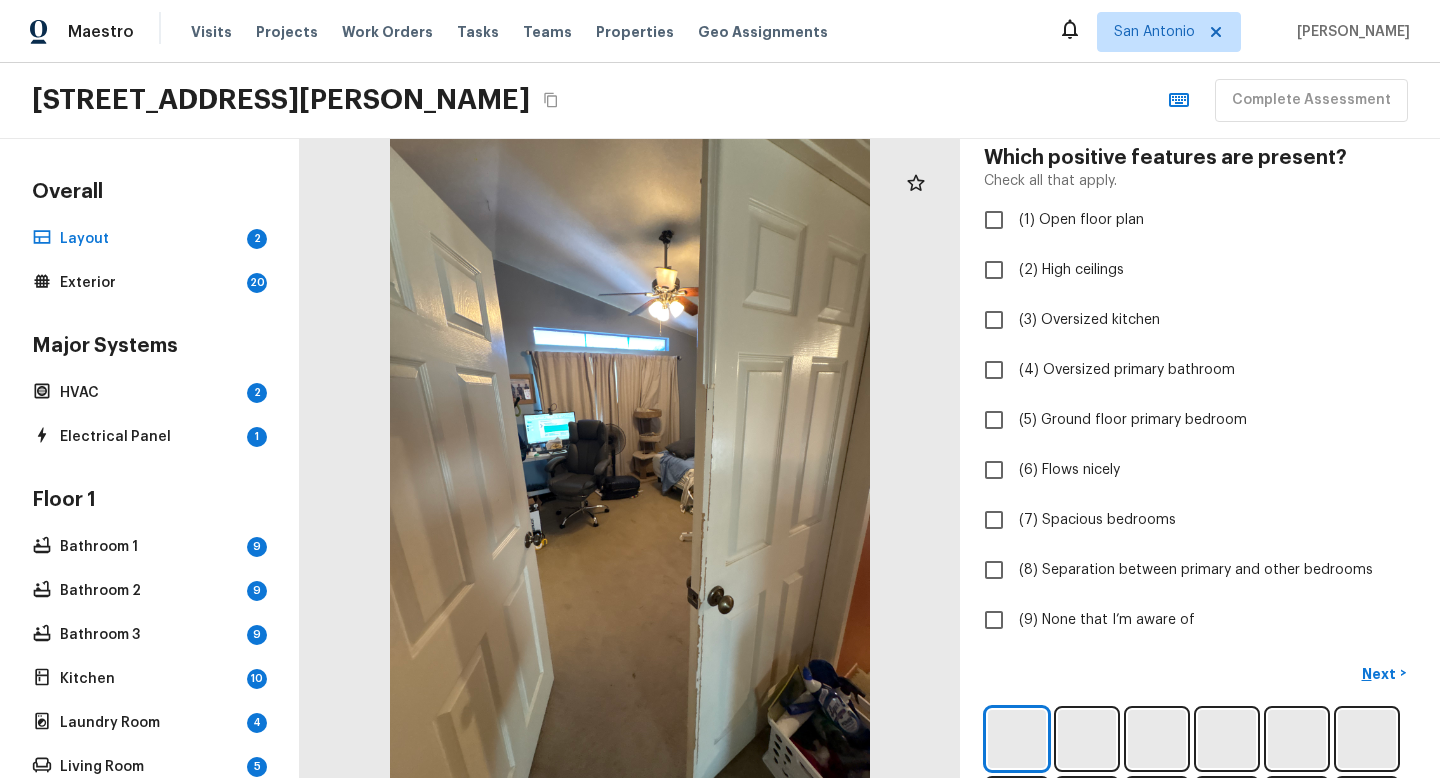scroll, scrollTop: 223, scrollLeft: 0, axis: vertical 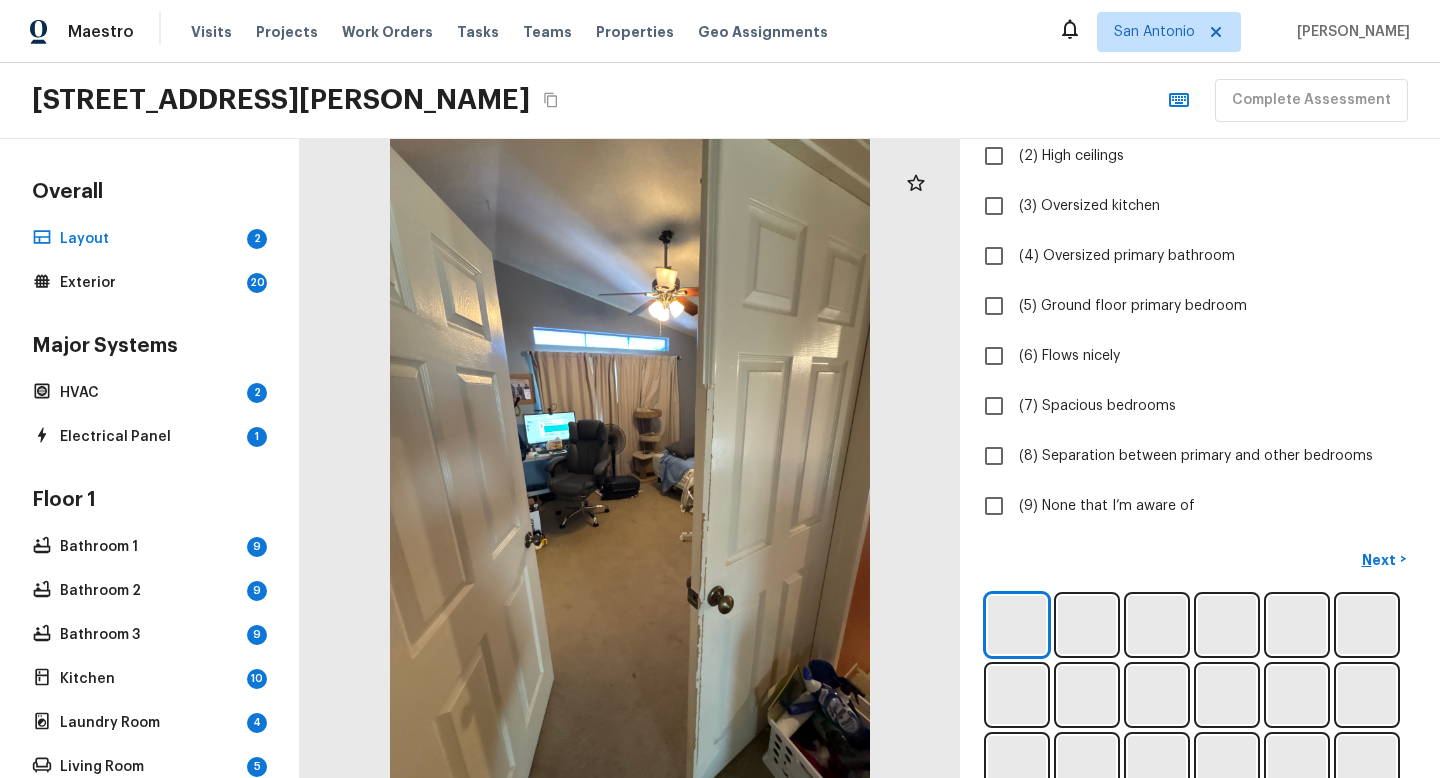 click on "Layout + Add Repair Scope 1 2 Which positive features are present? Check all that apply. (1) Open floor plan (2) High ceilings (3) Oversized kitchen (4) Oversized primary bathroom (5) Ground floor primary bedroom (6) Flows nicely (7) Spacious bedrooms (8) Separation between primary and other bedrooms (9) None that I’m aware of" at bounding box center [1200, 234] 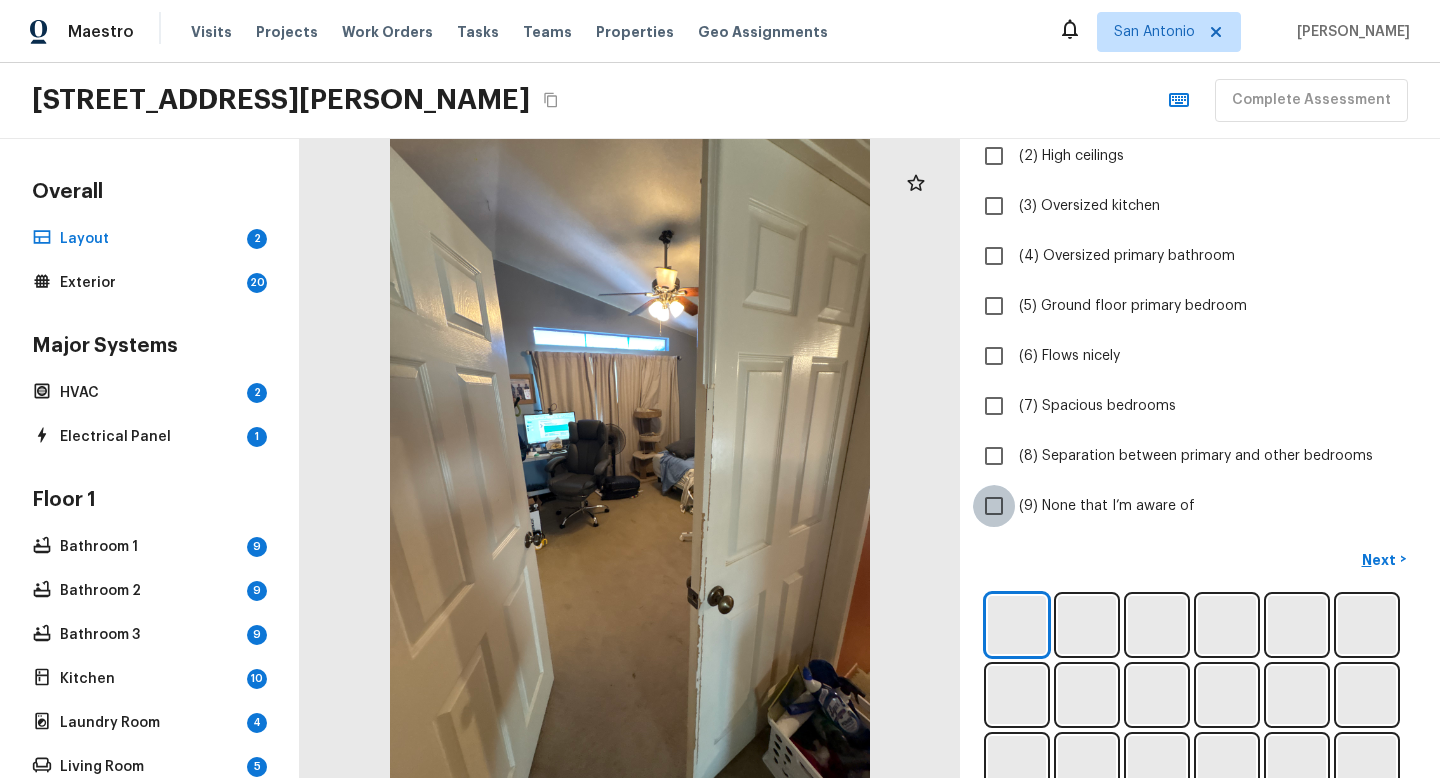 click on "(9) None that I’m aware of" at bounding box center [994, 506] 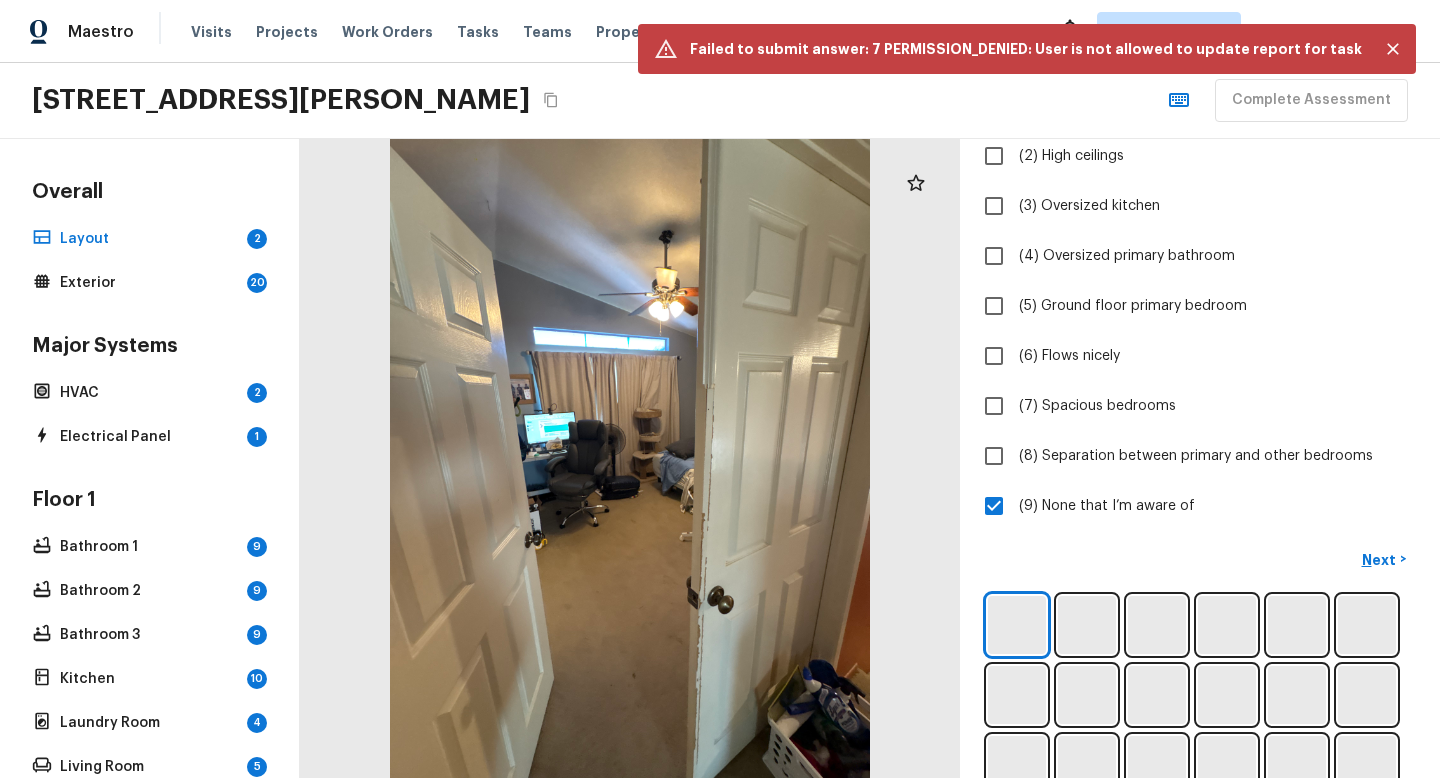 click 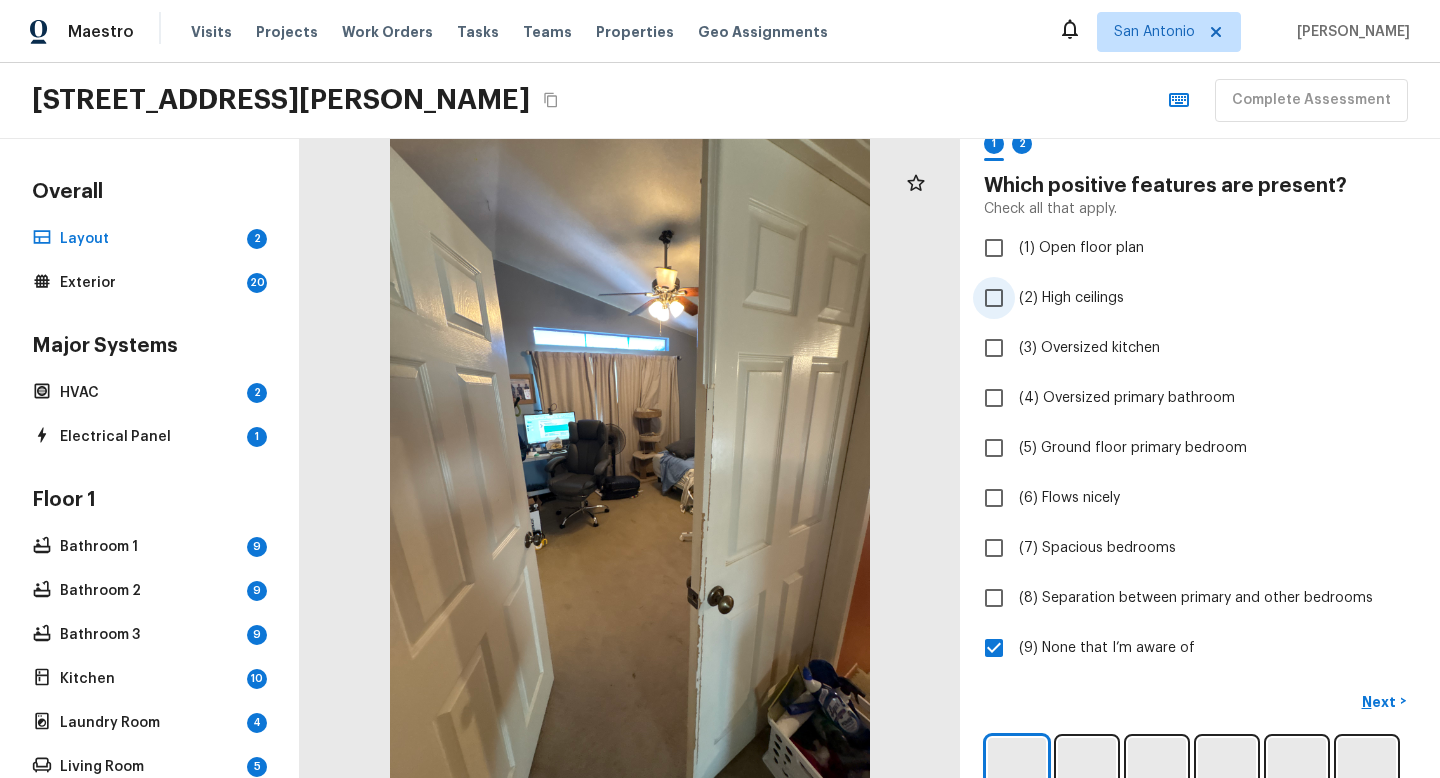 scroll, scrollTop: 35, scrollLeft: 0, axis: vertical 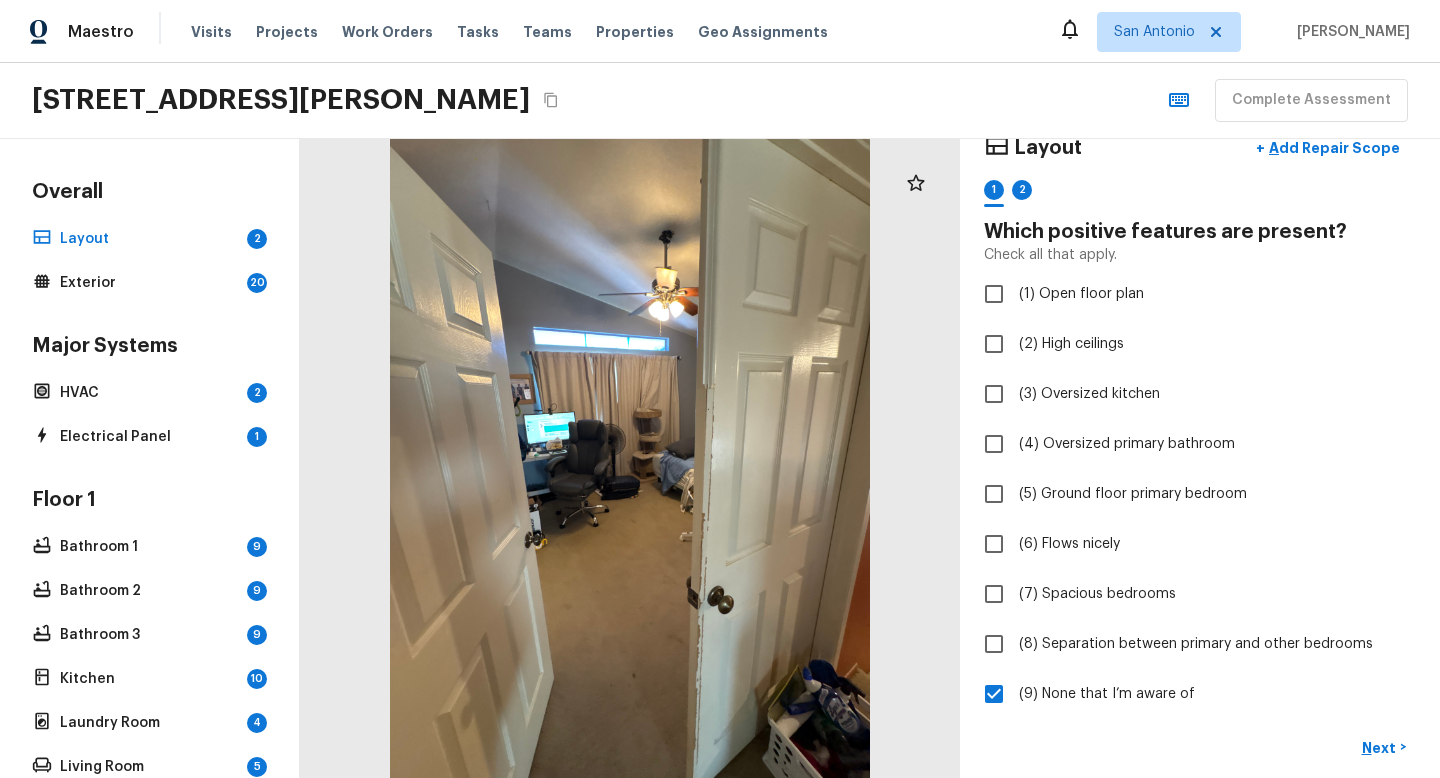 click on "2" at bounding box center [1022, 195] 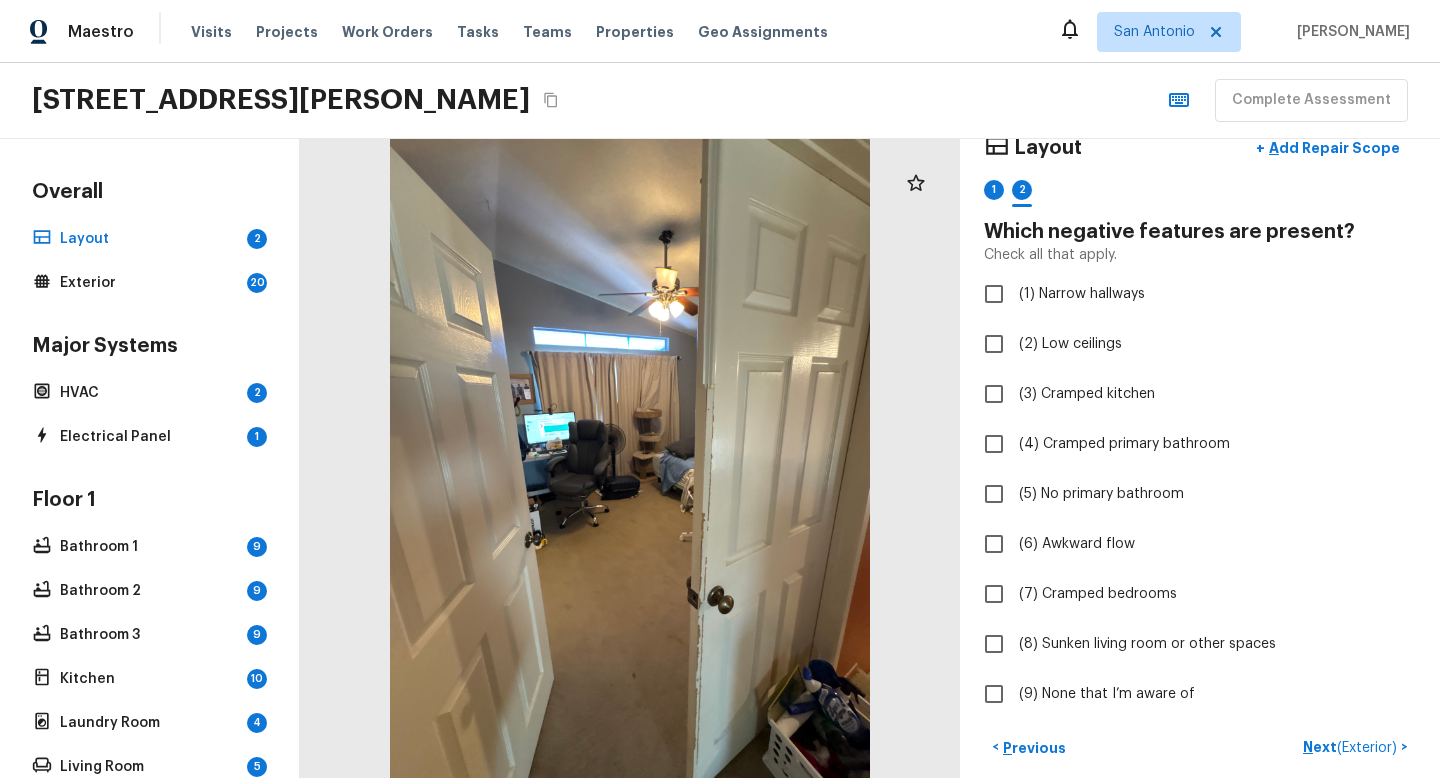 click on "1 2" at bounding box center (1200, 195) 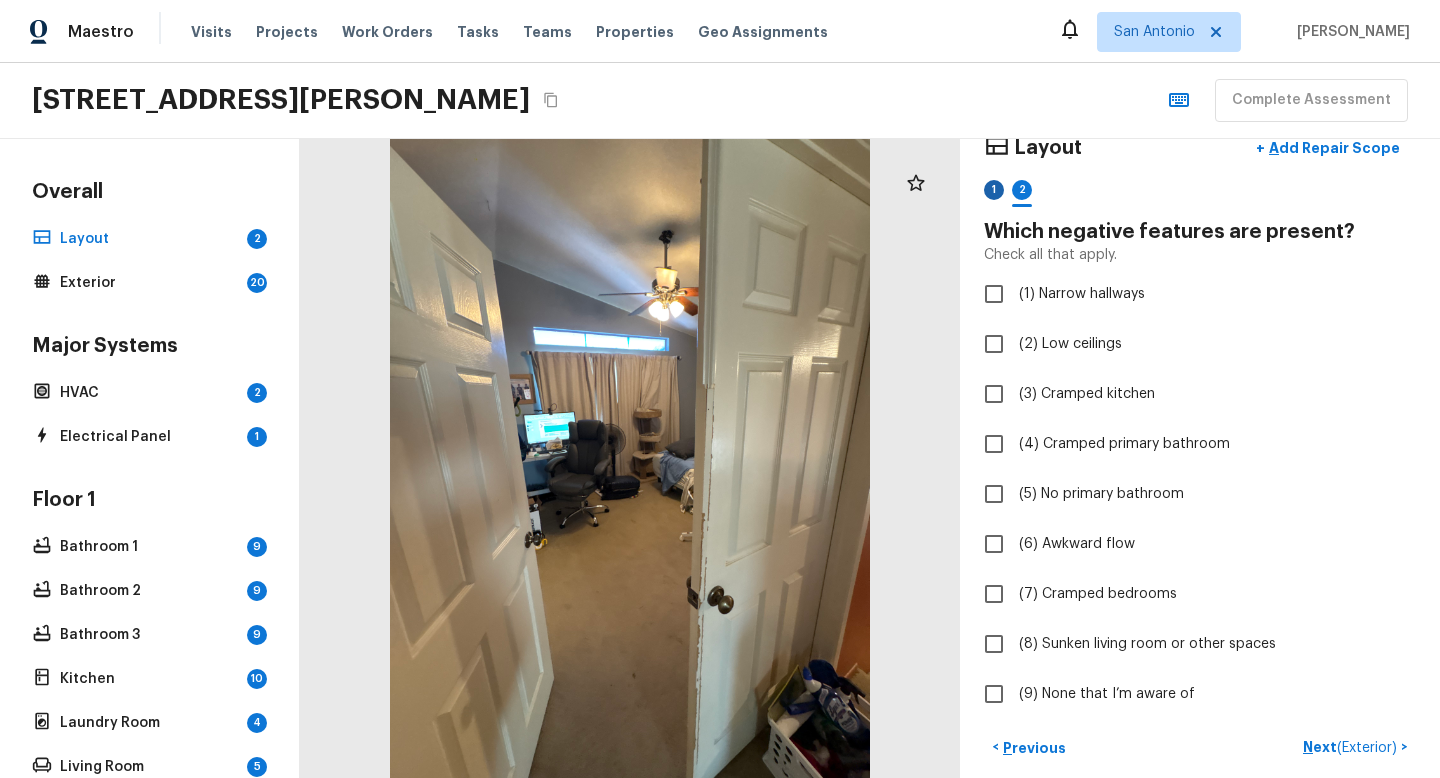 click on "1" at bounding box center [994, 190] 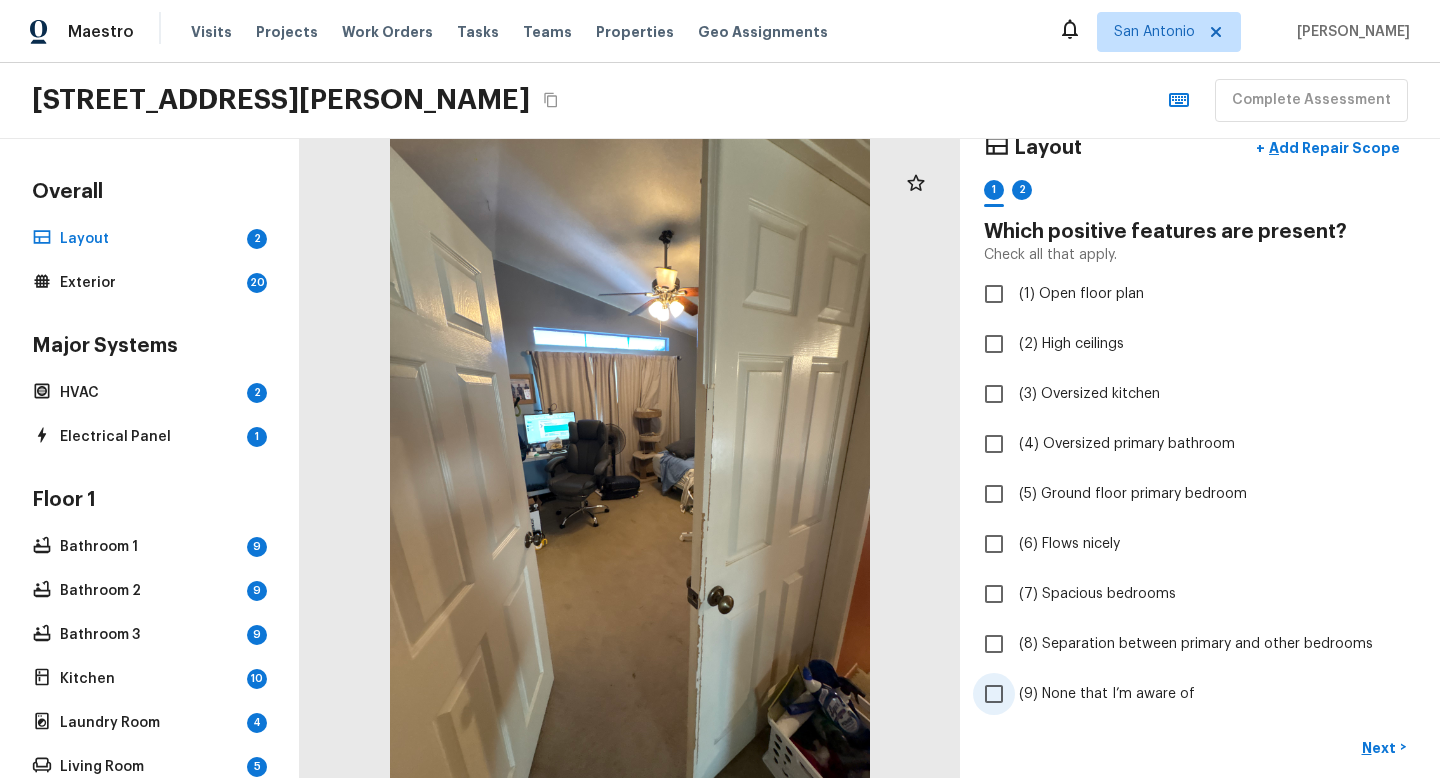 click on "(9) None that I’m aware of" at bounding box center [1107, 694] 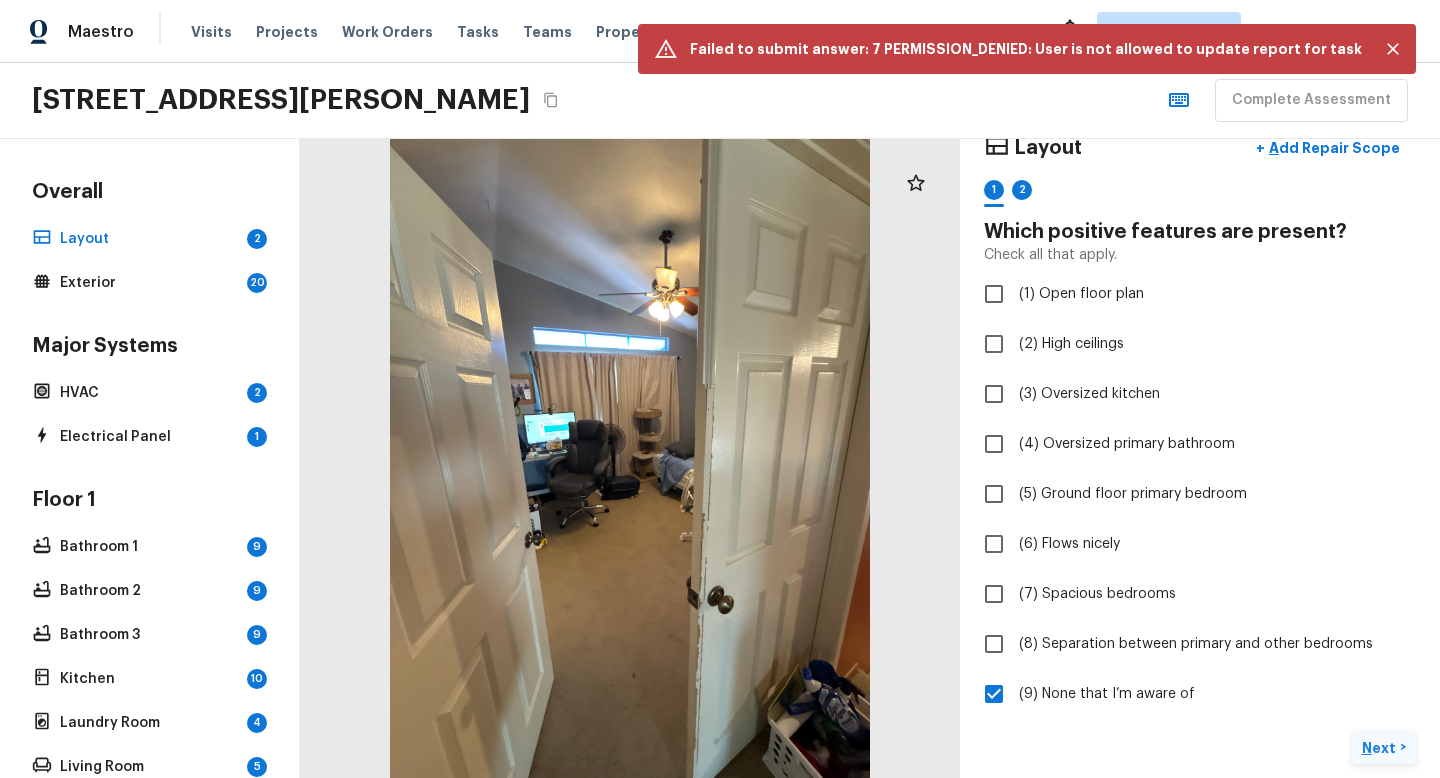 click on "Next" at bounding box center [1381, 748] 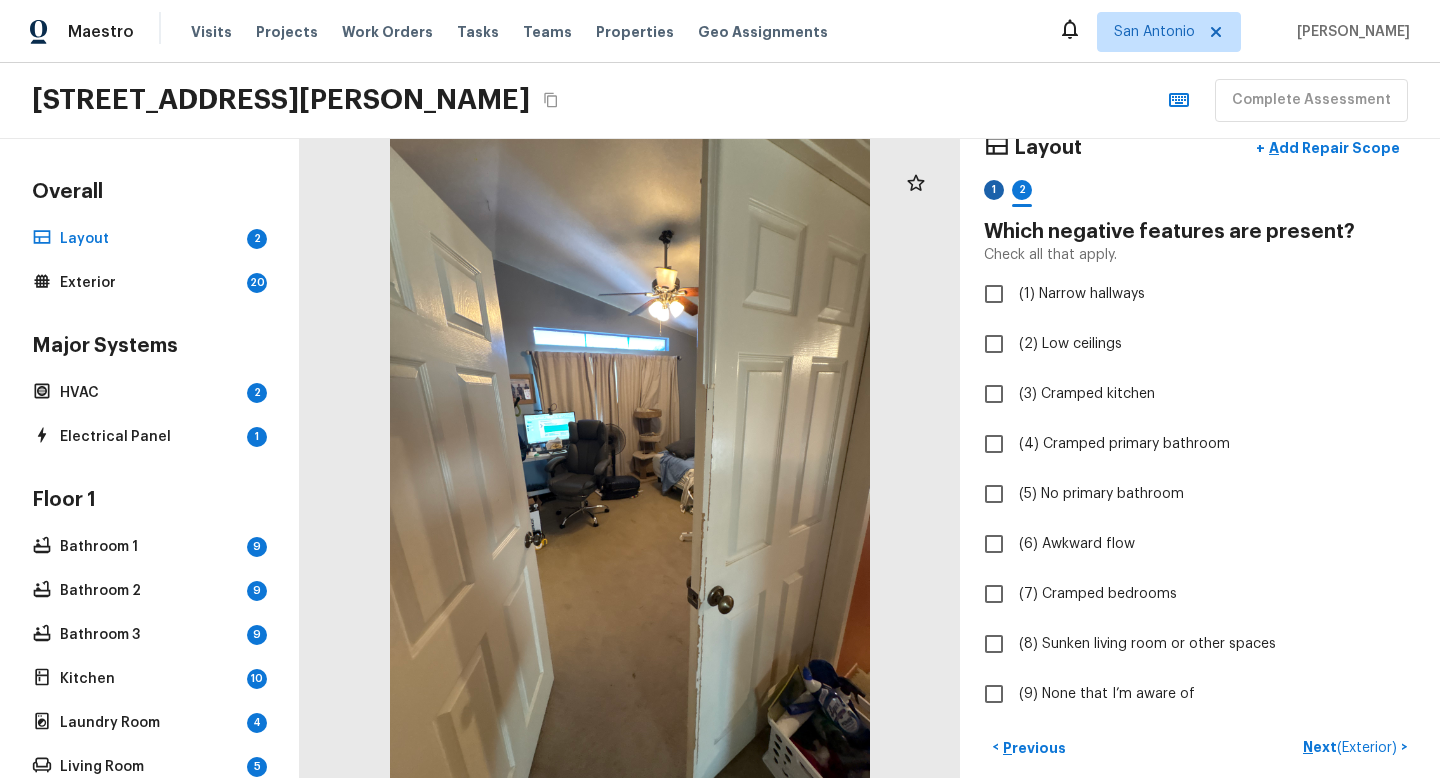 click on "1" at bounding box center (994, 190) 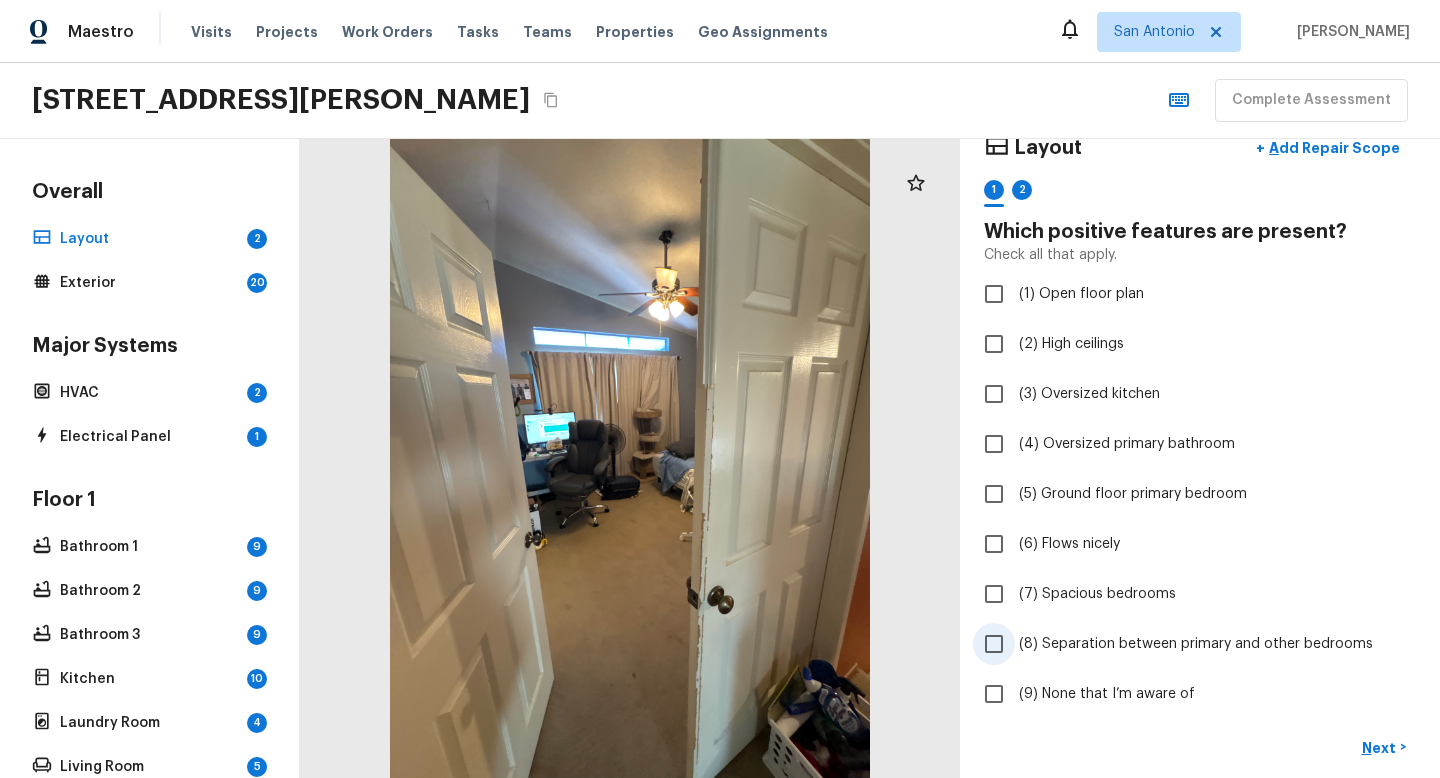 click on "(8) Separation between primary and other bedrooms" at bounding box center (1196, 644) 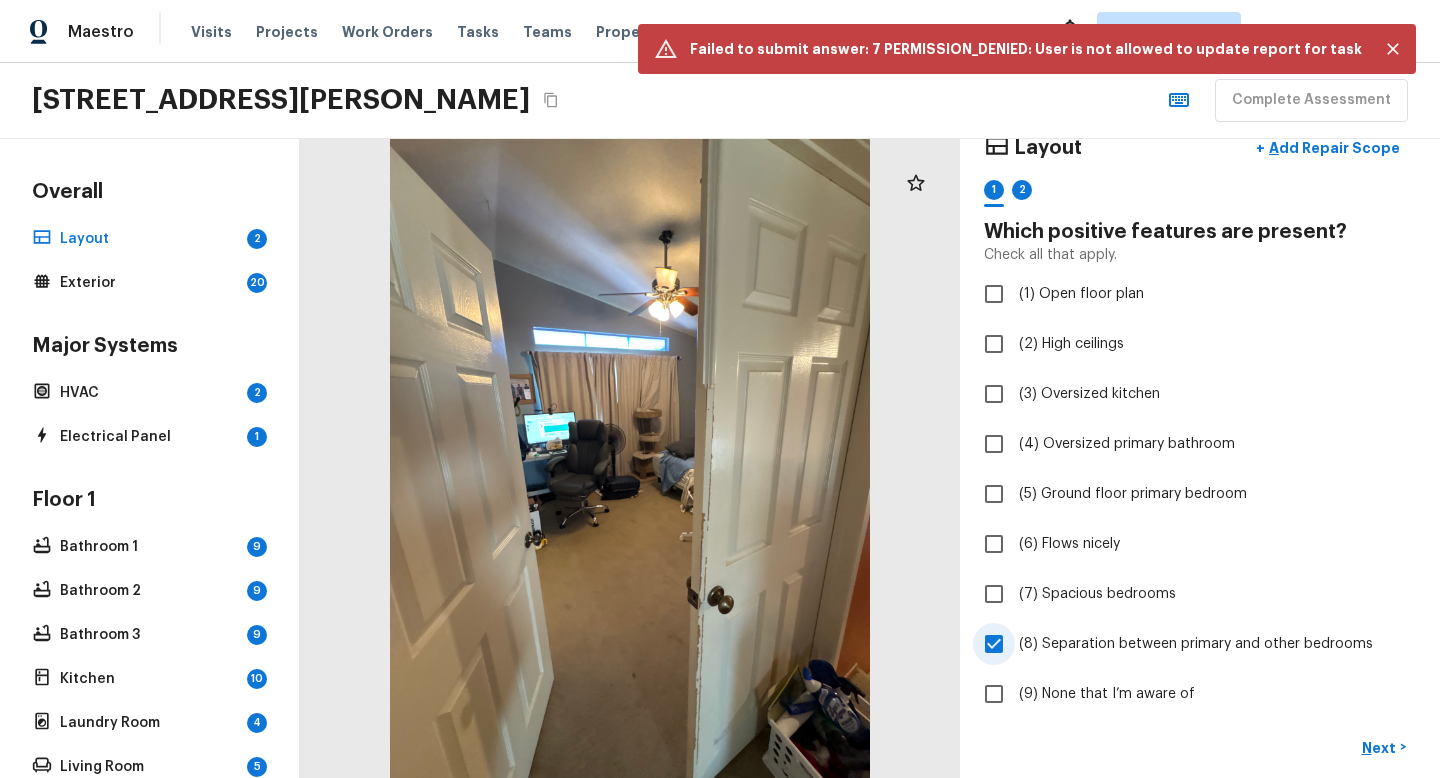 click on "(8) Separation between primary and other bedrooms" at bounding box center [1196, 644] 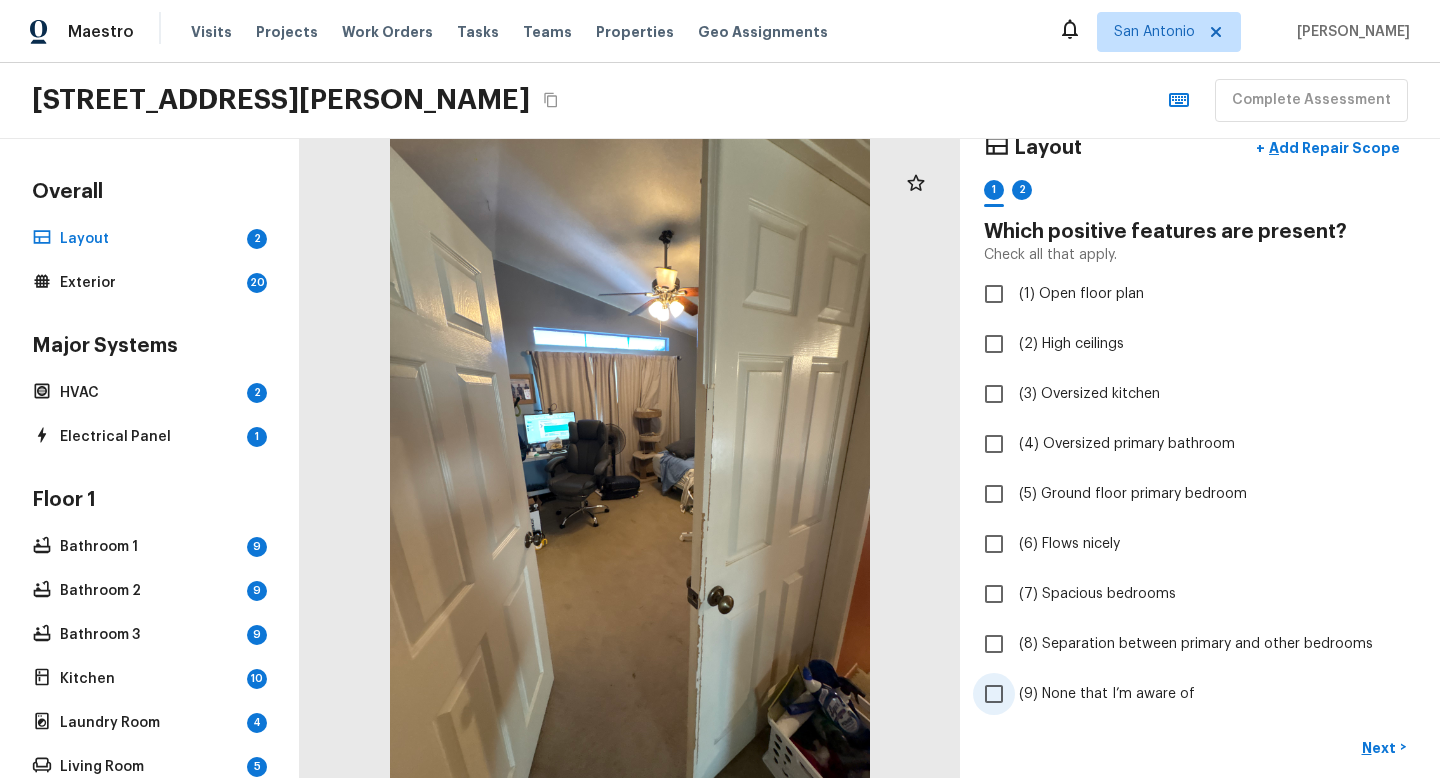 click on "(9) None that I’m aware of" at bounding box center [1186, 694] 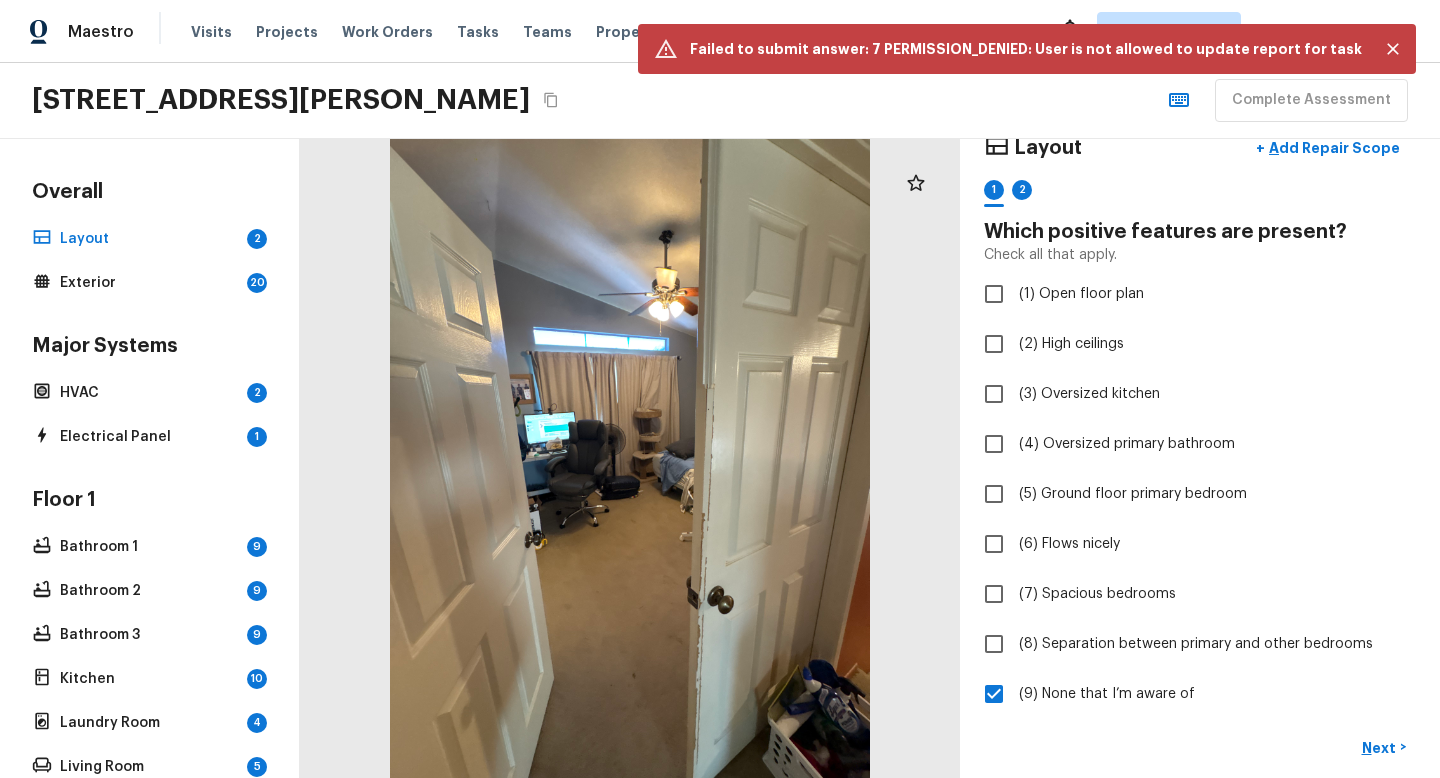 click 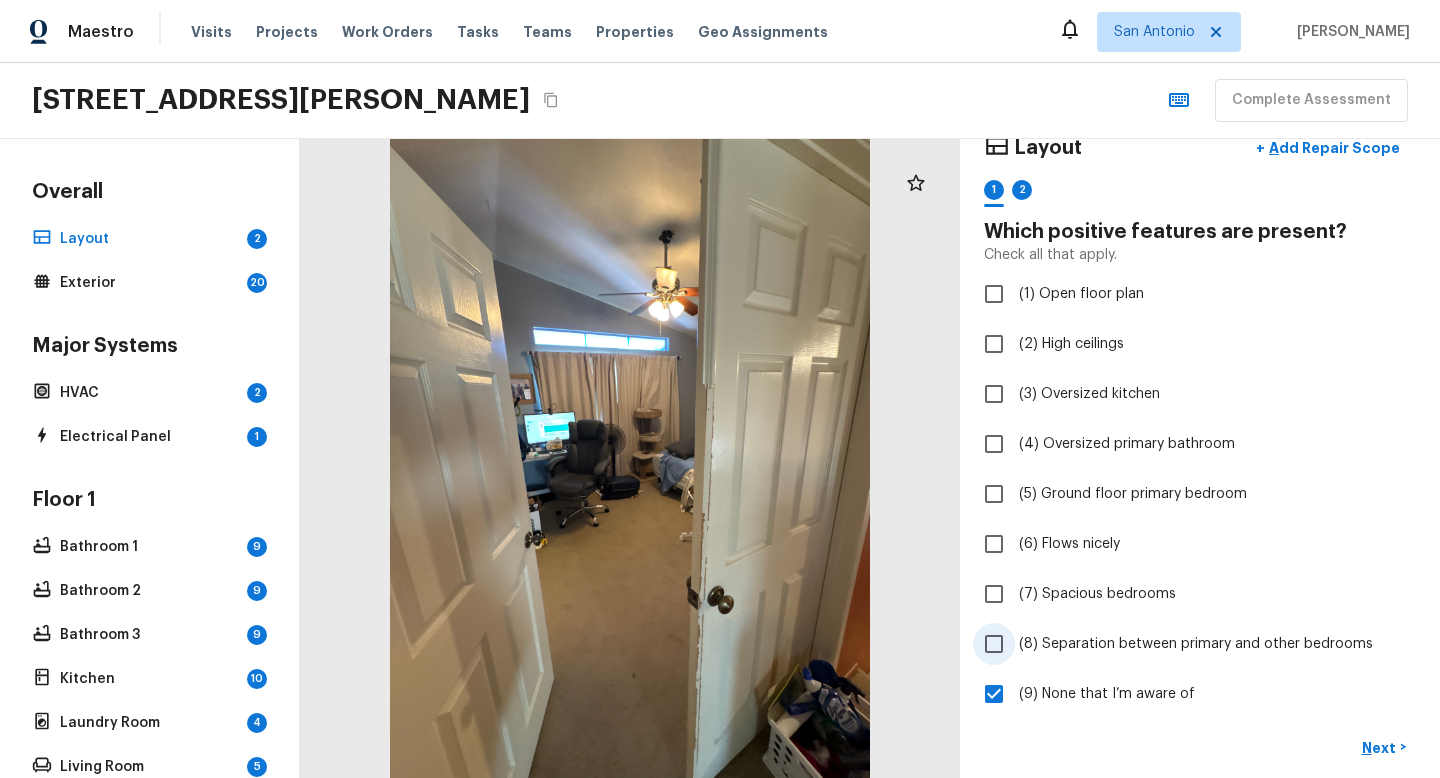 click on "(8) Separation between primary and other bedrooms" at bounding box center [1196, 644] 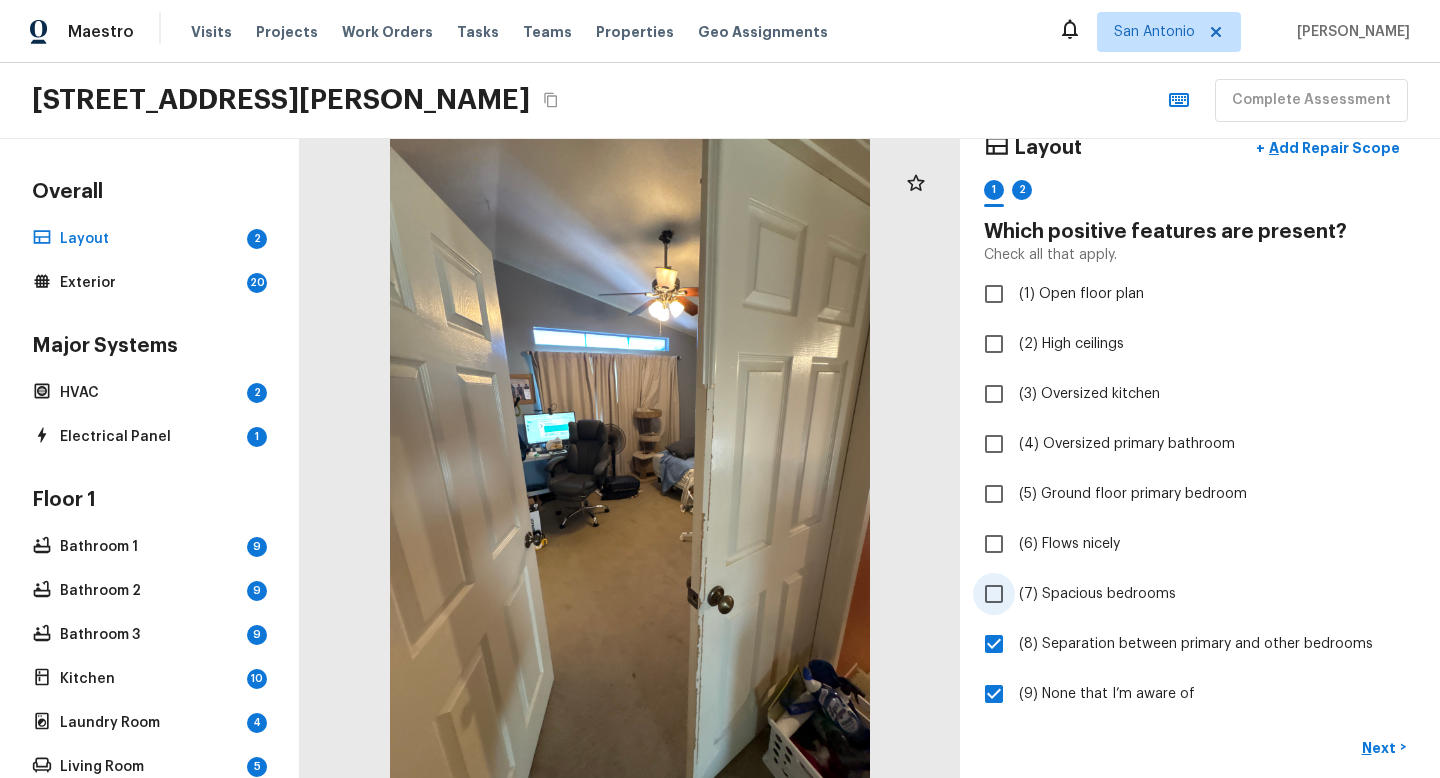 click on "(7) Spacious bedrooms" at bounding box center [1097, 594] 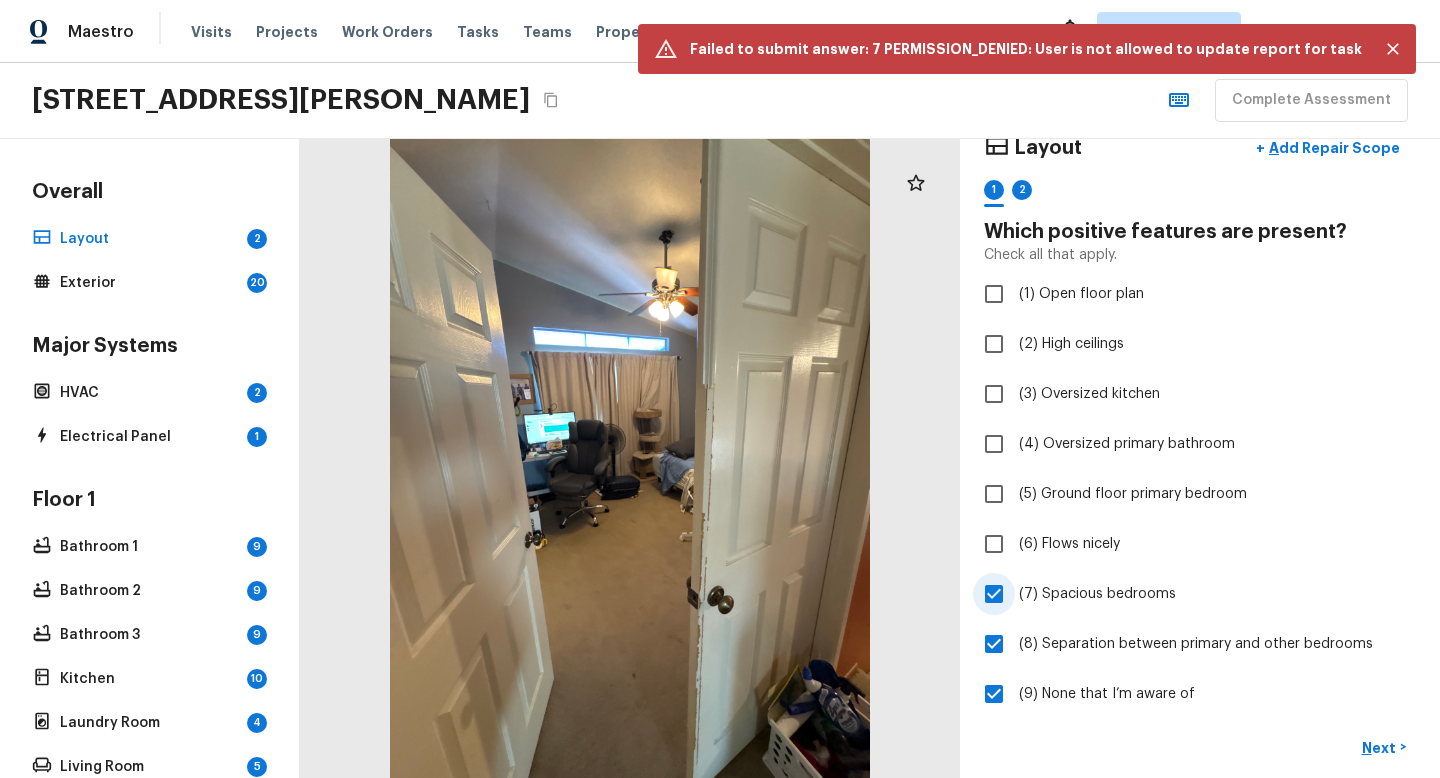 click on "(7) Spacious bedrooms" at bounding box center [1097, 594] 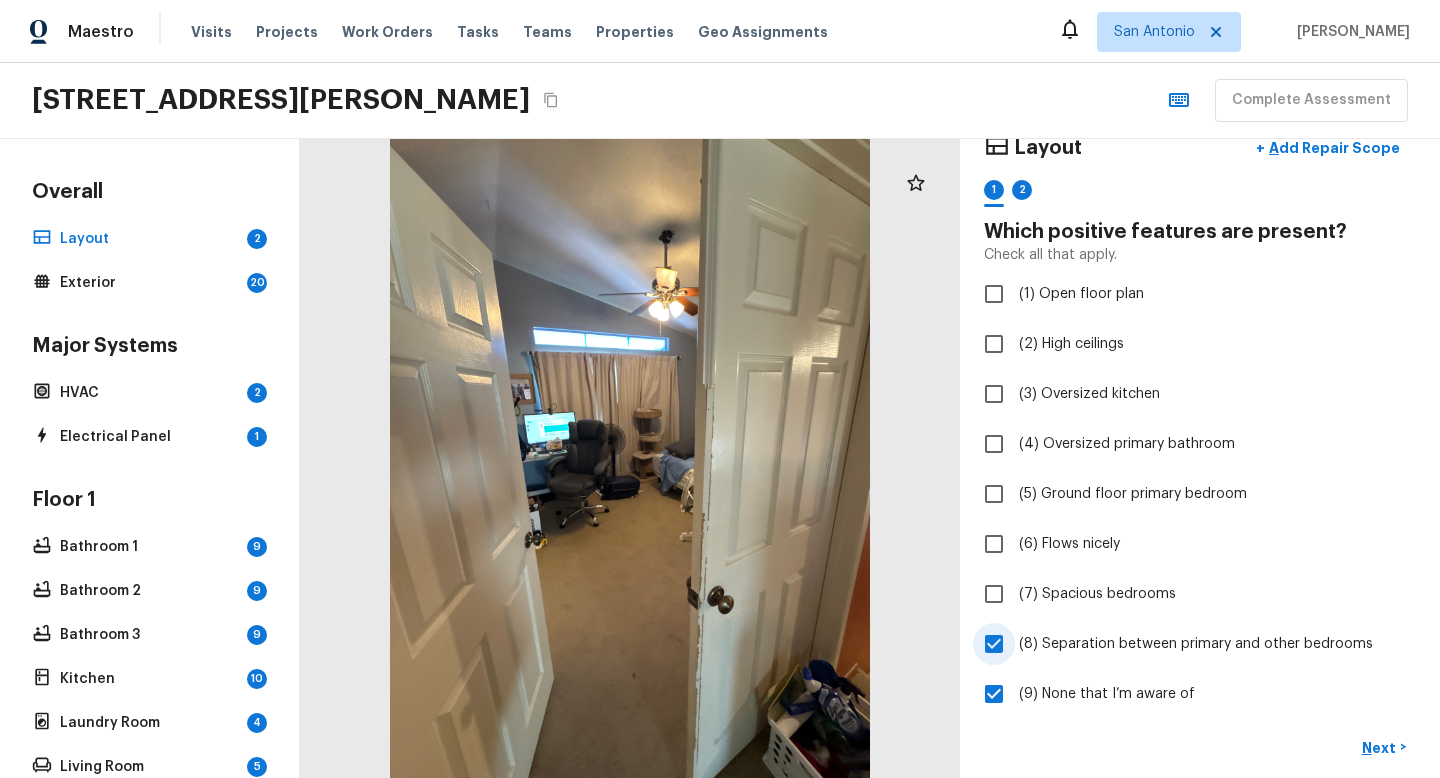 click on "(8) Separation between primary and other bedrooms" at bounding box center (1196, 644) 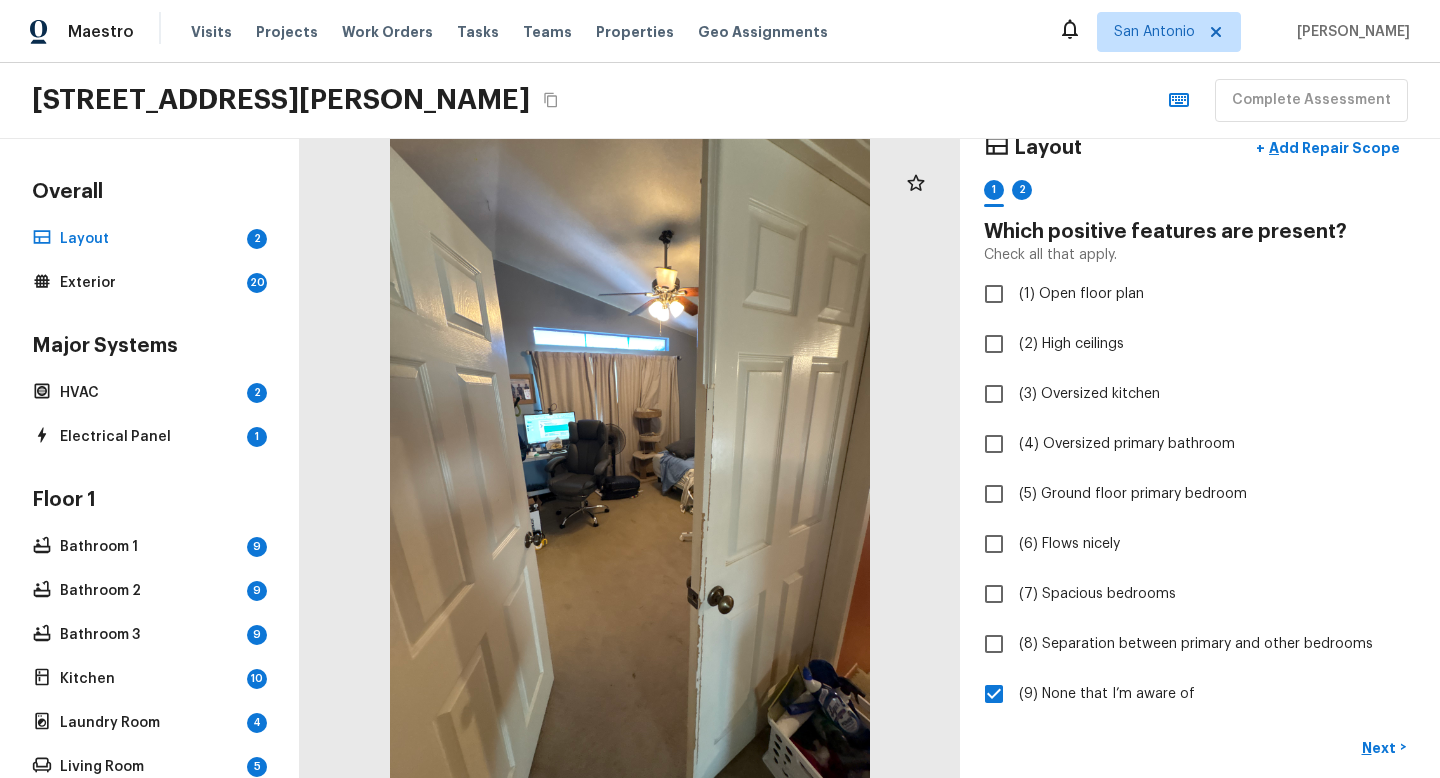 click on "2" at bounding box center [1022, 195] 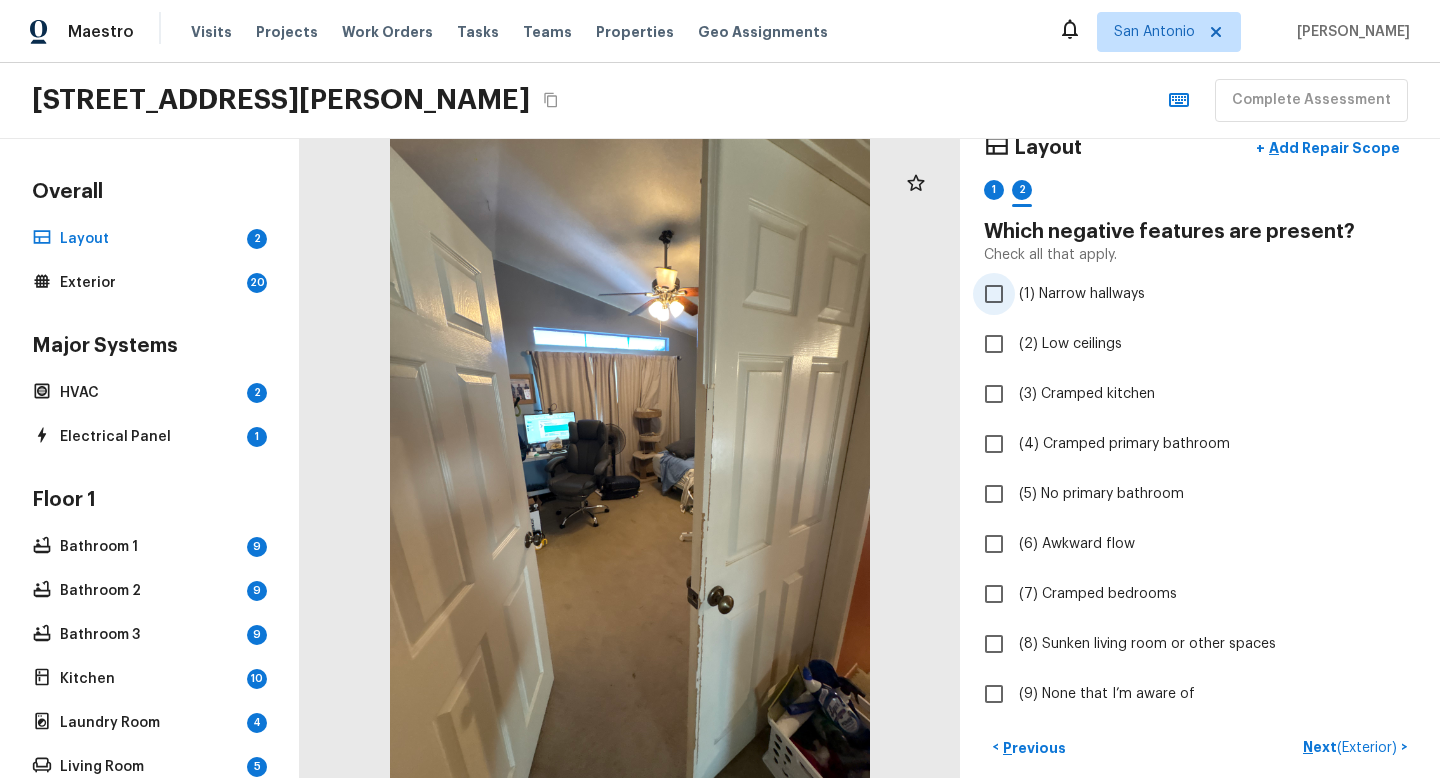 click on "(1) Narrow hallways" at bounding box center (1082, 294) 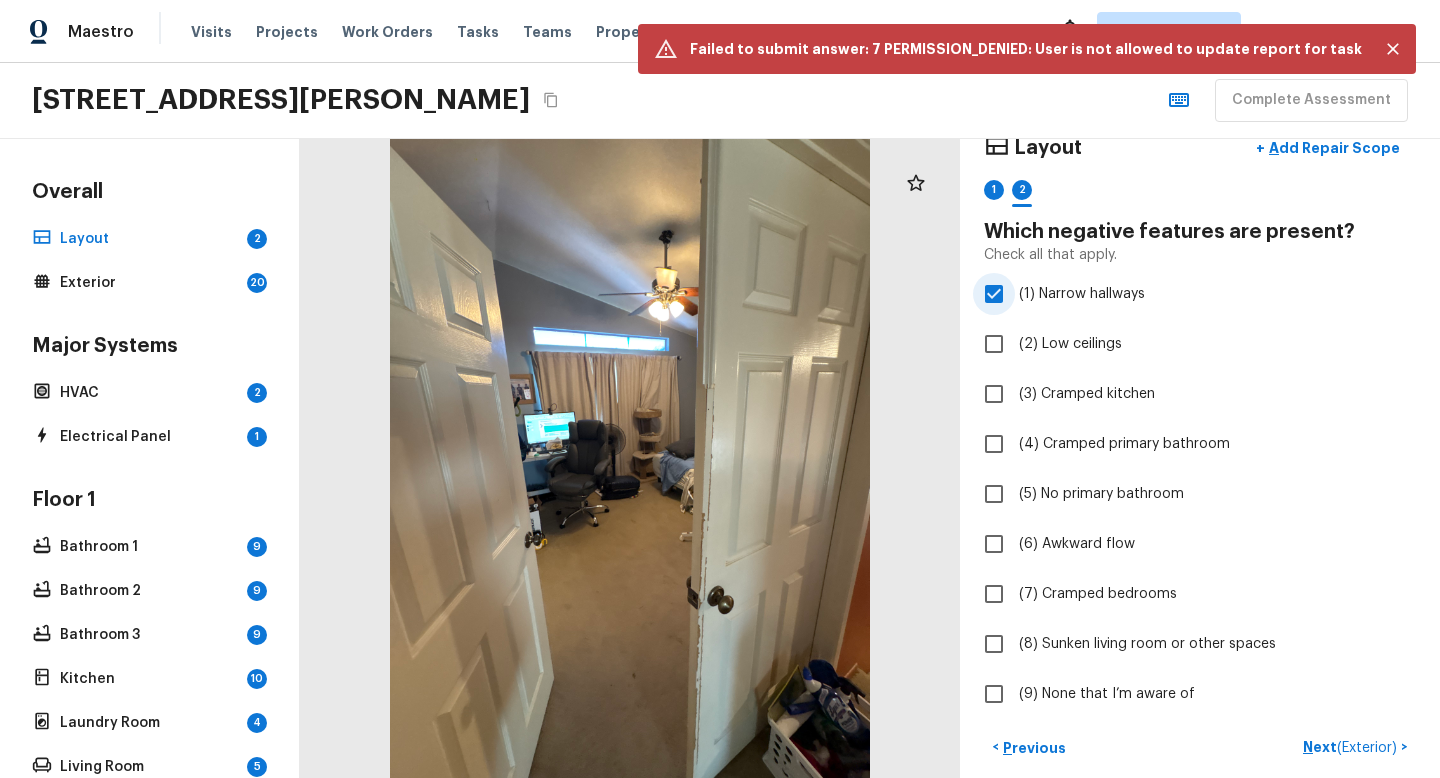 click on "(1) Narrow hallways" at bounding box center (1082, 294) 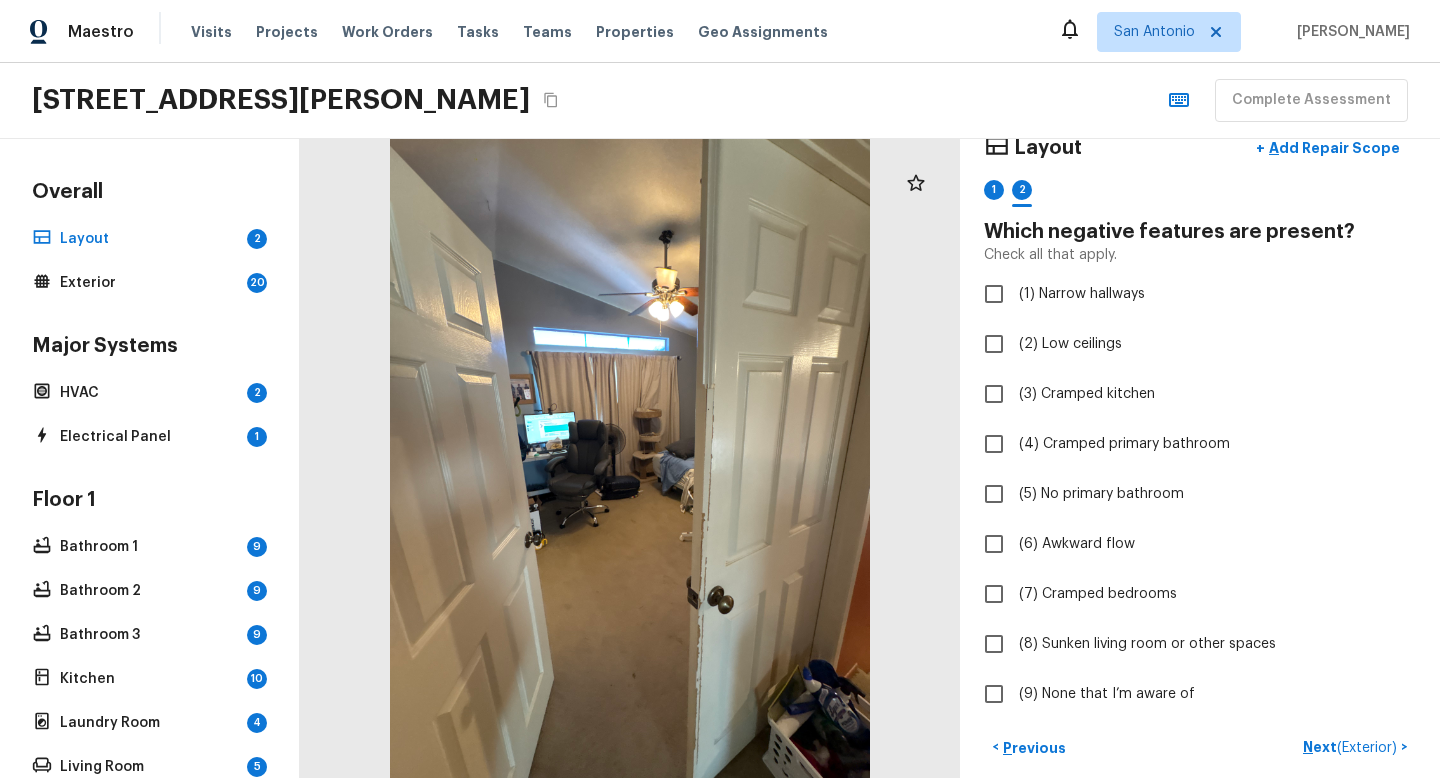 click on "1 2" at bounding box center (1200, 195) 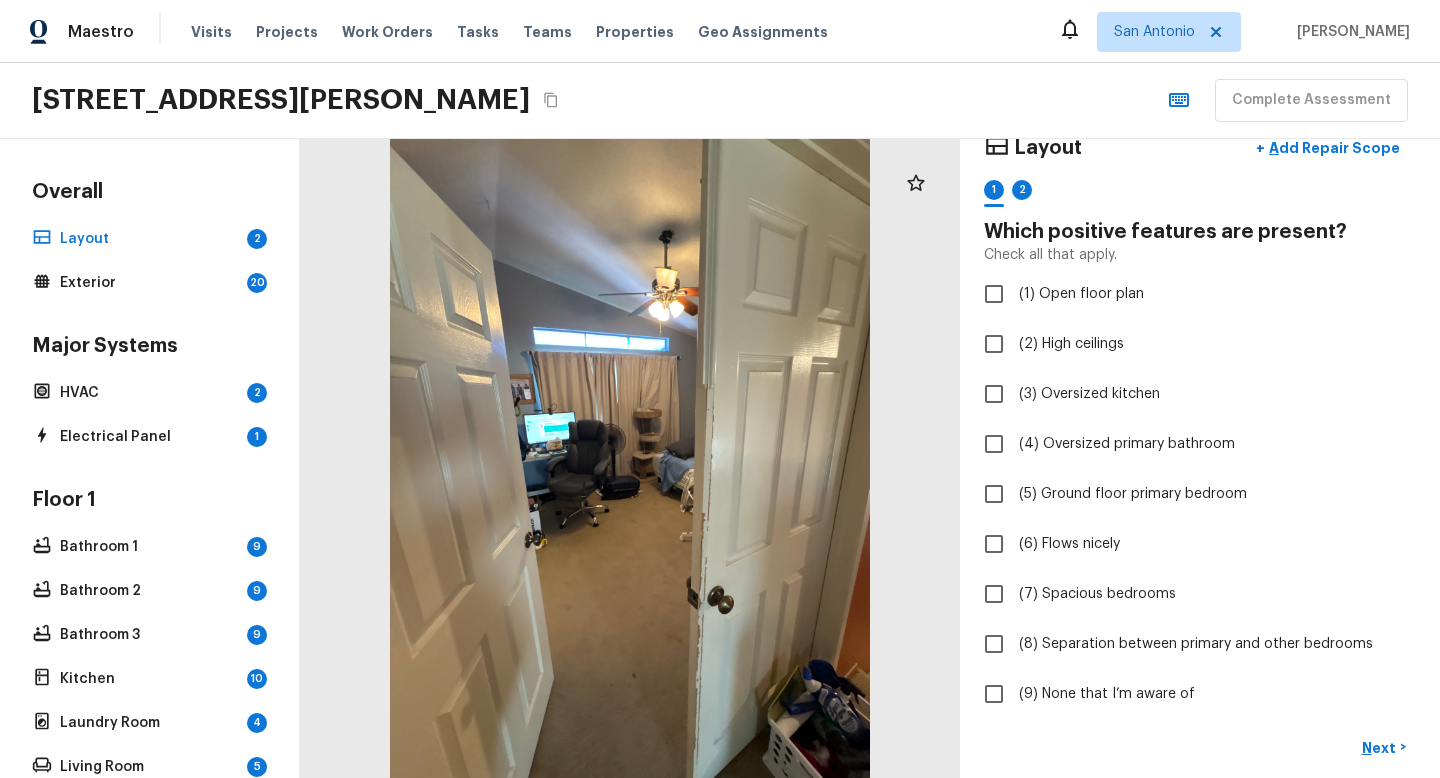 click on "2" at bounding box center (1022, 195) 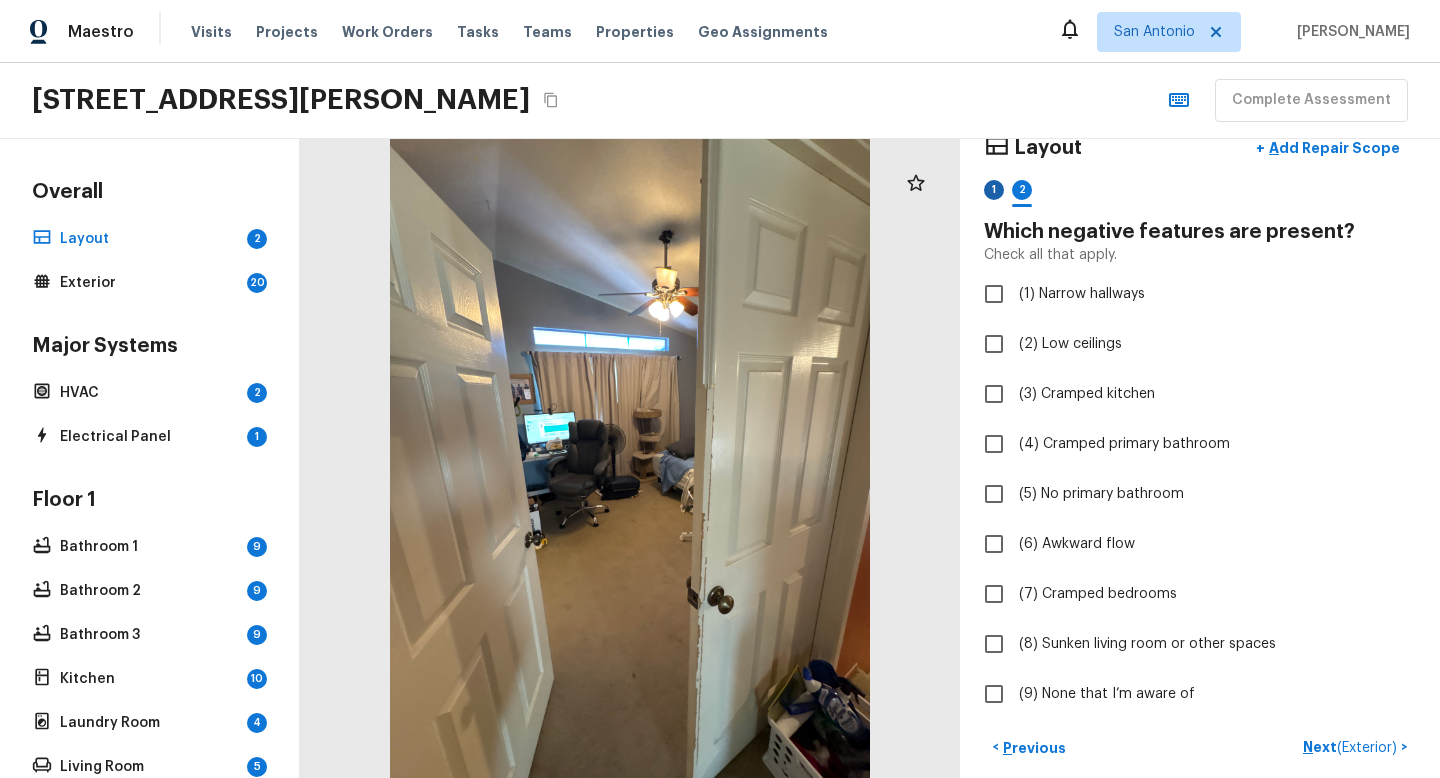 click on "1" at bounding box center (994, 190) 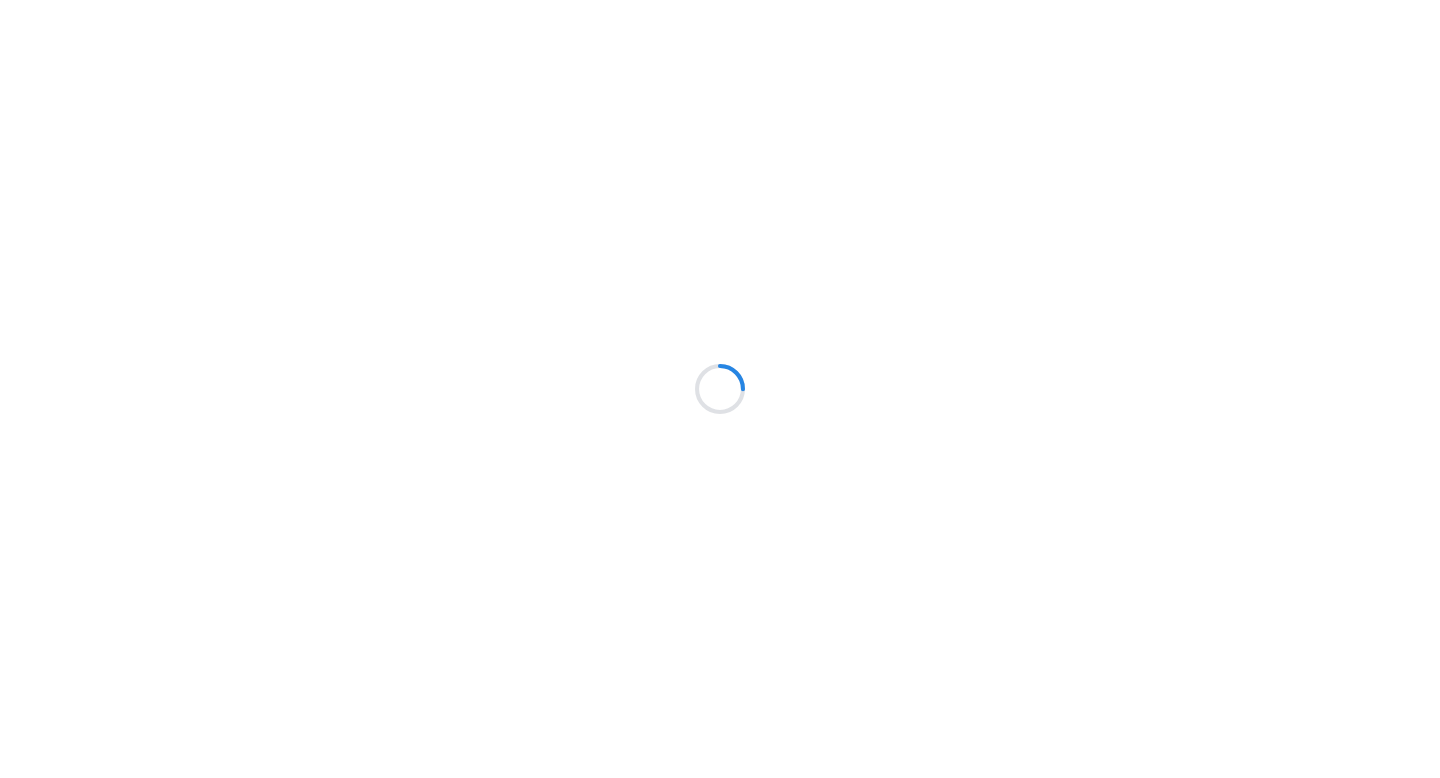 scroll, scrollTop: 0, scrollLeft: 0, axis: both 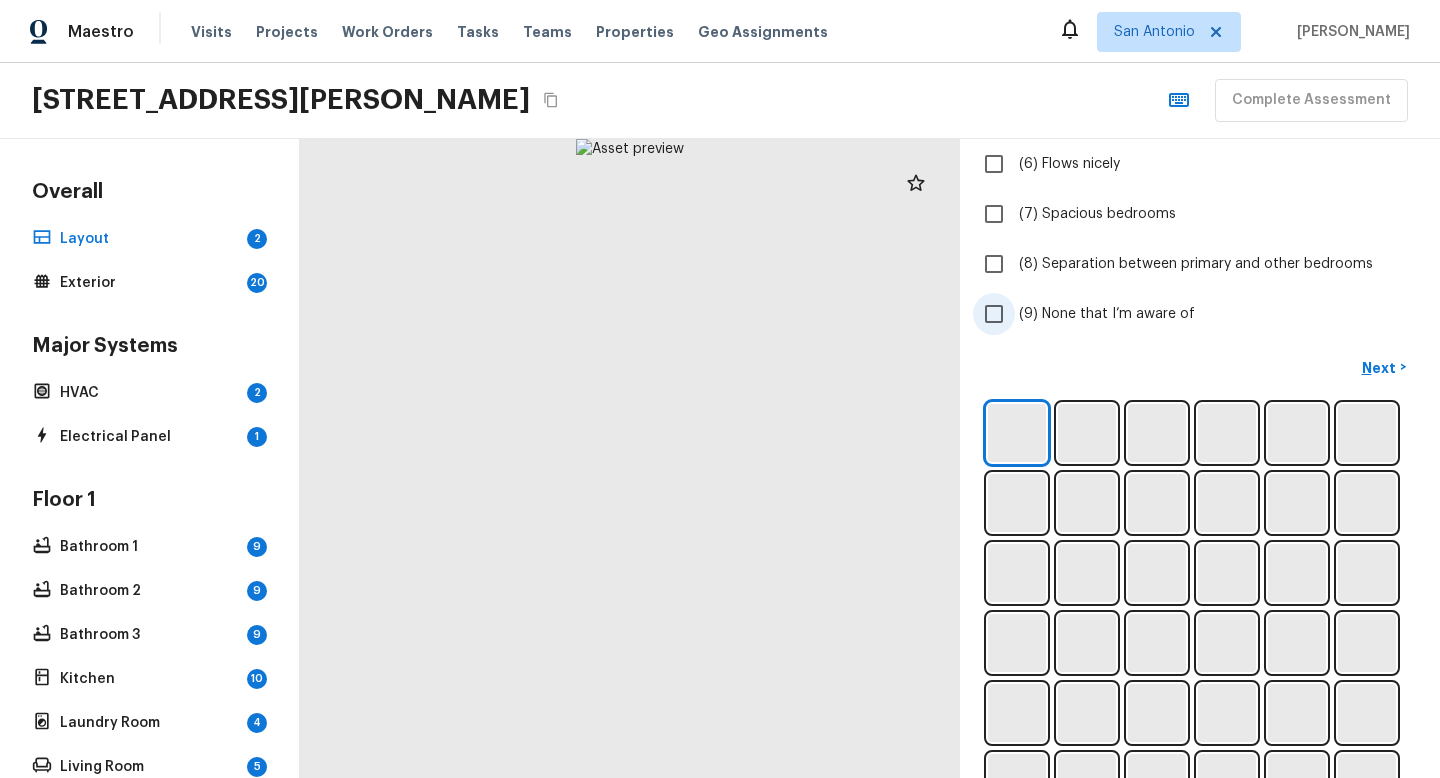 click on "(9) None that I’m aware of" at bounding box center [1186, 314] 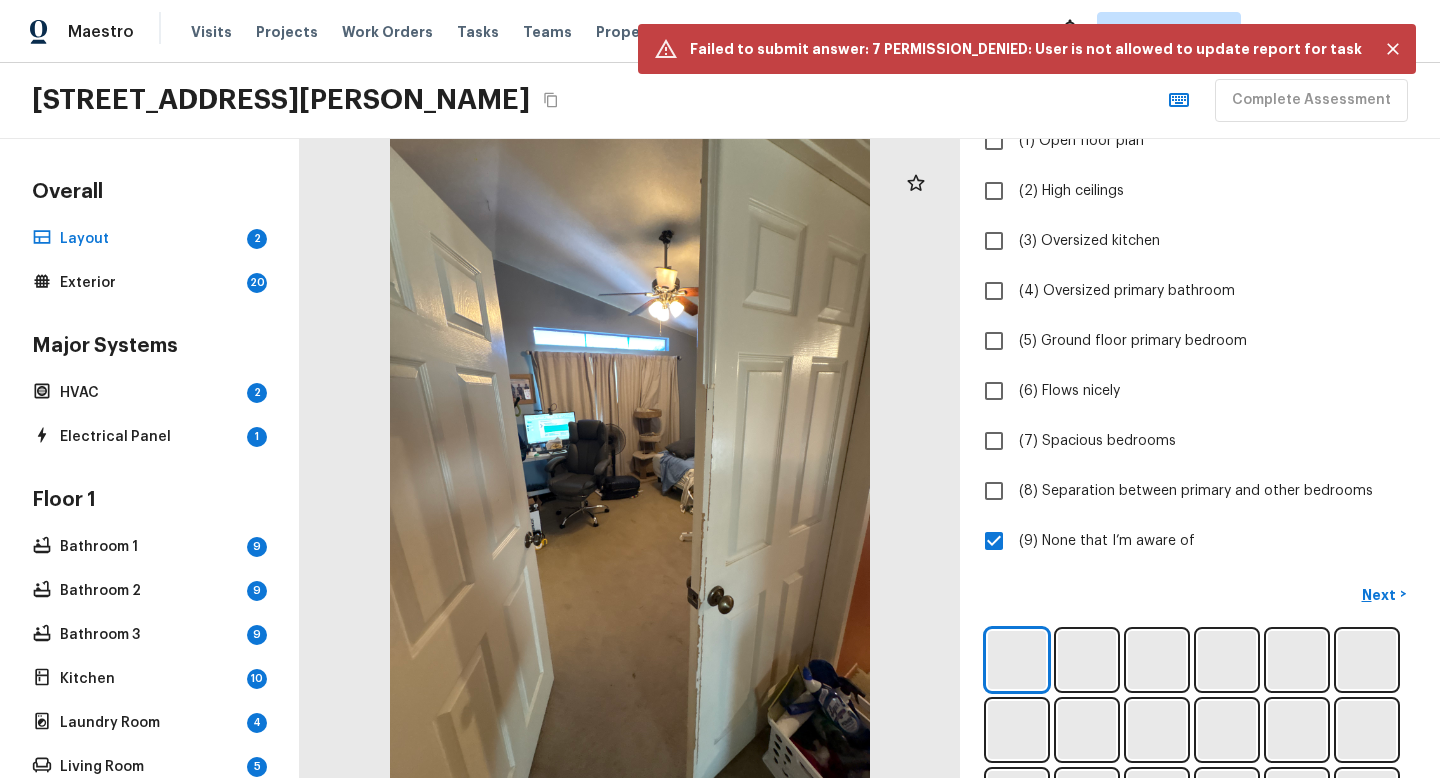 scroll, scrollTop: 34, scrollLeft: 0, axis: vertical 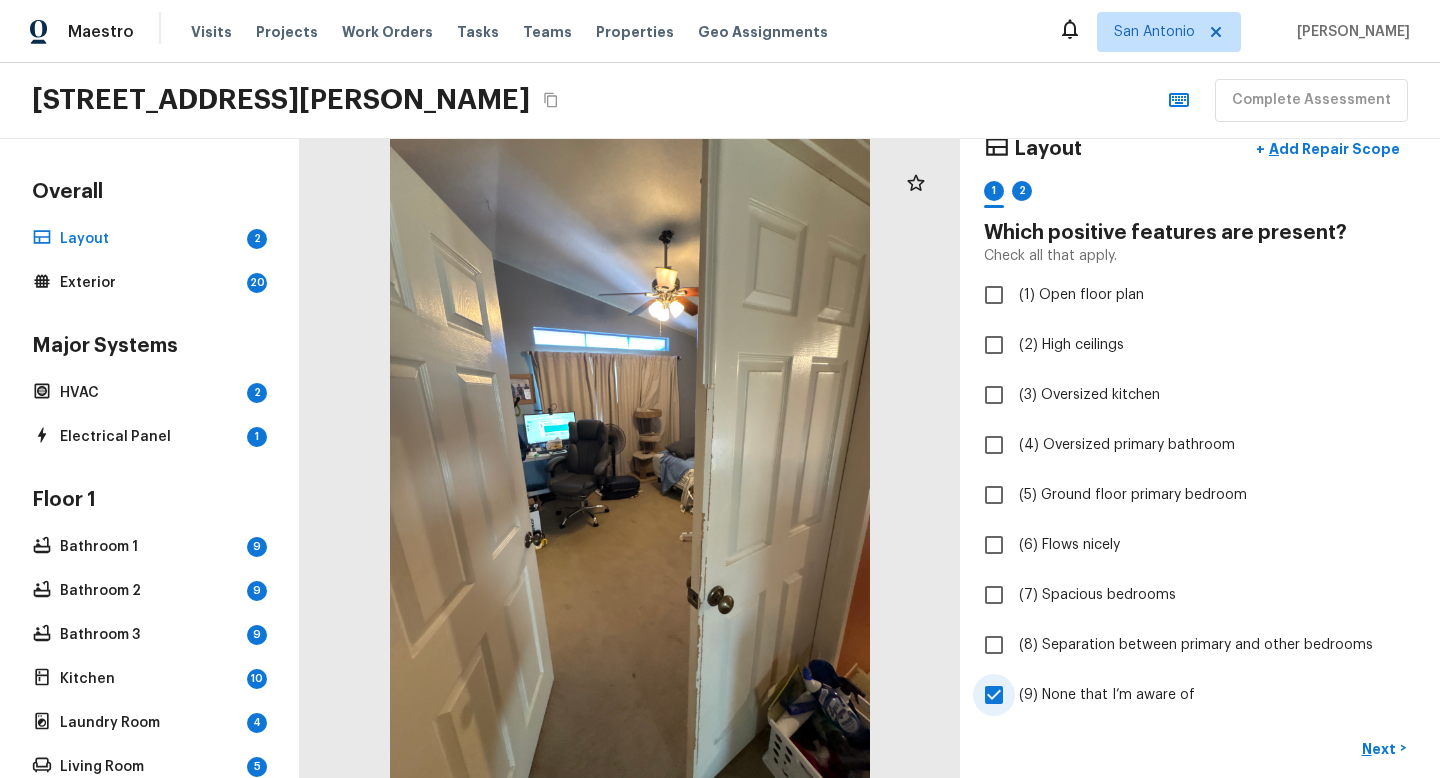 click on "(9) None that I’m aware of" at bounding box center (1107, 695) 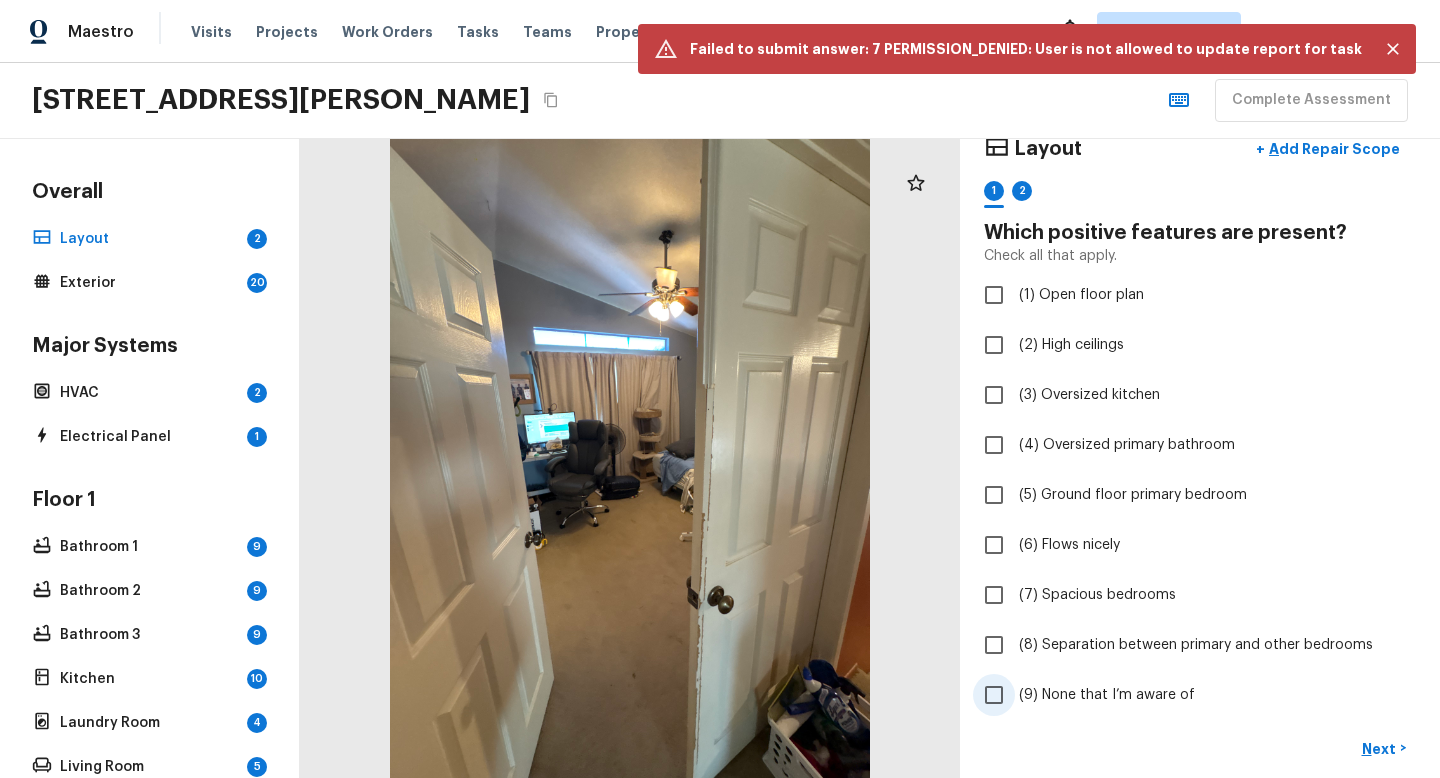click on "(9) None that I’m aware of" at bounding box center [1107, 695] 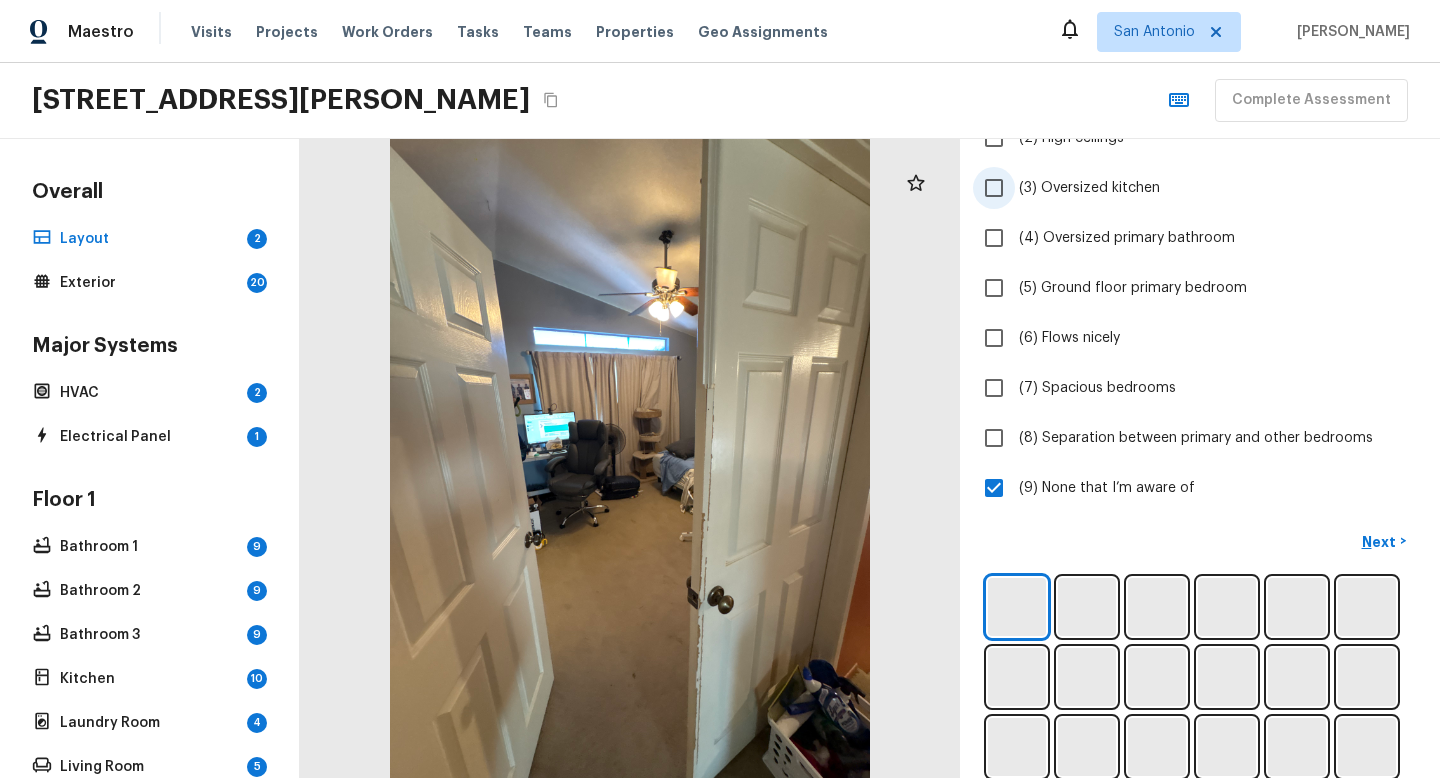 scroll, scrollTop: 0, scrollLeft: 0, axis: both 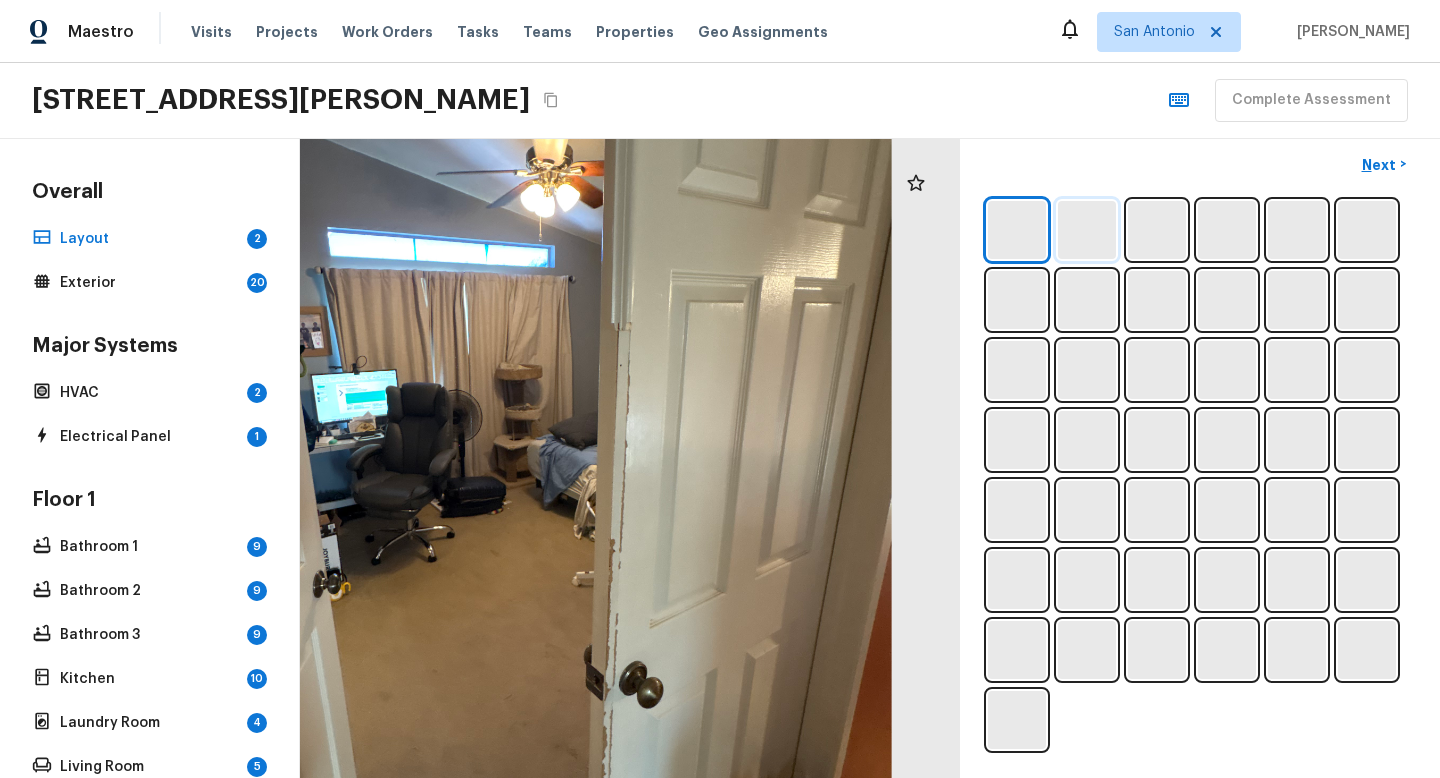 click at bounding box center (1087, 230) 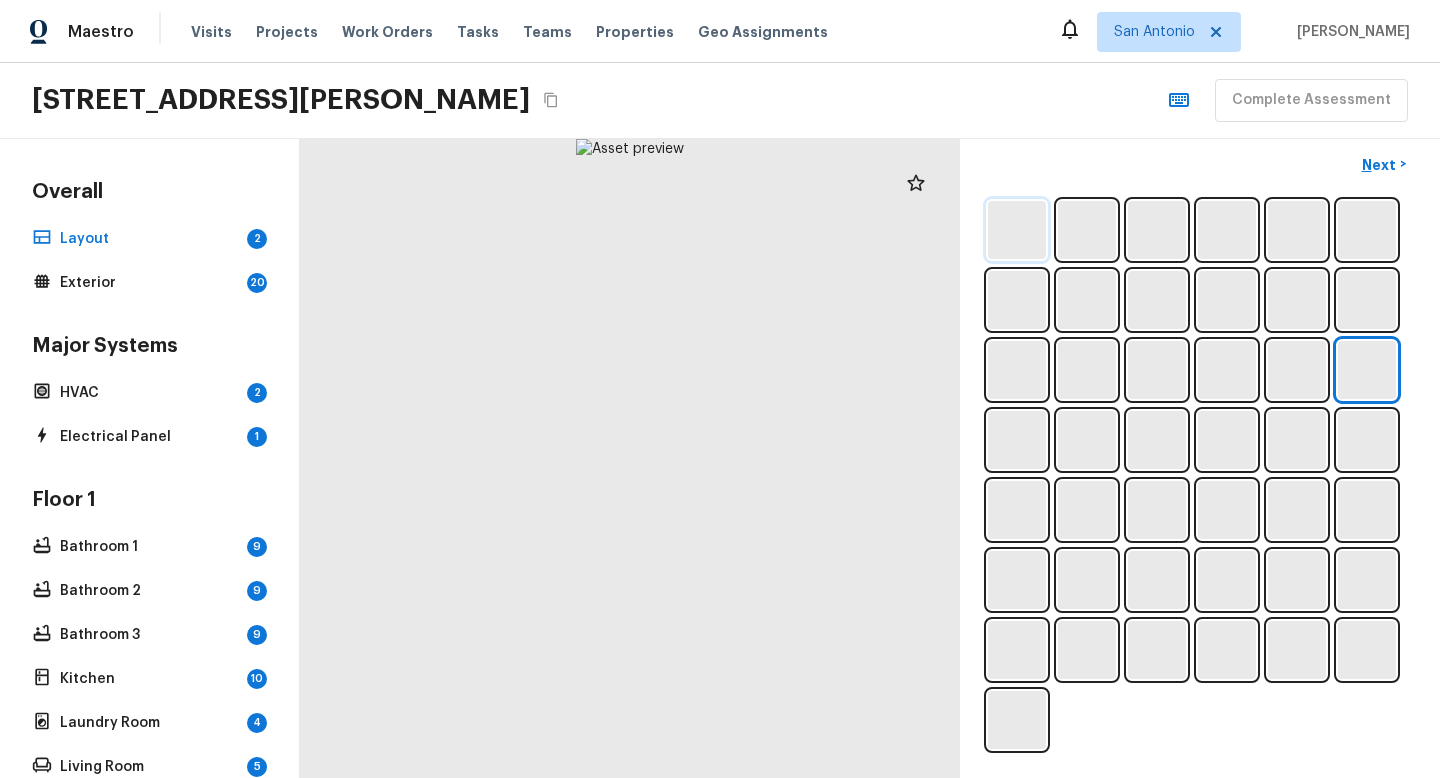 click at bounding box center [1017, 230] 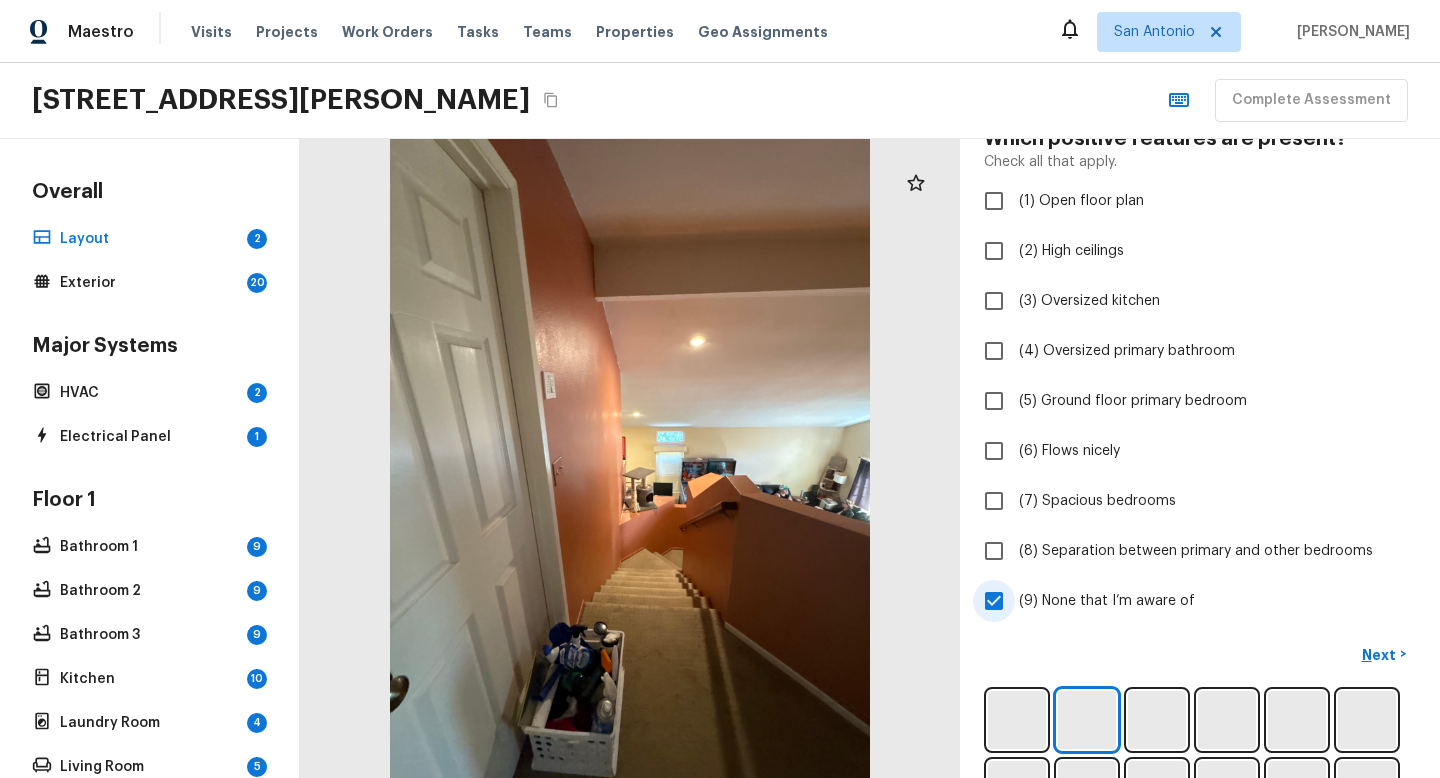 scroll, scrollTop: 0, scrollLeft: 0, axis: both 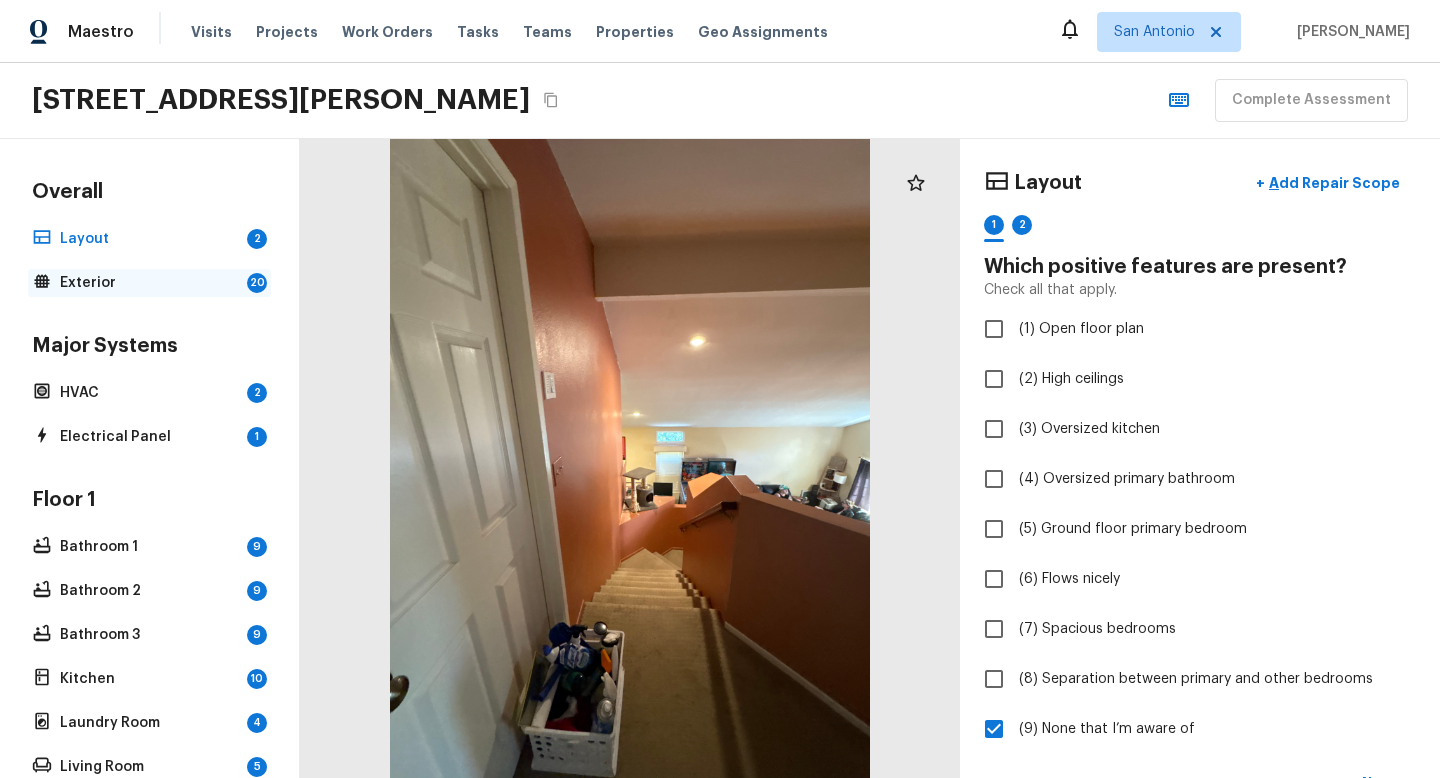 click on "Exterior" at bounding box center [149, 283] 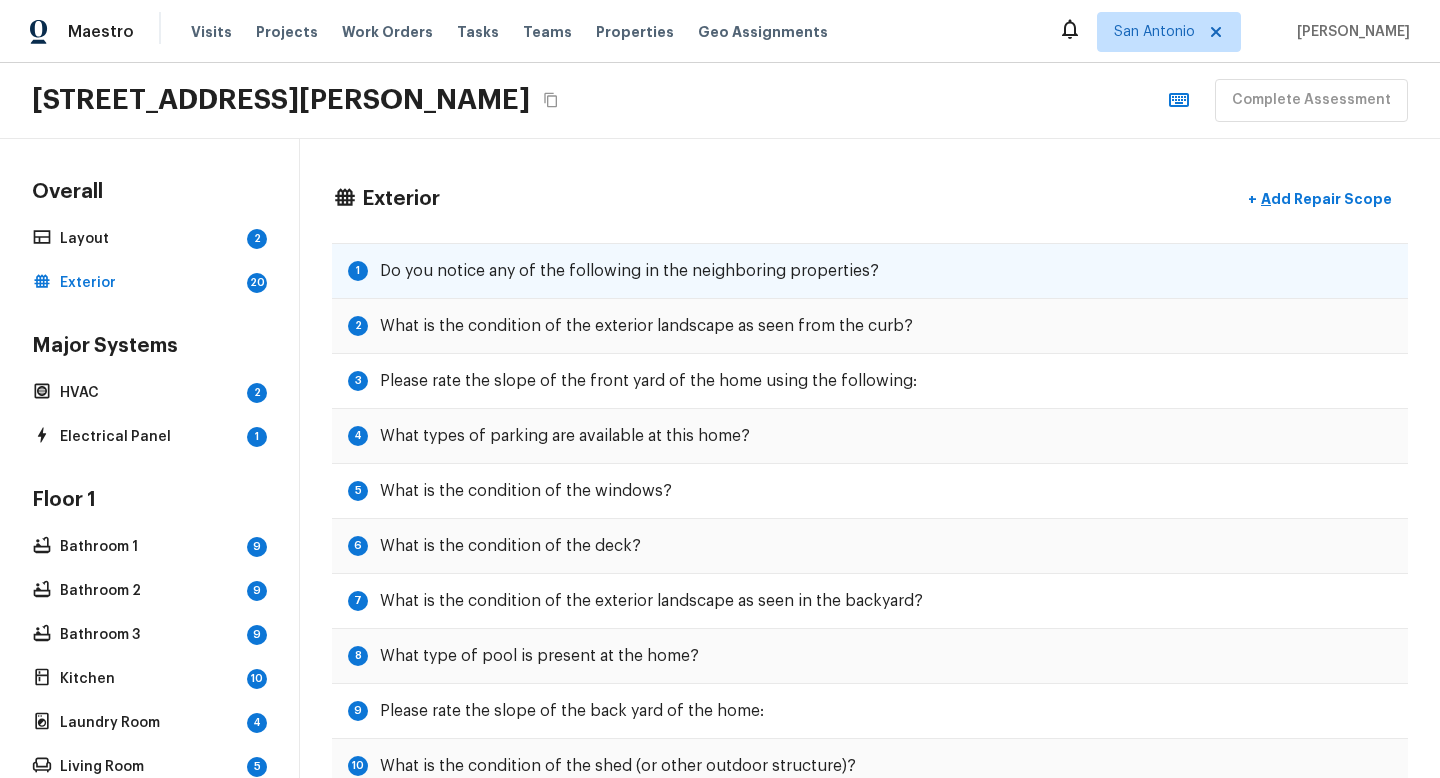 click on "1 Do you notice any of the following in the neighboring properties?" at bounding box center (870, 271) 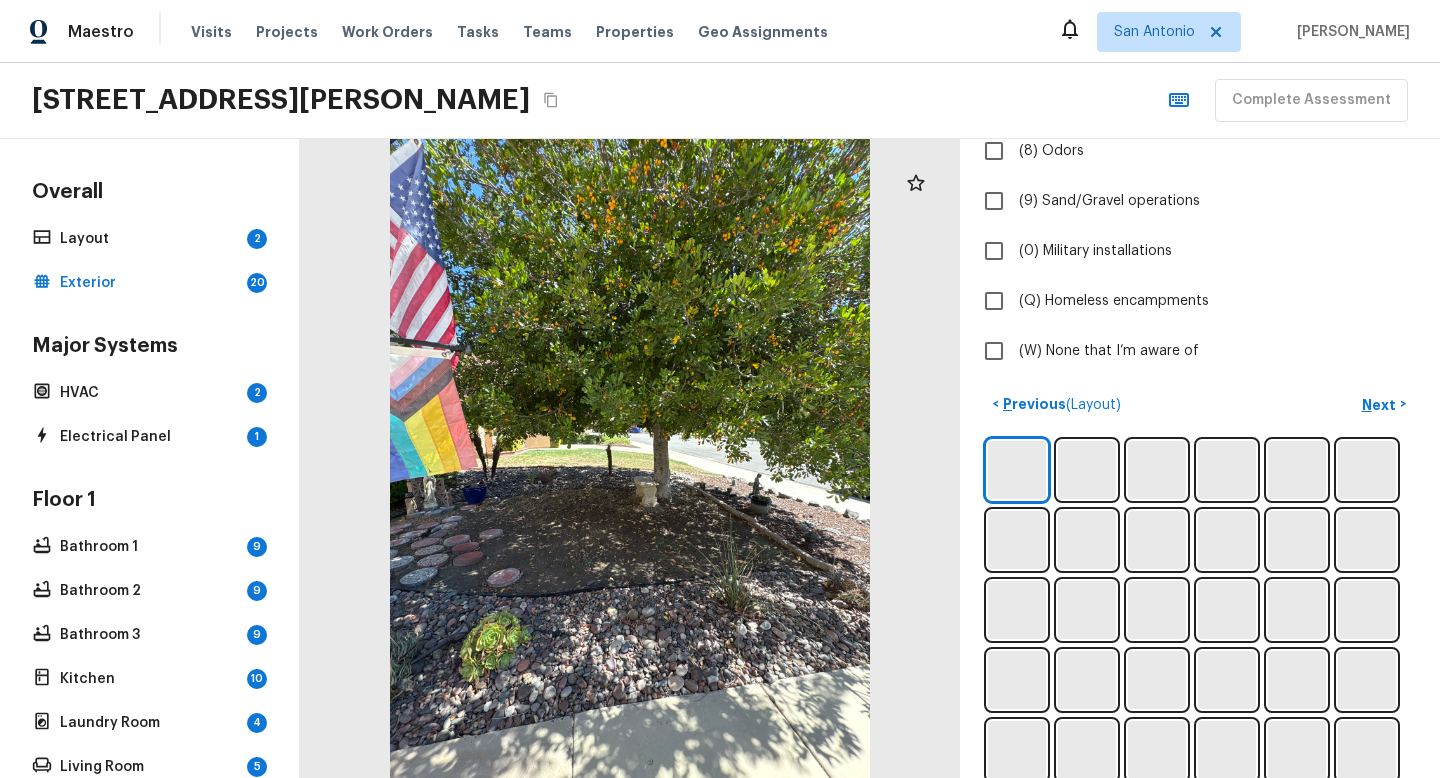 scroll, scrollTop: 567, scrollLeft: 0, axis: vertical 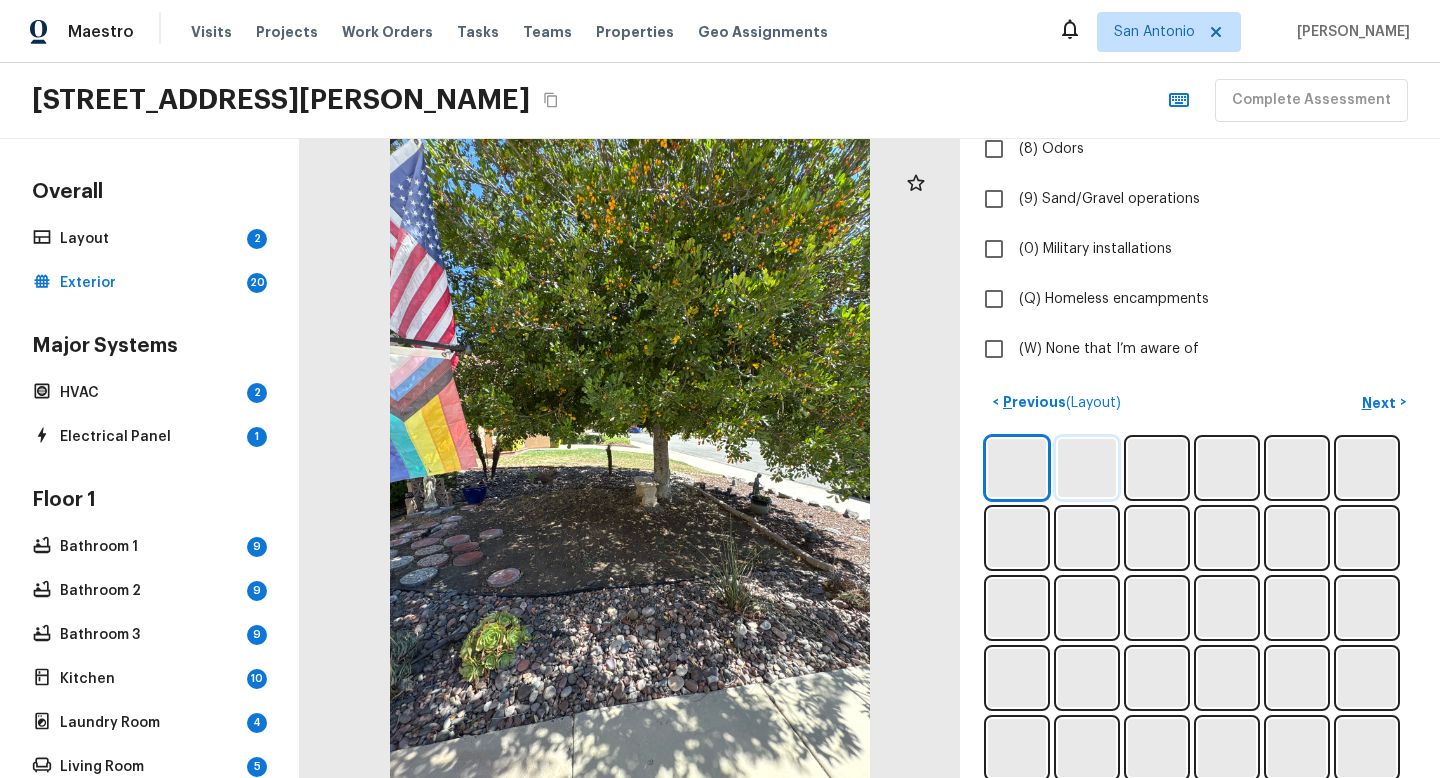 click at bounding box center (1087, 468) 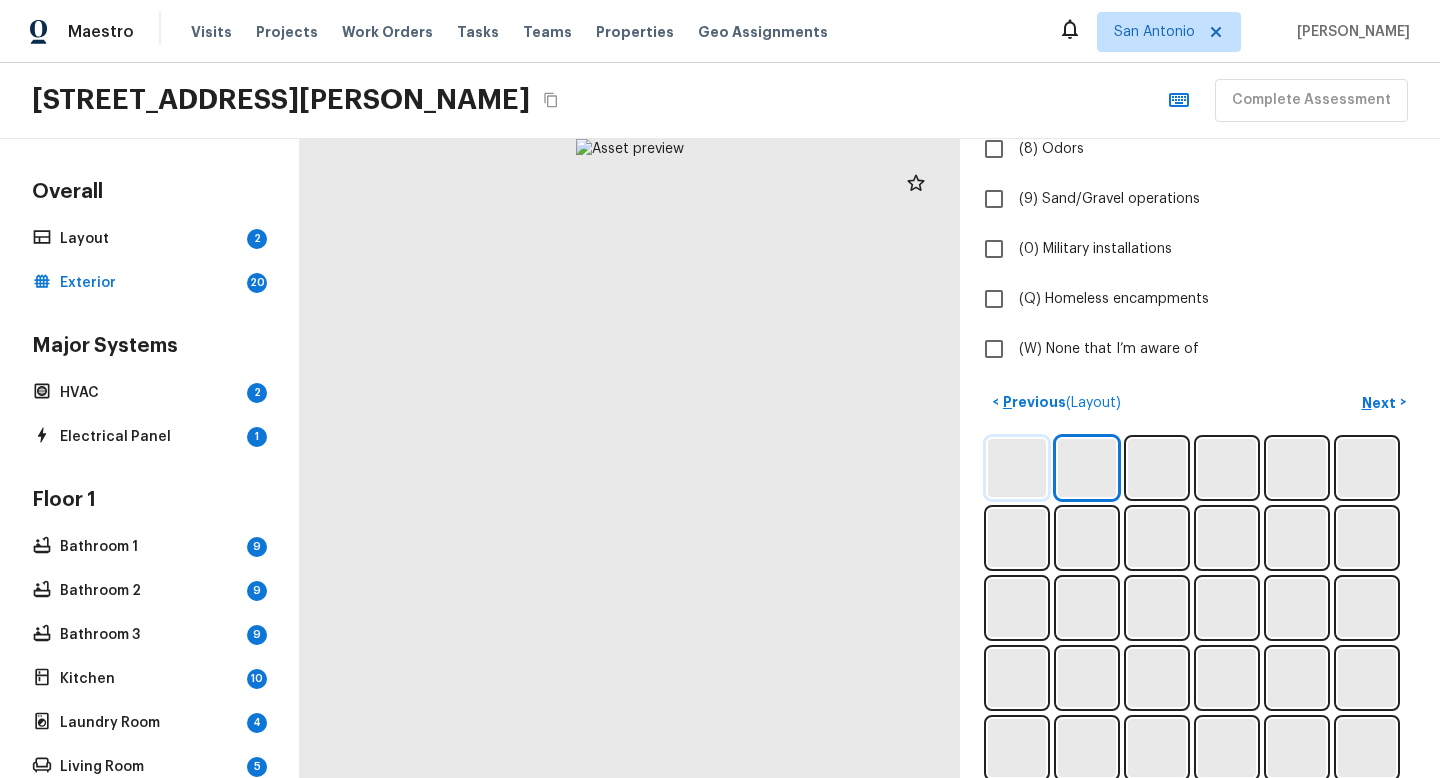 click at bounding box center [1017, 468] 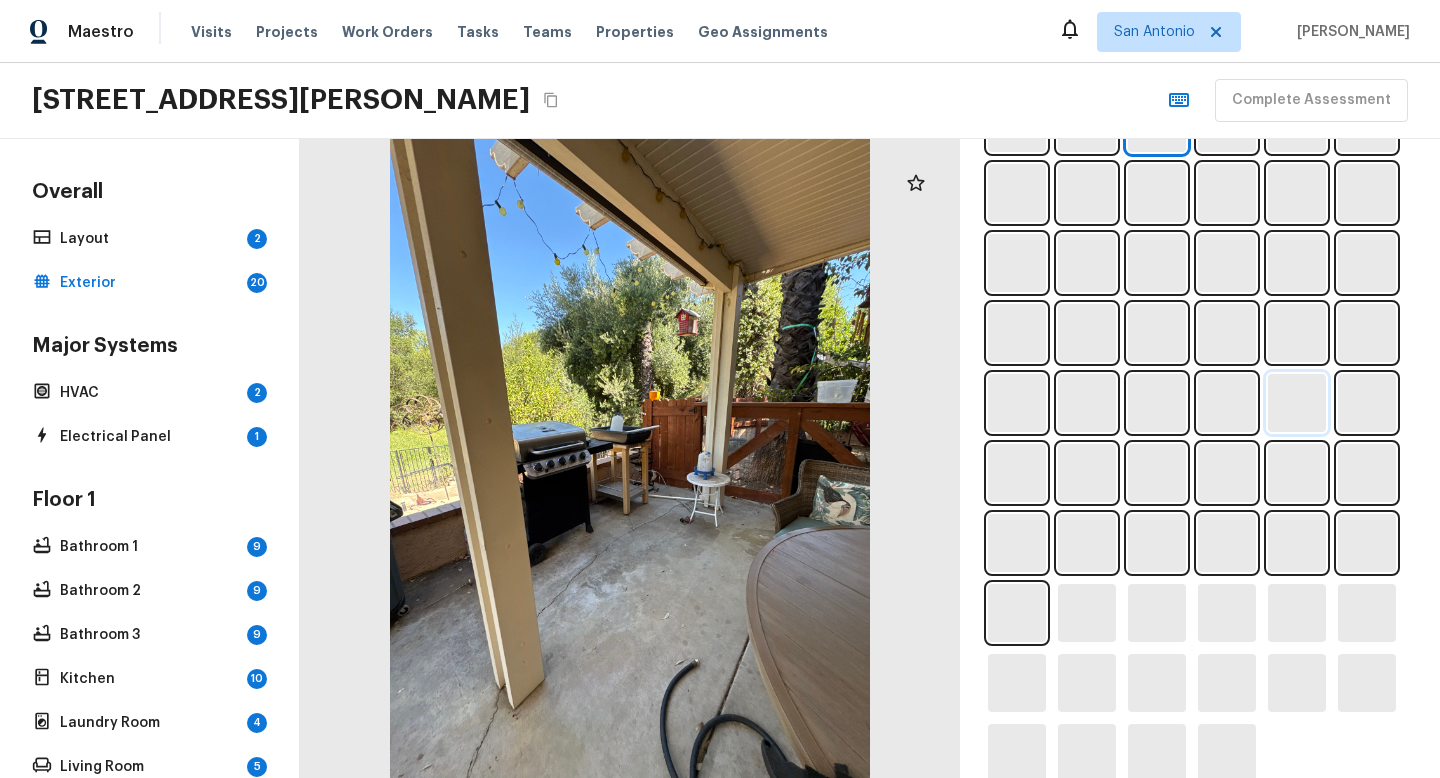 scroll, scrollTop: 1099, scrollLeft: 0, axis: vertical 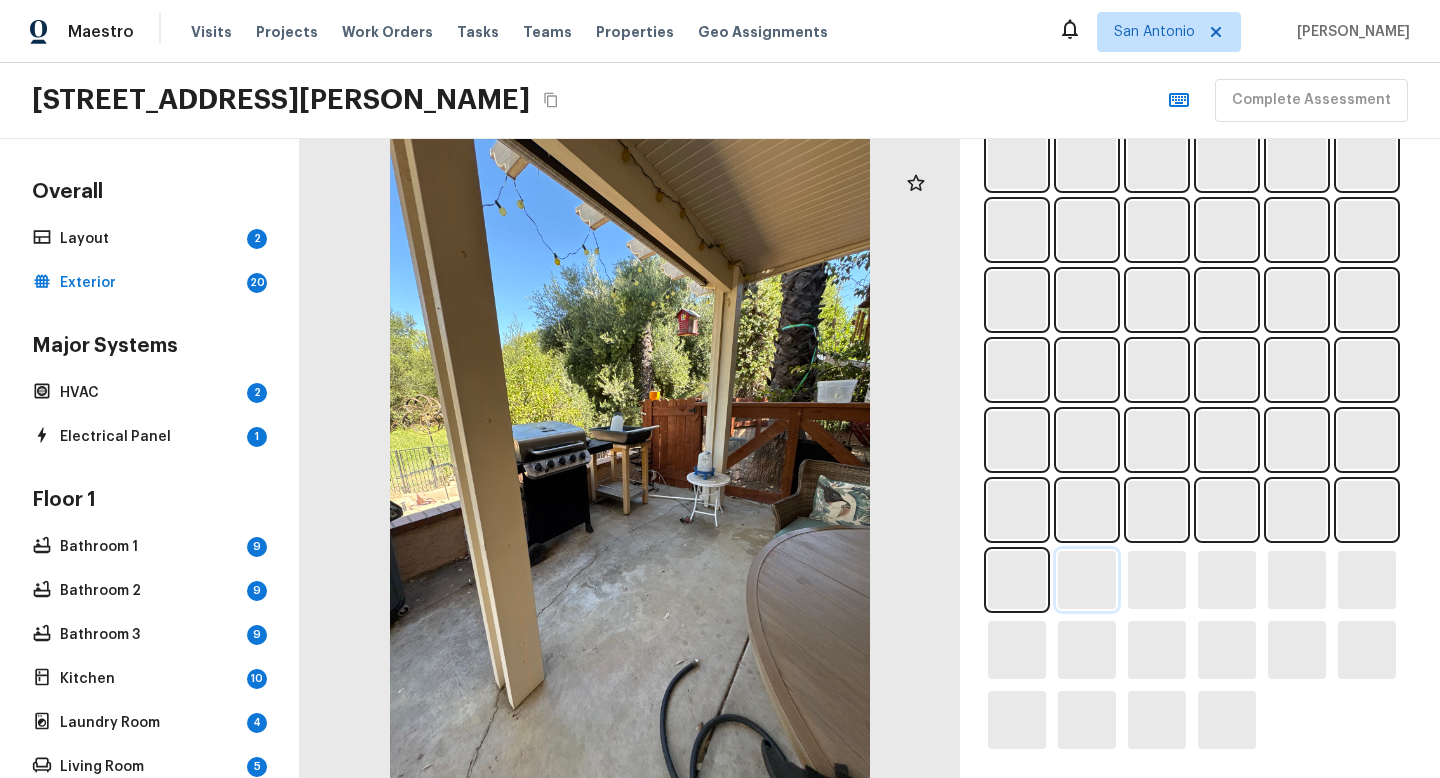 click at bounding box center (1087, 580) 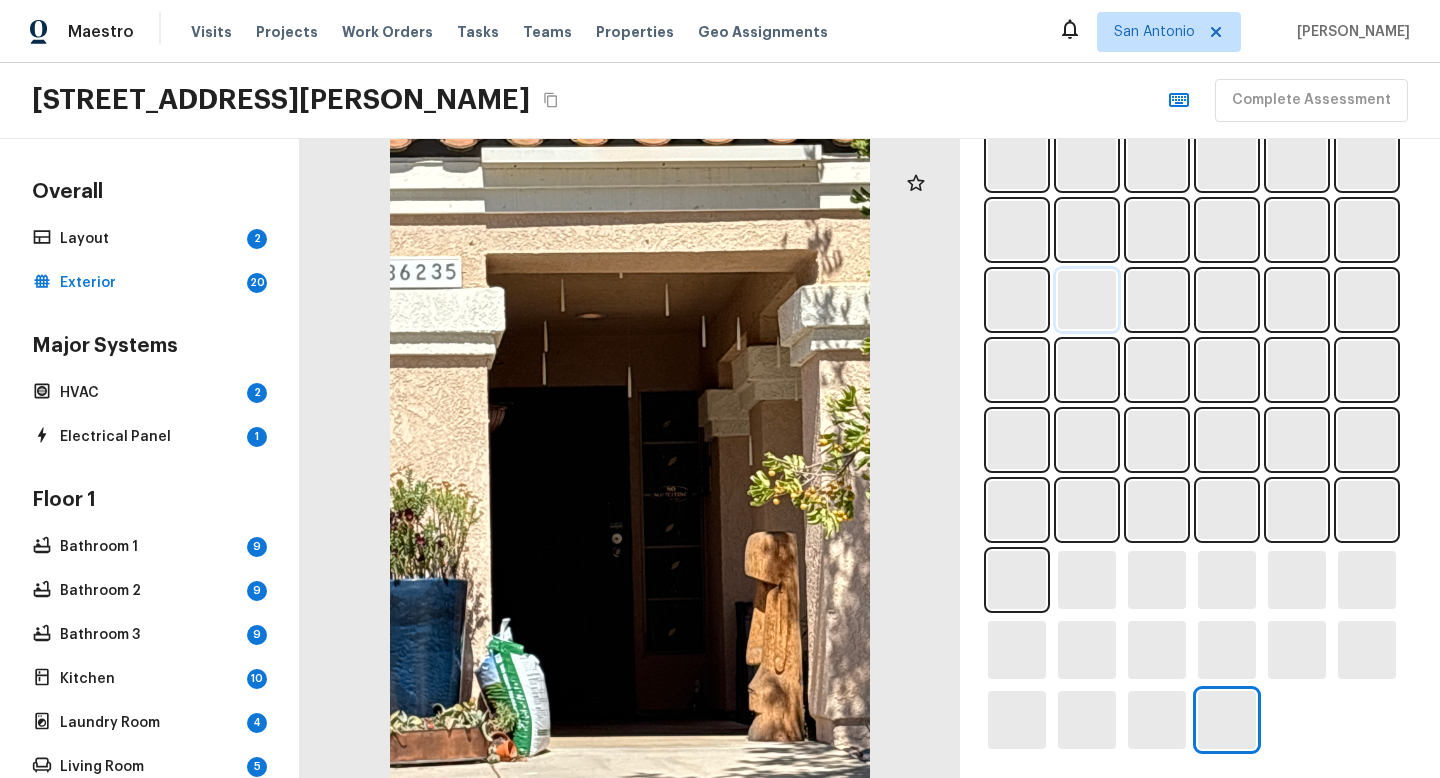 click at bounding box center (1087, 300) 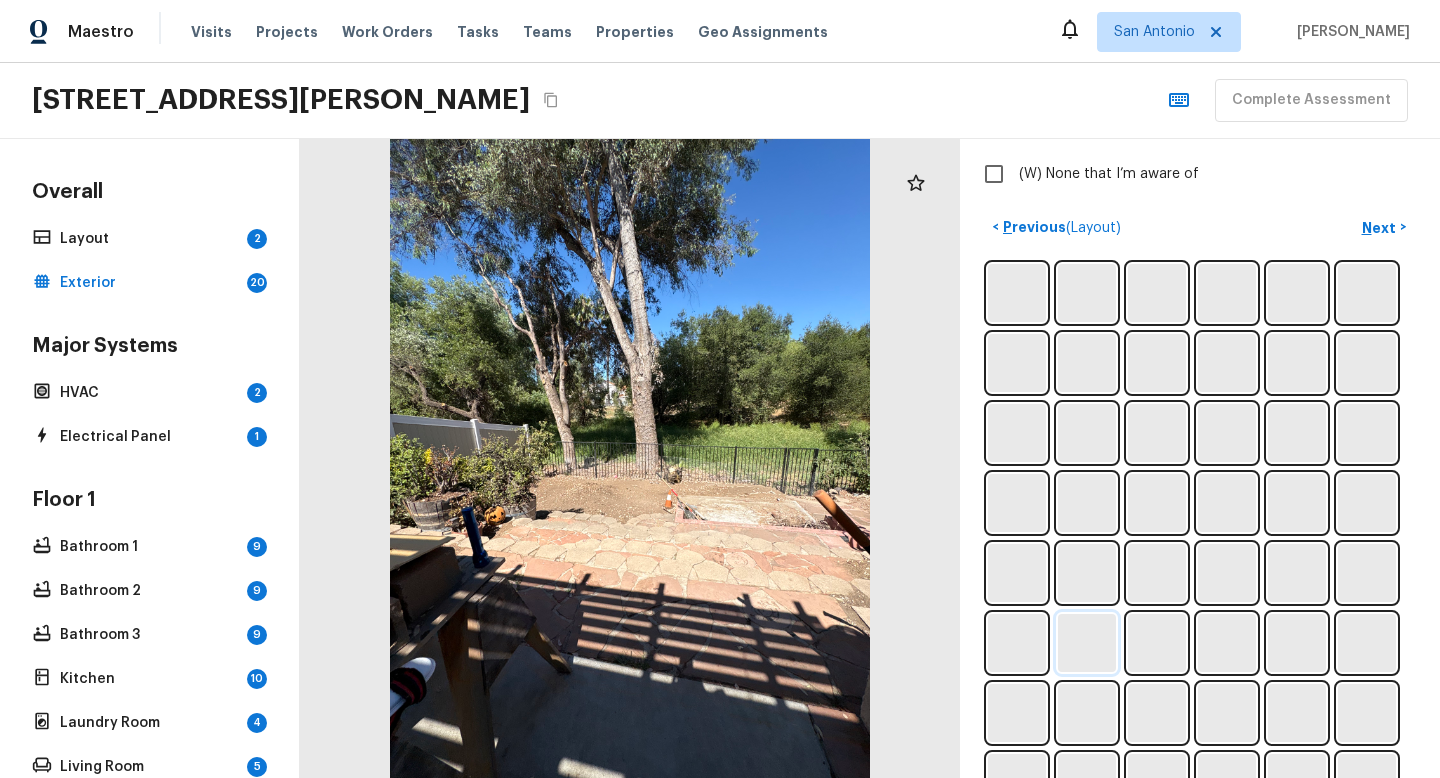 scroll, scrollTop: 736, scrollLeft: 0, axis: vertical 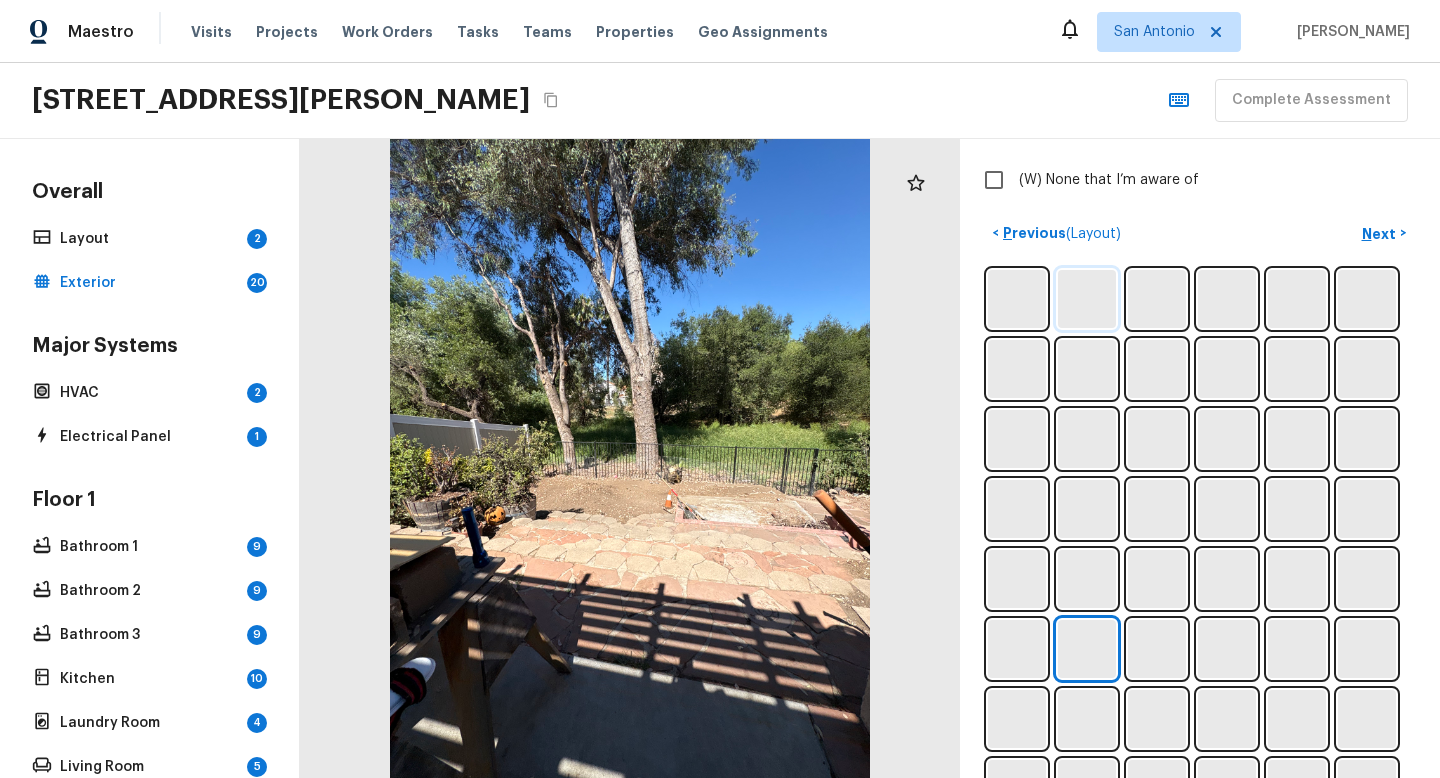 click at bounding box center (1087, 299) 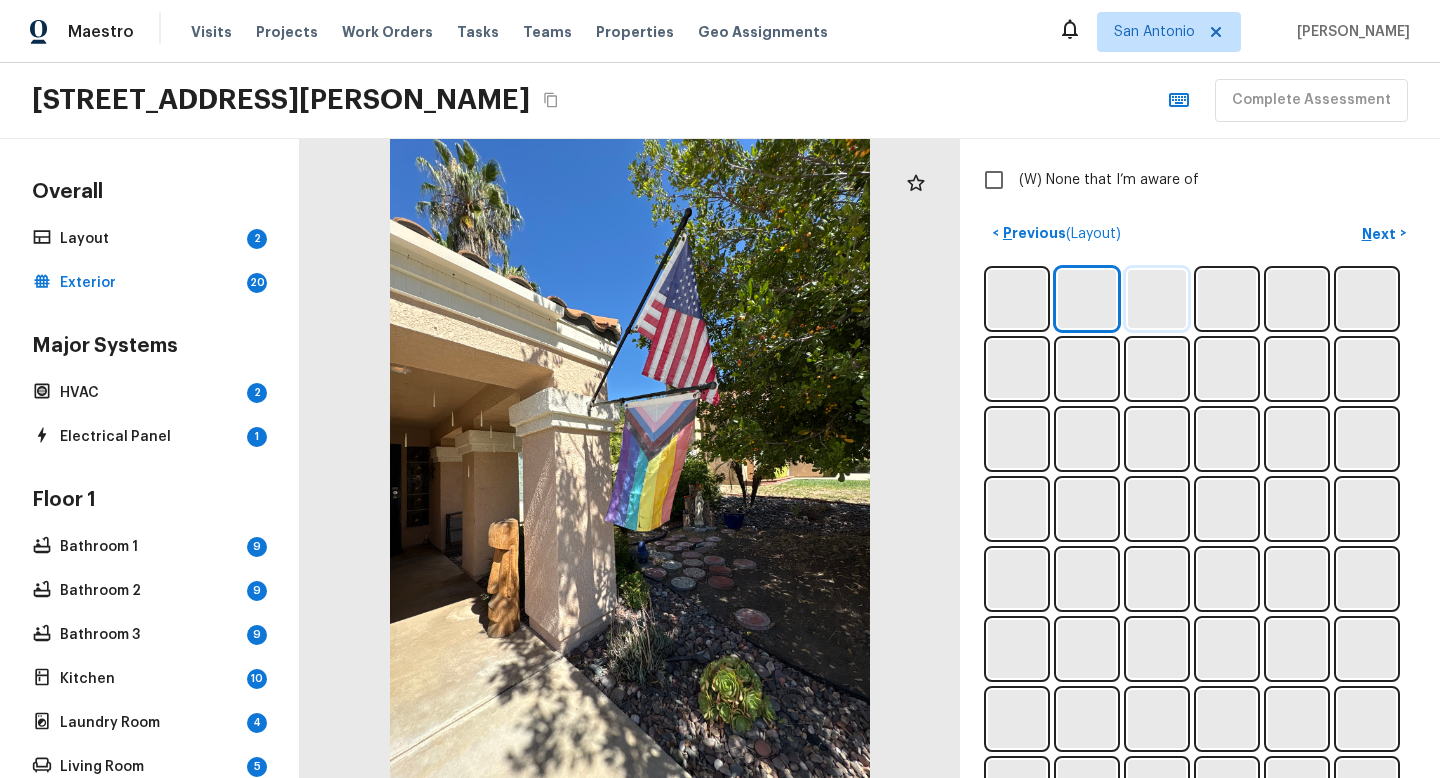 click at bounding box center (1157, 299) 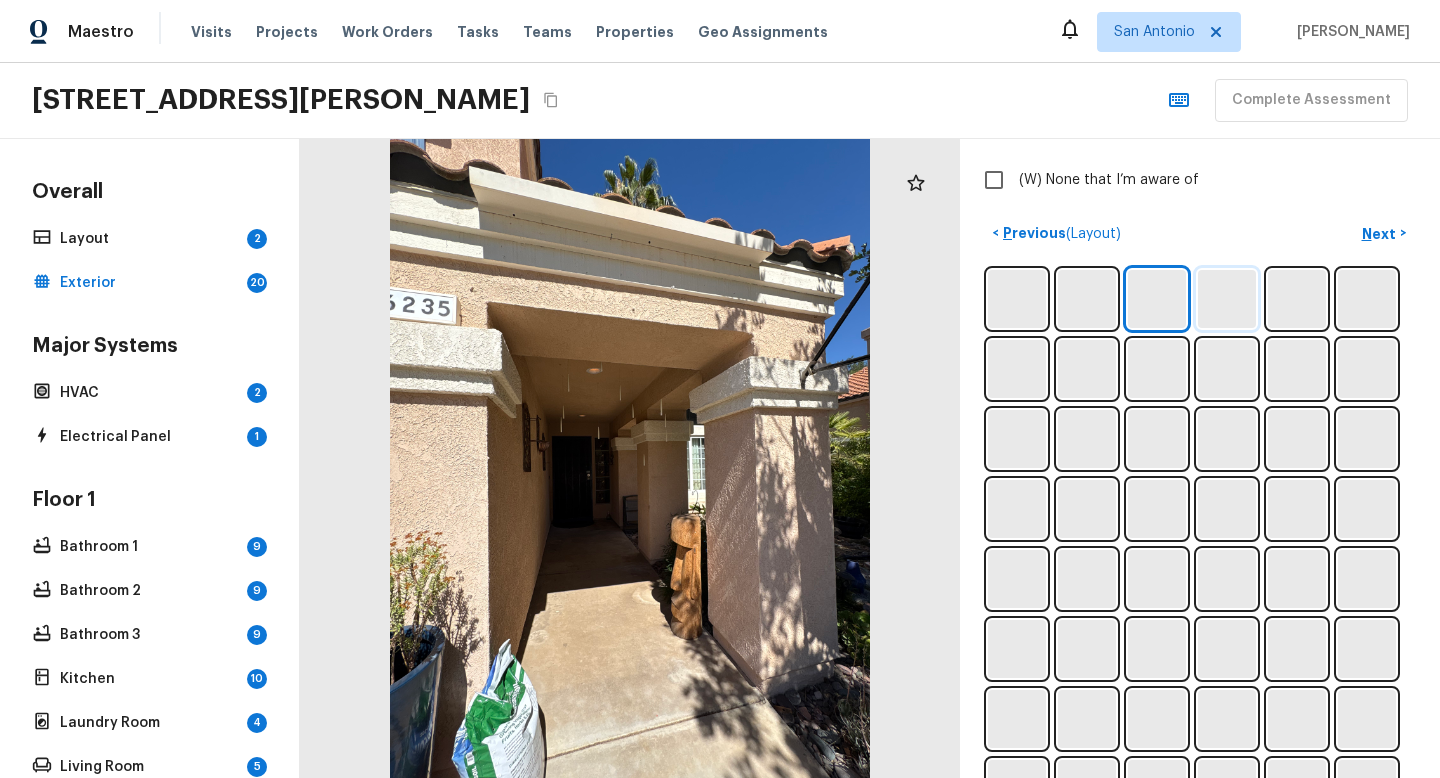click at bounding box center (1227, 299) 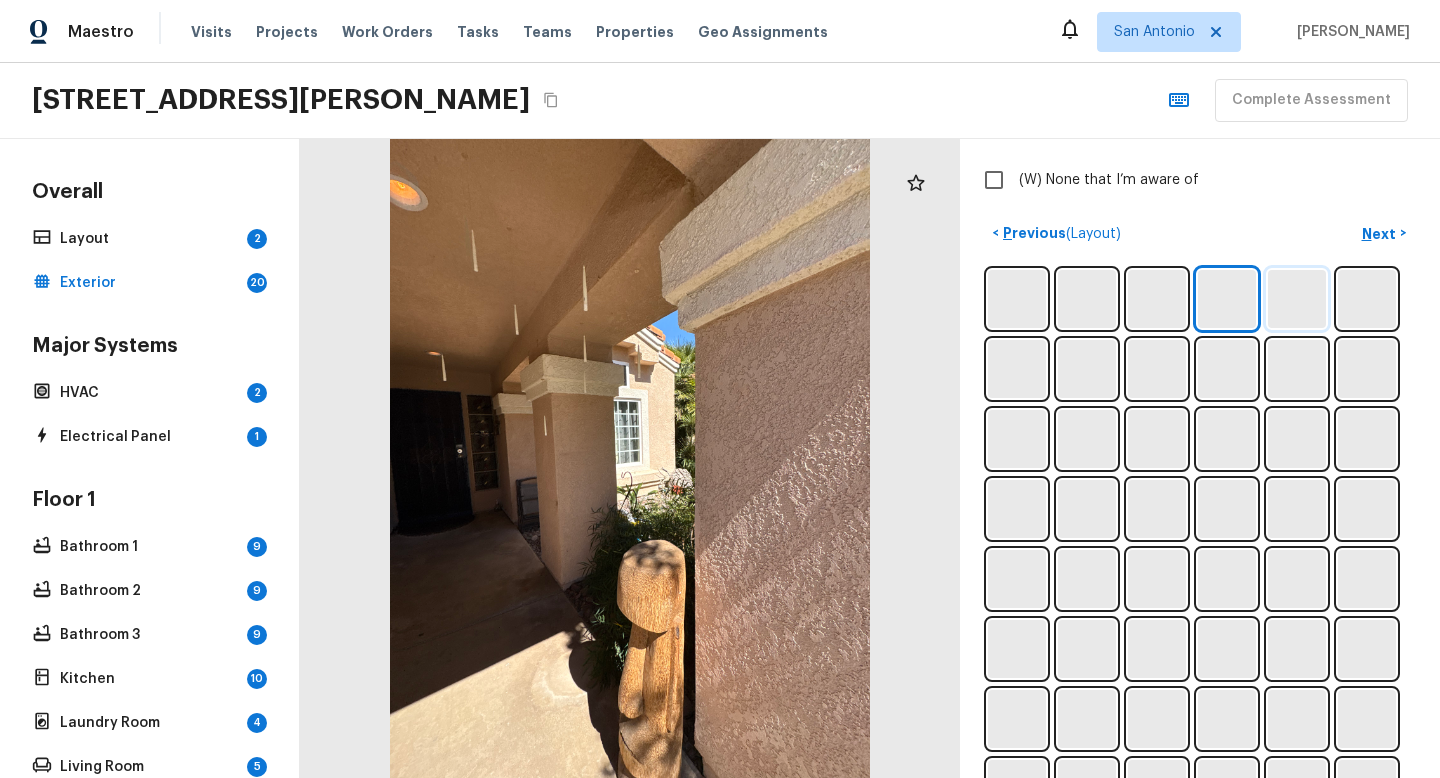 click at bounding box center (1297, 299) 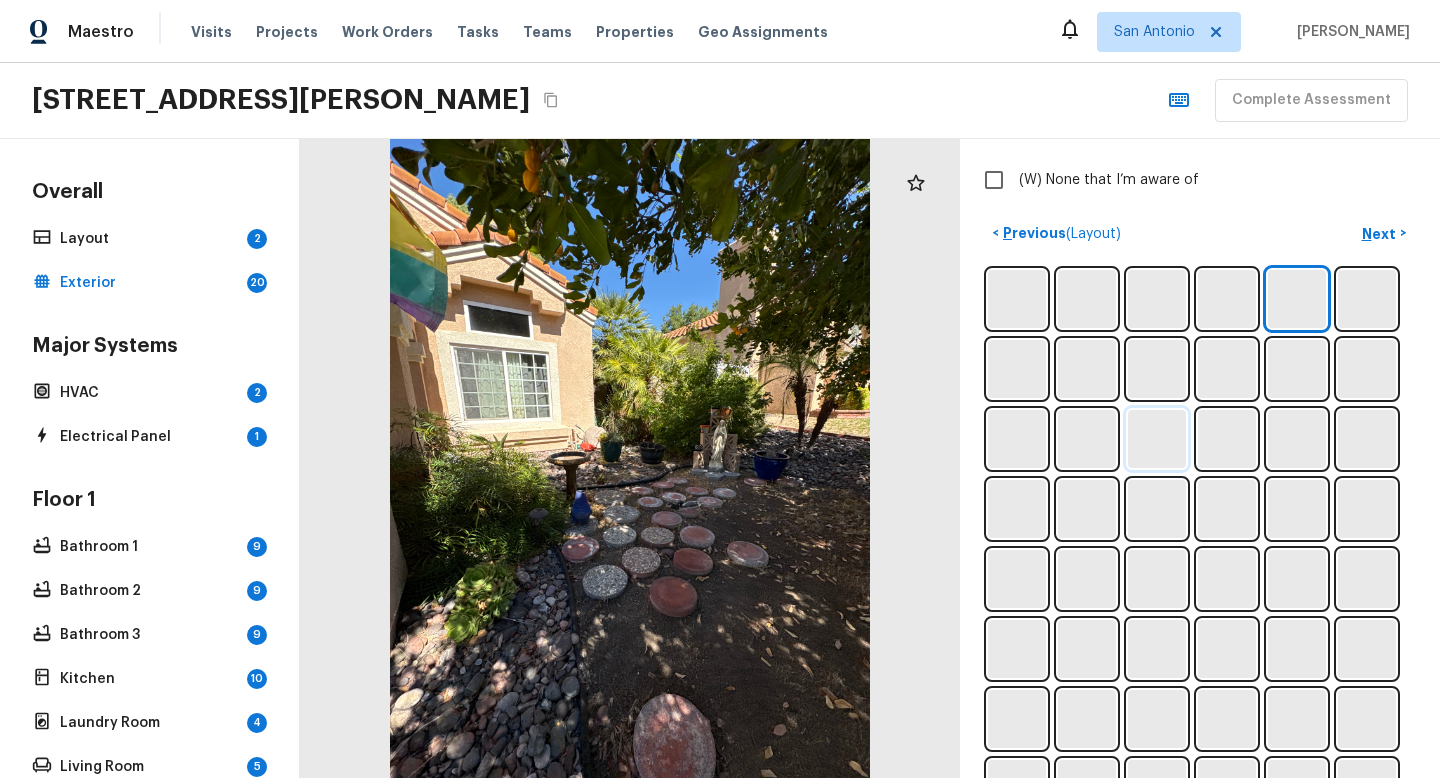 click at bounding box center [1157, 439] 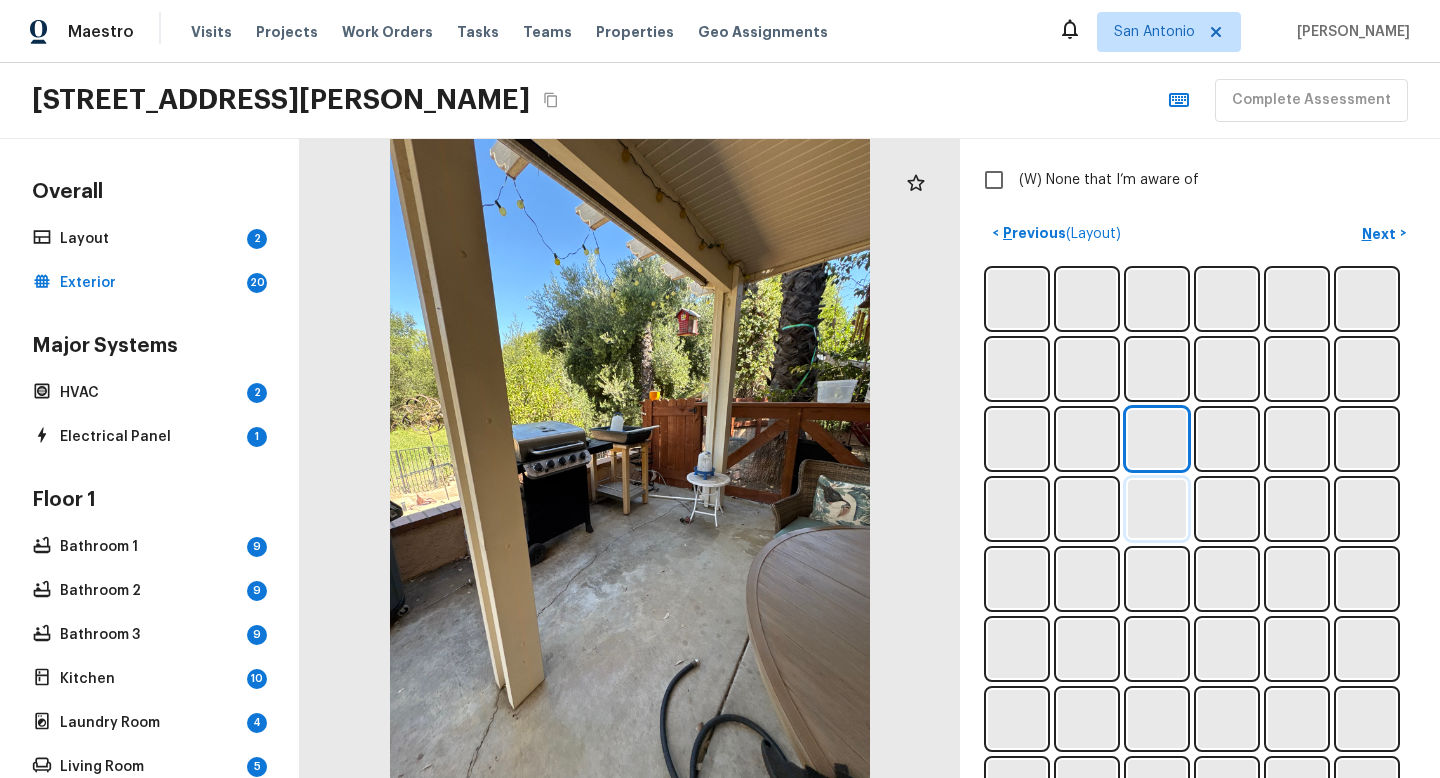click at bounding box center [1157, 509] 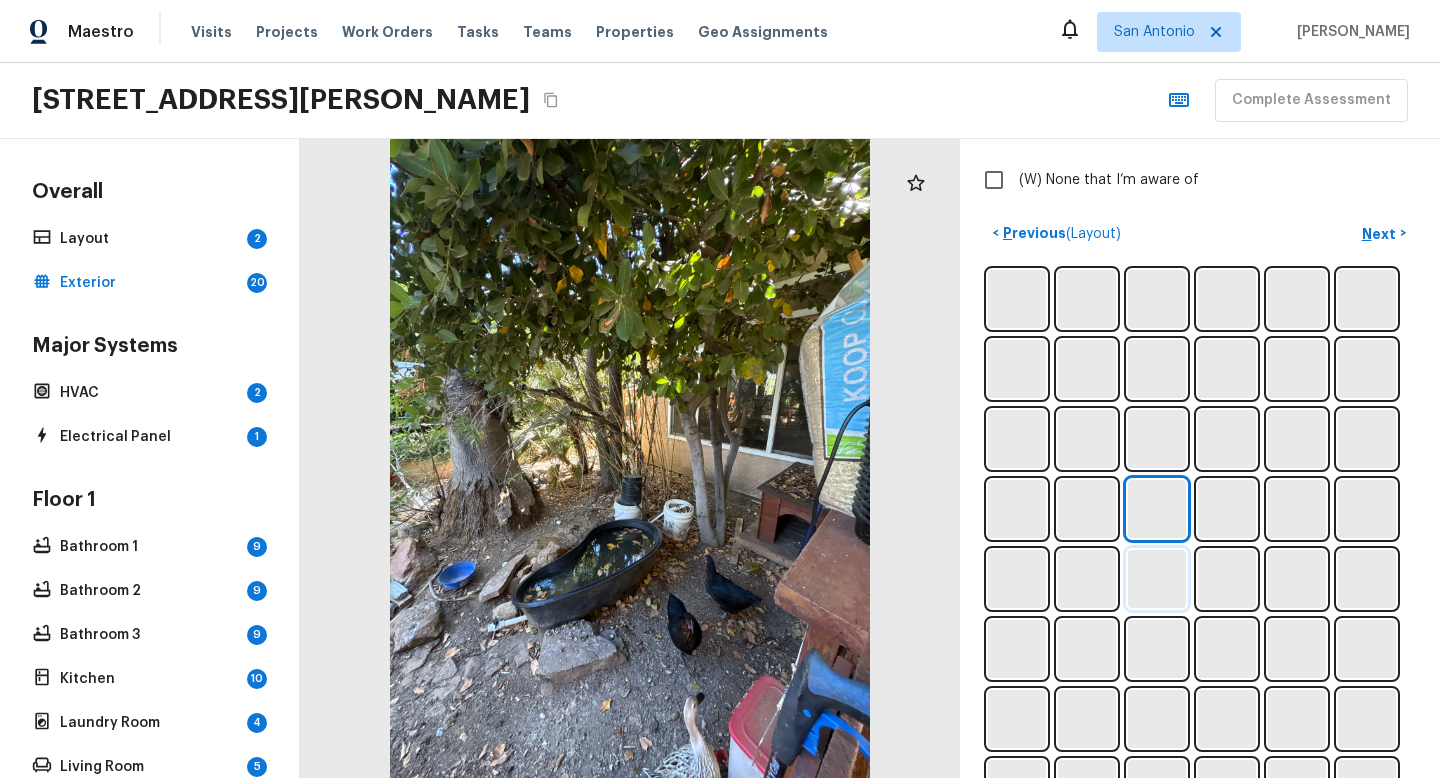 click at bounding box center [1157, 579] 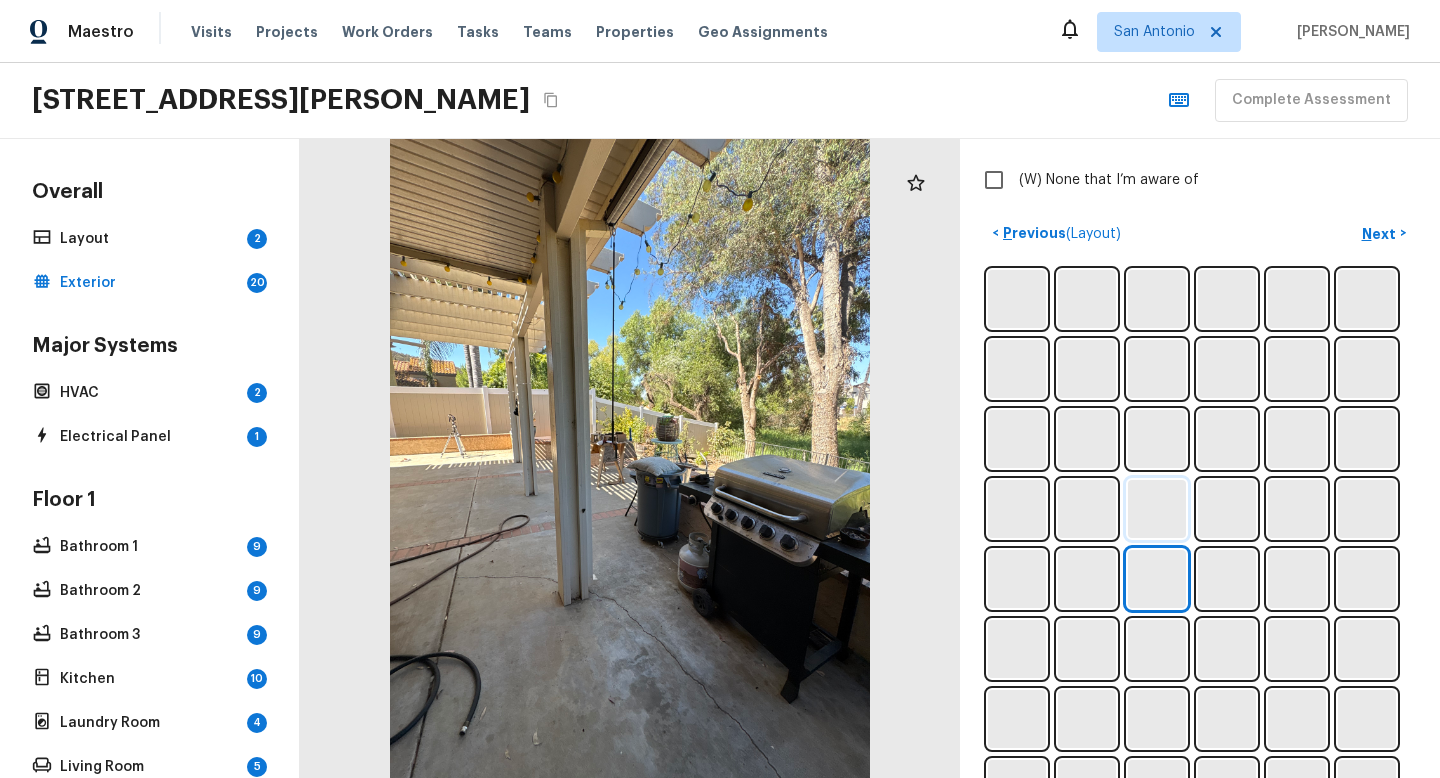 click at bounding box center [1157, 509] 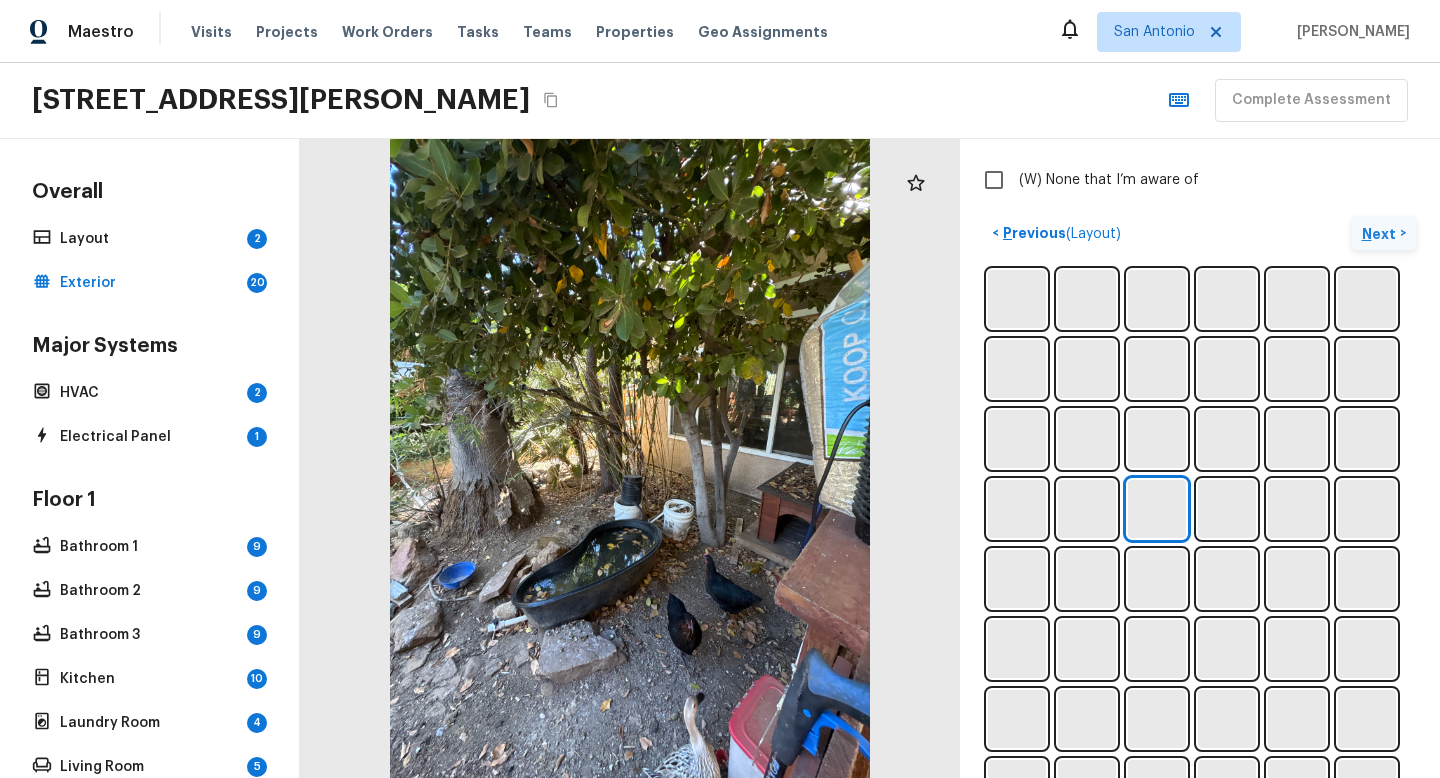 click on "Next" at bounding box center [1381, 234] 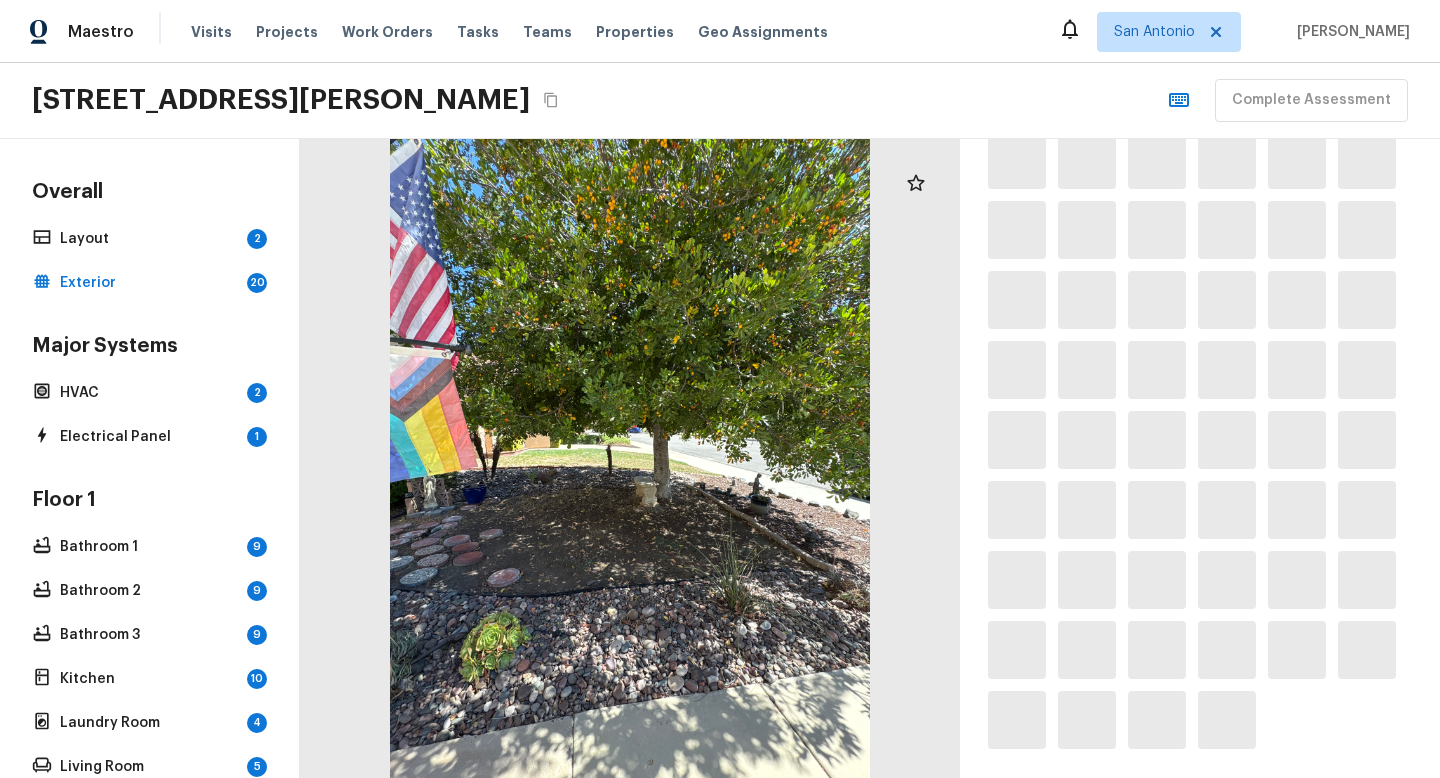 click at bounding box center [1200, 335] 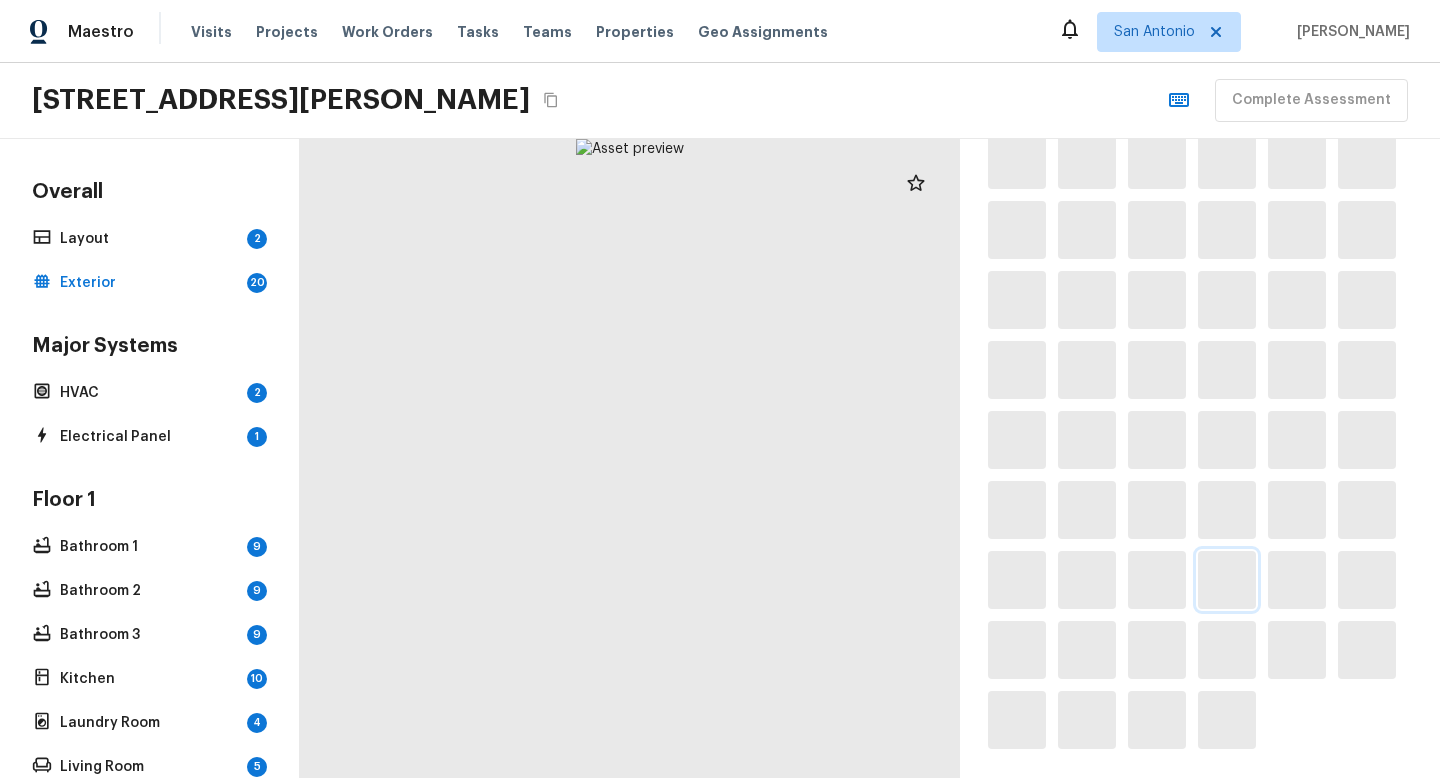 click at bounding box center [1227, 580] 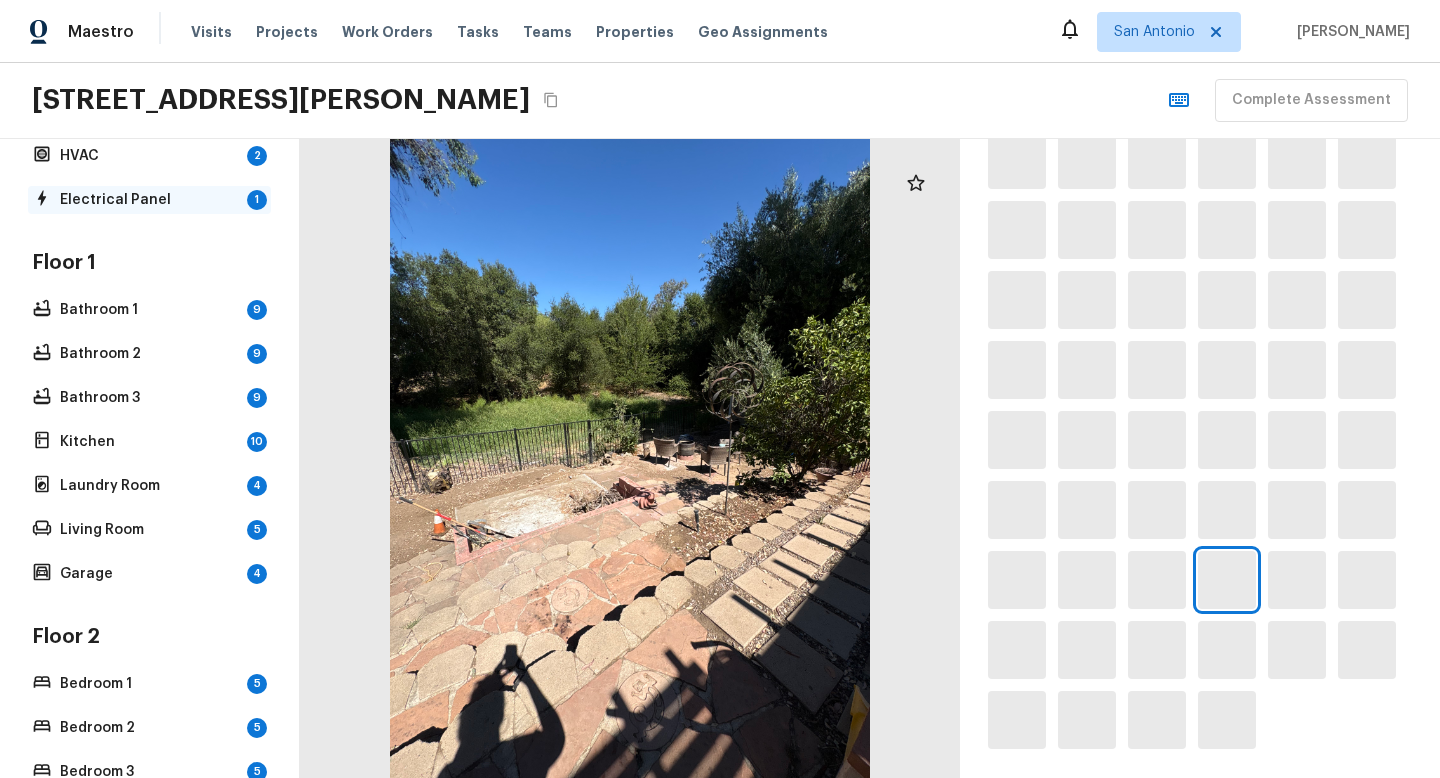 scroll, scrollTop: 307, scrollLeft: 0, axis: vertical 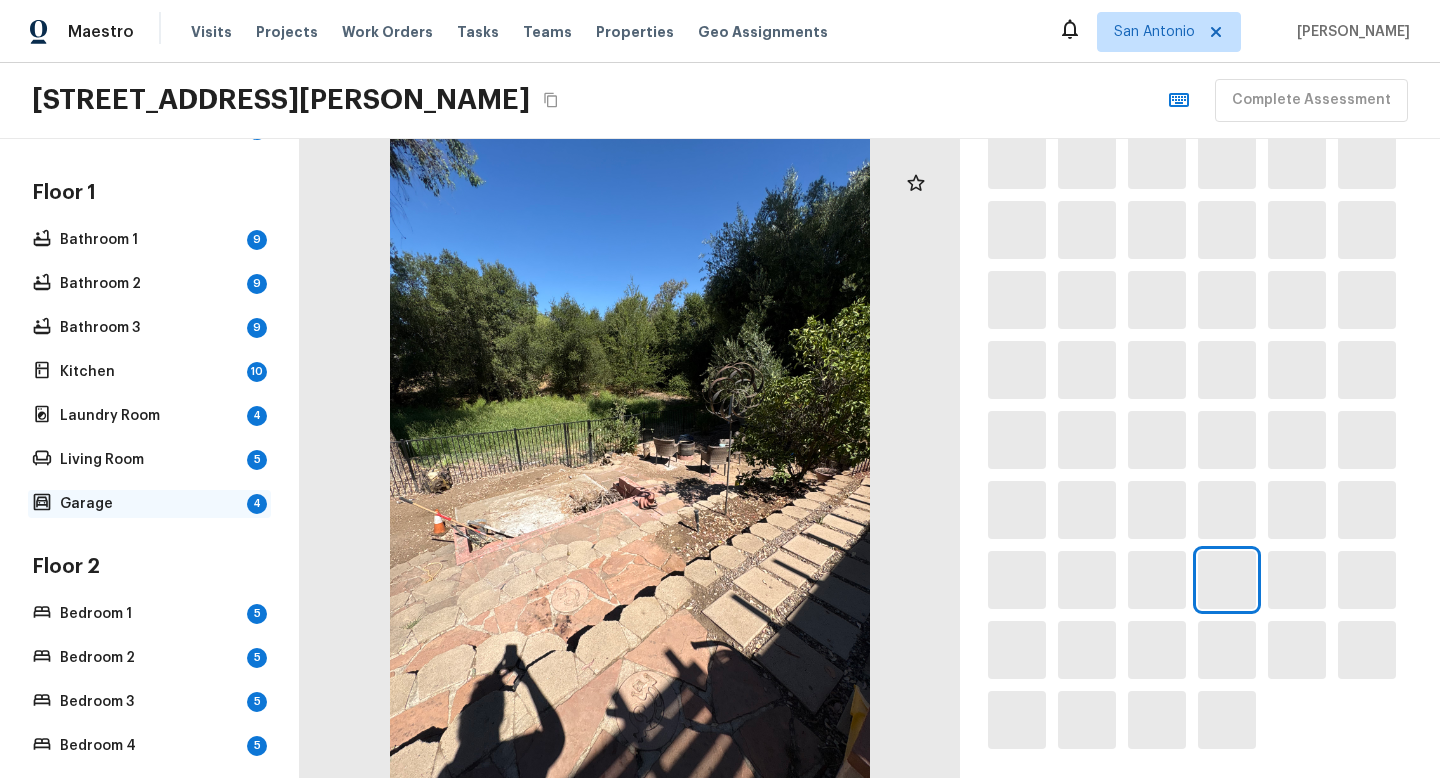 click on "Garage" at bounding box center [149, 504] 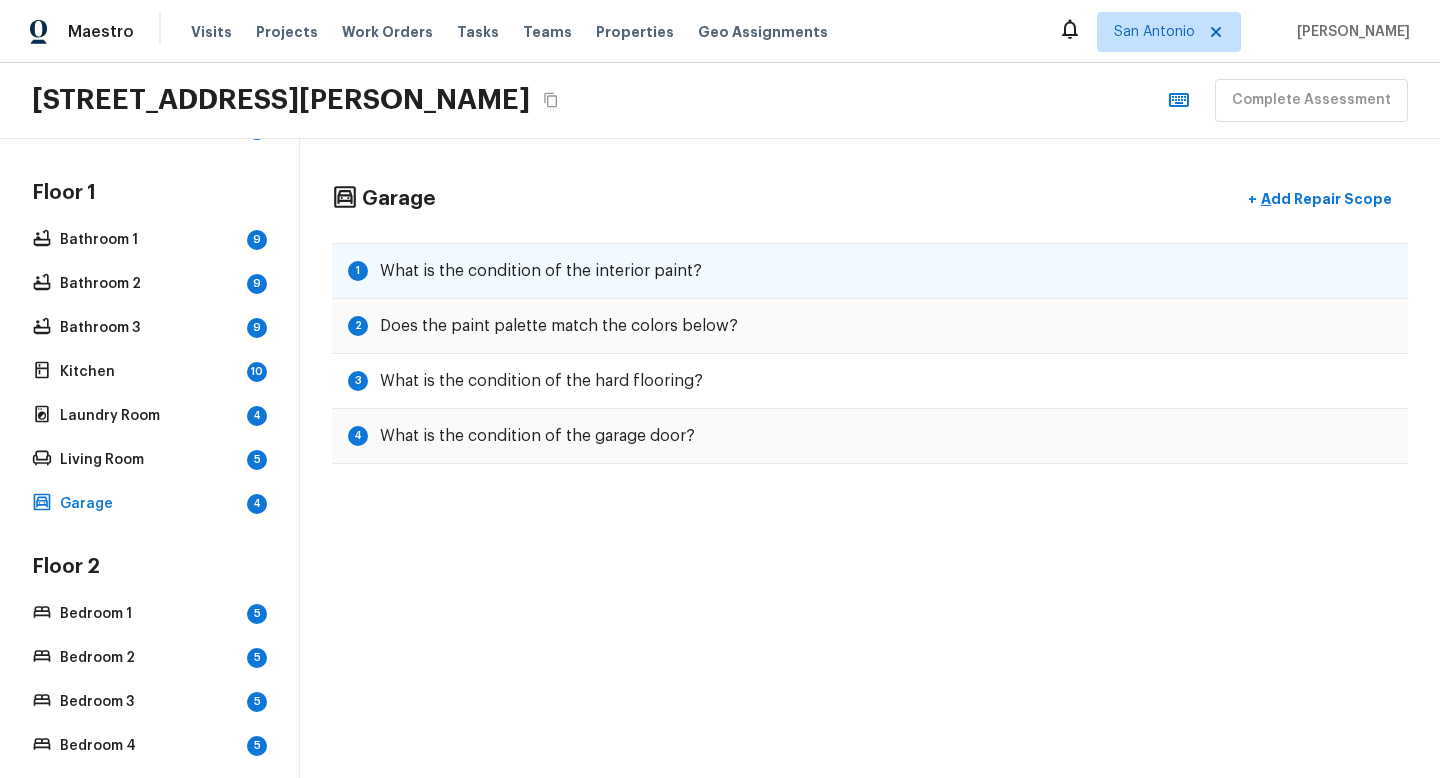 click on "1 What is the condition of the interior paint?" at bounding box center [870, 271] 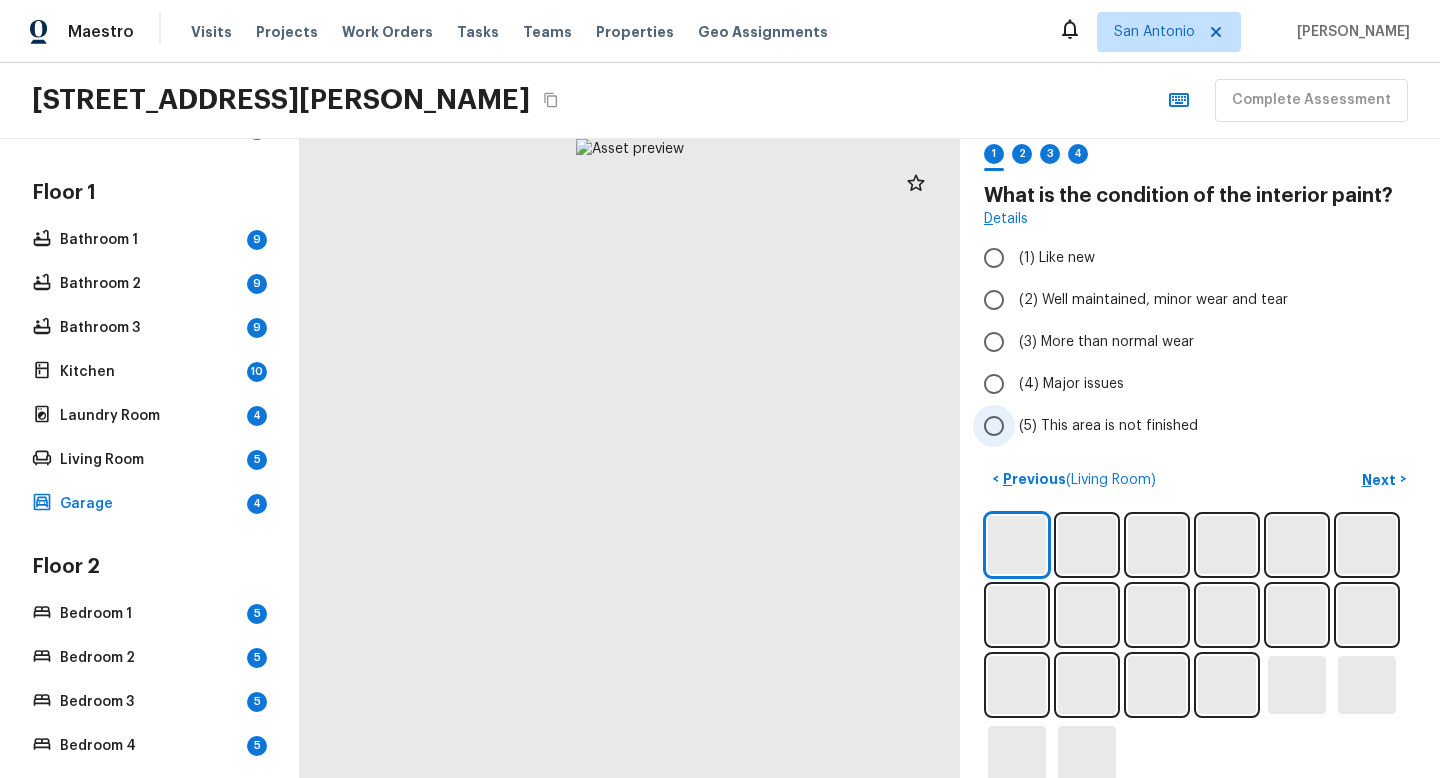 scroll, scrollTop: 120, scrollLeft: 0, axis: vertical 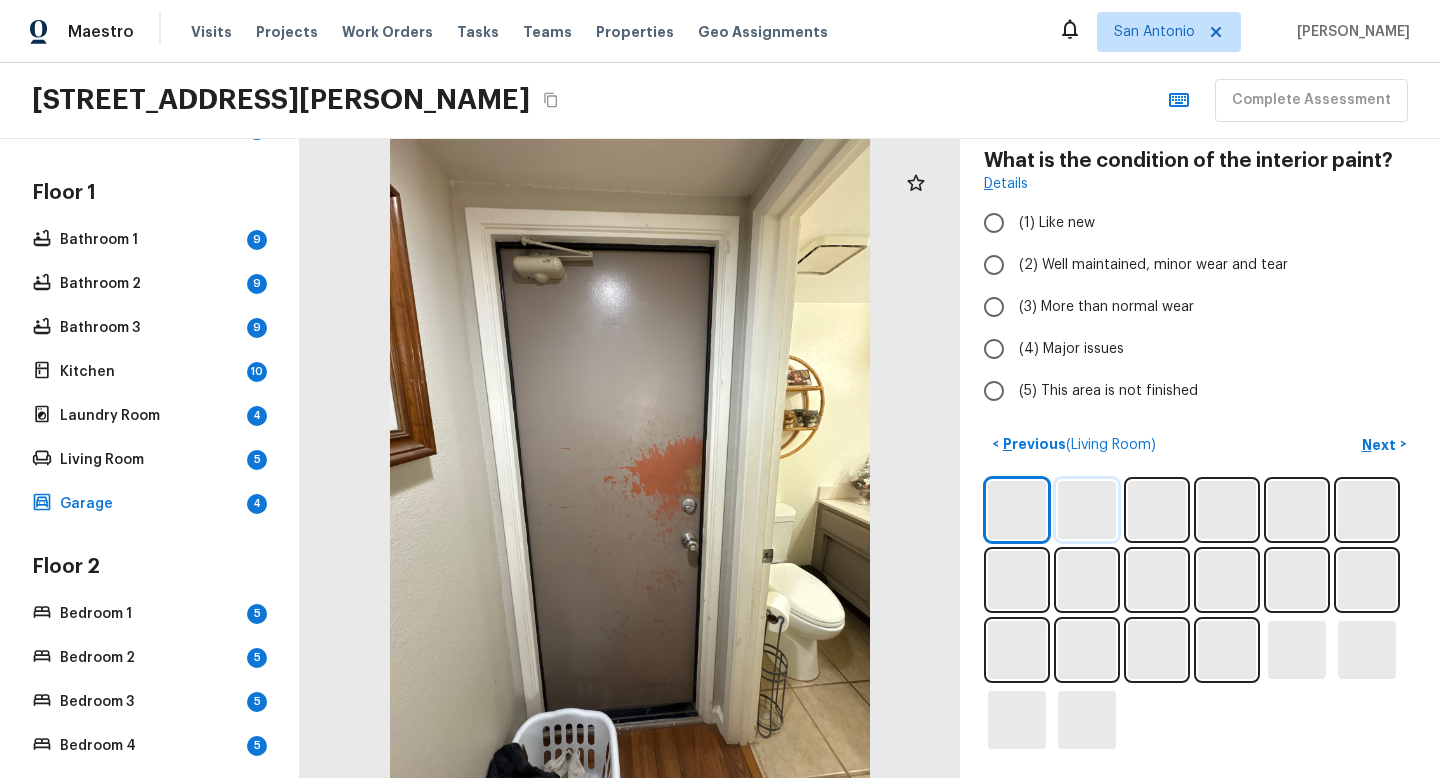 click at bounding box center (1087, 510) 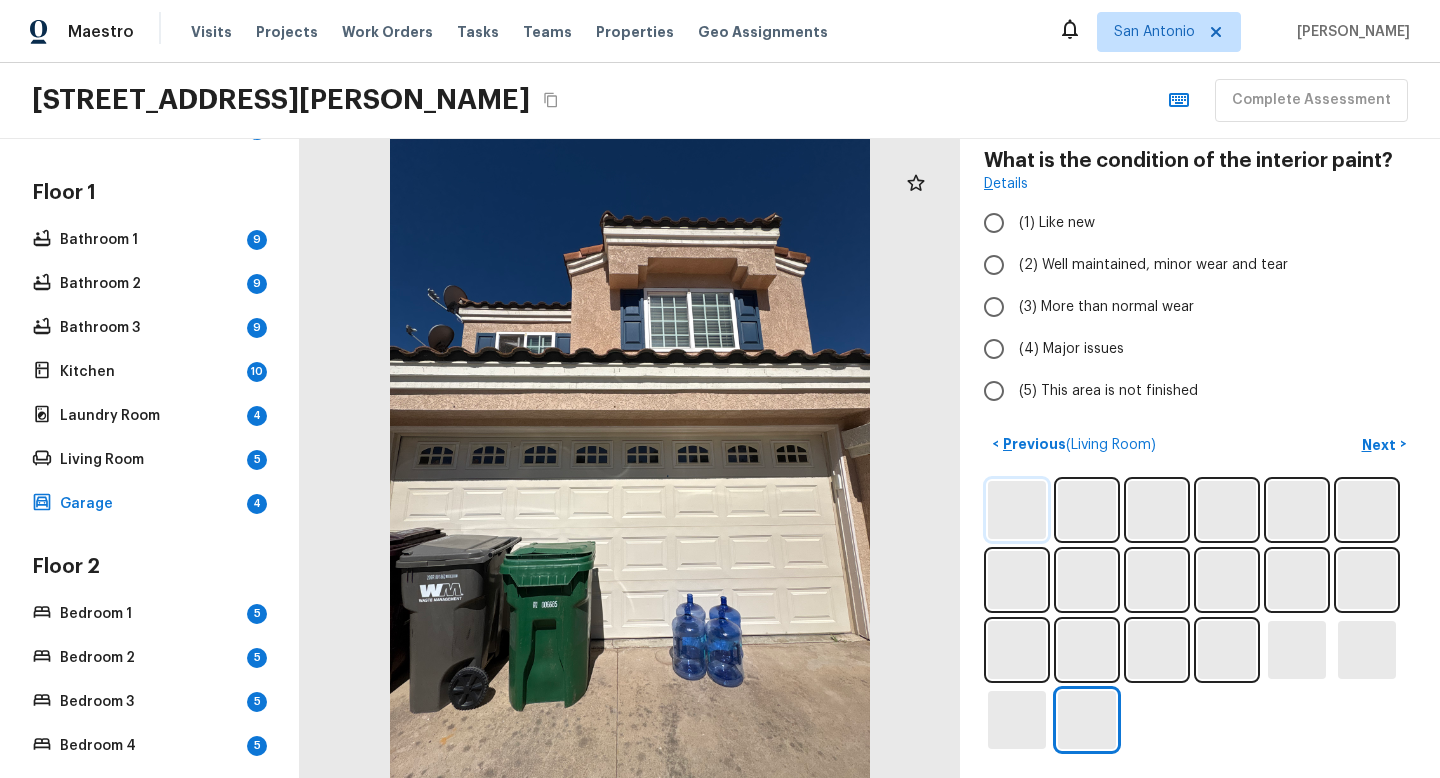 click at bounding box center [1017, 510] 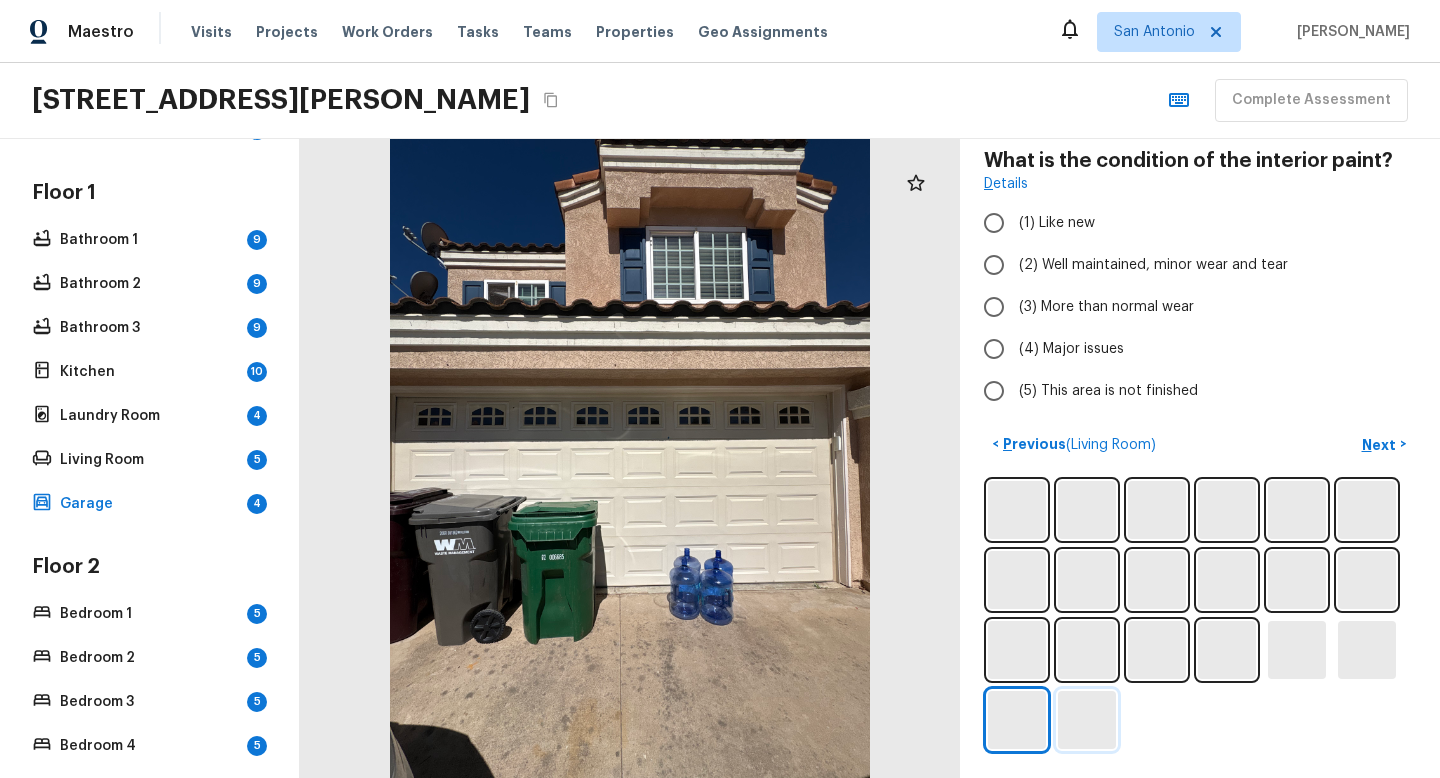 click at bounding box center (1087, 720) 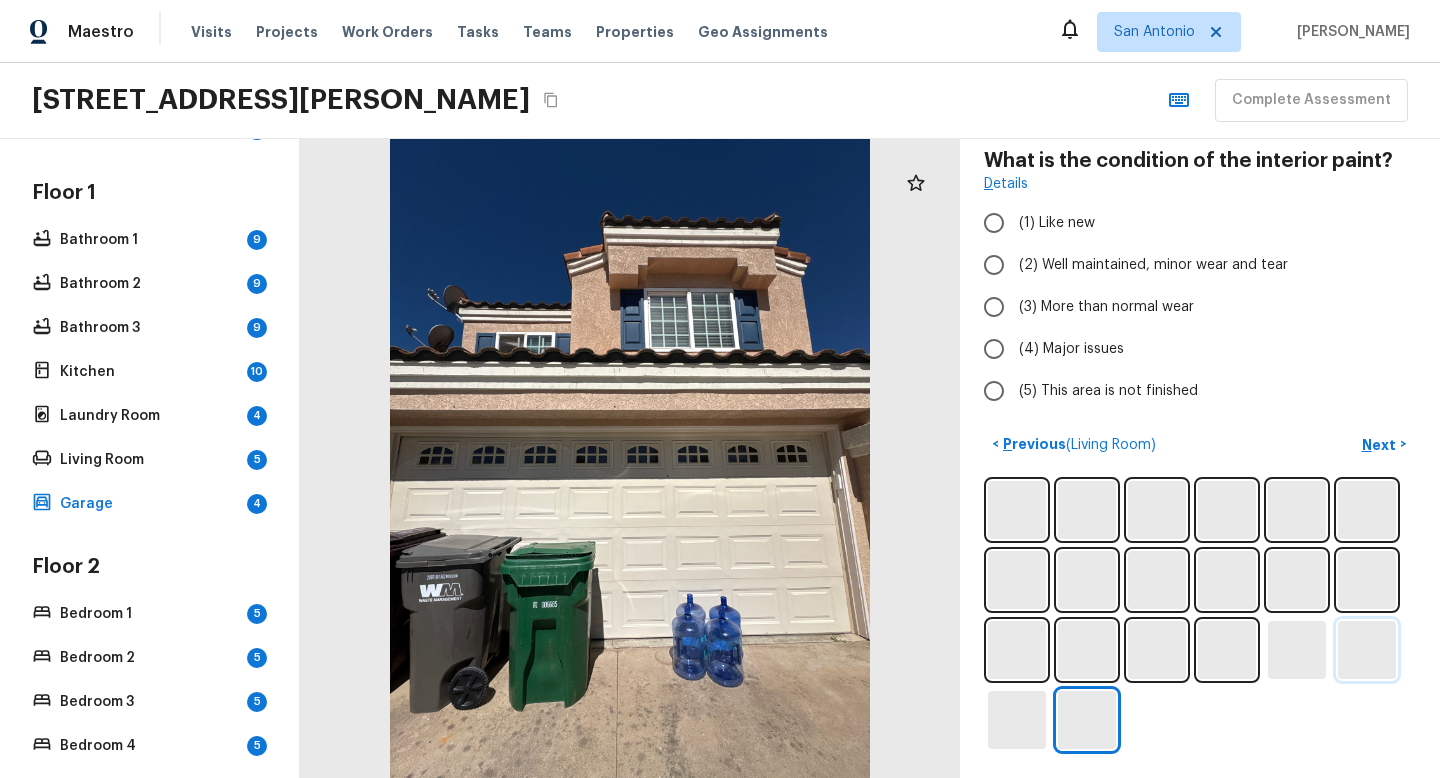 click at bounding box center (1367, 650) 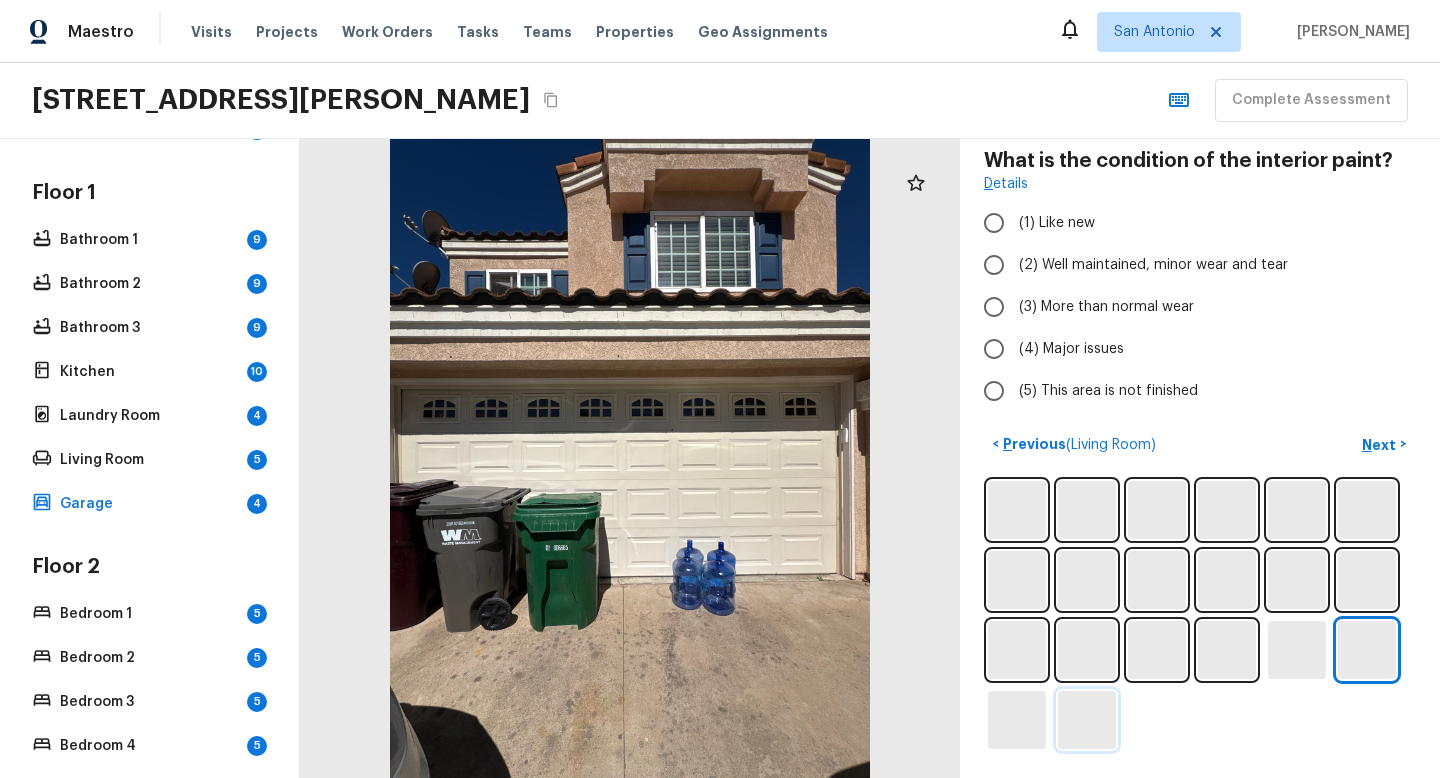 click at bounding box center [1087, 720] 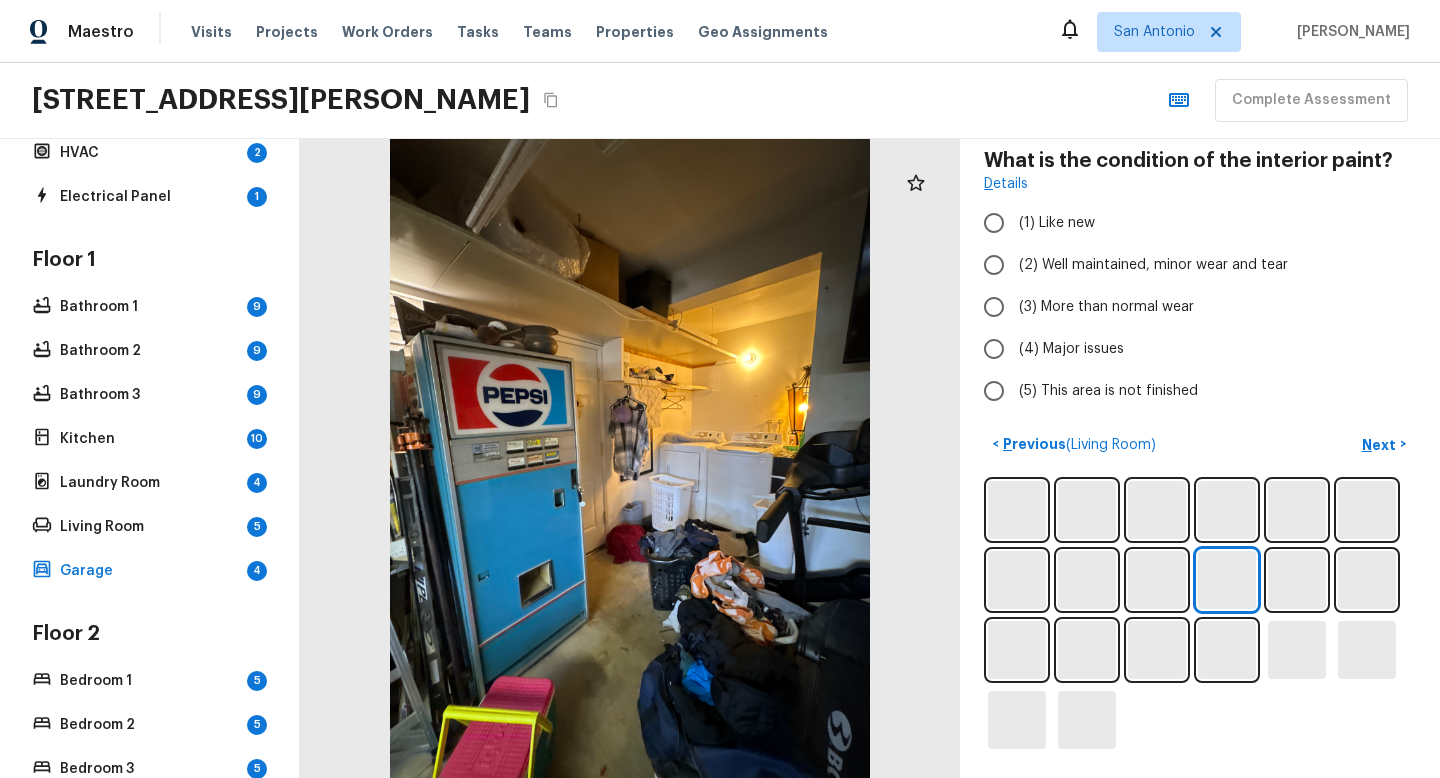 scroll, scrollTop: 0, scrollLeft: 0, axis: both 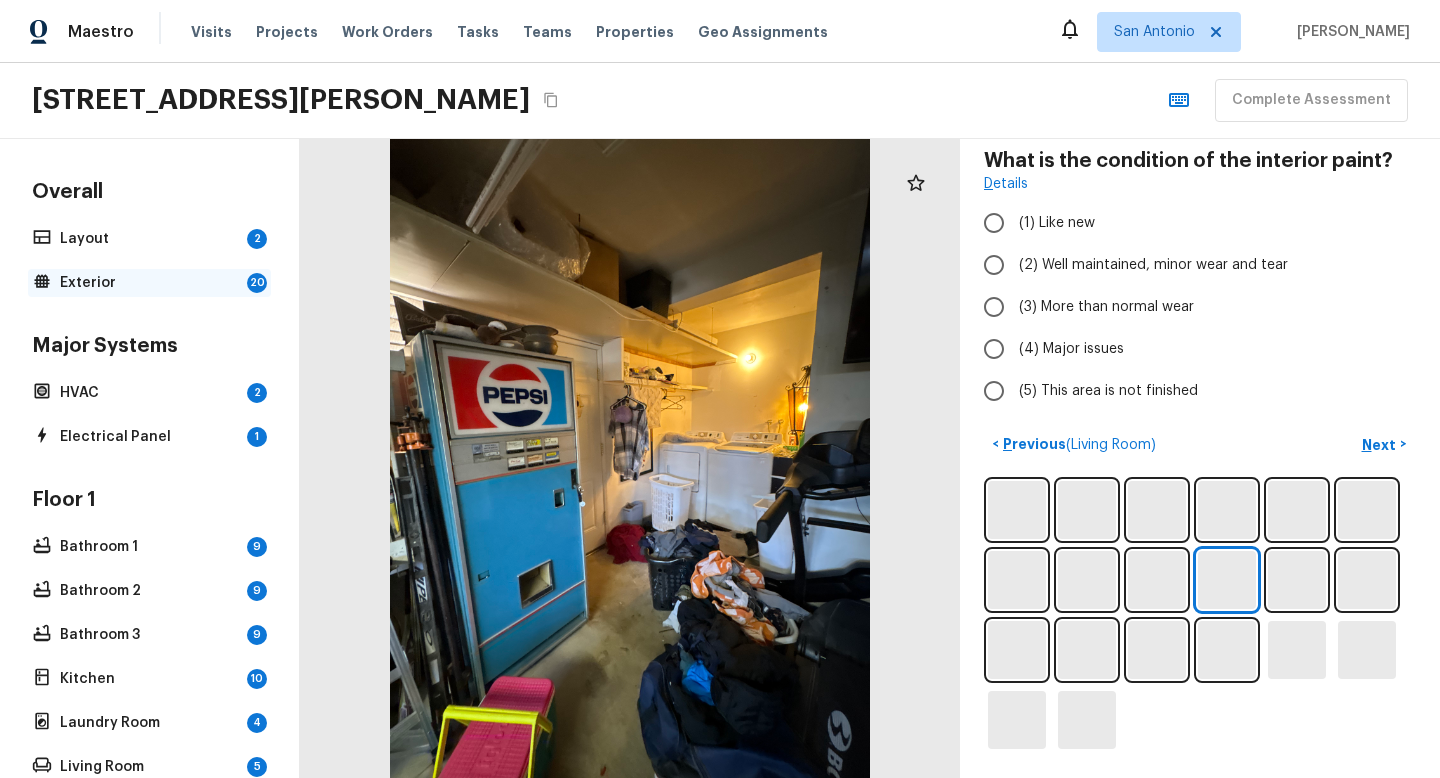 click on "Exterior" at bounding box center [149, 283] 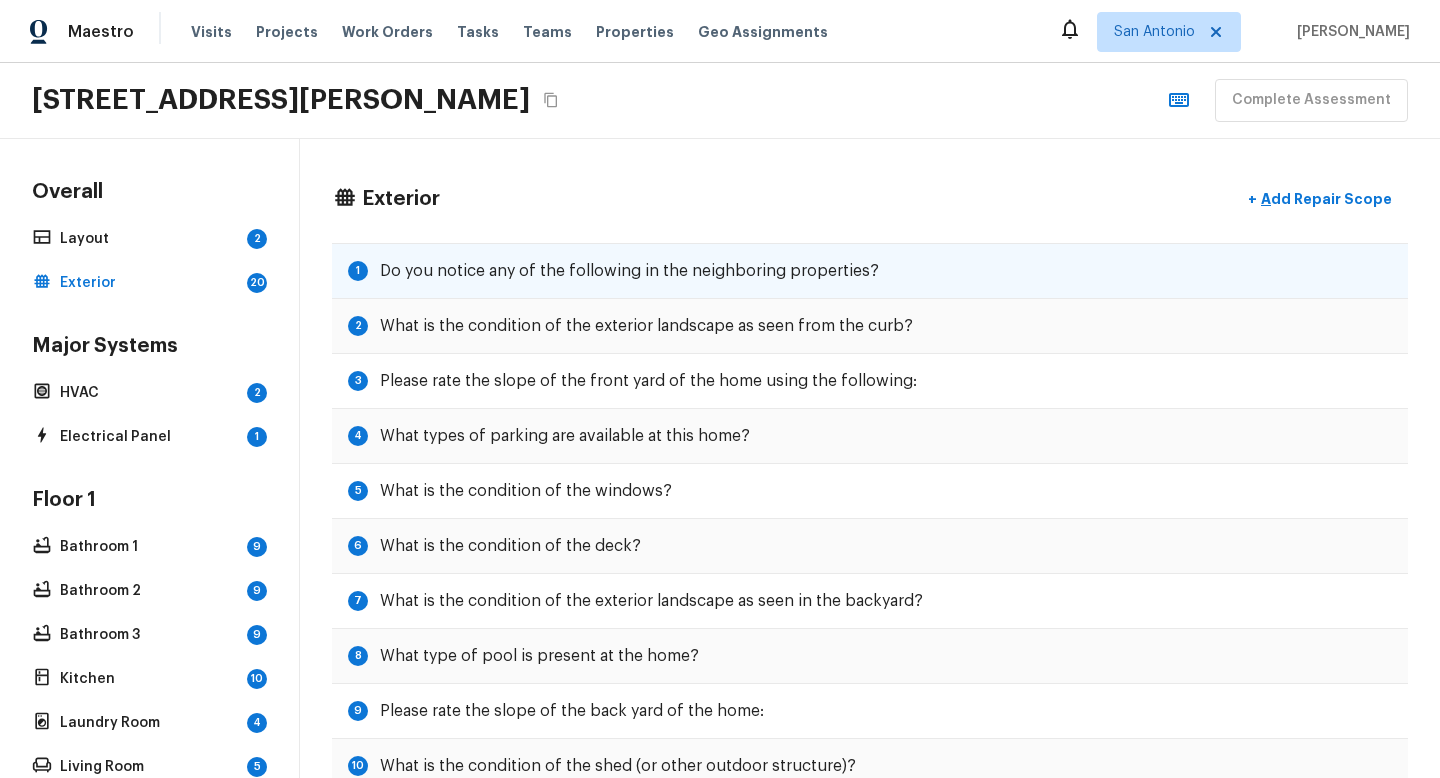 click on "Do you notice any of the following in the neighboring properties?" at bounding box center [629, 271] 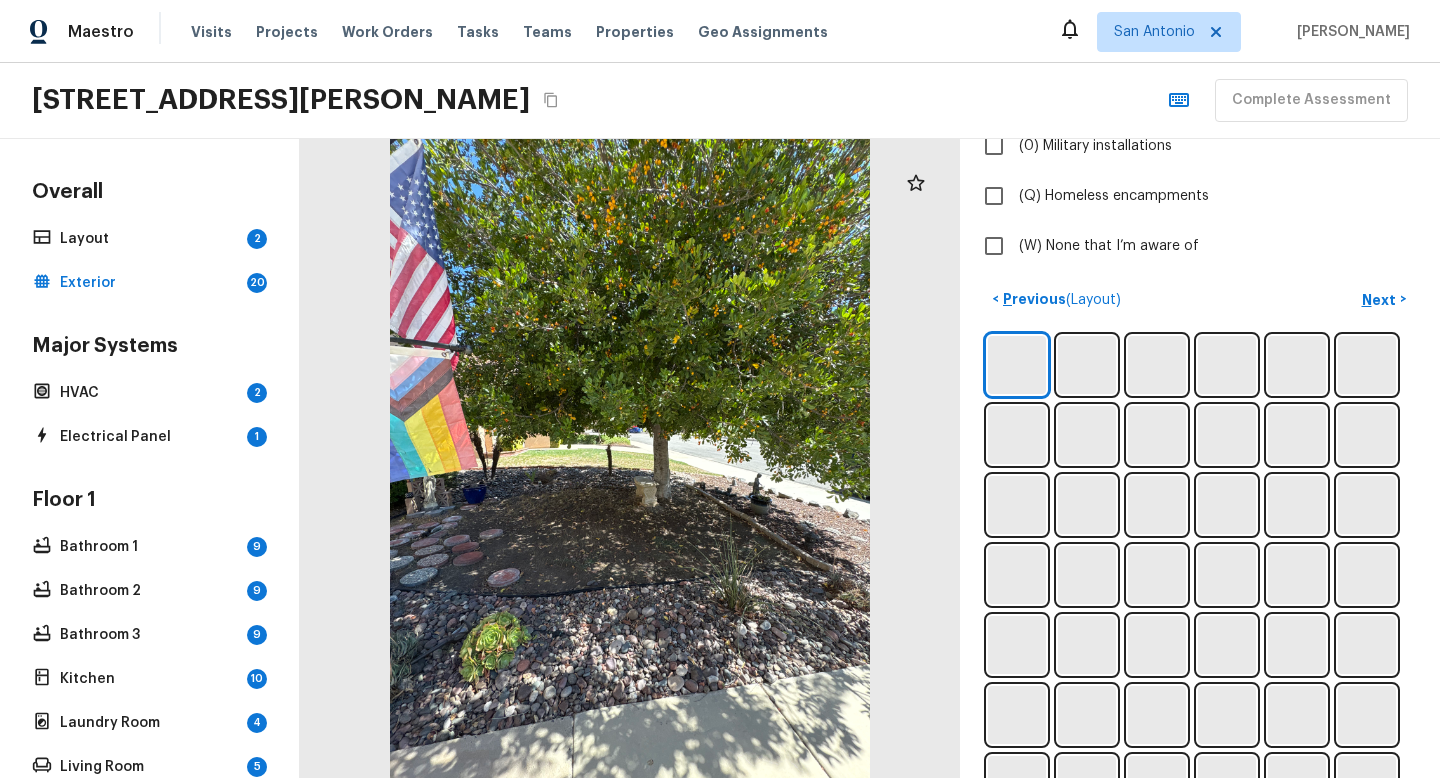 scroll, scrollTop: 672, scrollLeft: 0, axis: vertical 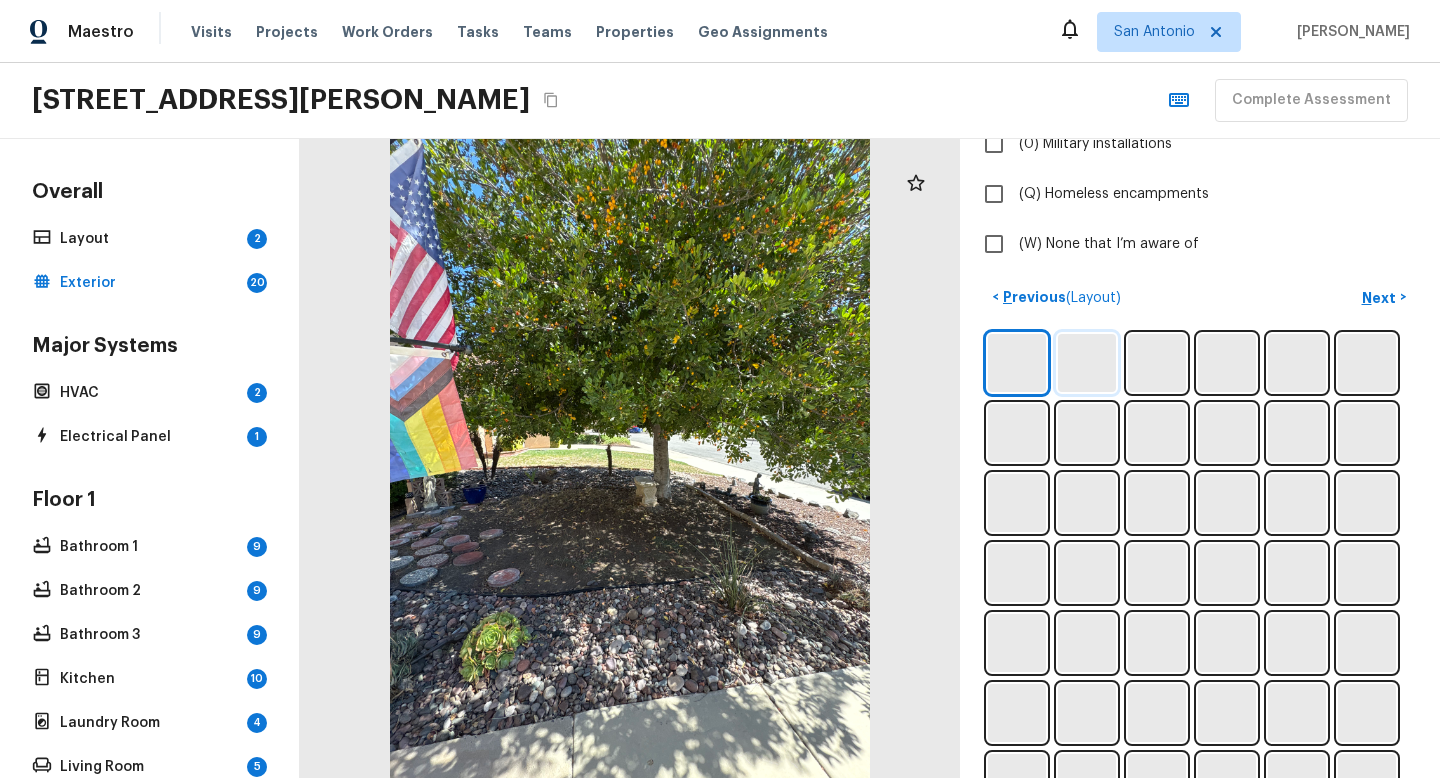 click at bounding box center (1087, 363) 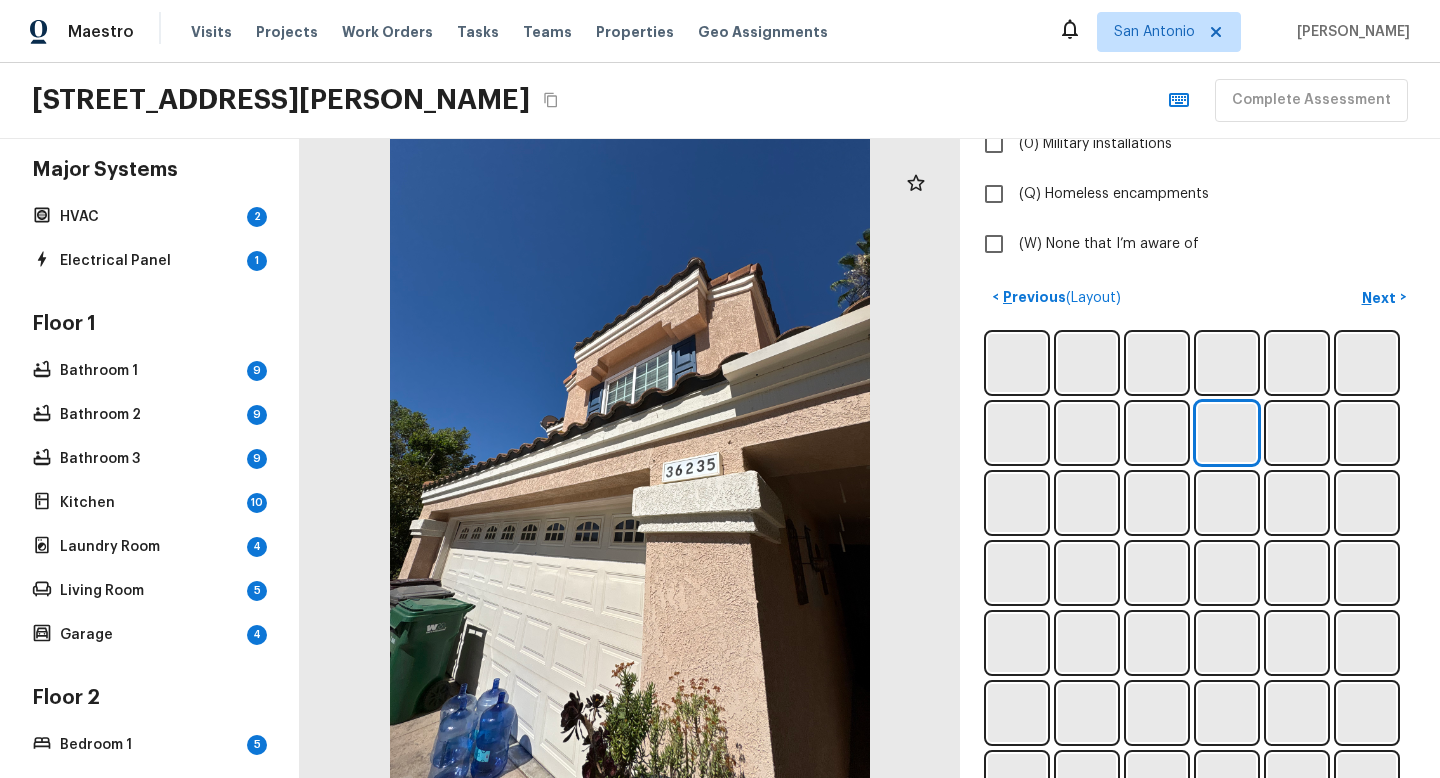 scroll, scrollTop: 0, scrollLeft: 0, axis: both 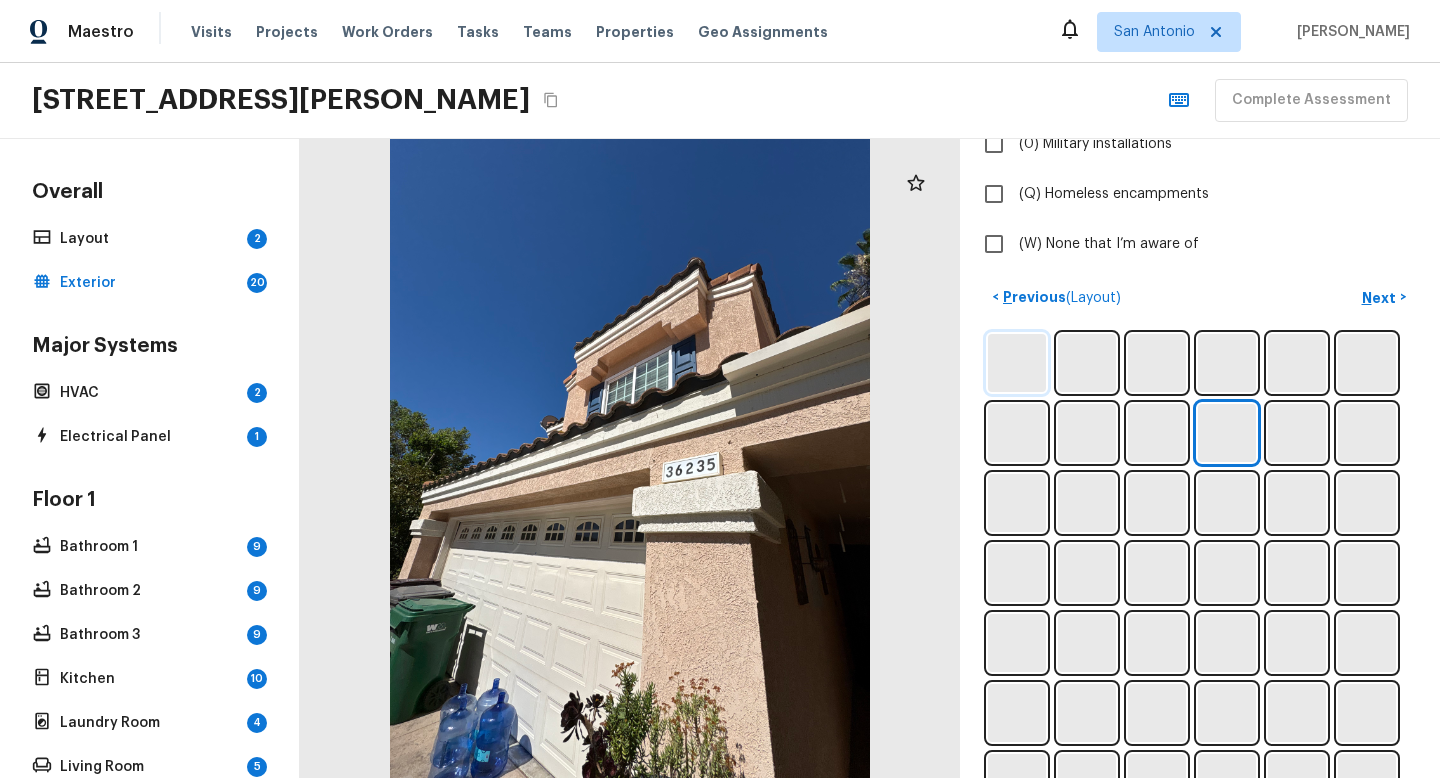 click at bounding box center (1017, 363) 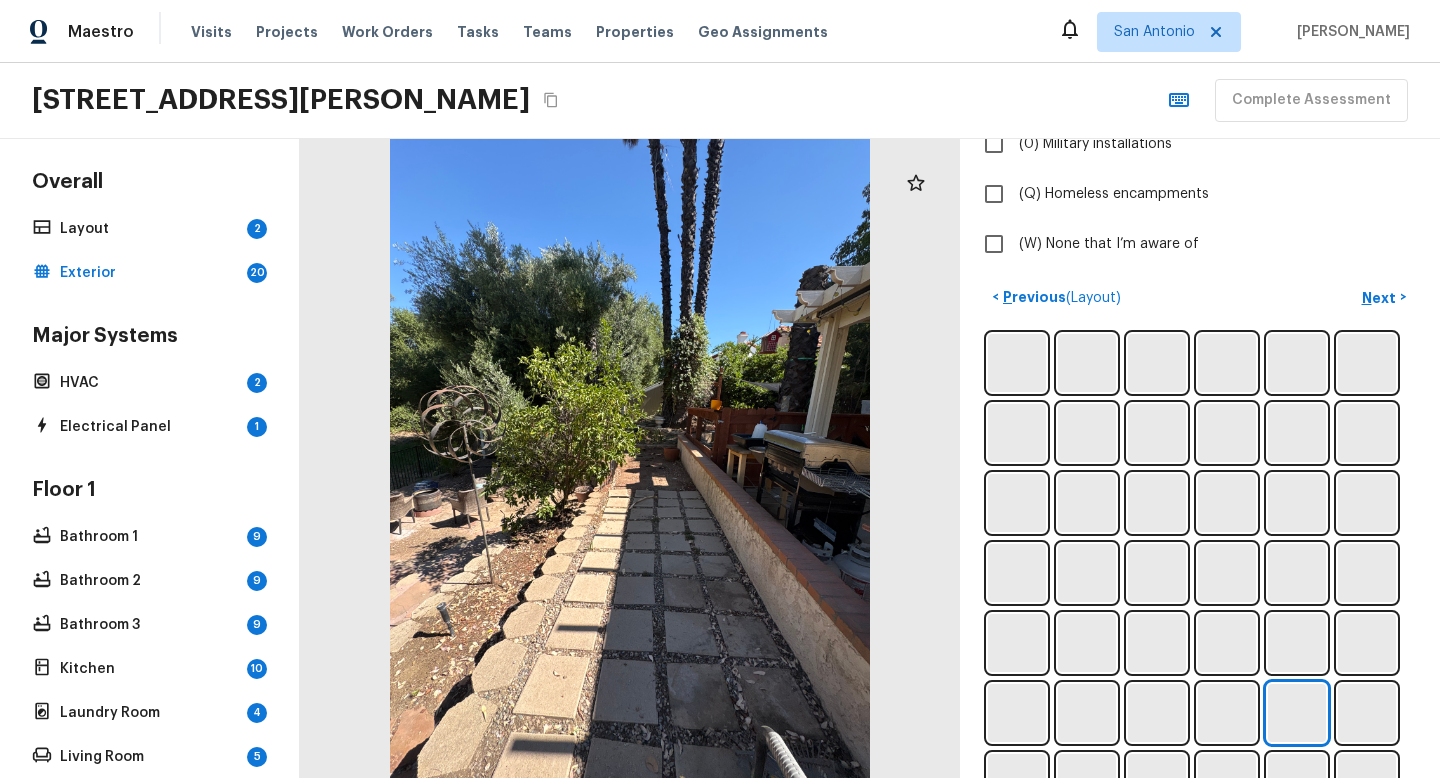 scroll, scrollTop: 0, scrollLeft: 0, axis: both 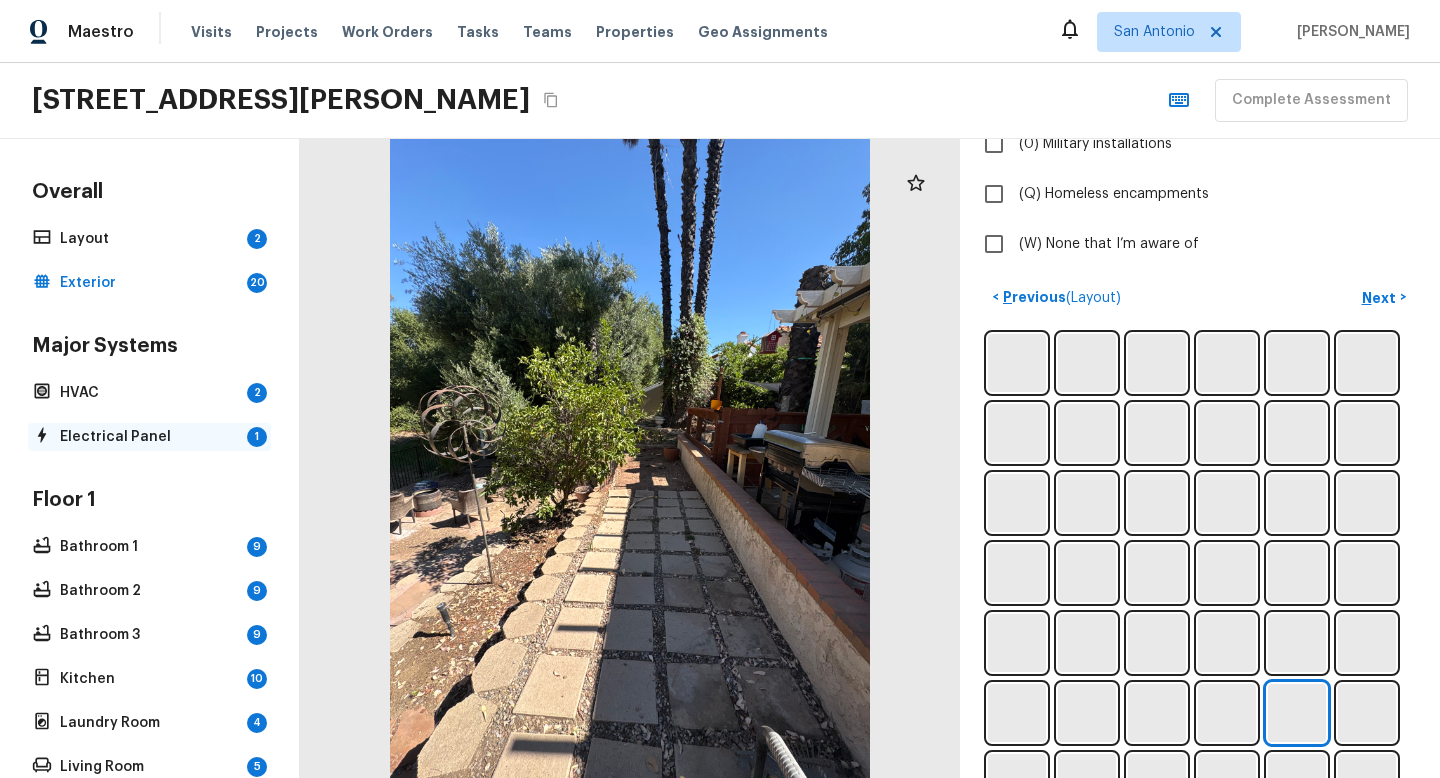click on "Electrical Panel" at bounding box center [149, 437] 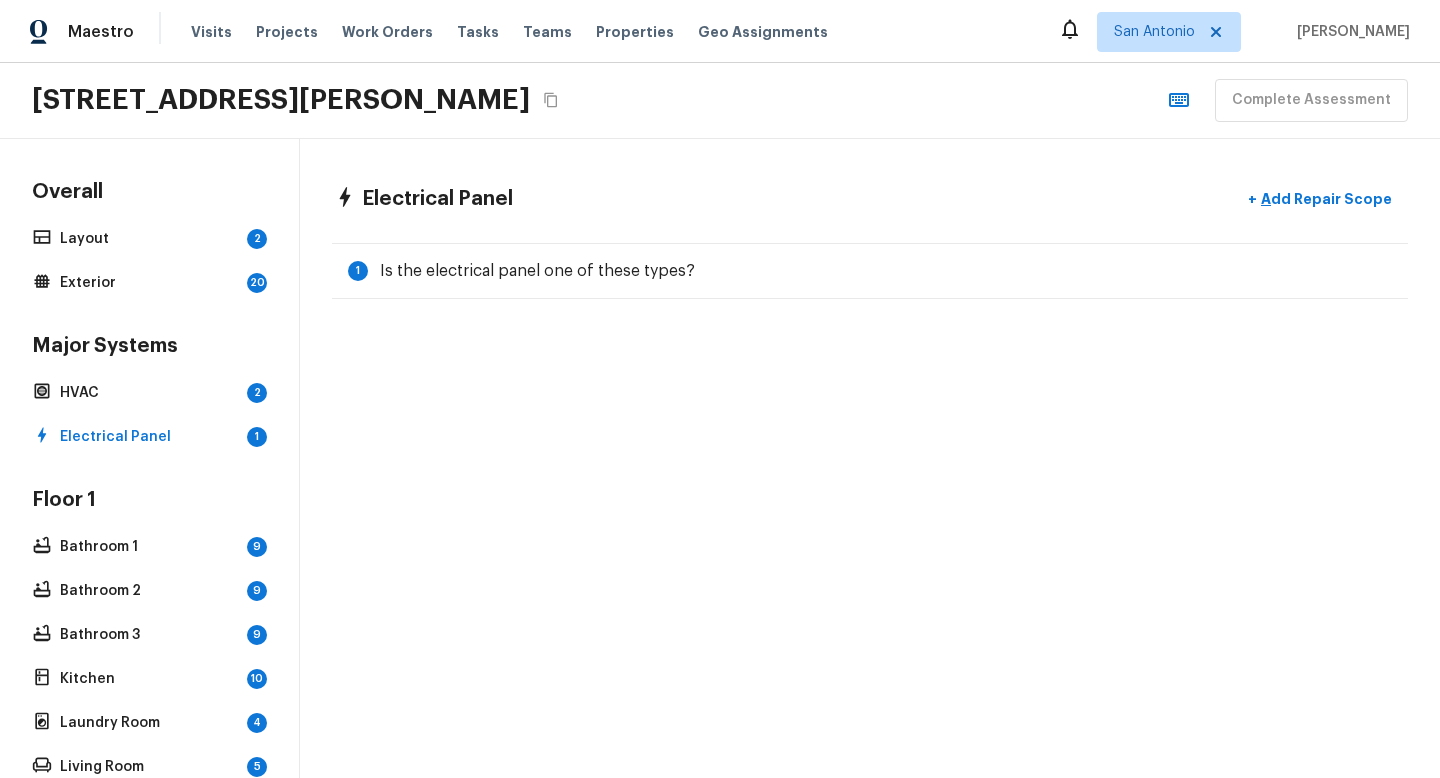 click on "Major Systems HVAC 2 Electrical Panel 1" at bounding box center [149, 392] 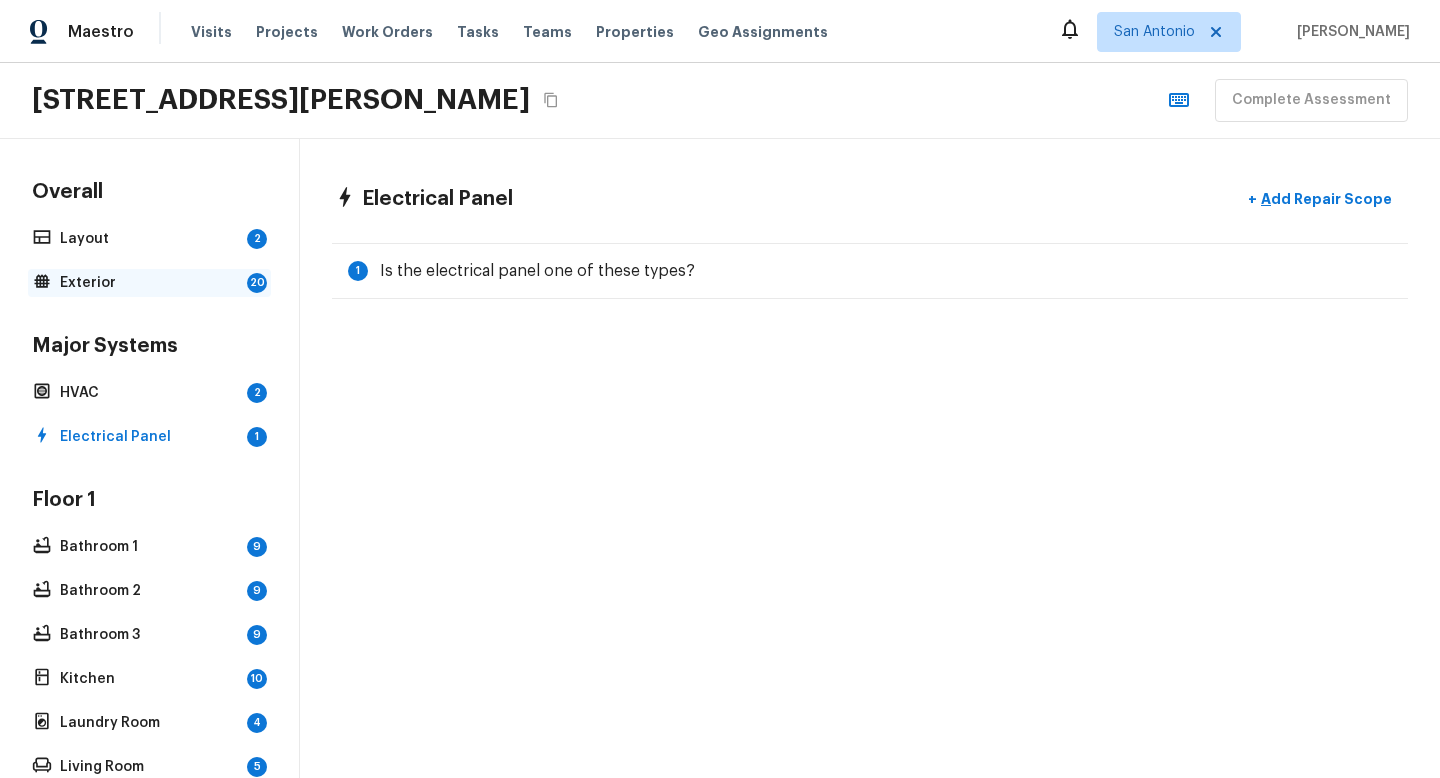 click on "Exterior" at bounding box center (149, 283) 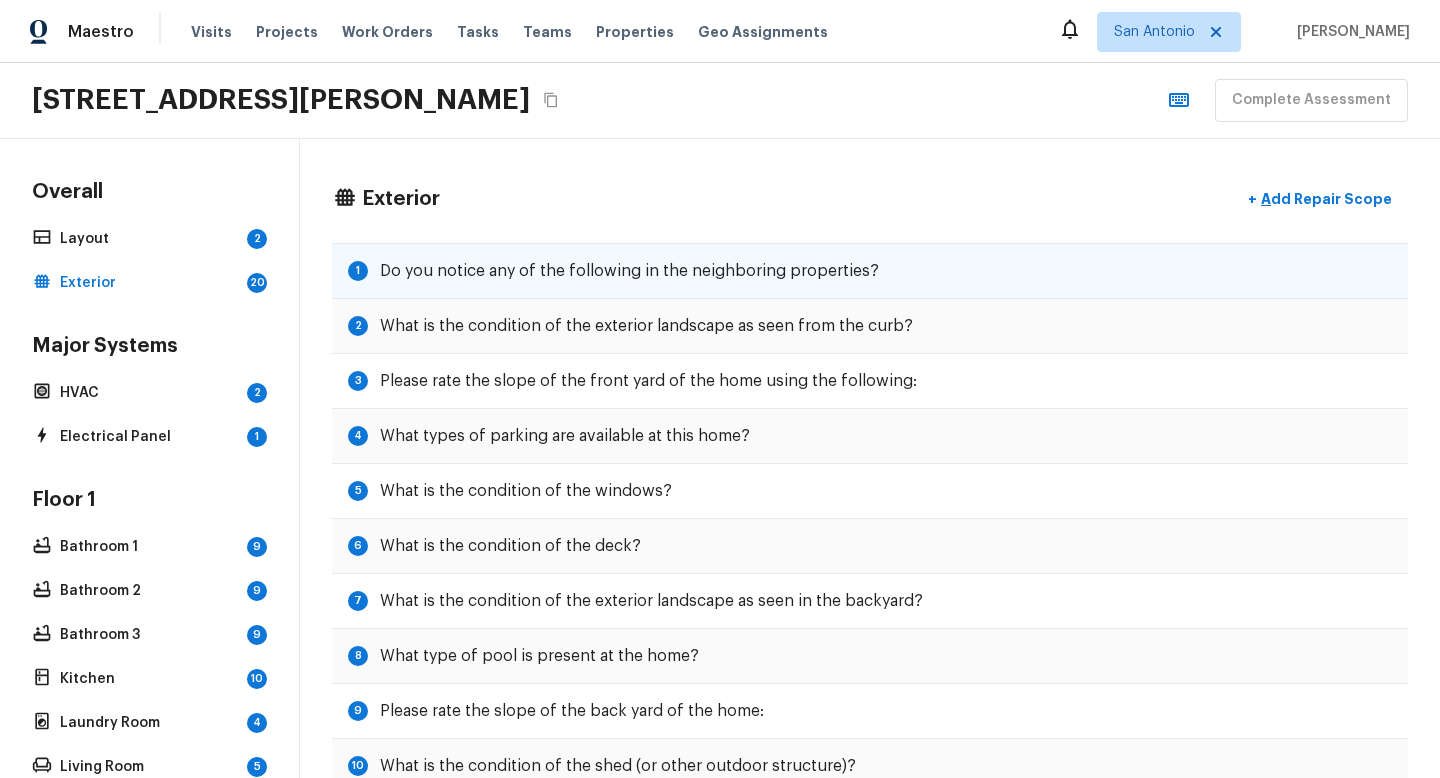 click on "1 Do you notice any of the following in the neighboring properties?" at bounding box center [870, 271] 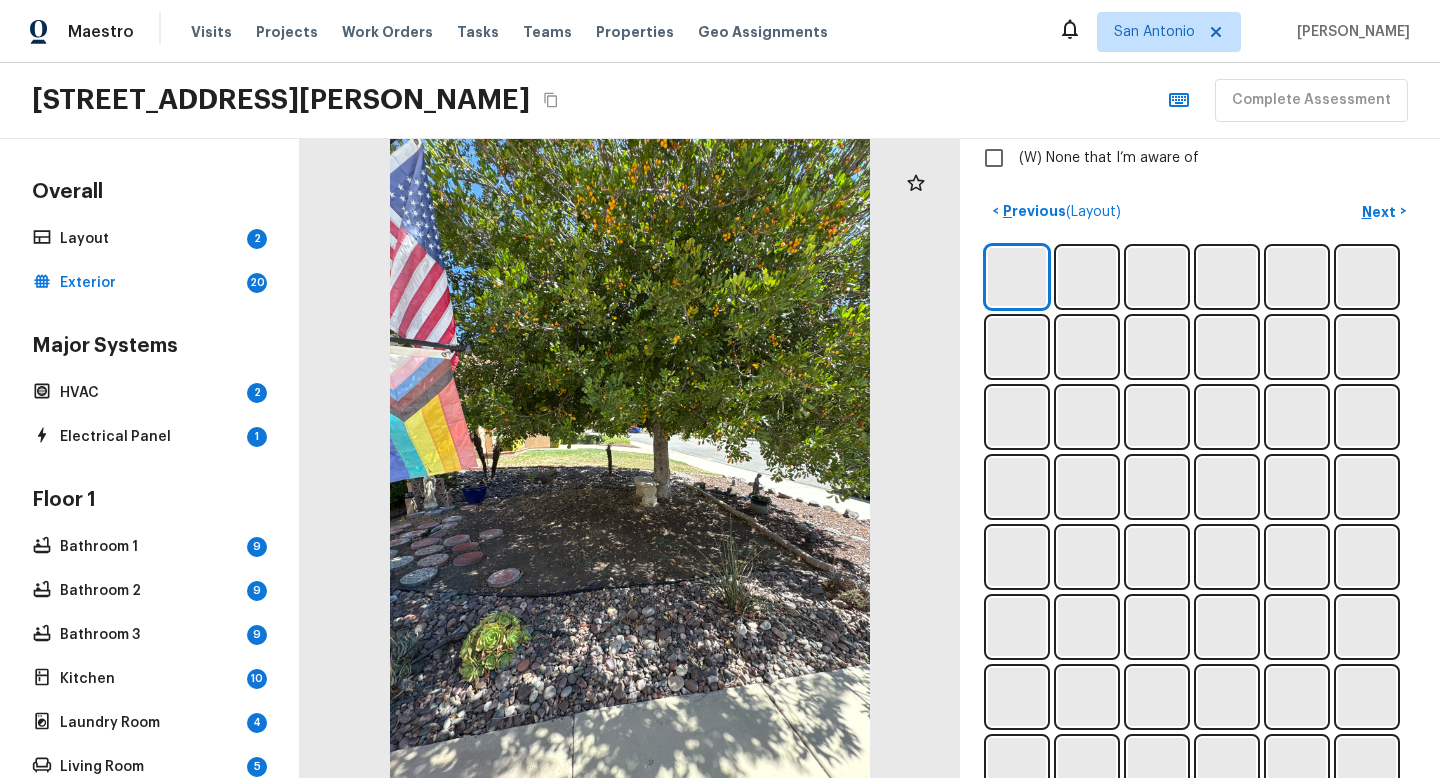 scroll, scrollTop: 751, scrollLeft: 0, axis: vertical 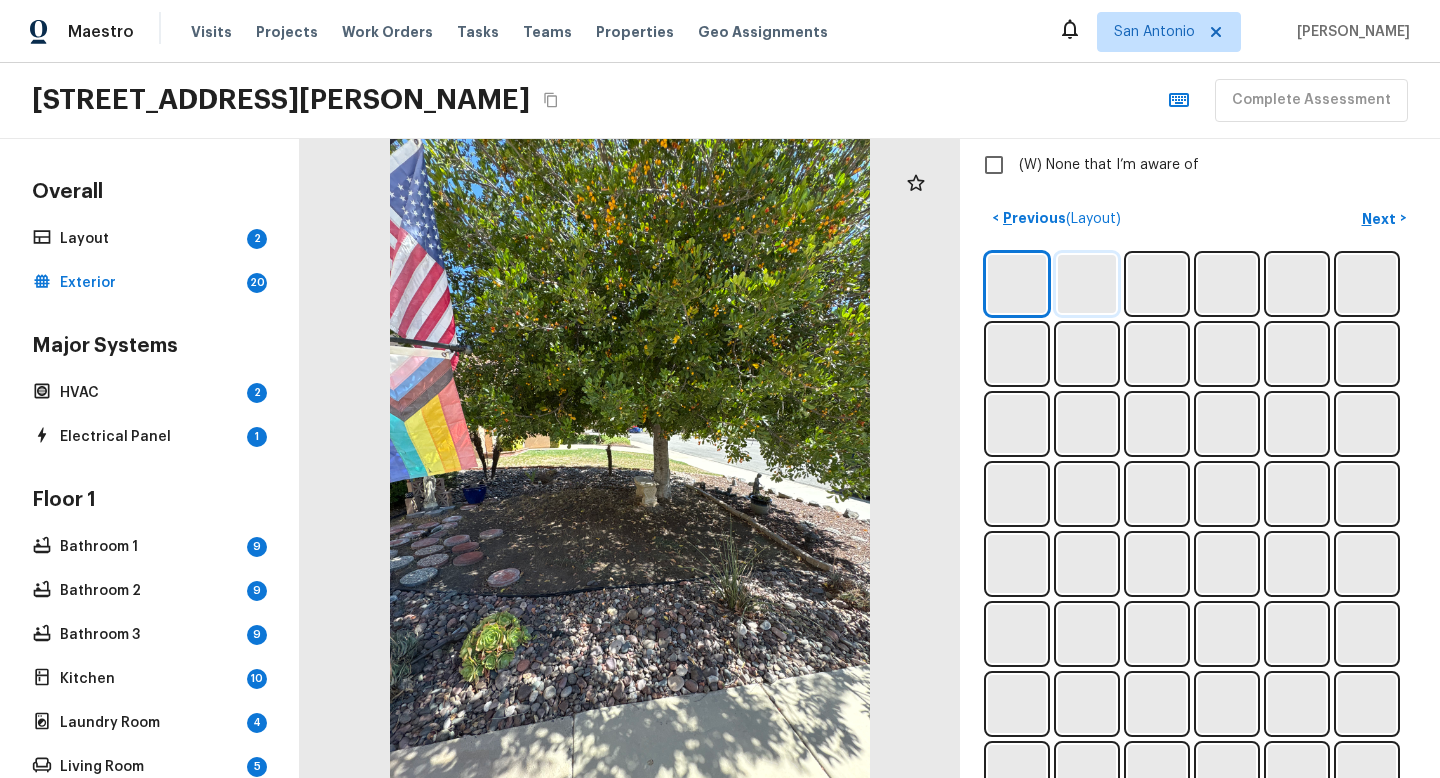 click at bounding box center [1087, 284] 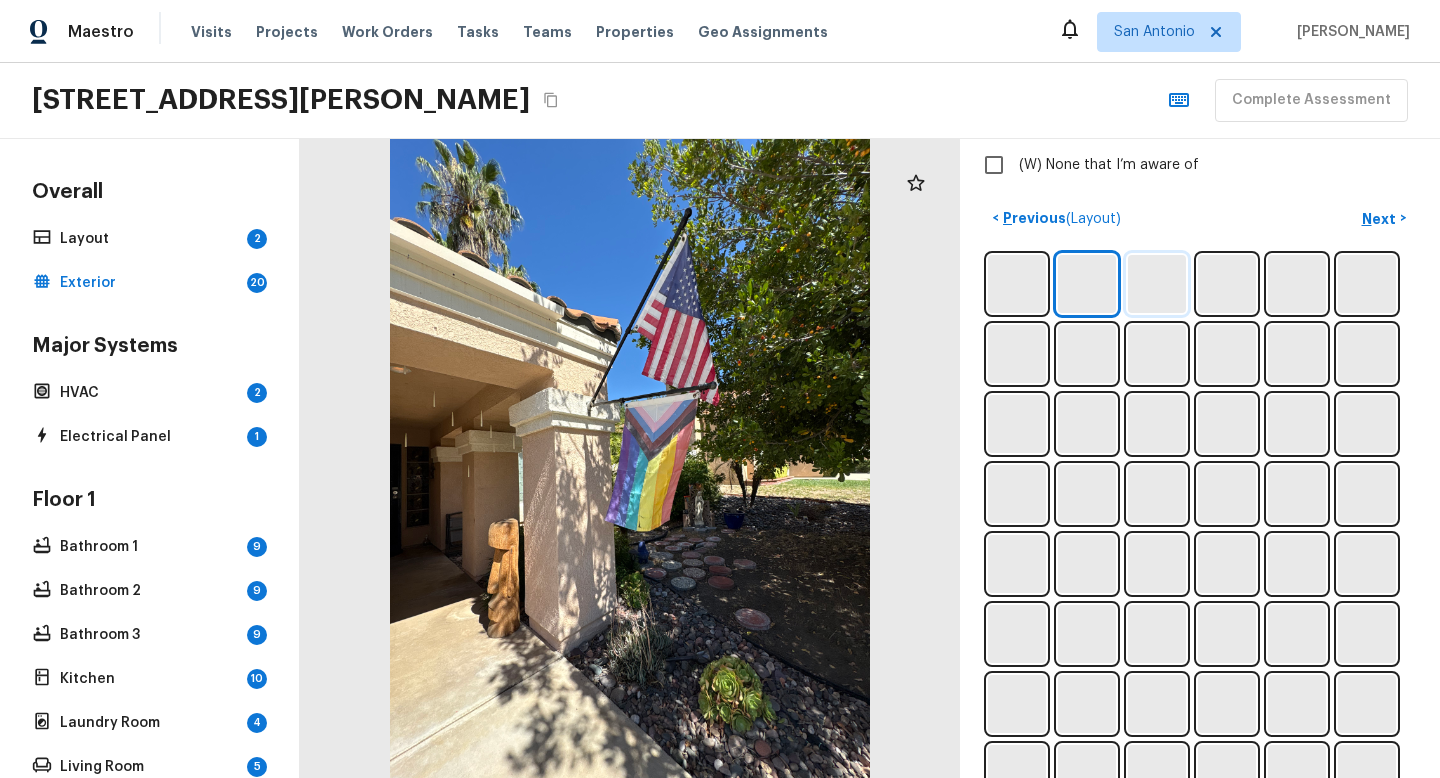 click at bounding box center [1157, 284] 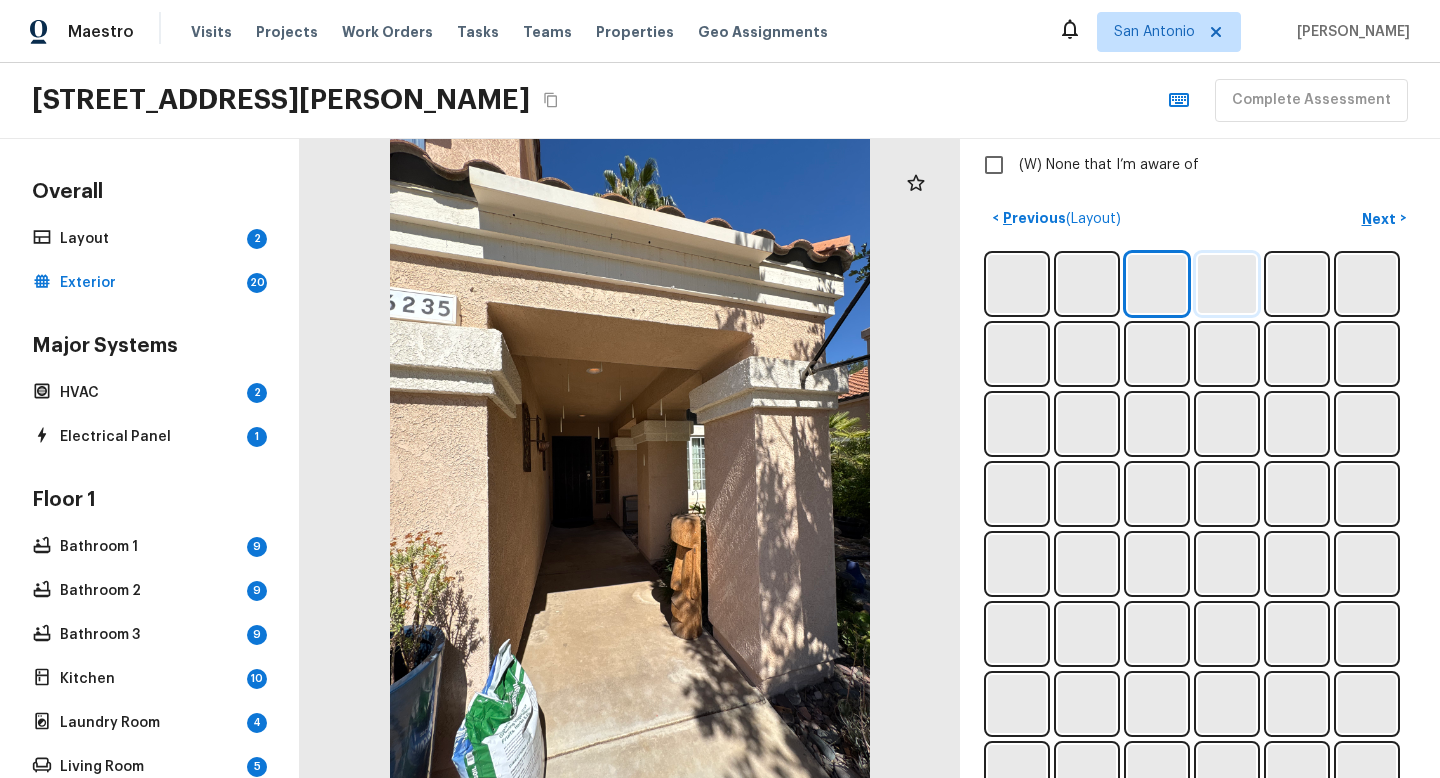 click at bounding box center (1227, 284) 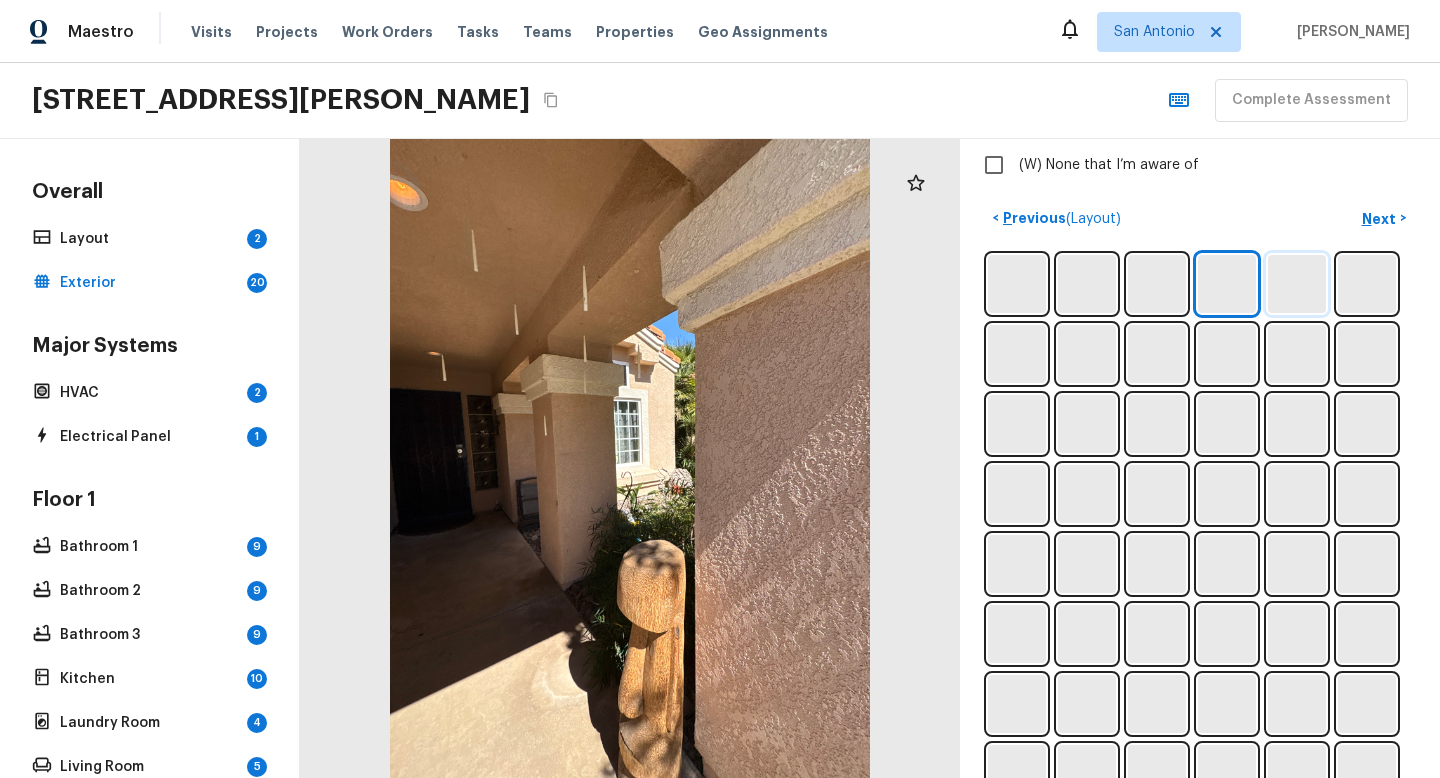 click at bounding box center (1297, 284) 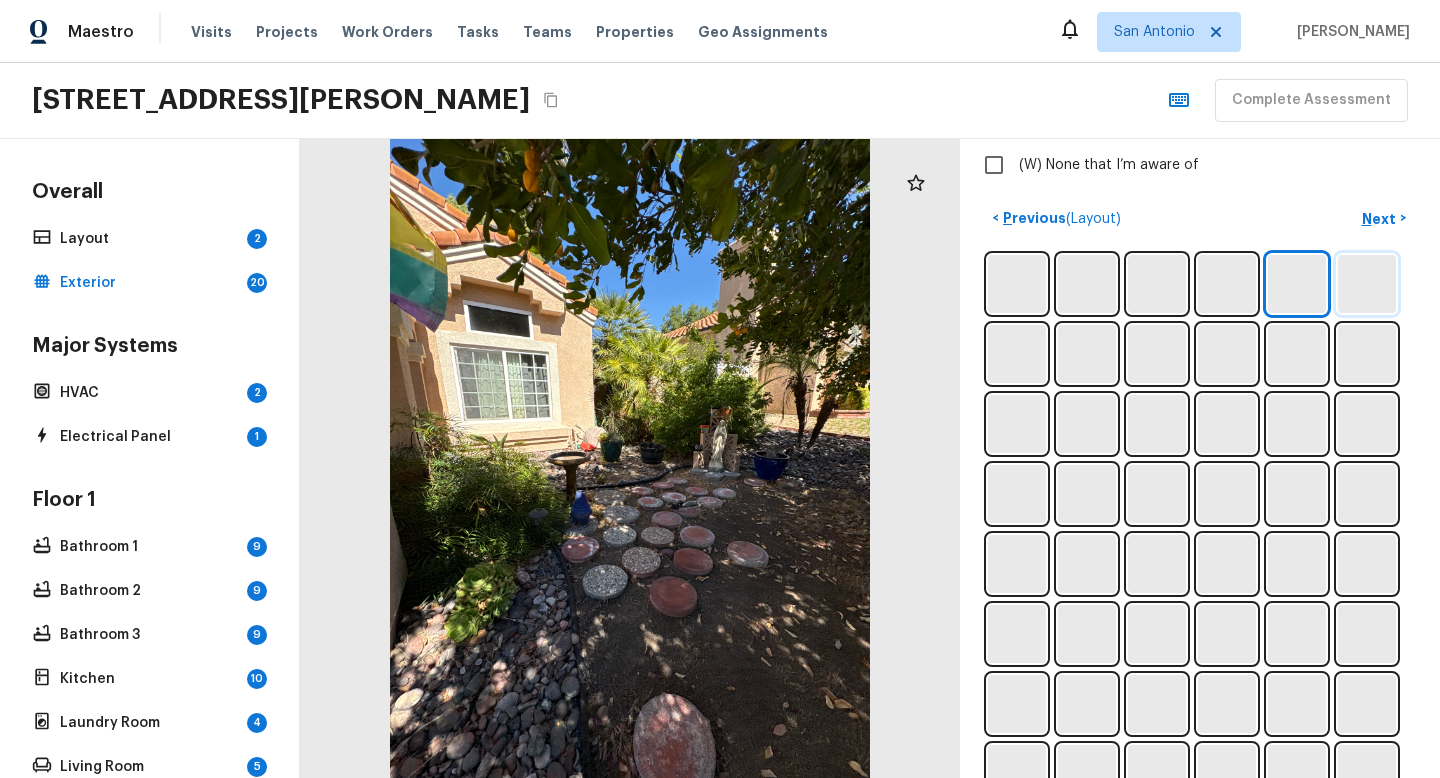 click at bounding box center (1367, 284) 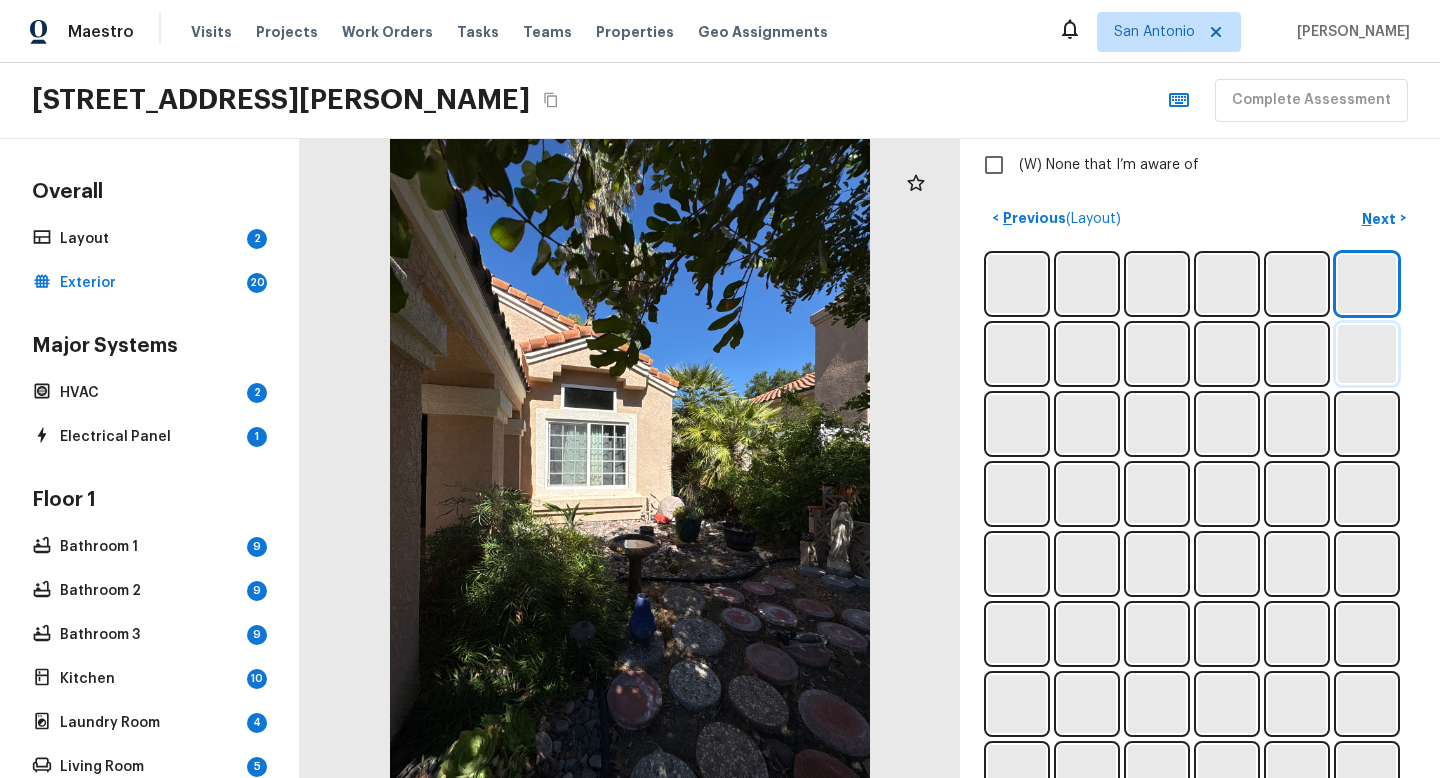 click at bounding box center (1367, 354) 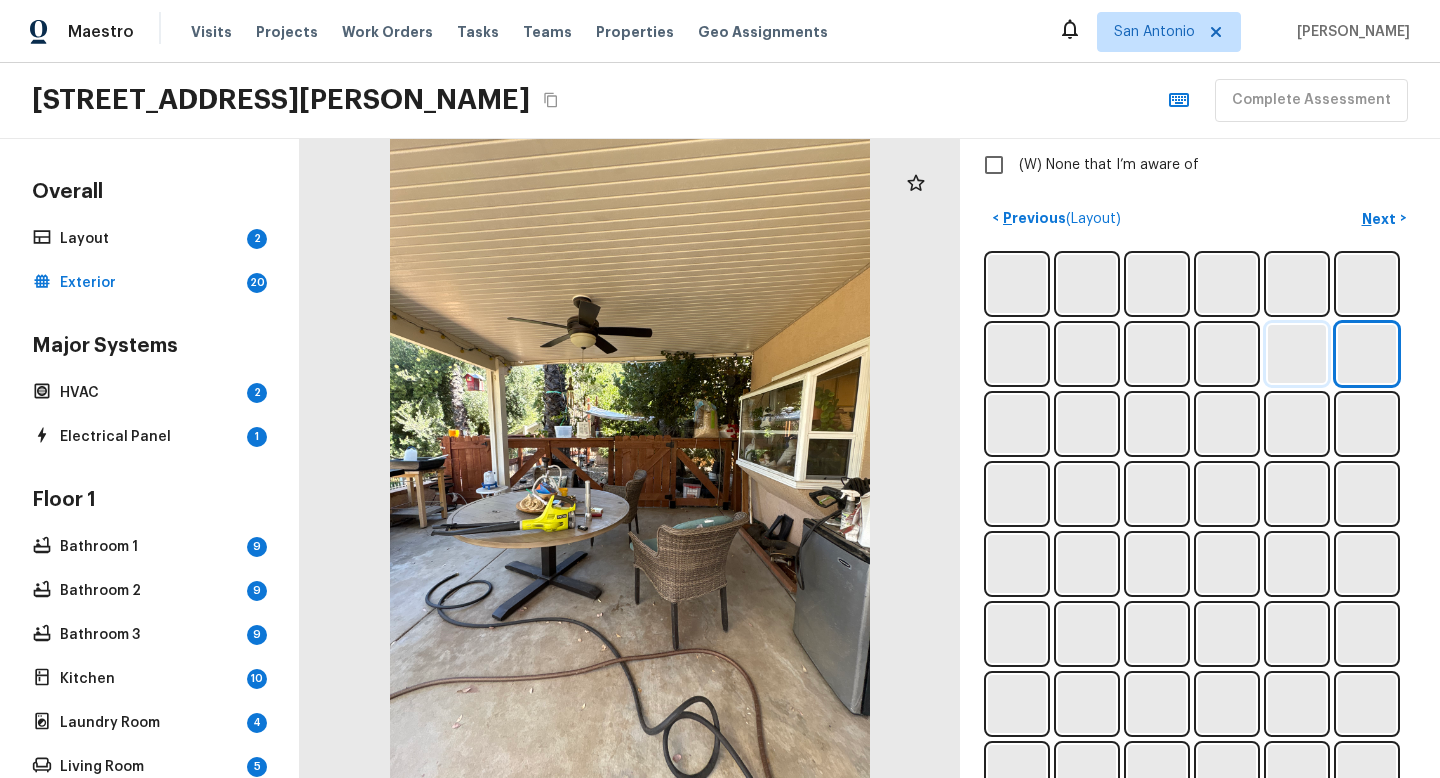 click at bounding box center [1297, 354] 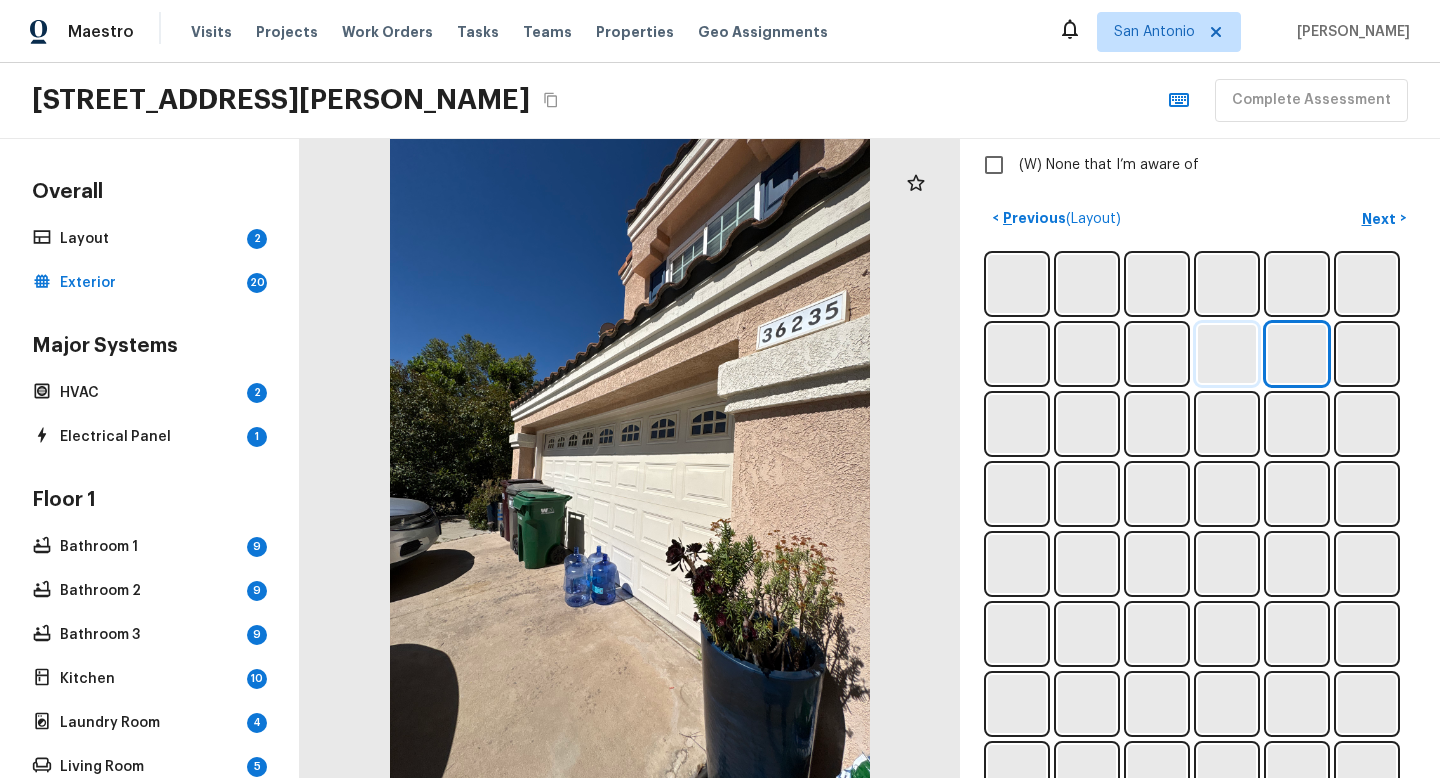 click at bounding box center (1227, 354) 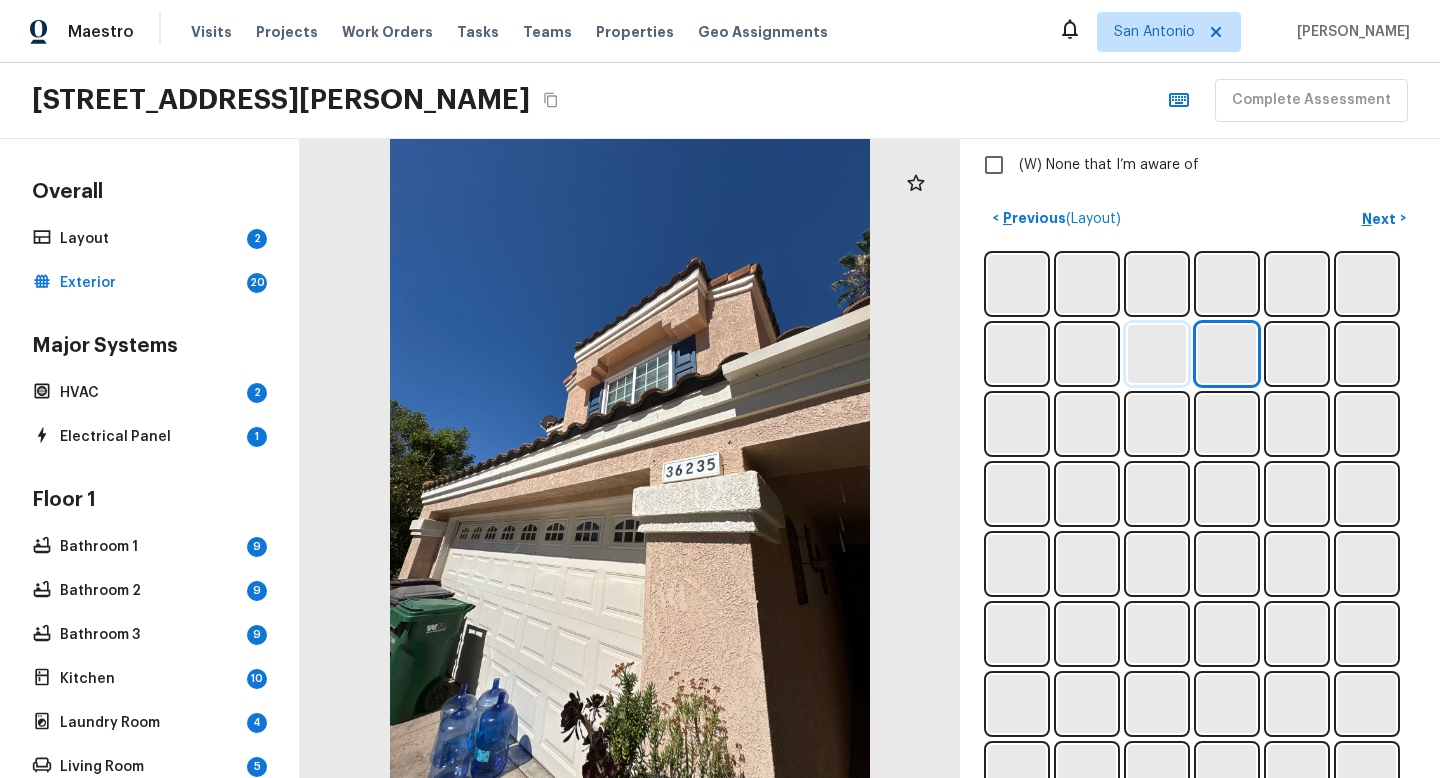 click at bounding box center [1157, 354] 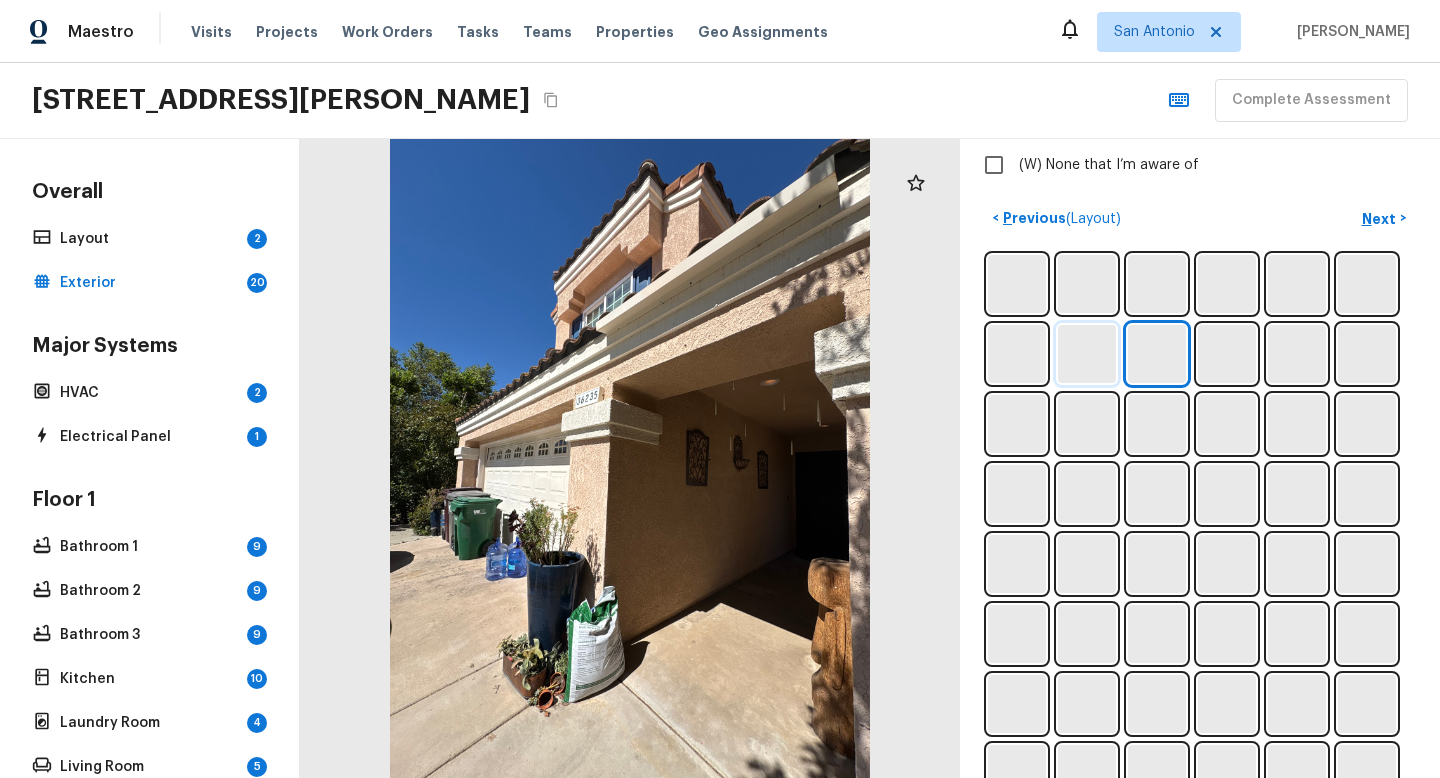 click at bounding box center [1087, 354] 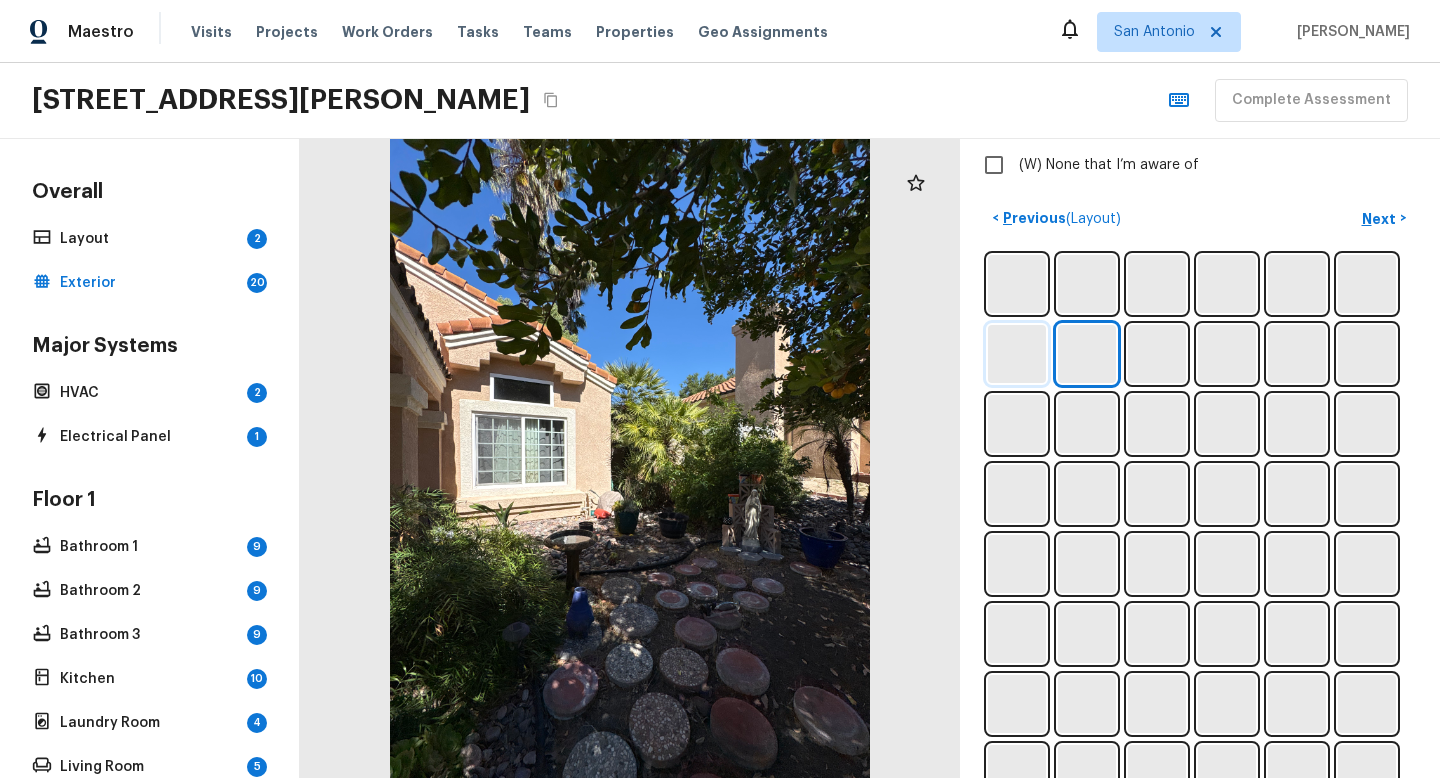 click at bounding box center (1017, 354) 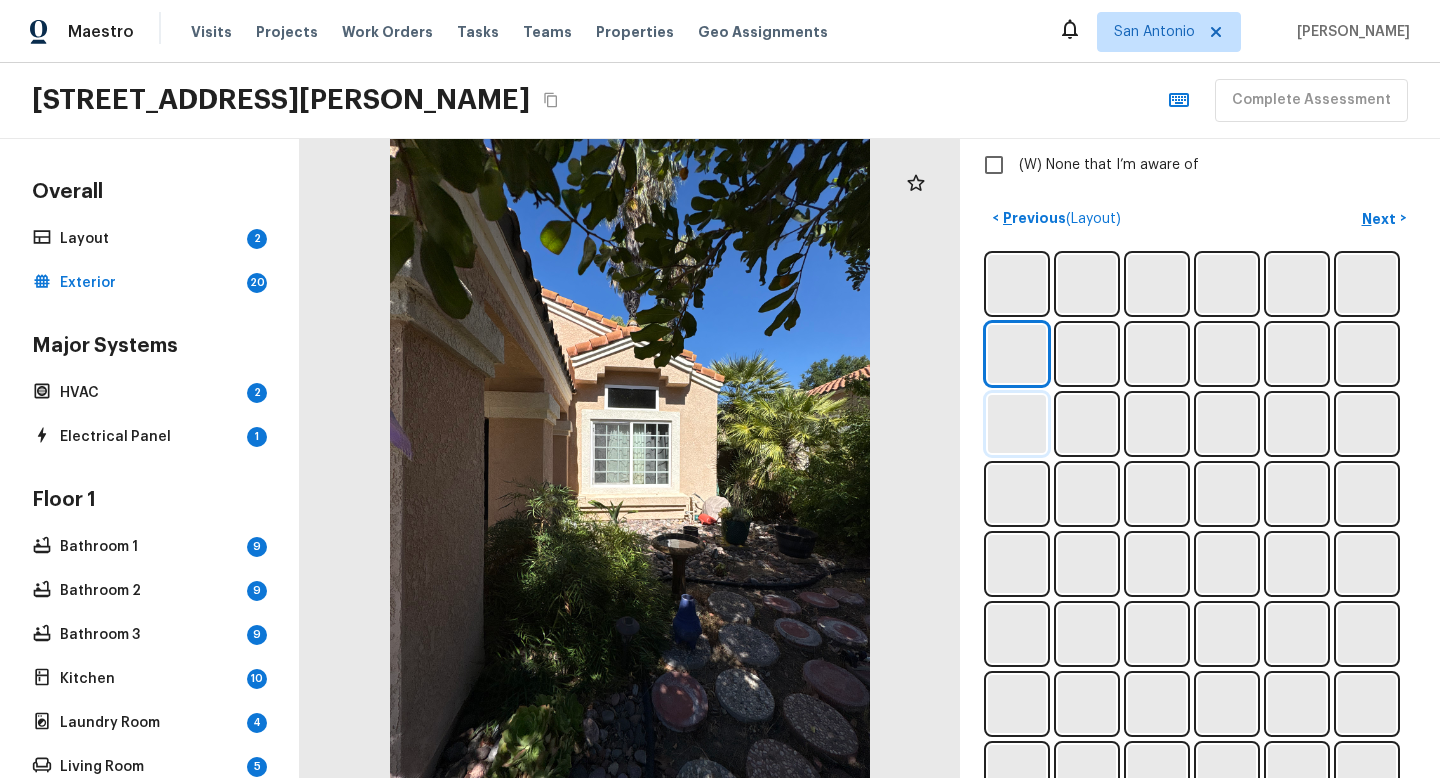 click at bounding box center [1017, 424] 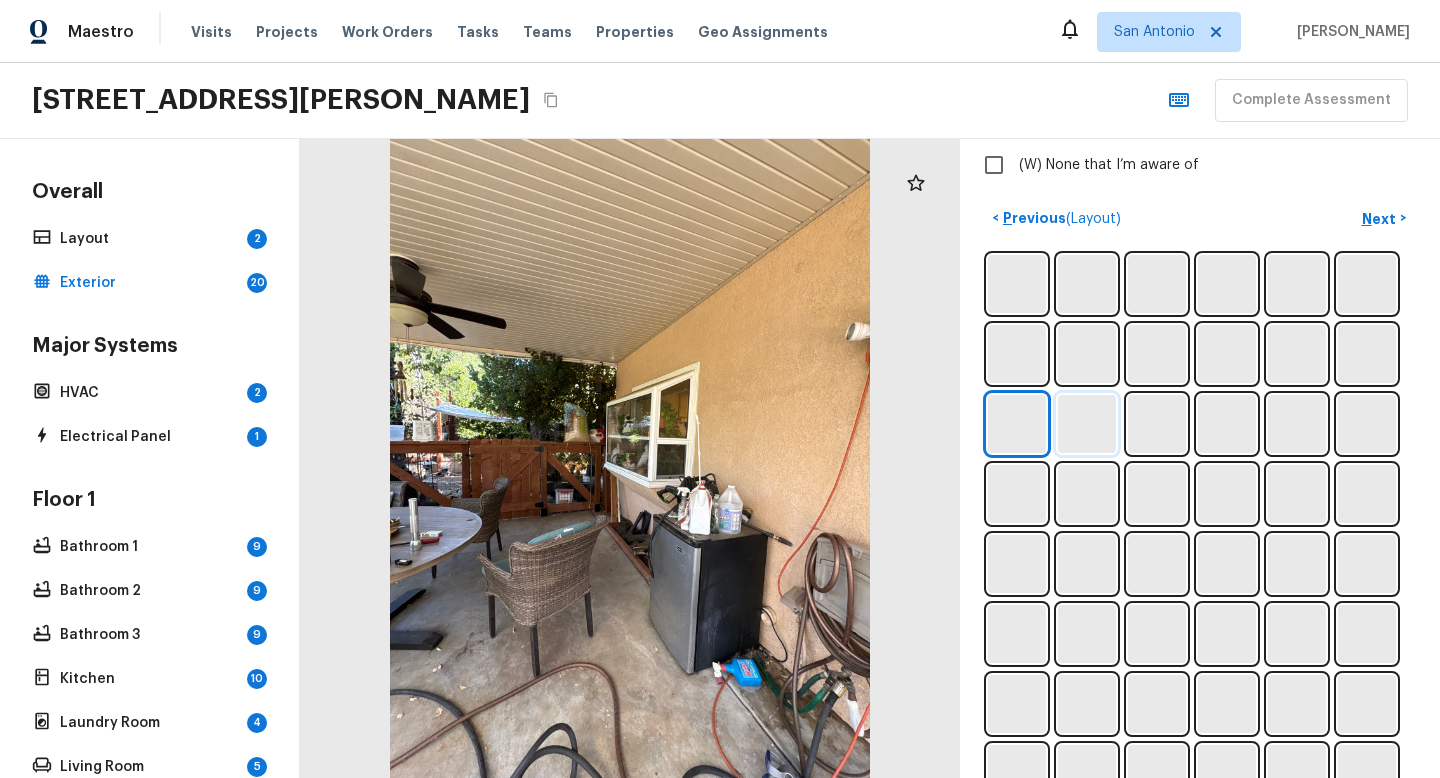 click at bounding box center [1087, 424] 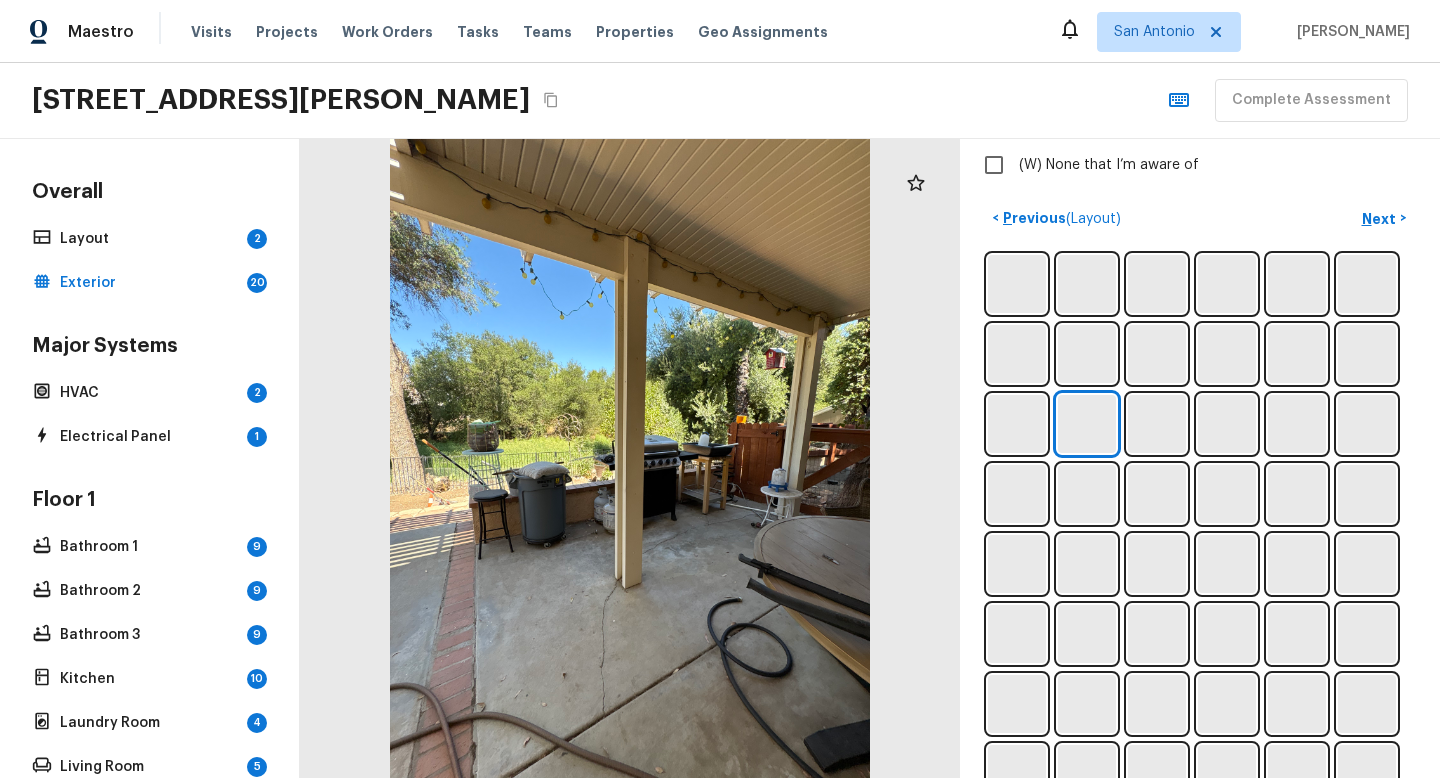 click at bounding box center (1200, 669) 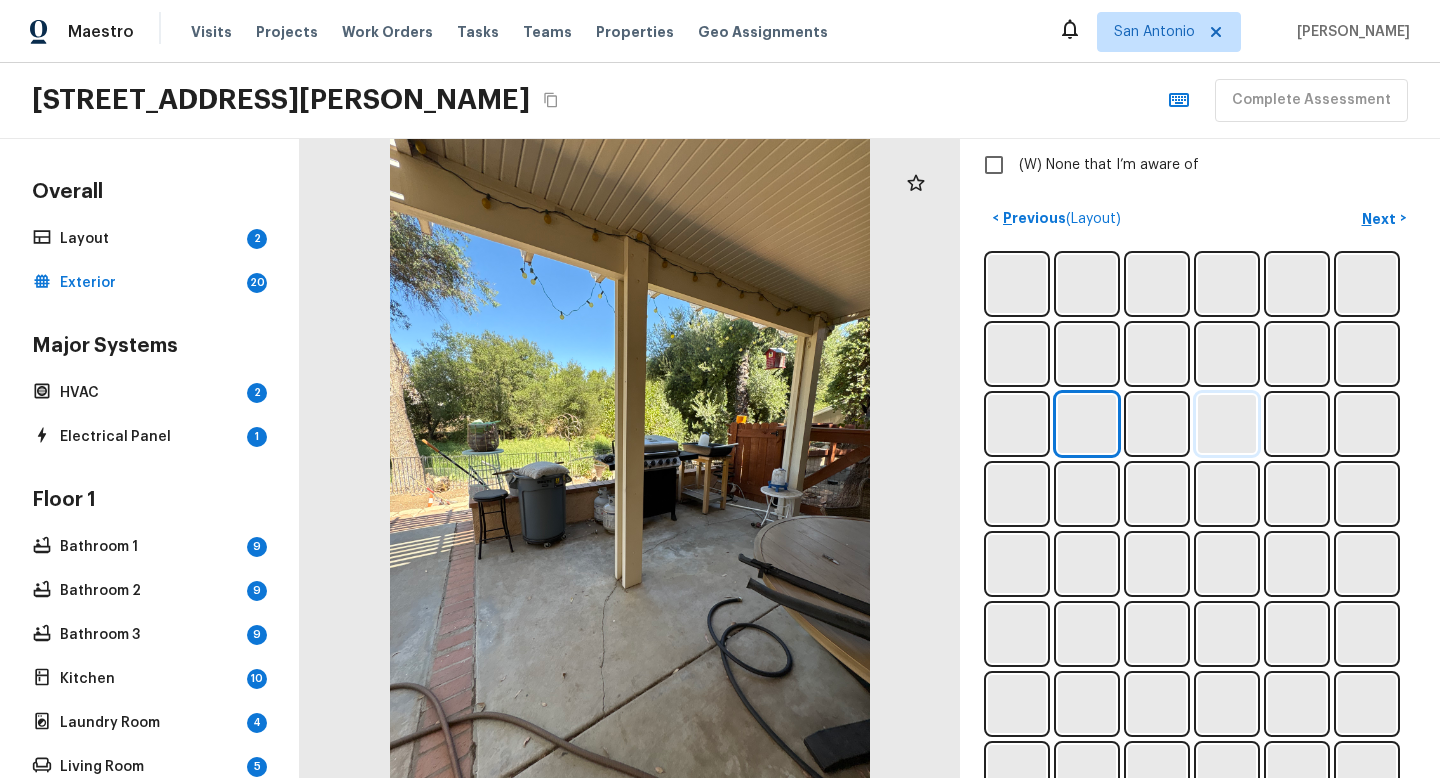 click at bounding box center (1227, 424) 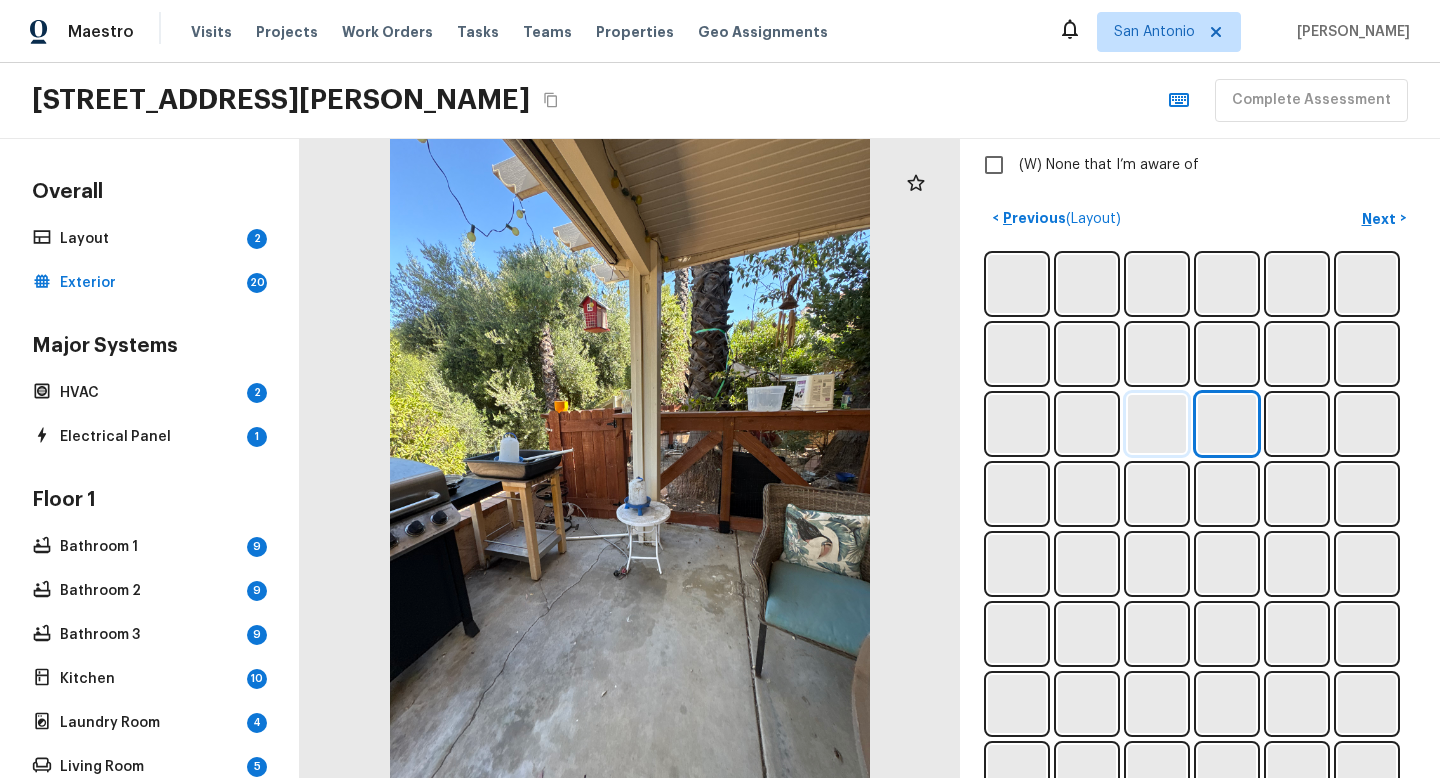 click at bounding box center (1157, 424) 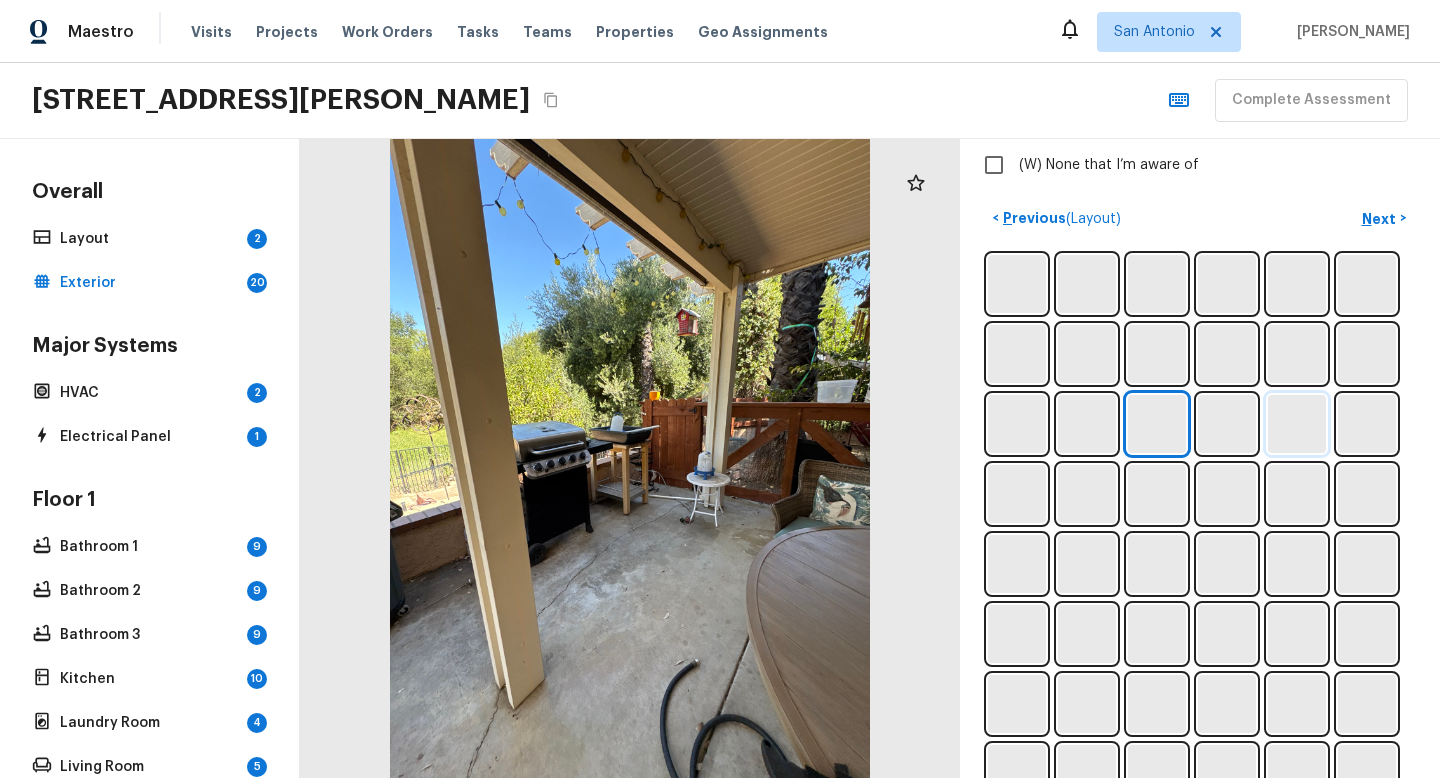 click at bounding box center (1297, 424) 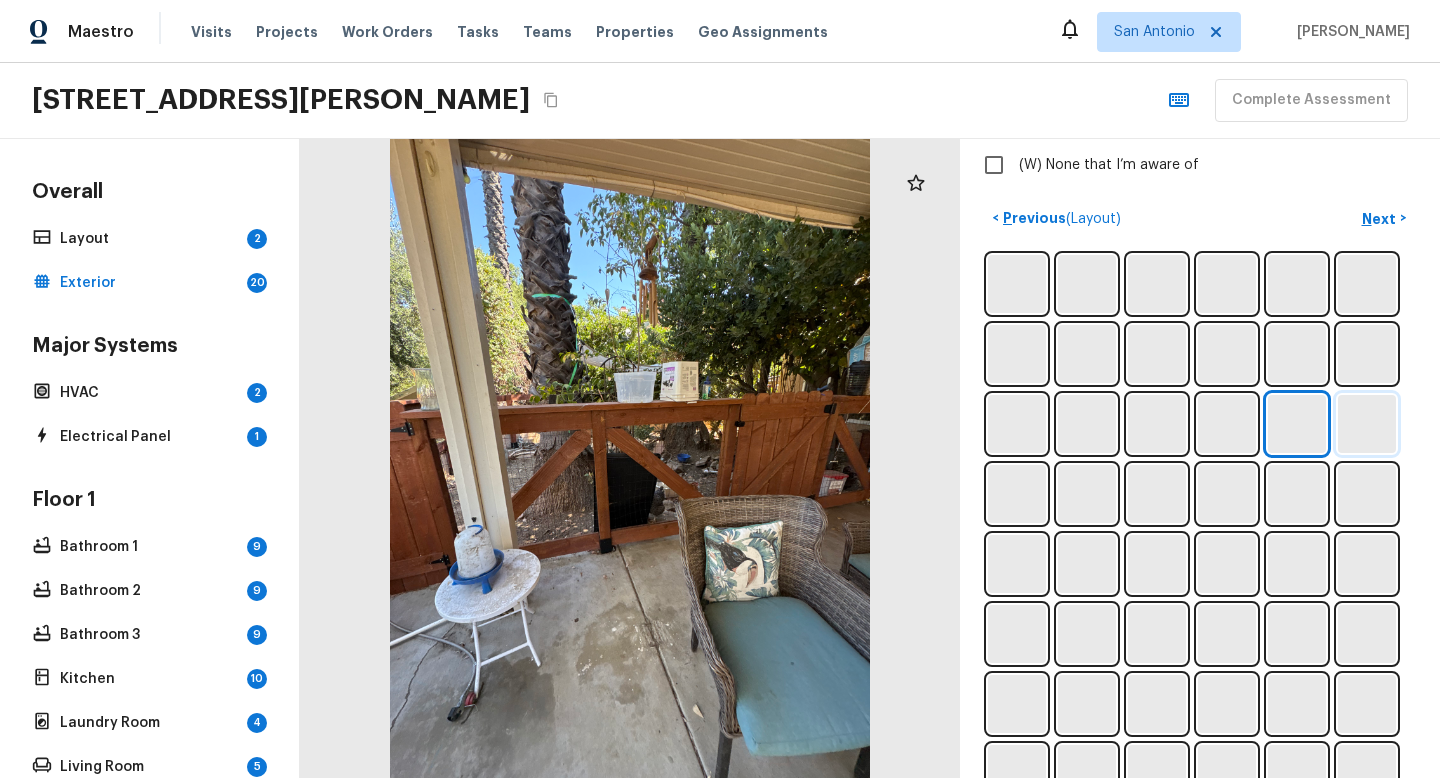 click at bounding box center [1367, 424] 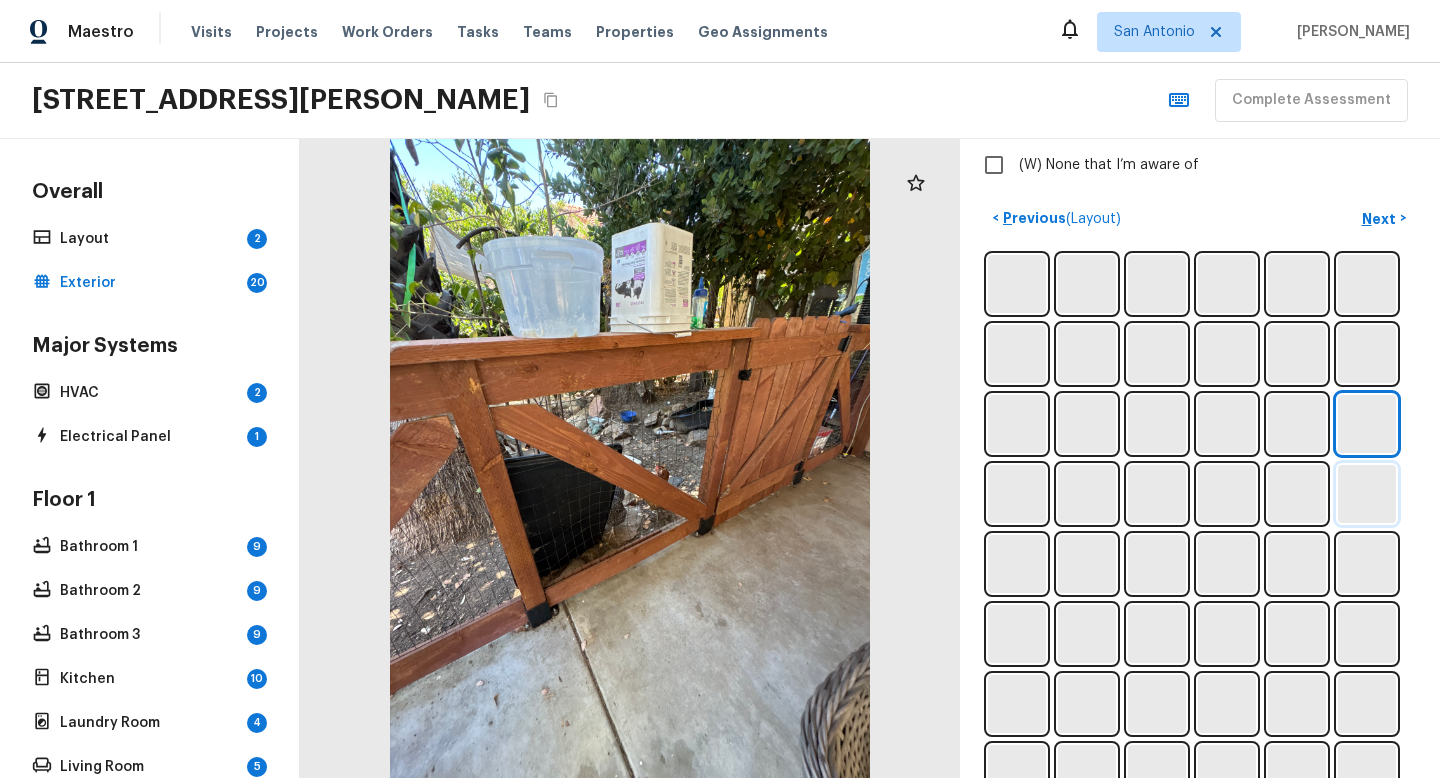 click at bounding box center [1367, 494] 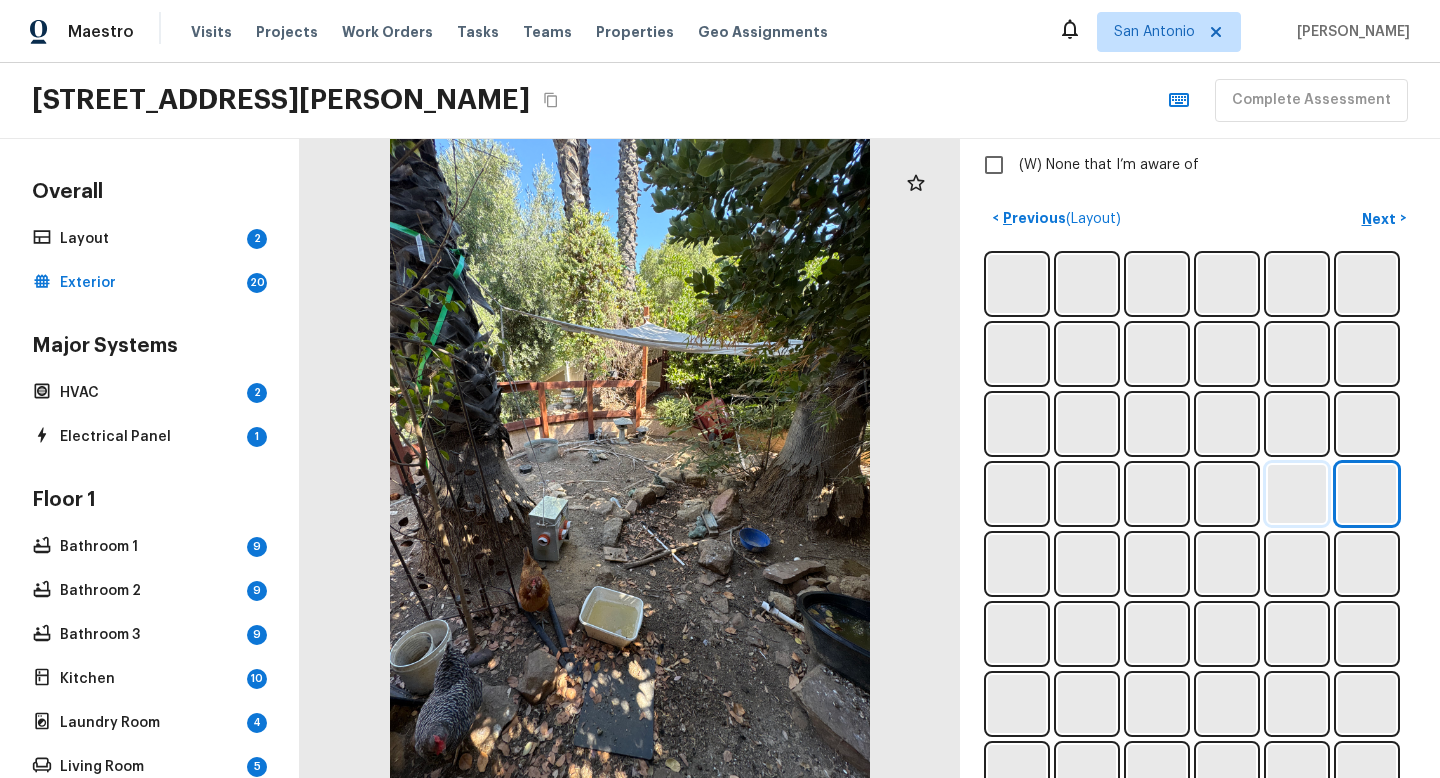click at bounding box center [1297, 494] 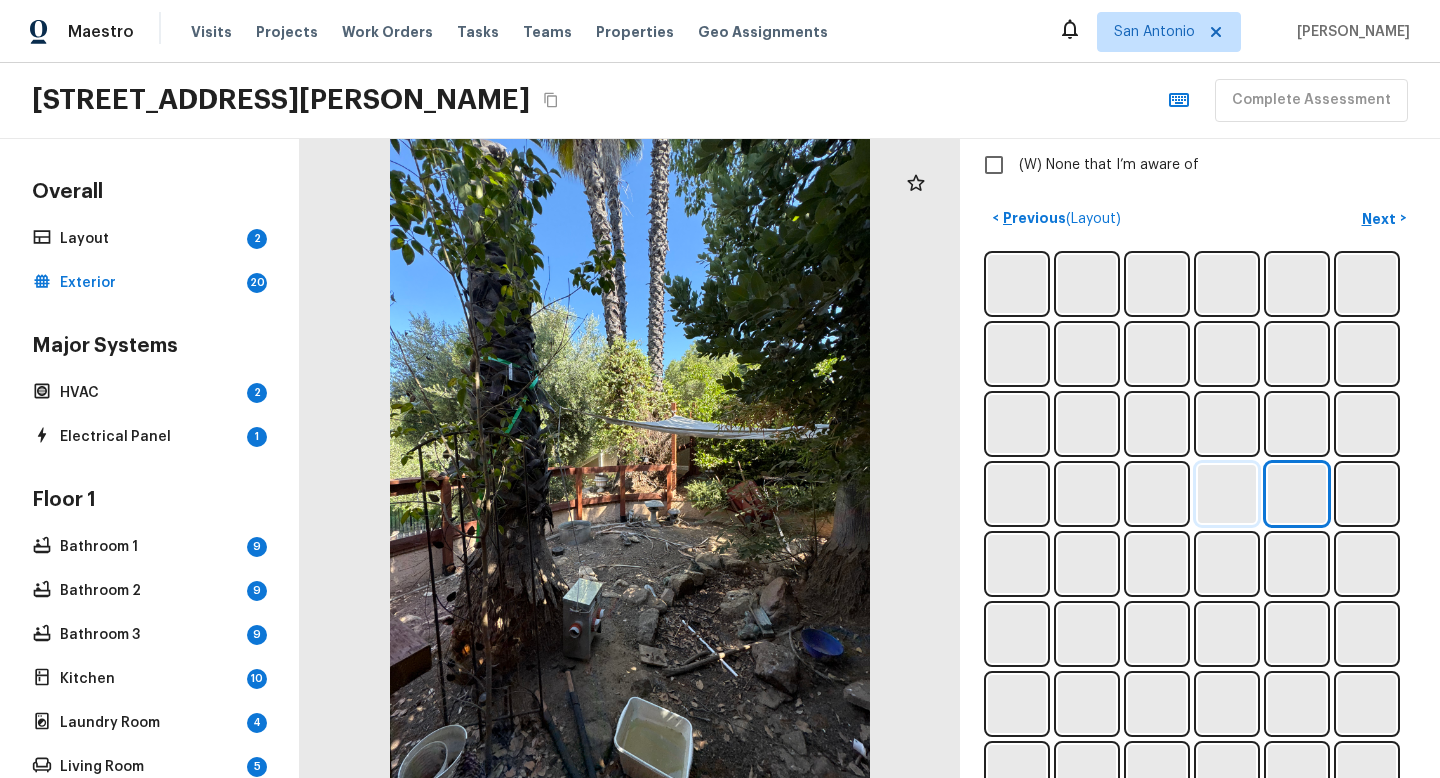 click at bounding box center (1227, 494) 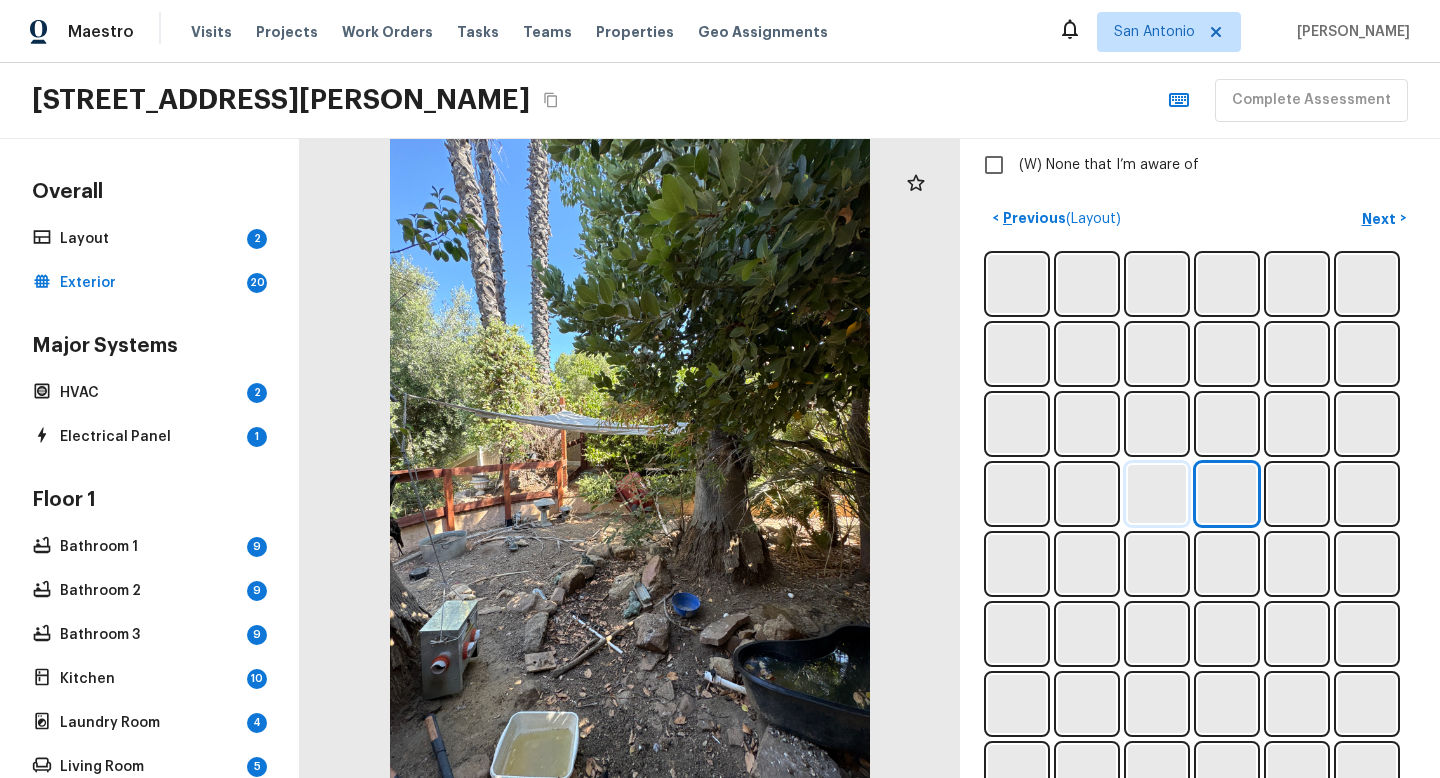 click at bounding box center (1157, 494) 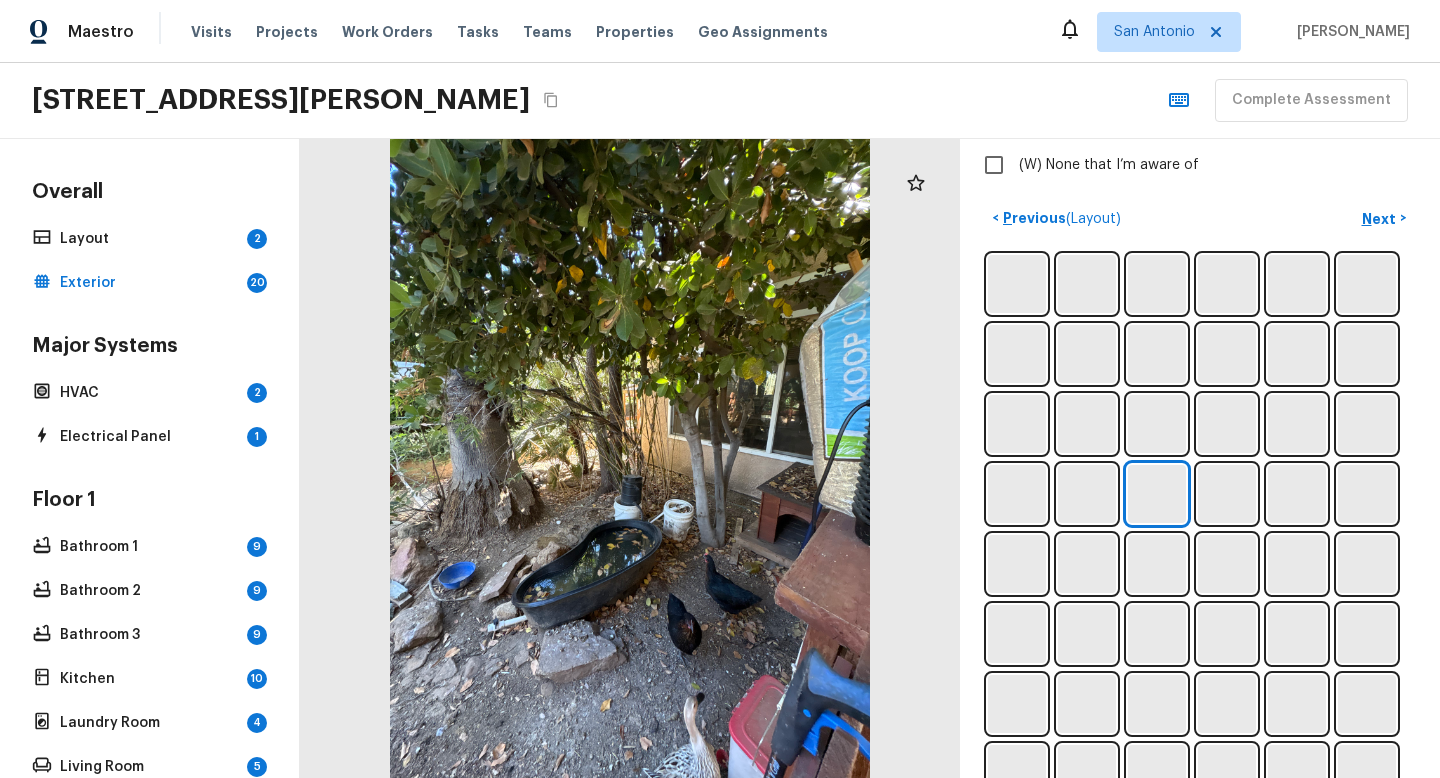 click at bounding box center (1200, 669) 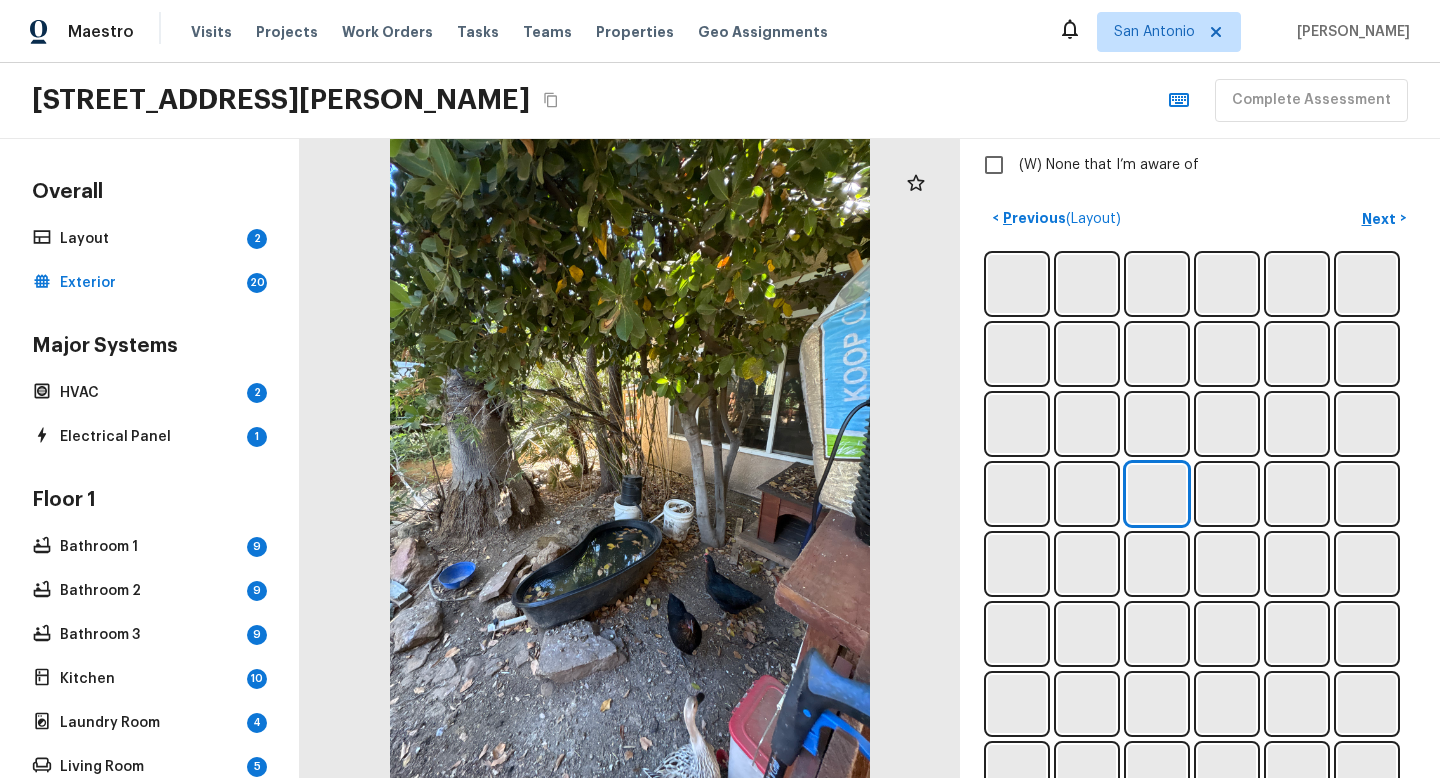 click at bounding box center [1200, 669] 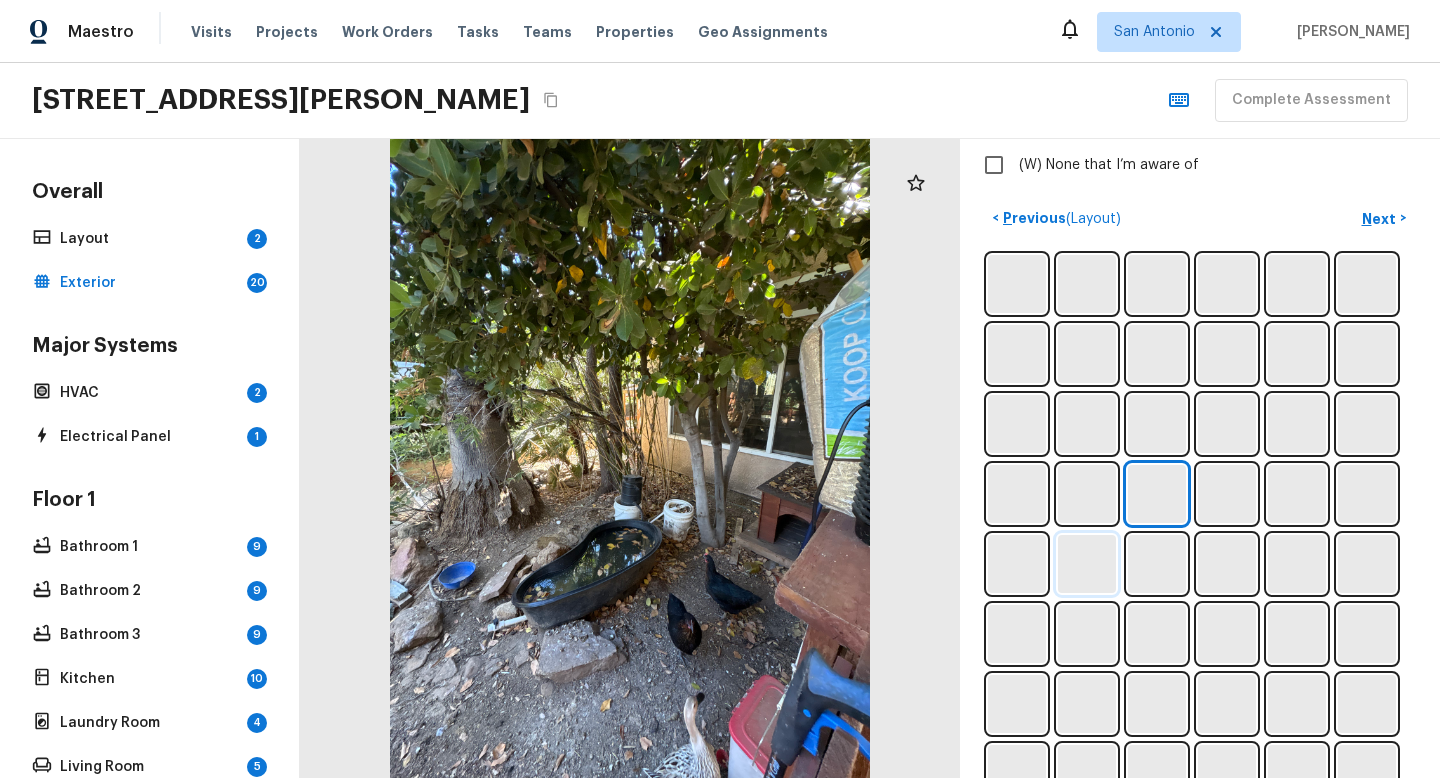 click at bounding box center (1087, 564) 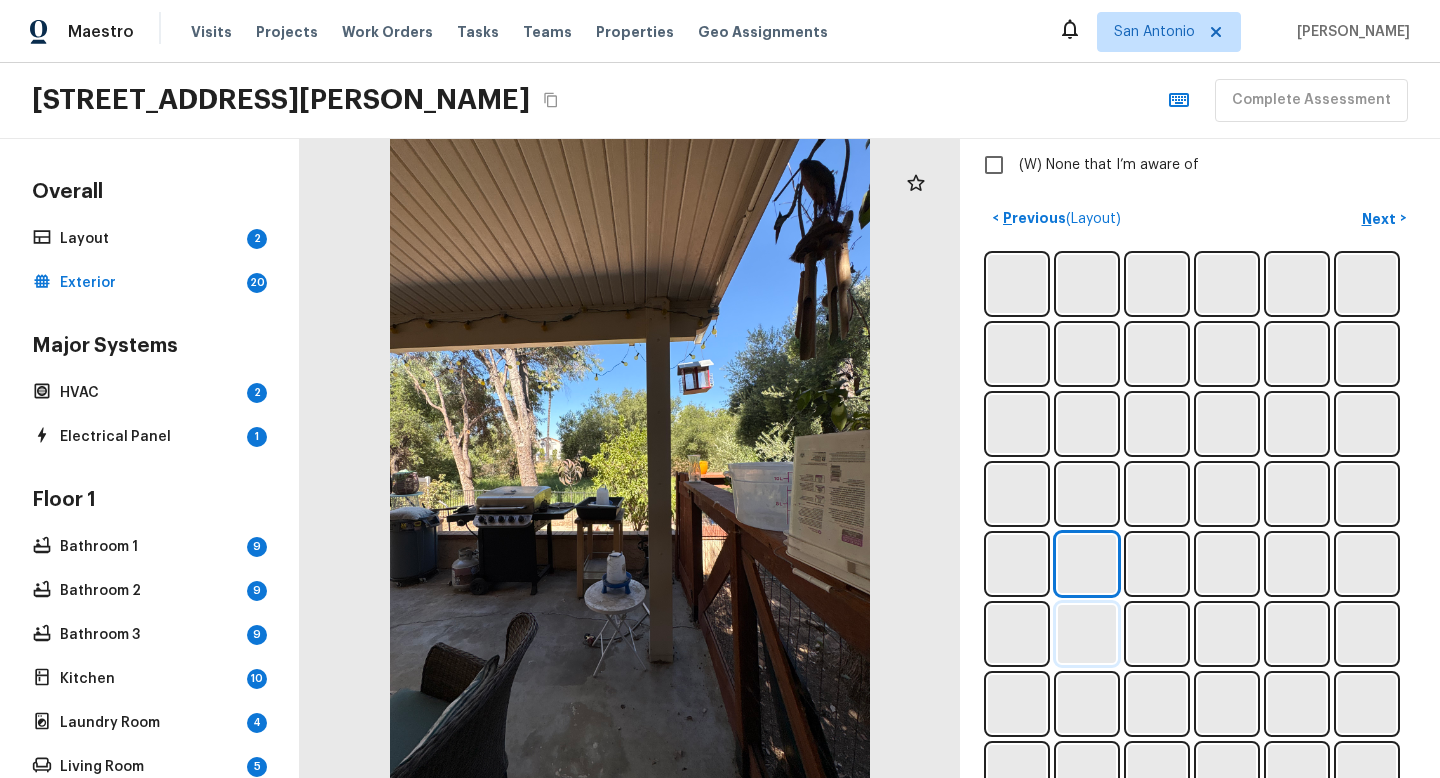 click at bounding box center (1087, 634) 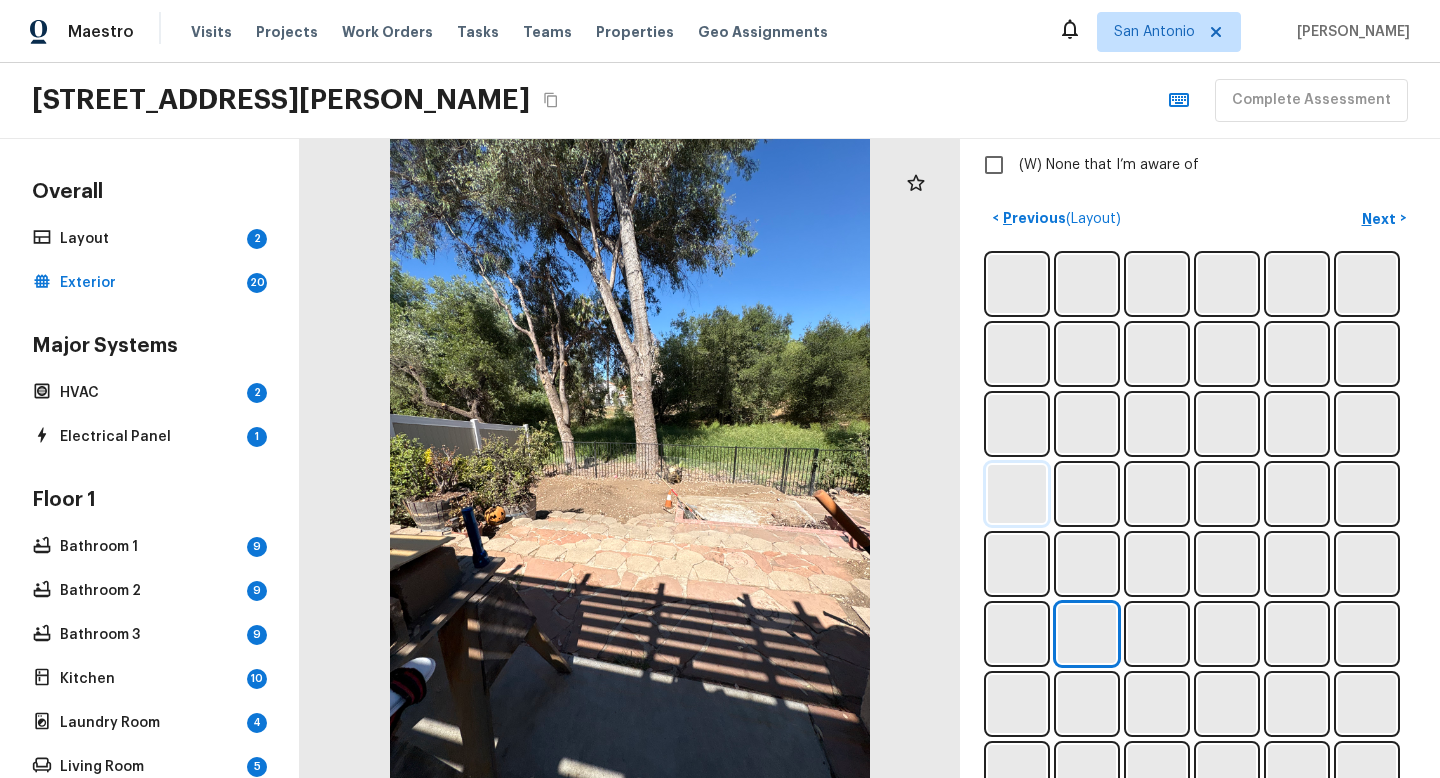 click at bounding box center [1017, 494] 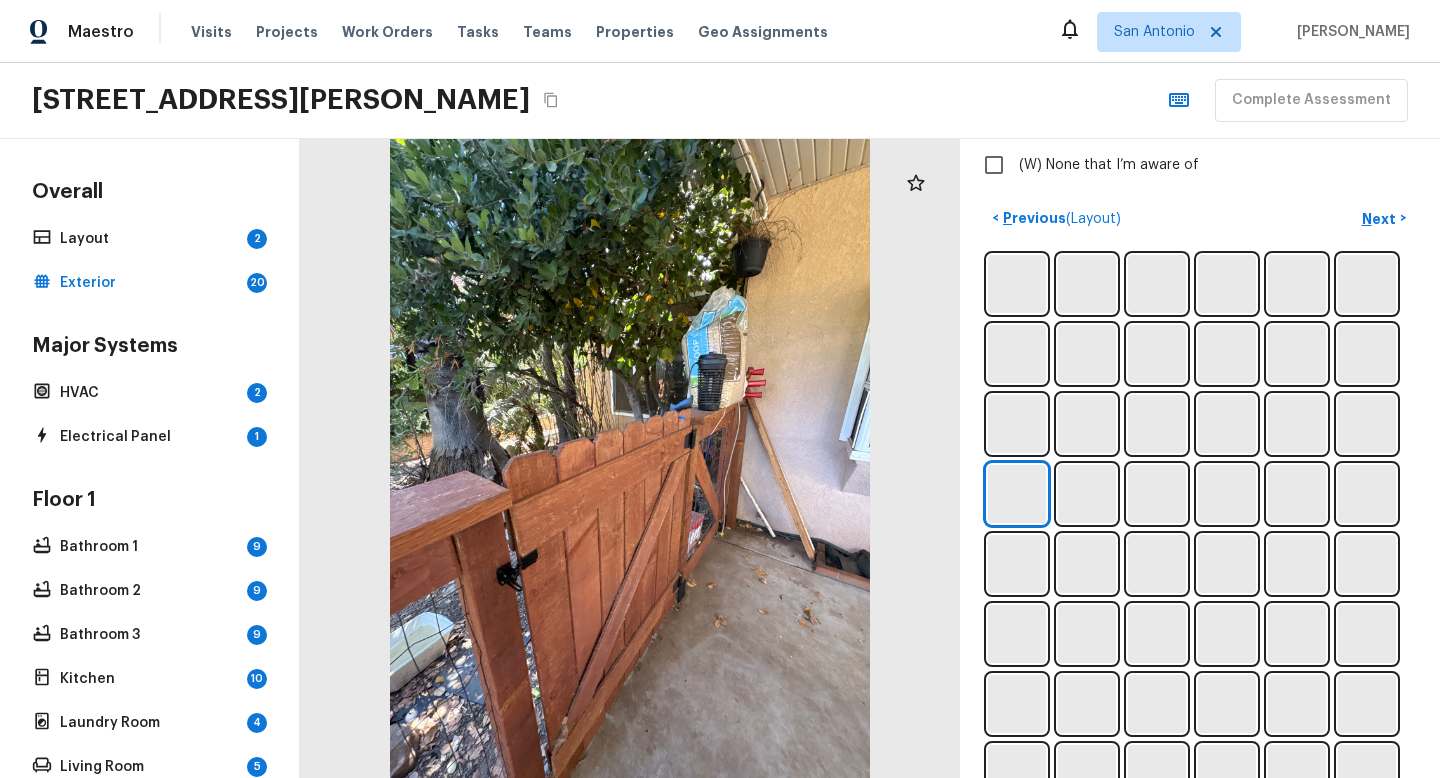 click at bounding box center (1200, 669) 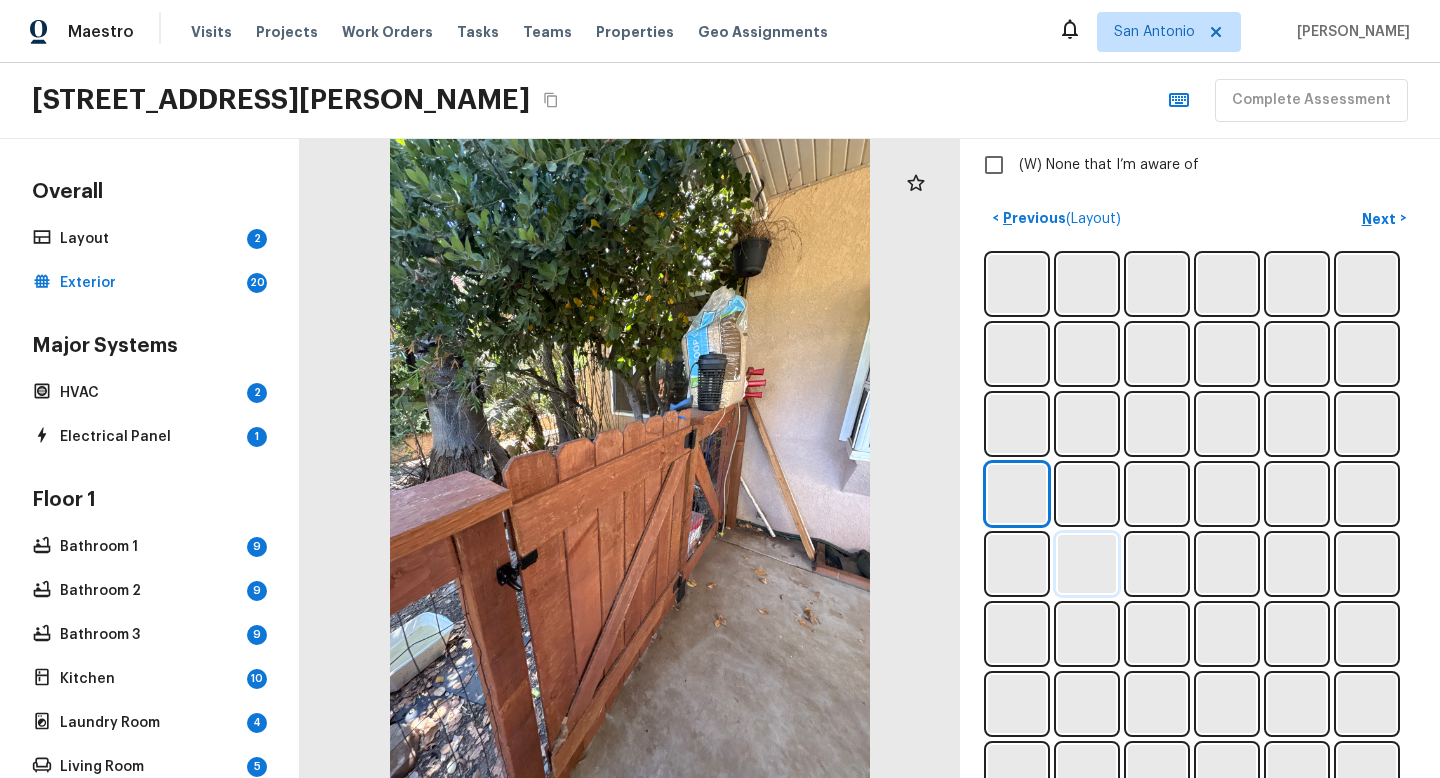 click at bounding box center [1087, 564] 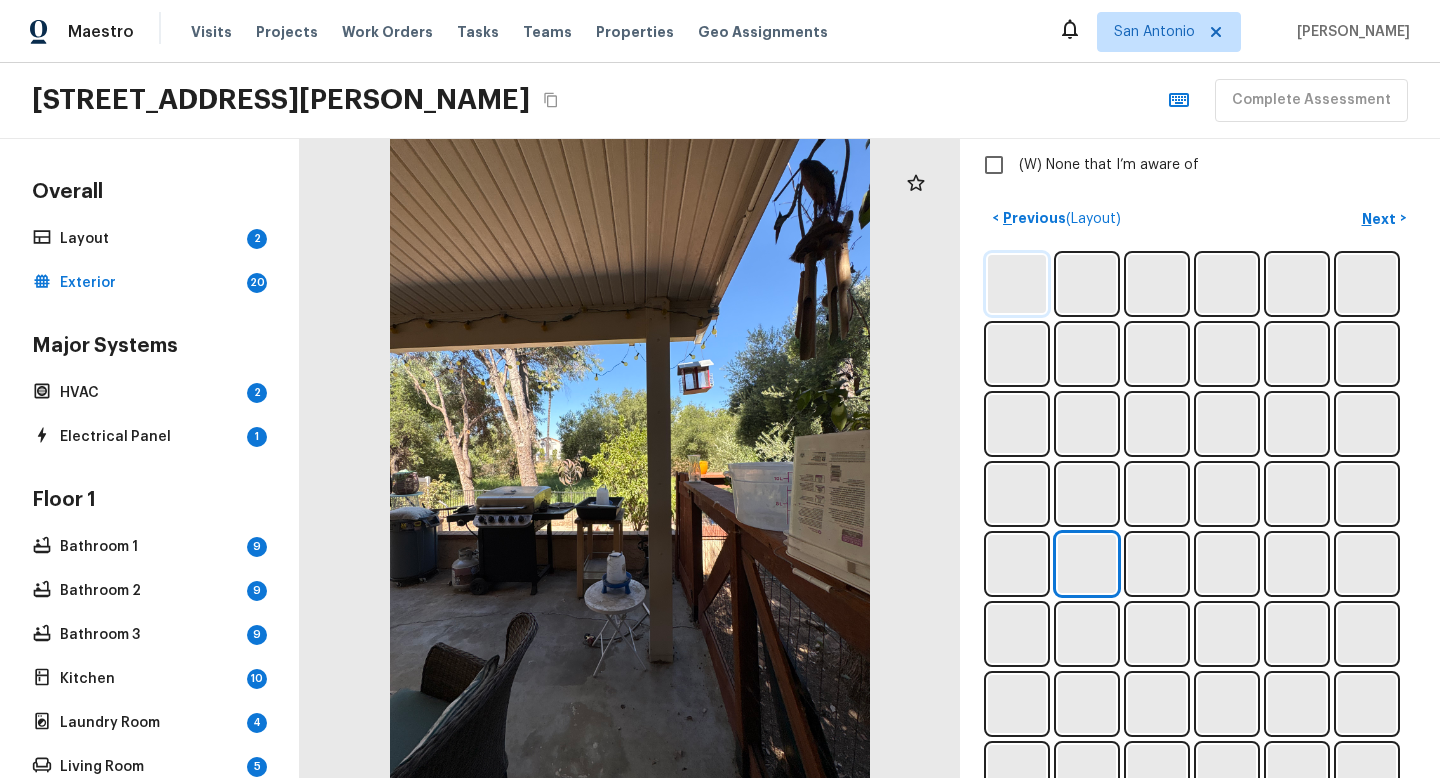 click at bounding box center [1017, 284] 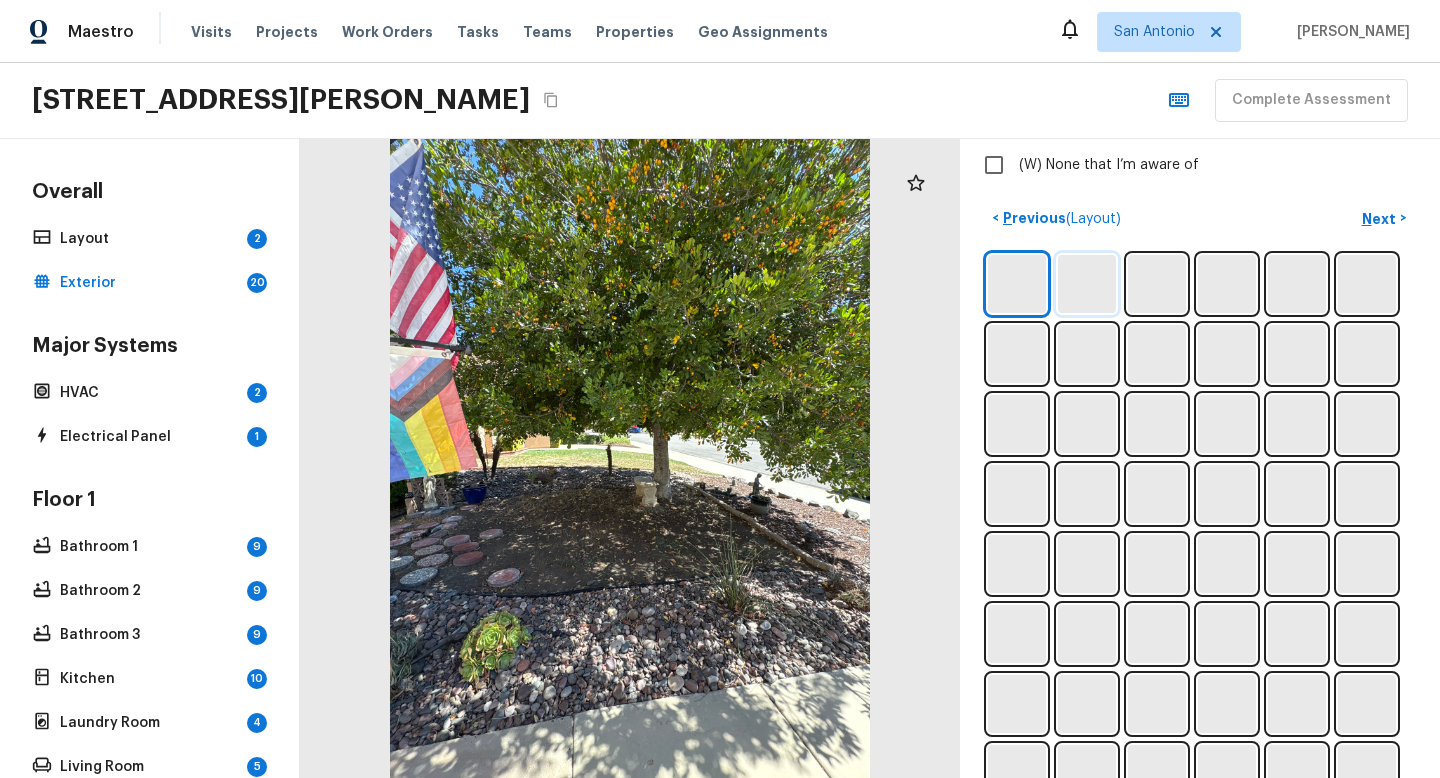 click at bounding box center (1087, 284) 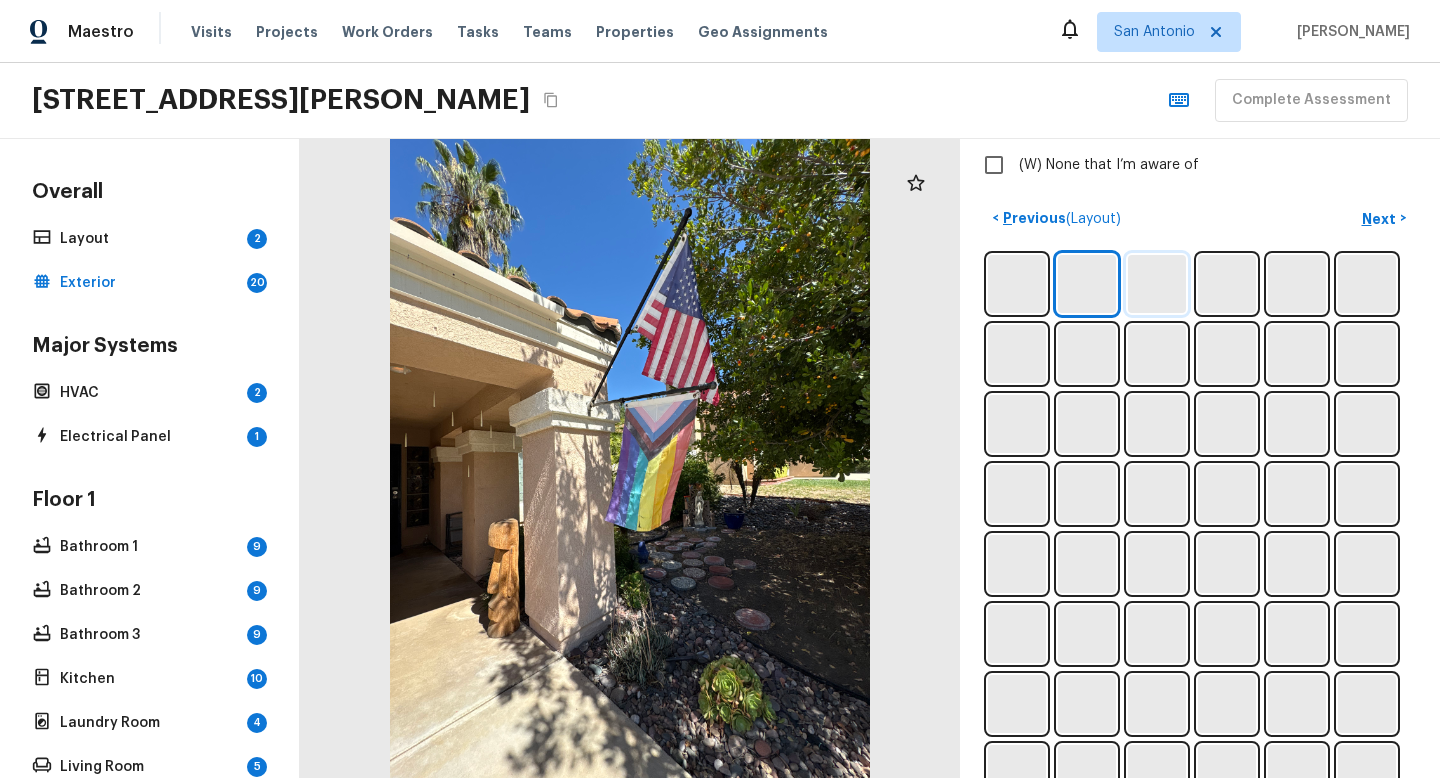 click at bounding box center (1157, 284) 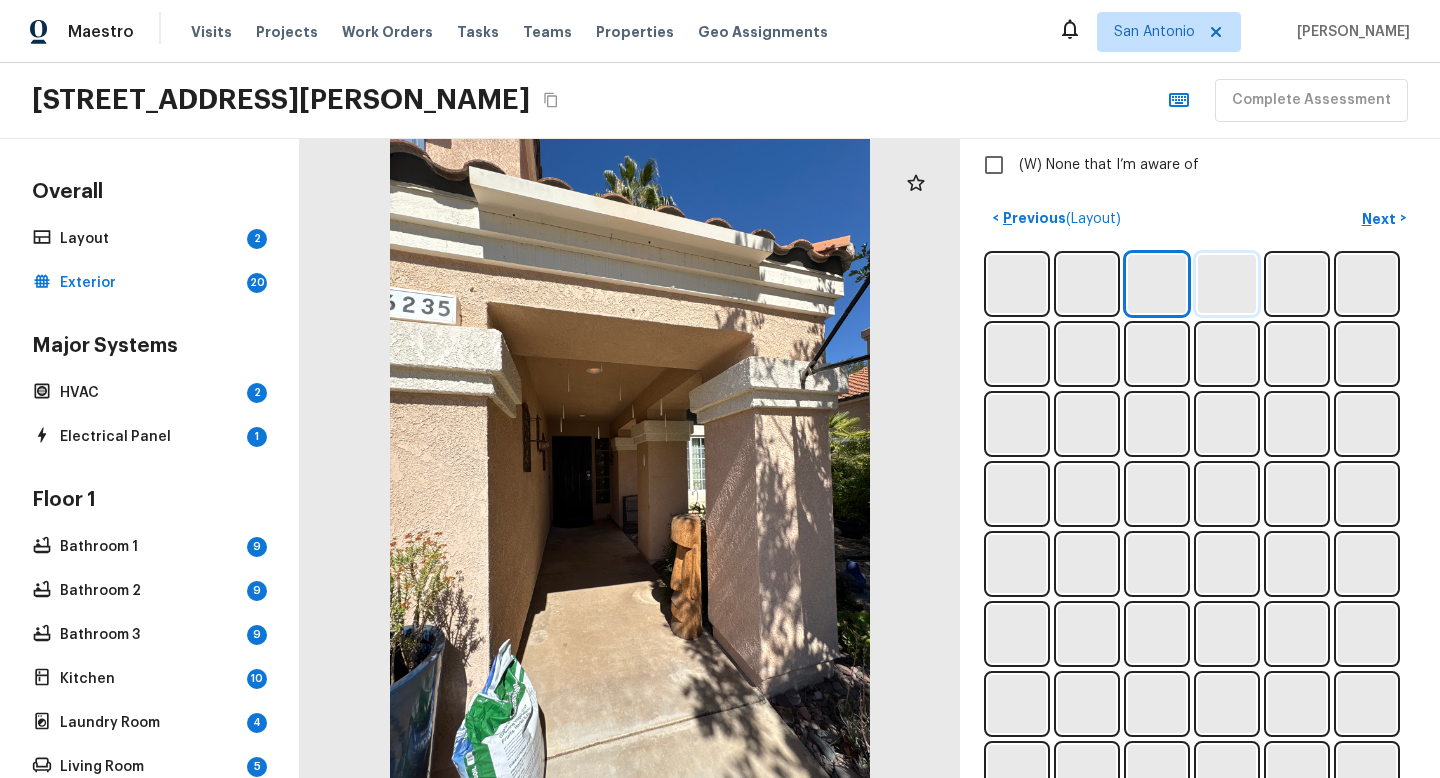 click at bounding box center [1227, 284] 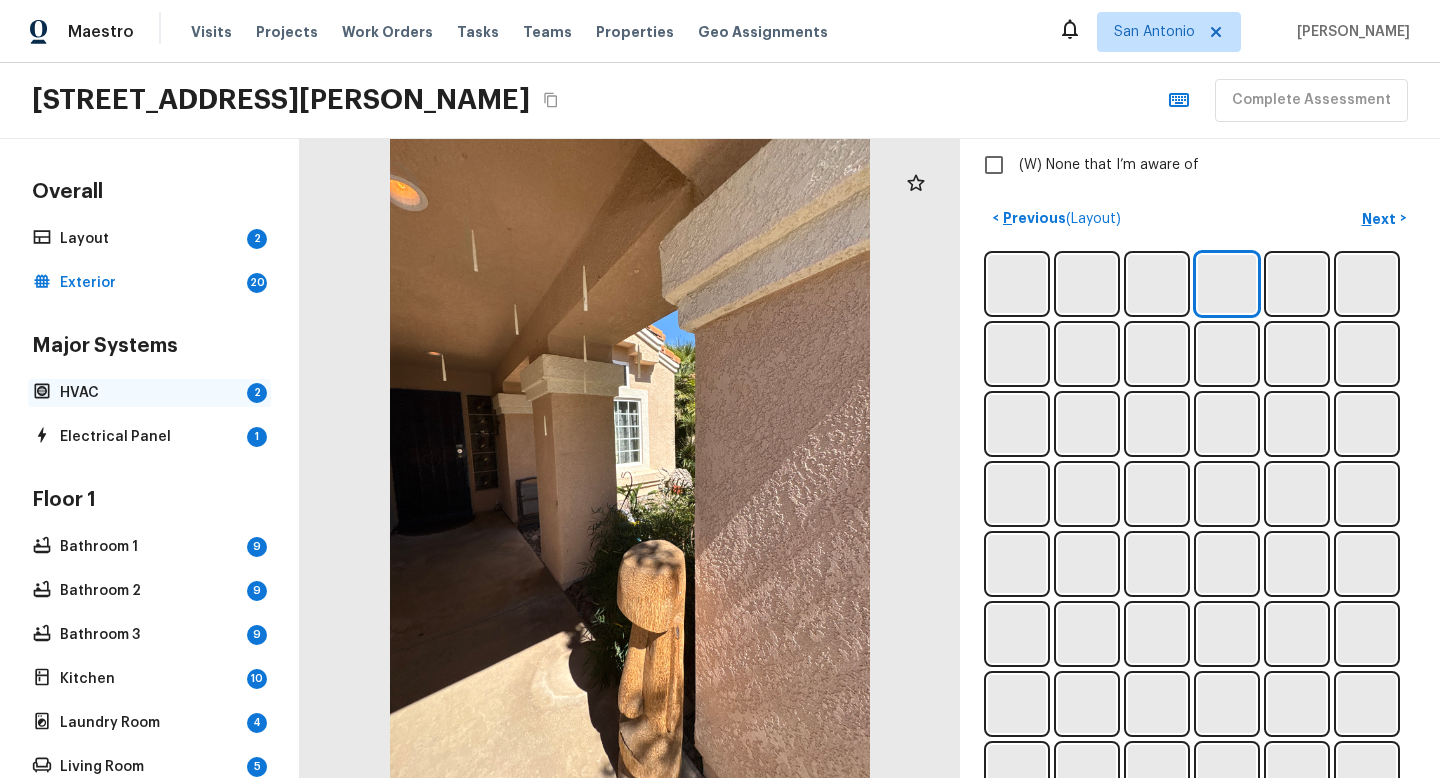 click on "HVAC" at bounding box center (149, 393) 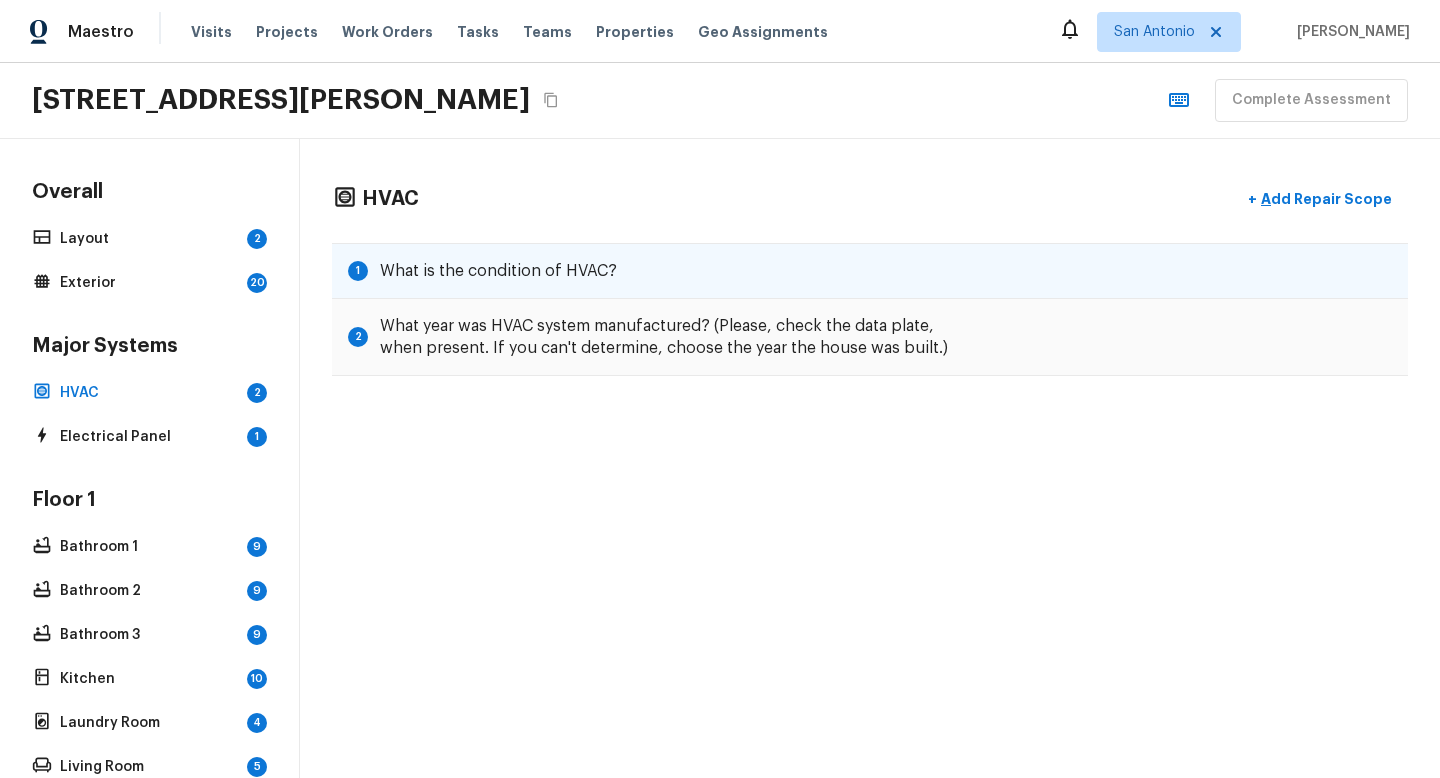 click on "1 What is the condition of HVAC?" at bounding box center (870, 271) 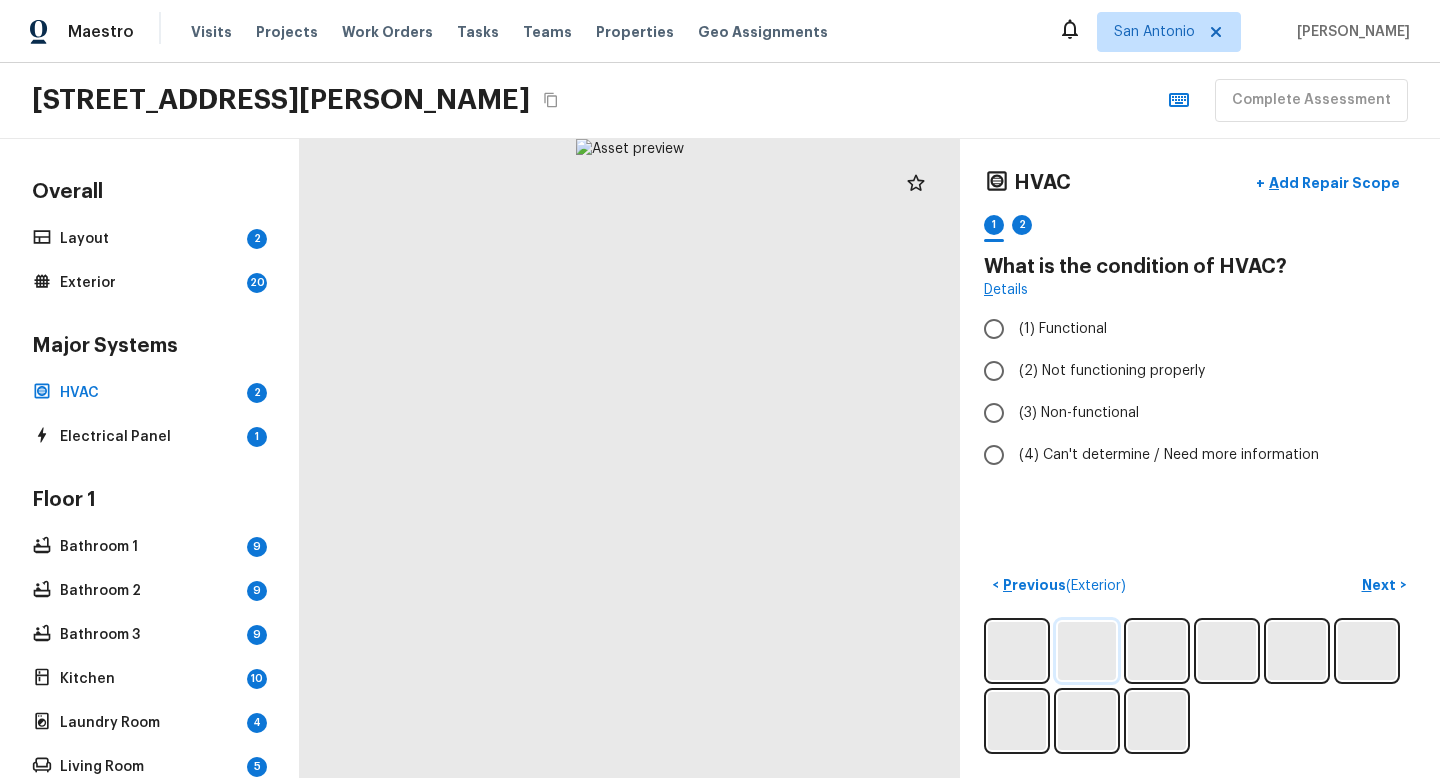 click at bounding box center (1087, 651) 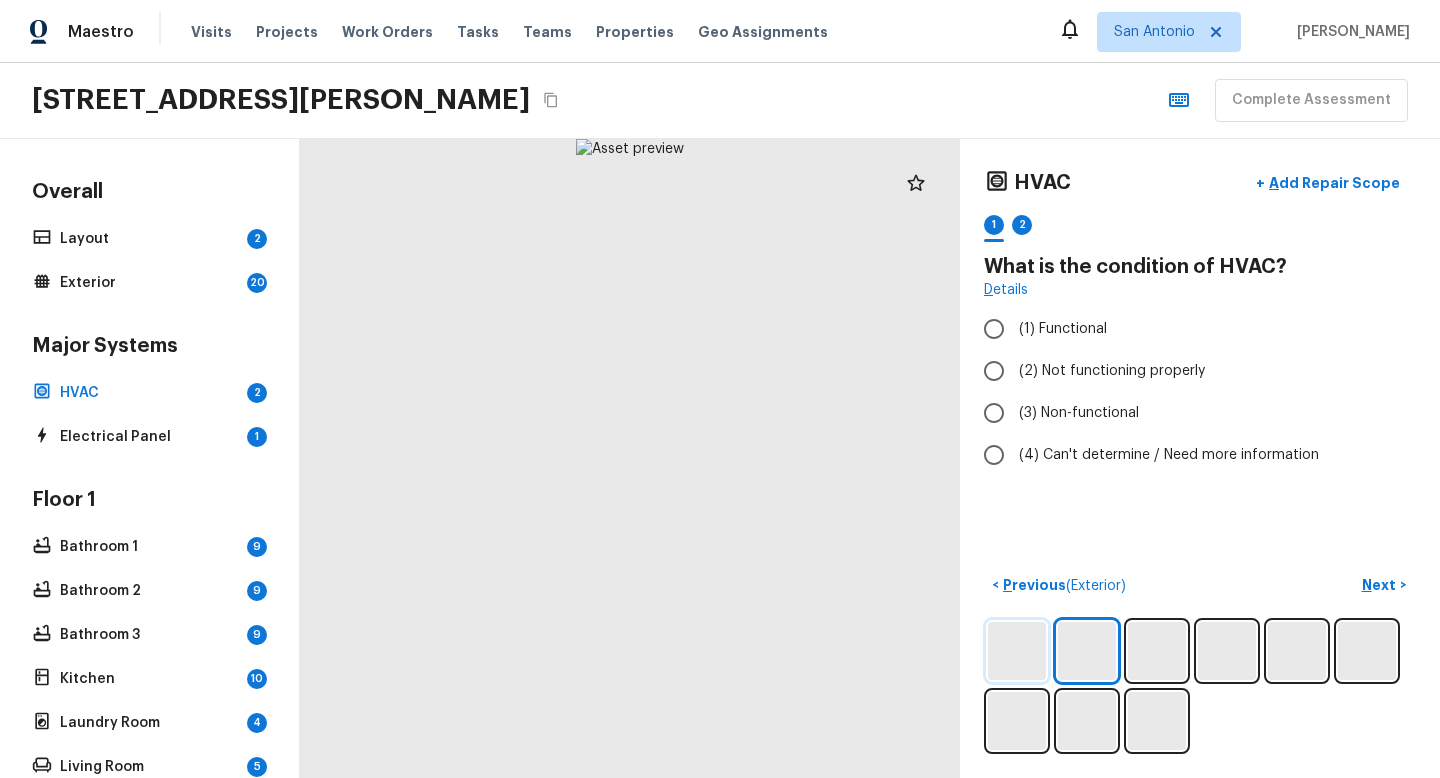 click at bounding box center (1017, 651) 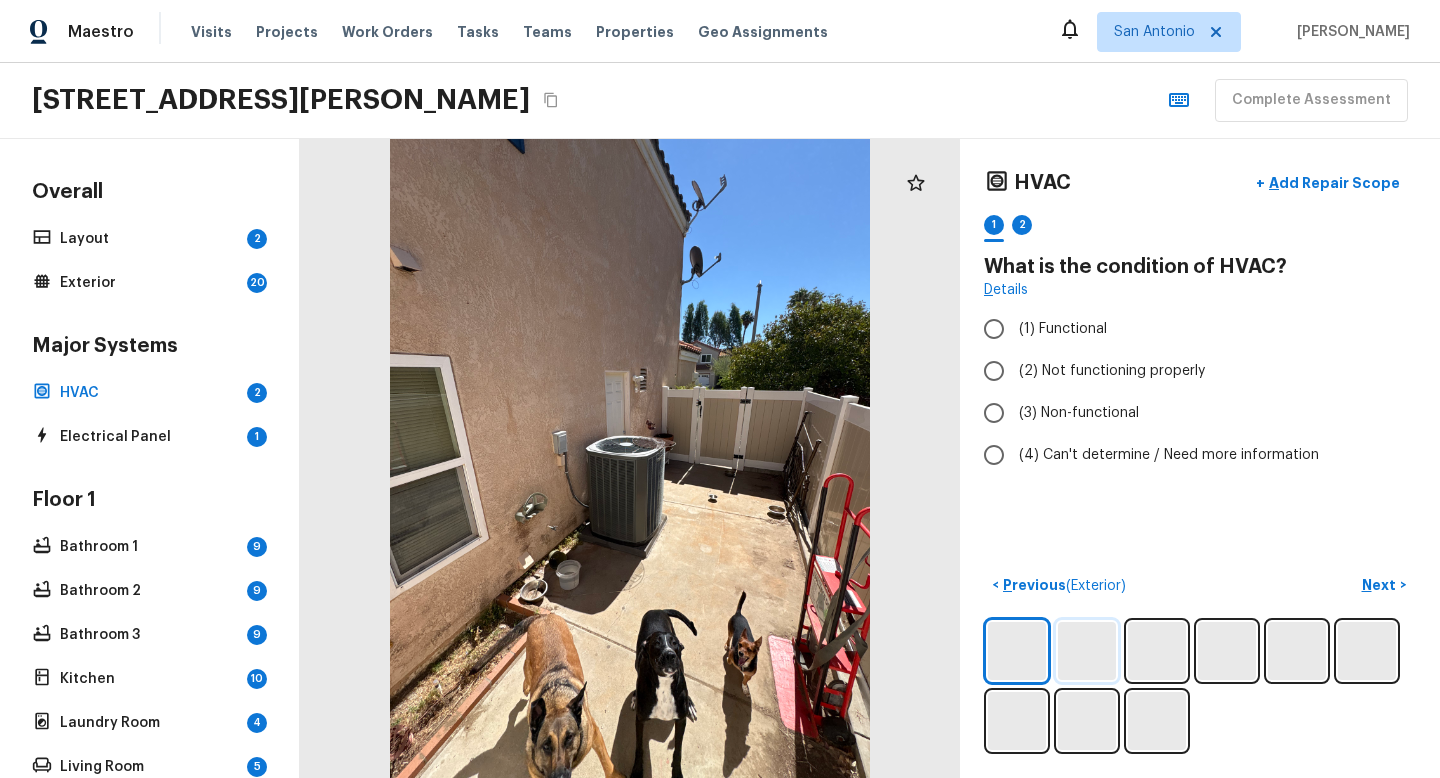 click at bounding box center [1087, 651] 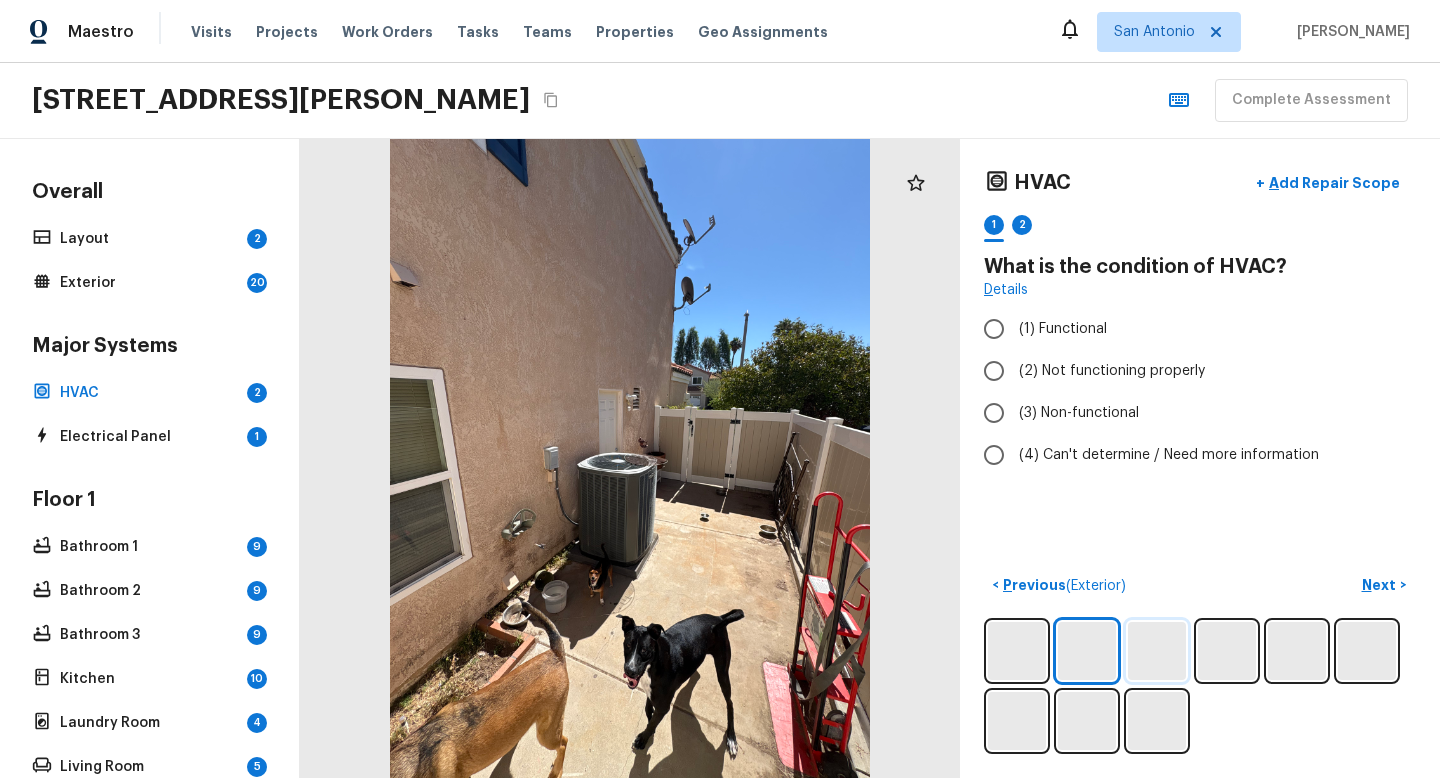 click at bounding box center (1157, 651) 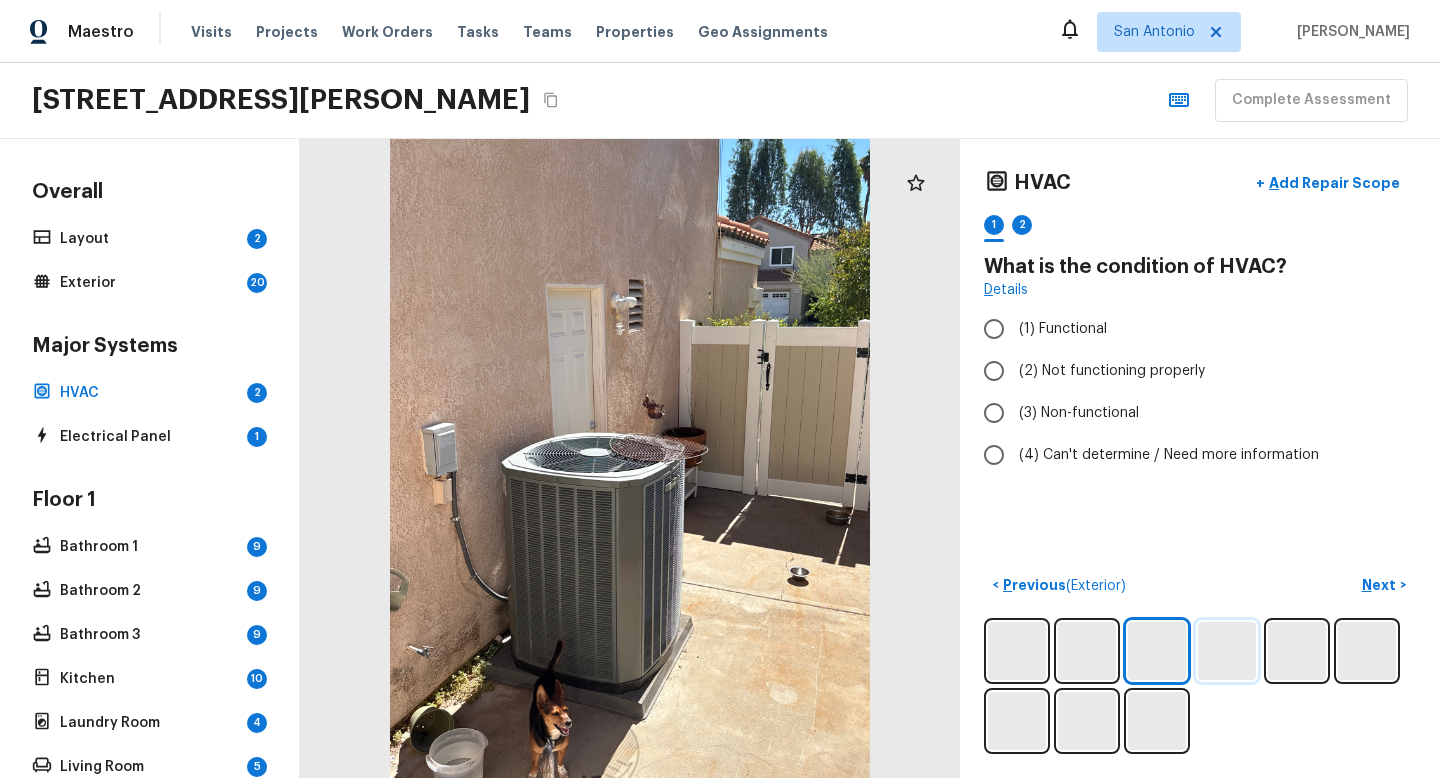 click at bounding box center [1227, 651] 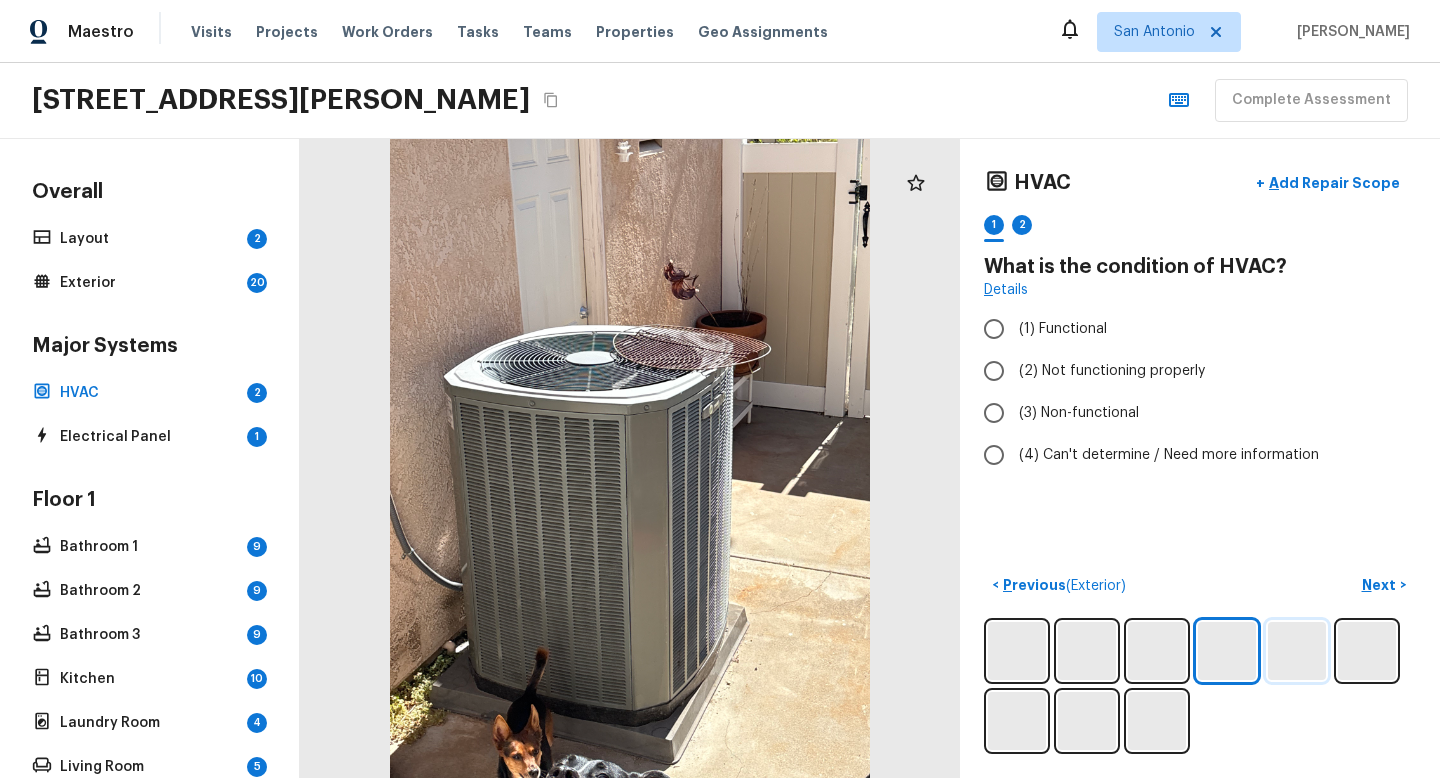 click at bounding box center [1297, 651] 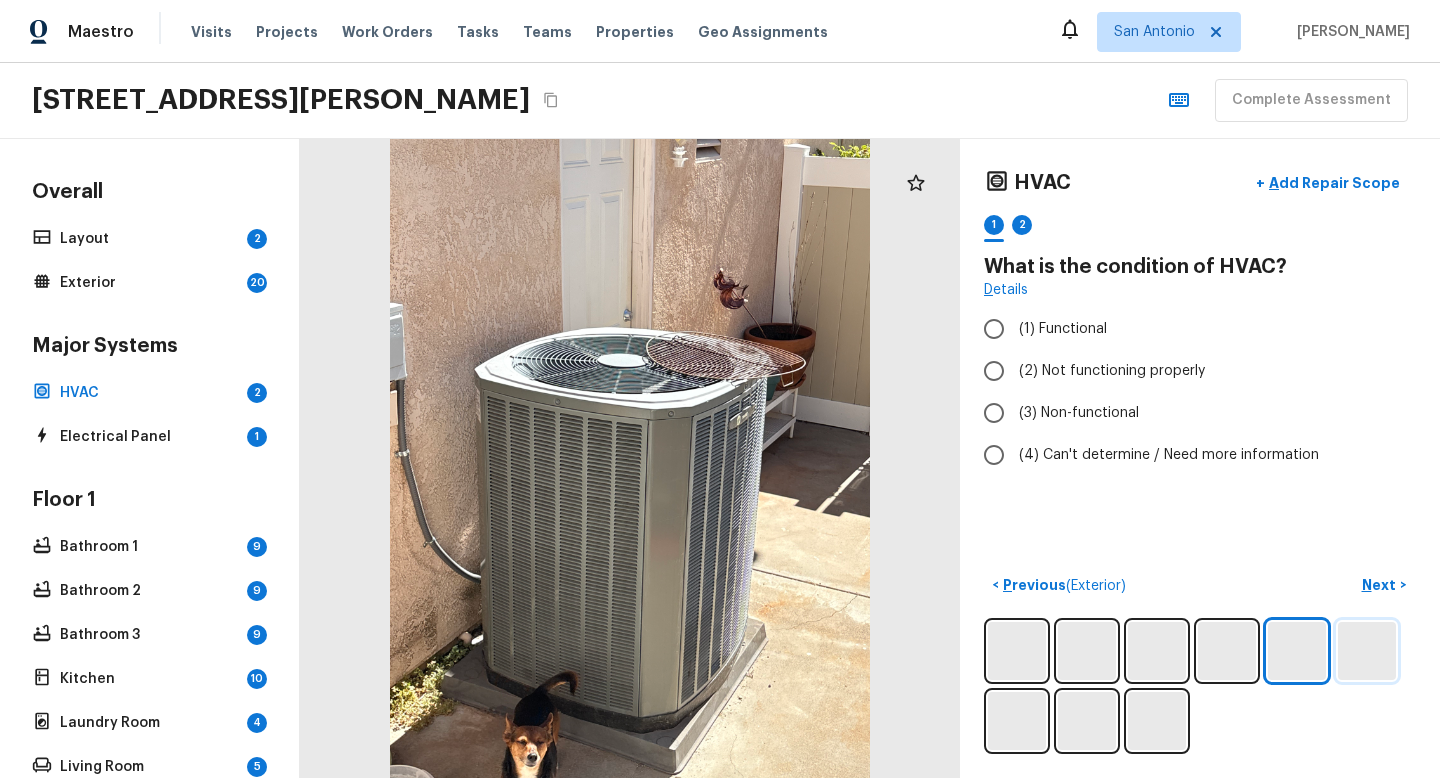 click at bounding box center [1367, 651] 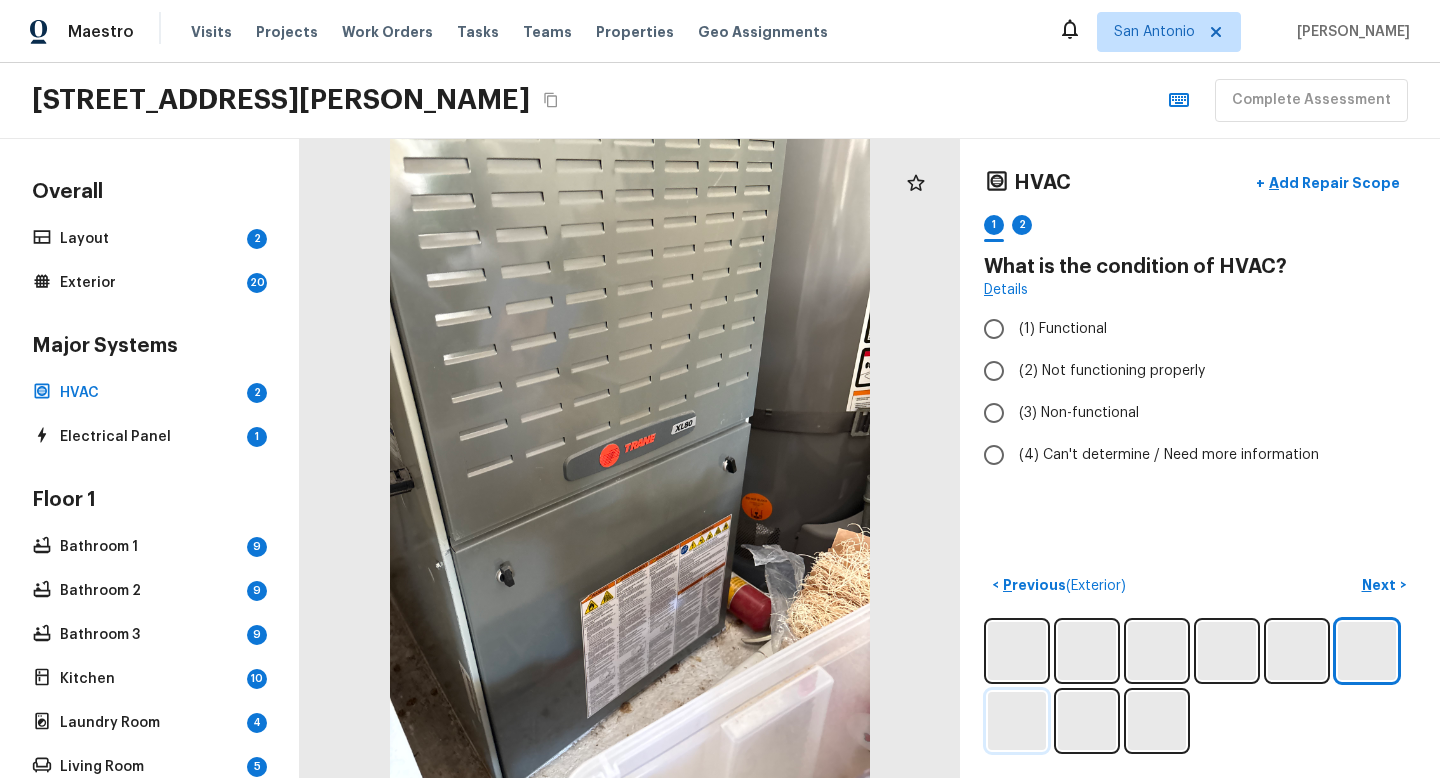 click at bounding box center [1017, 721] 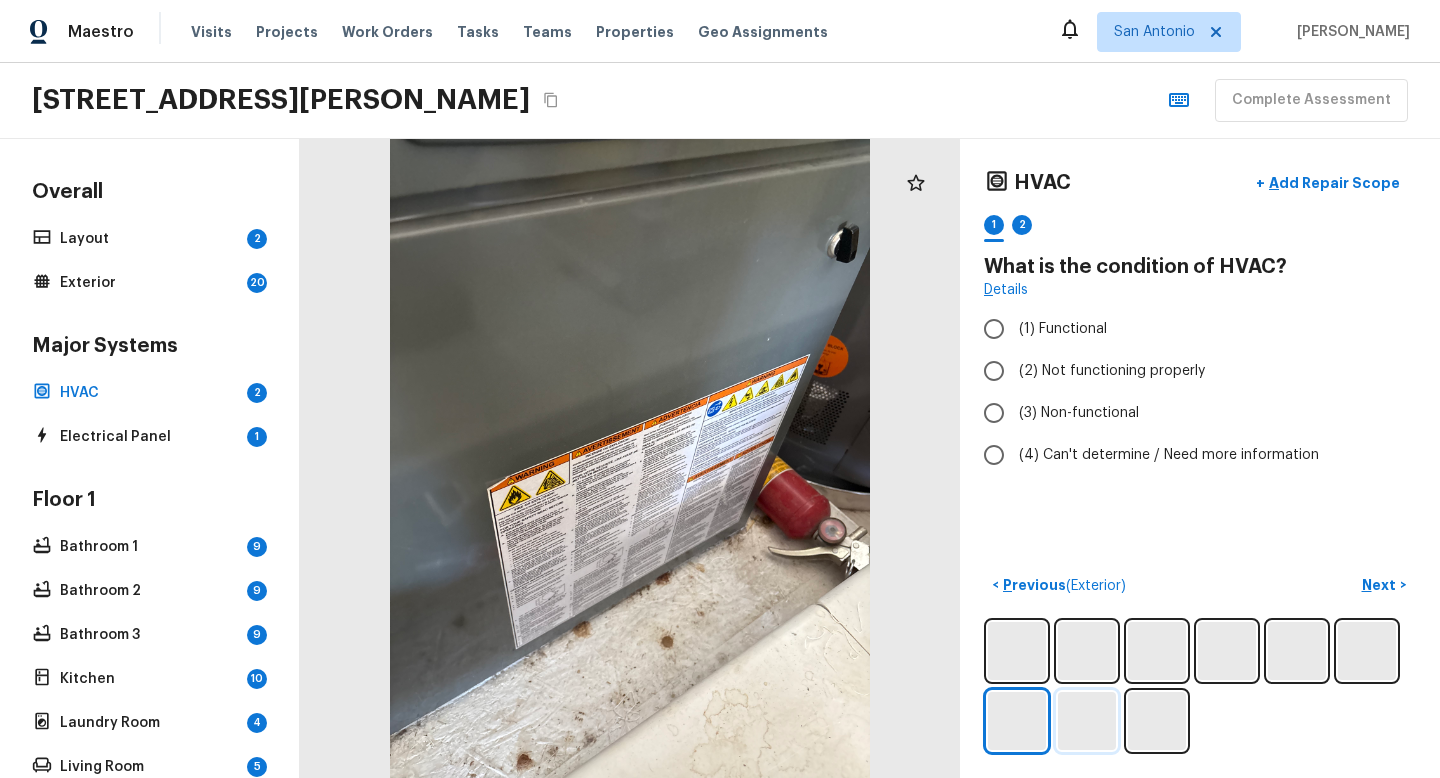 click at bounding box center (1087, 721) 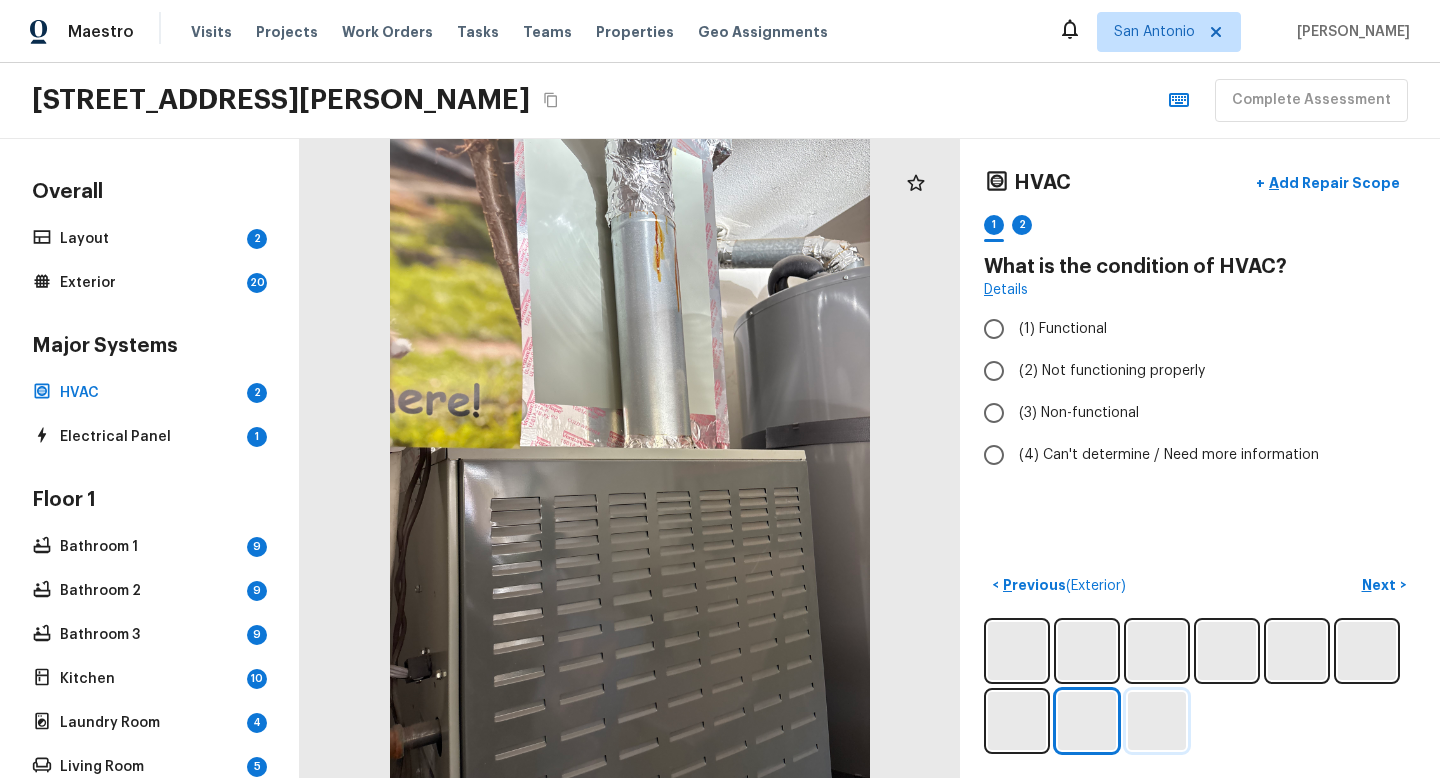 click at bounding box center (1157, 721) 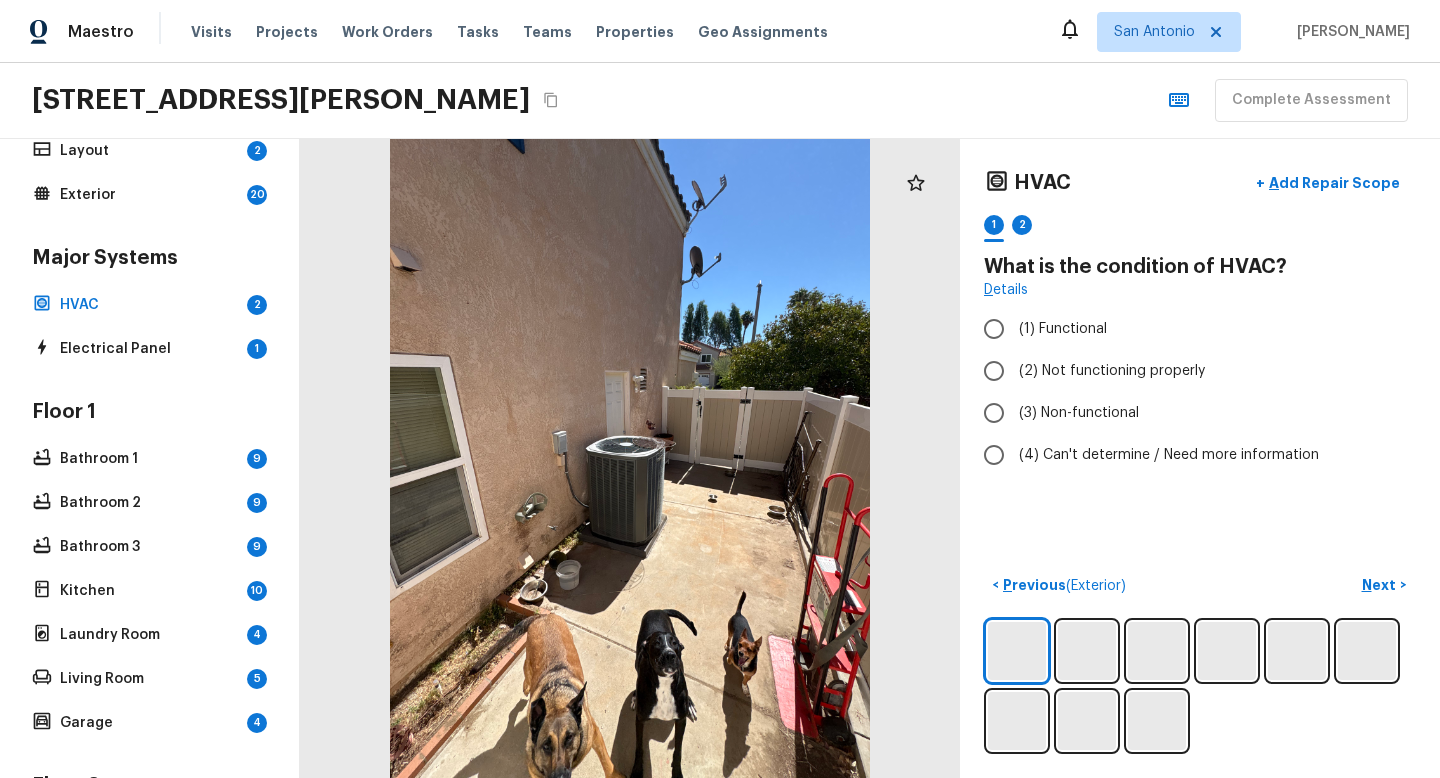 scroll, scrollTop: 0, scrollLeft: 0, axis: both 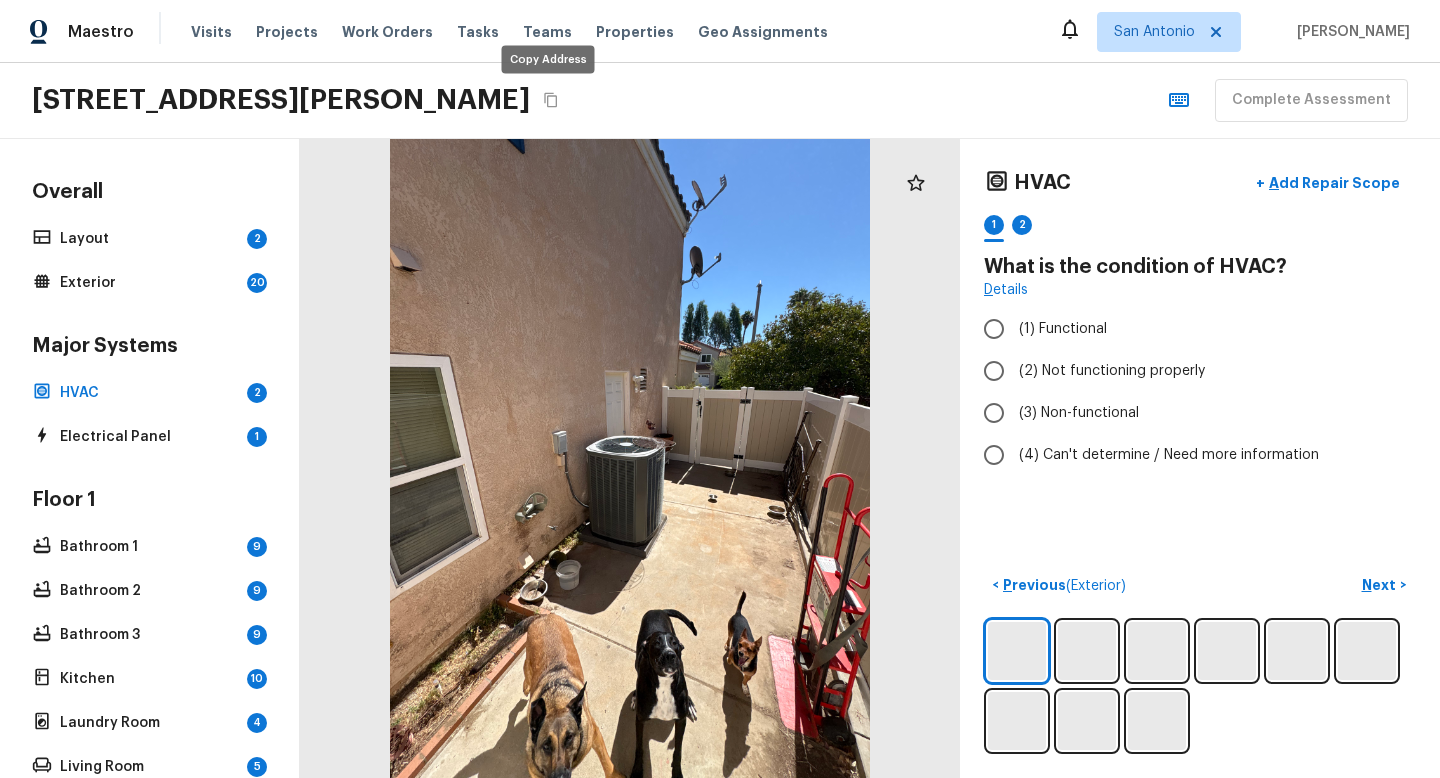 click 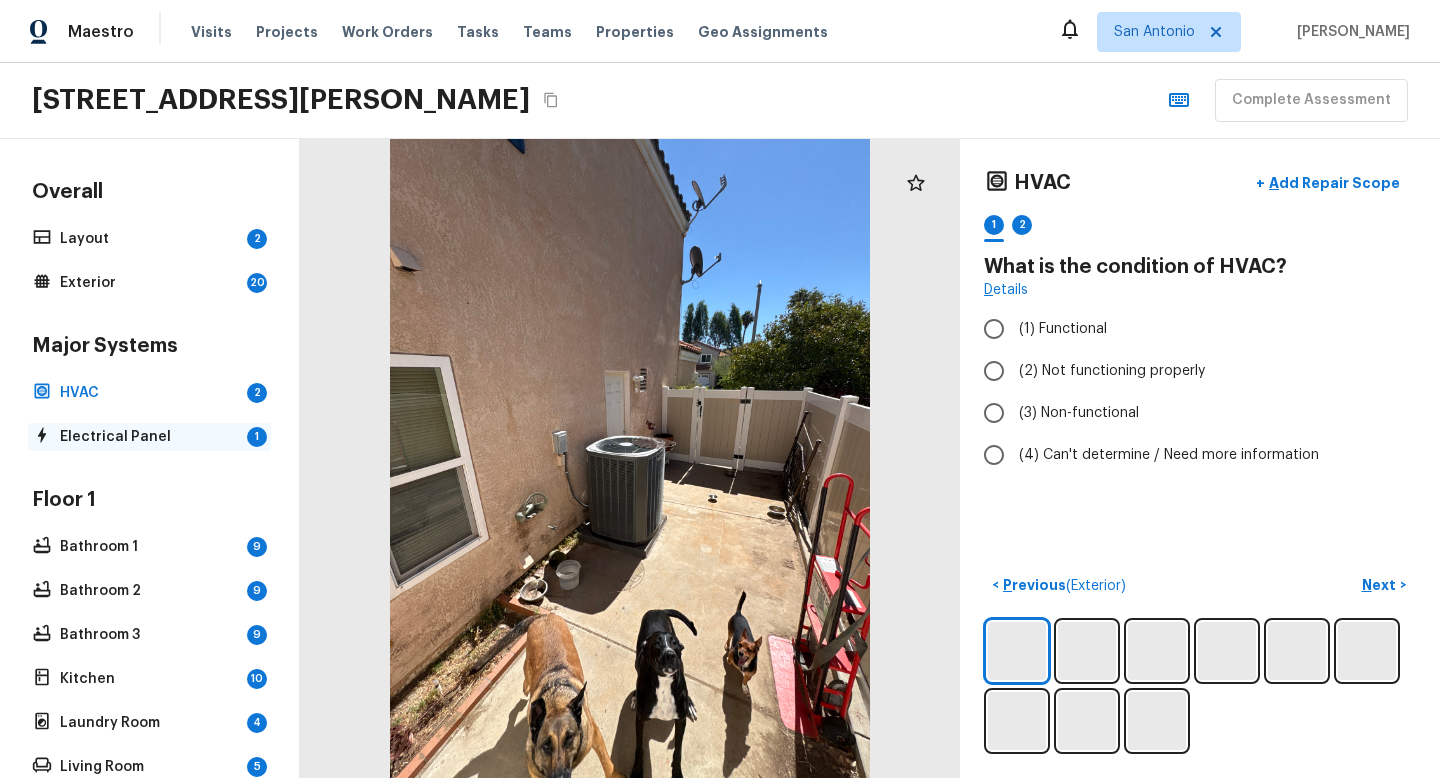 click on "Electrical Panel" at bounding box center [149, 437] 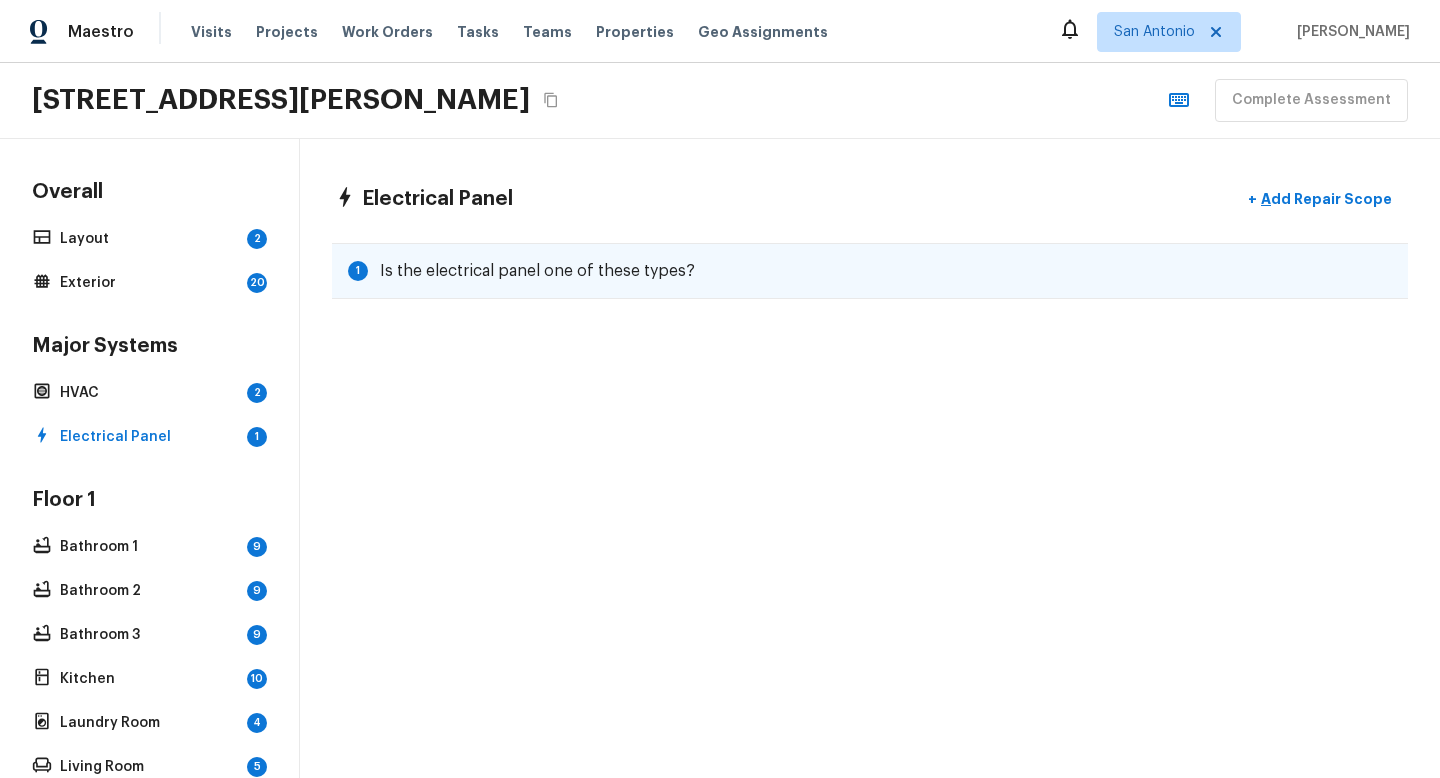 click on "Is the electrical panel one of these types?" at bounding box center [537, 271] 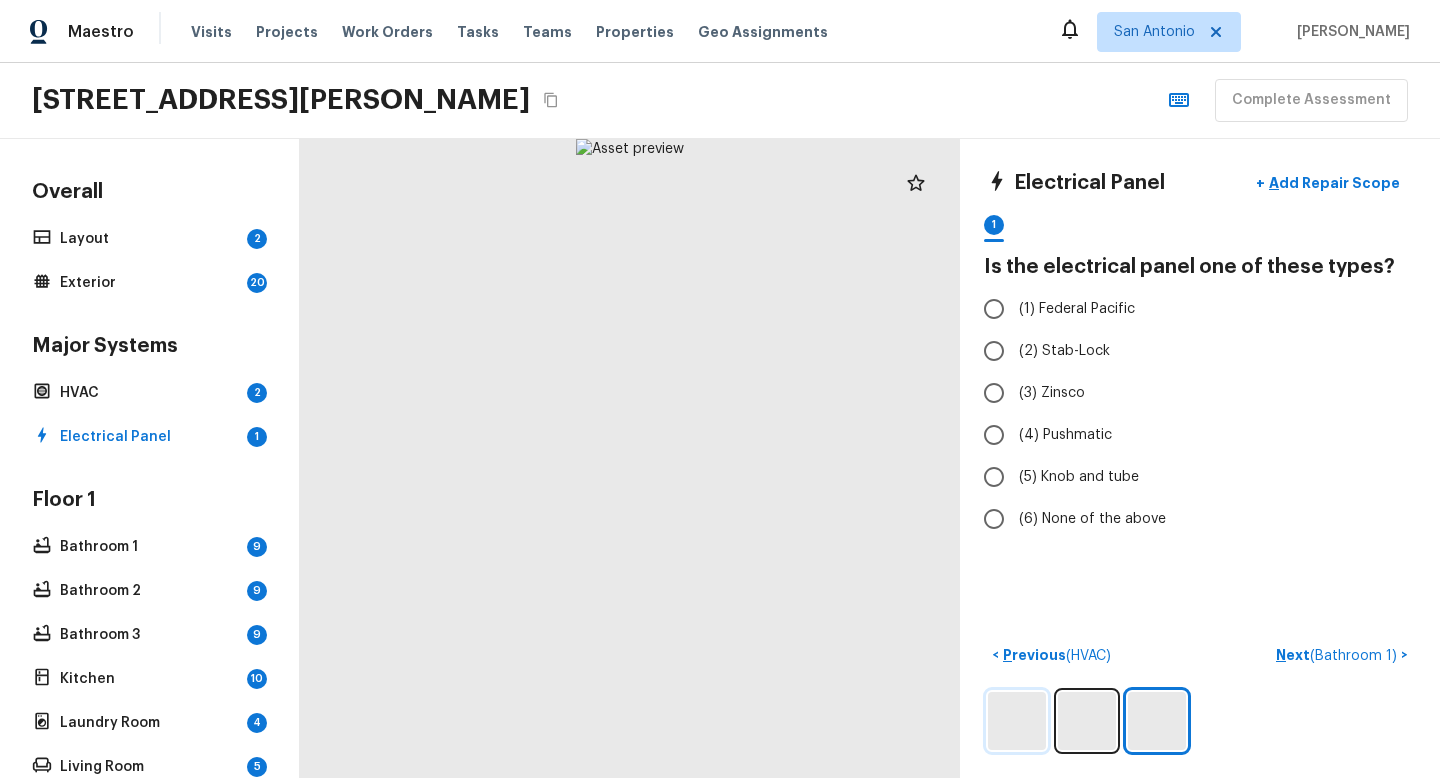 click at bounding box center [1017, 721] 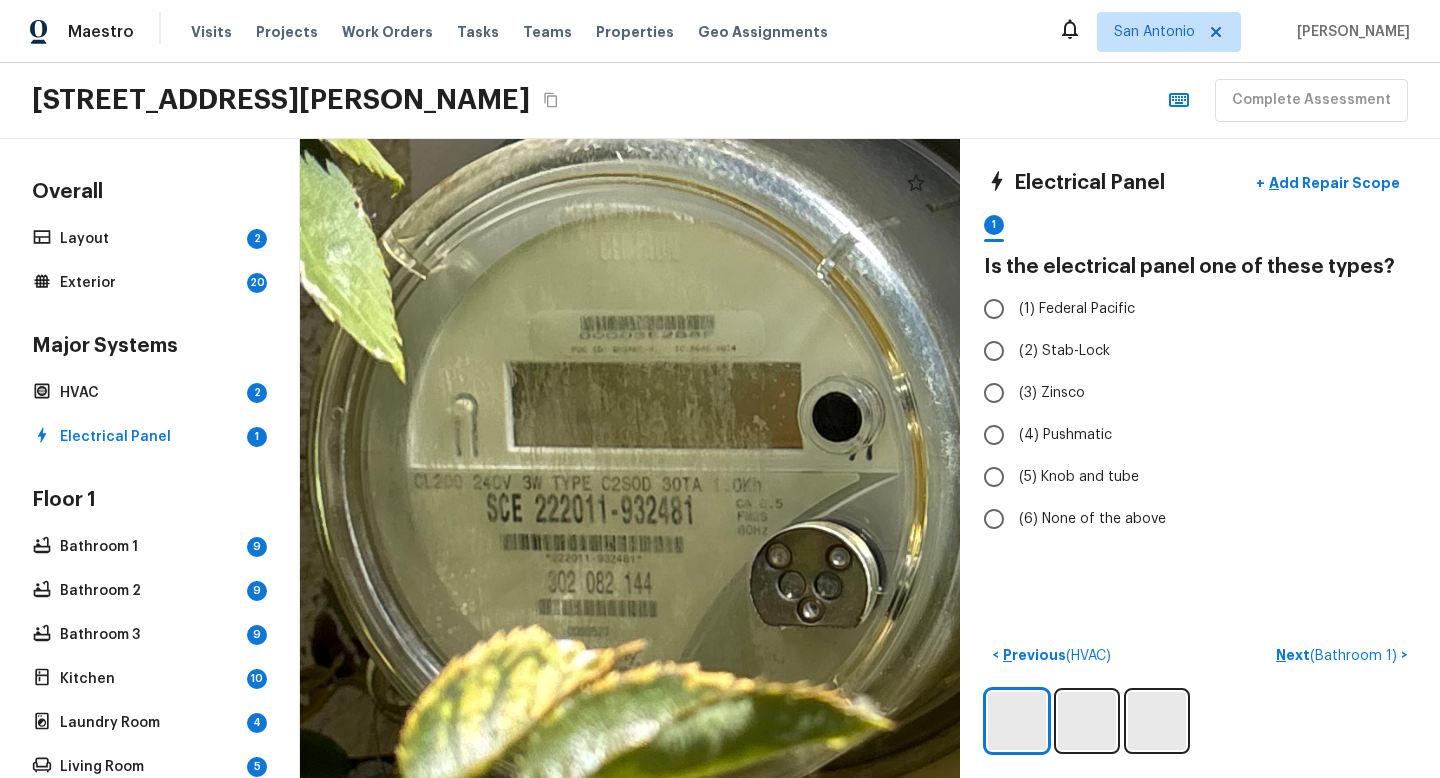 drag, startPoint x: 496, startPoint y: 378, endPoint x: 605, endPoint y: 384, distance: 109.165016 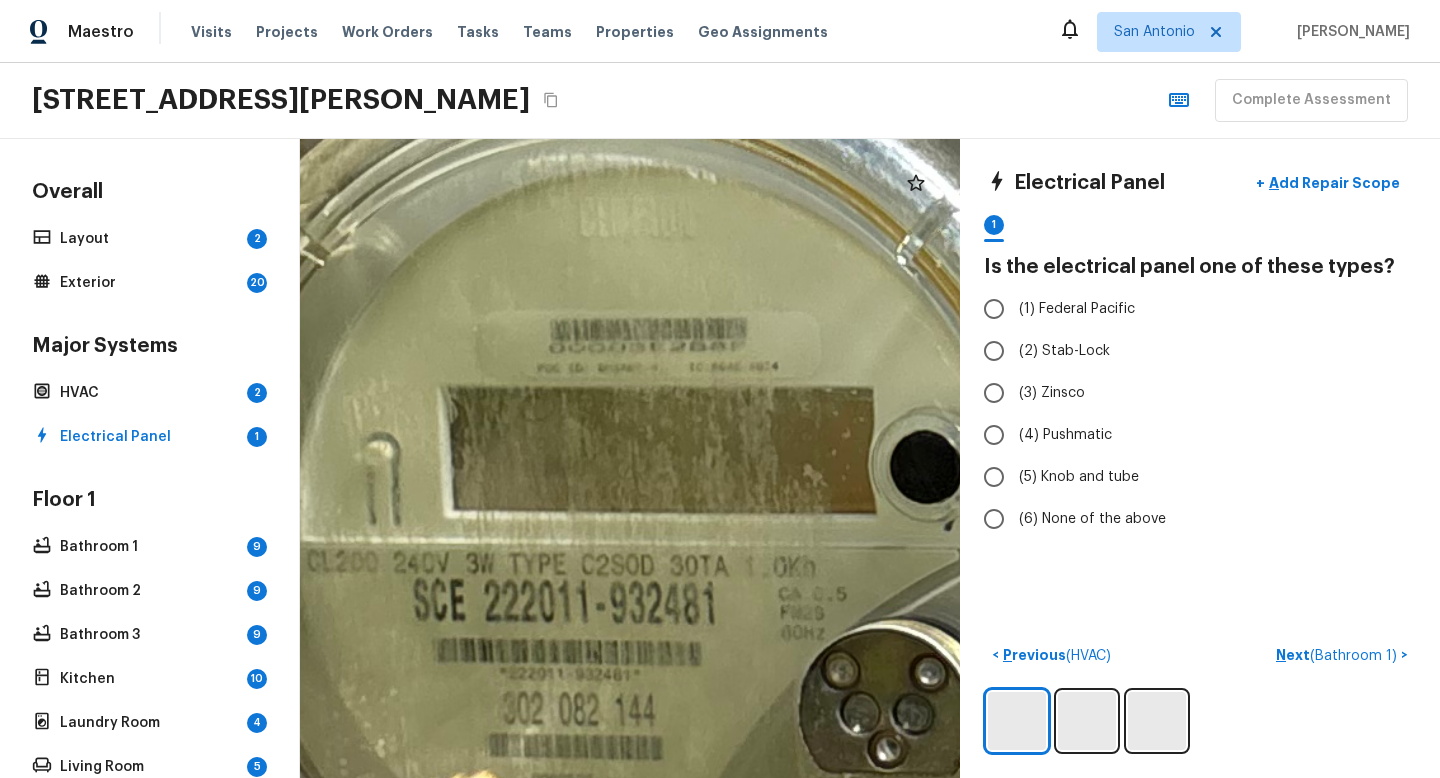 drag, startPoint x: 666, startPoint y: 370, endPoint x: 634, endPoint y: 420, distance: 59.36329 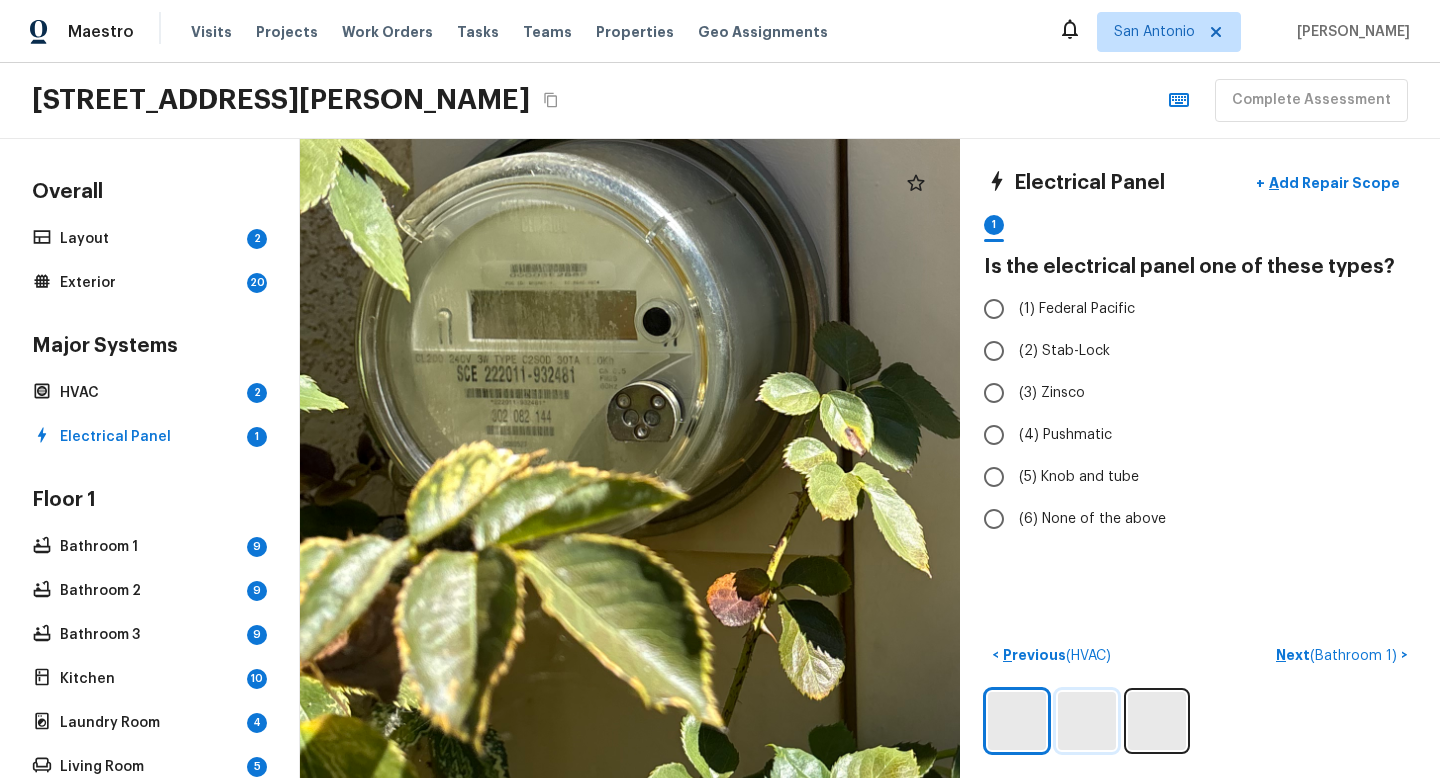 click at bounding box center (1087, 721) 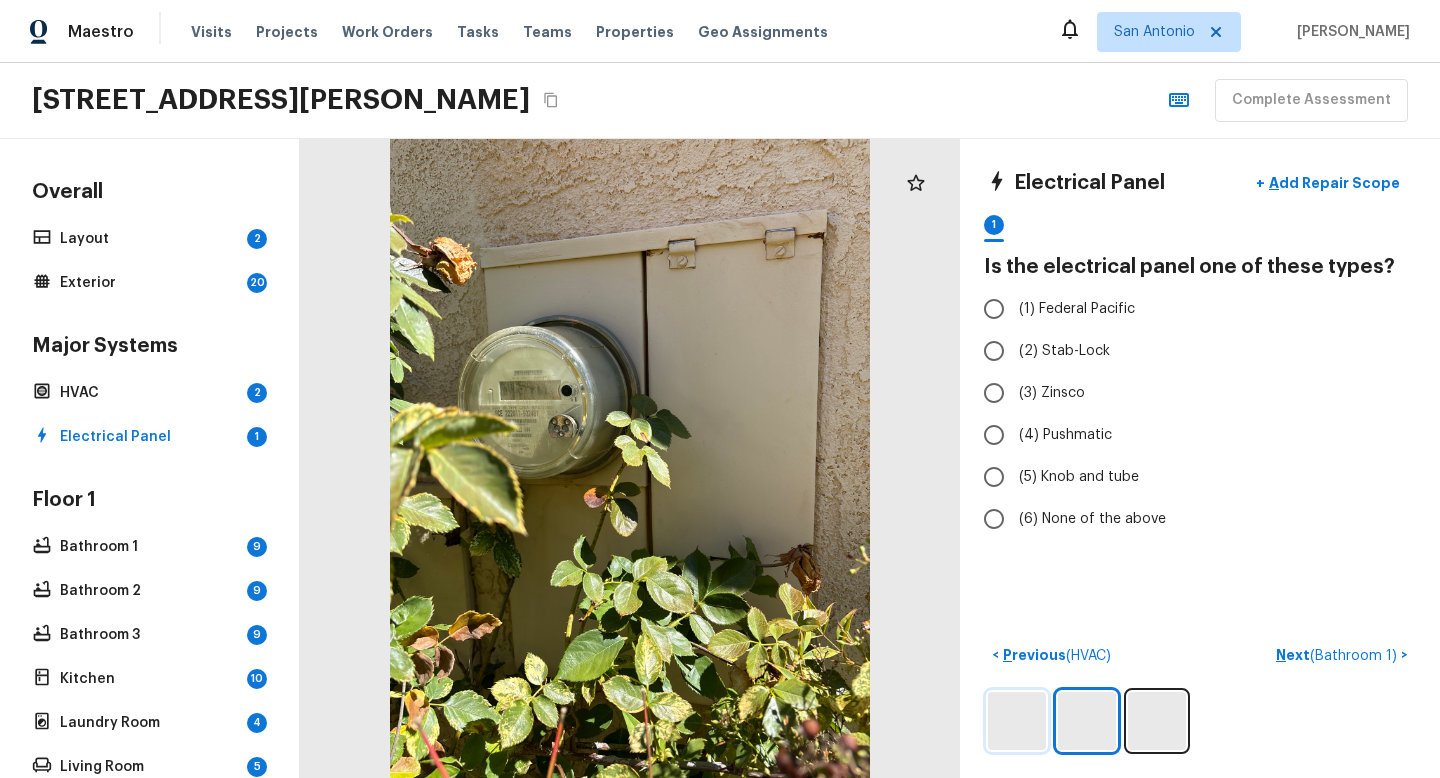 click at bounding box center (1017, 721) 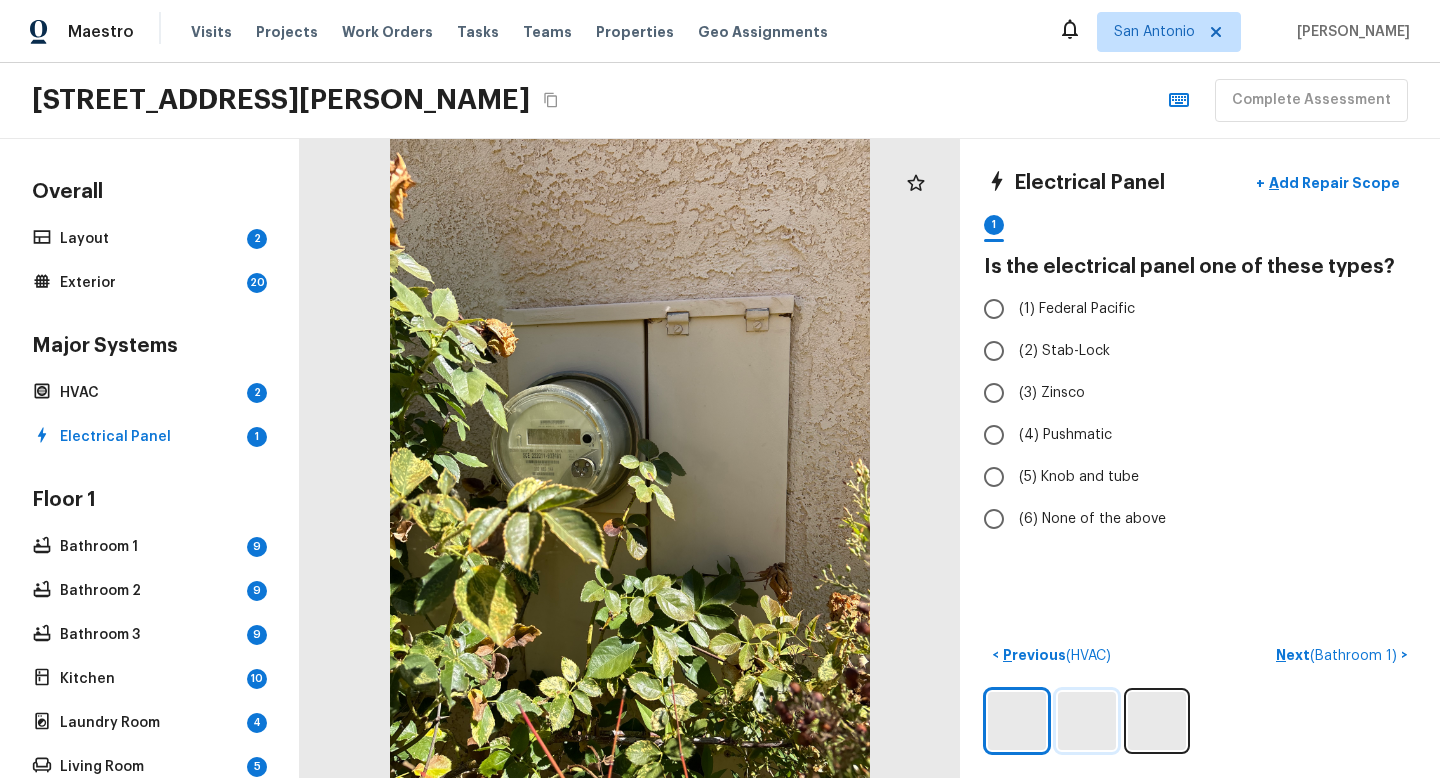 click at bounding box center (1087, 721) 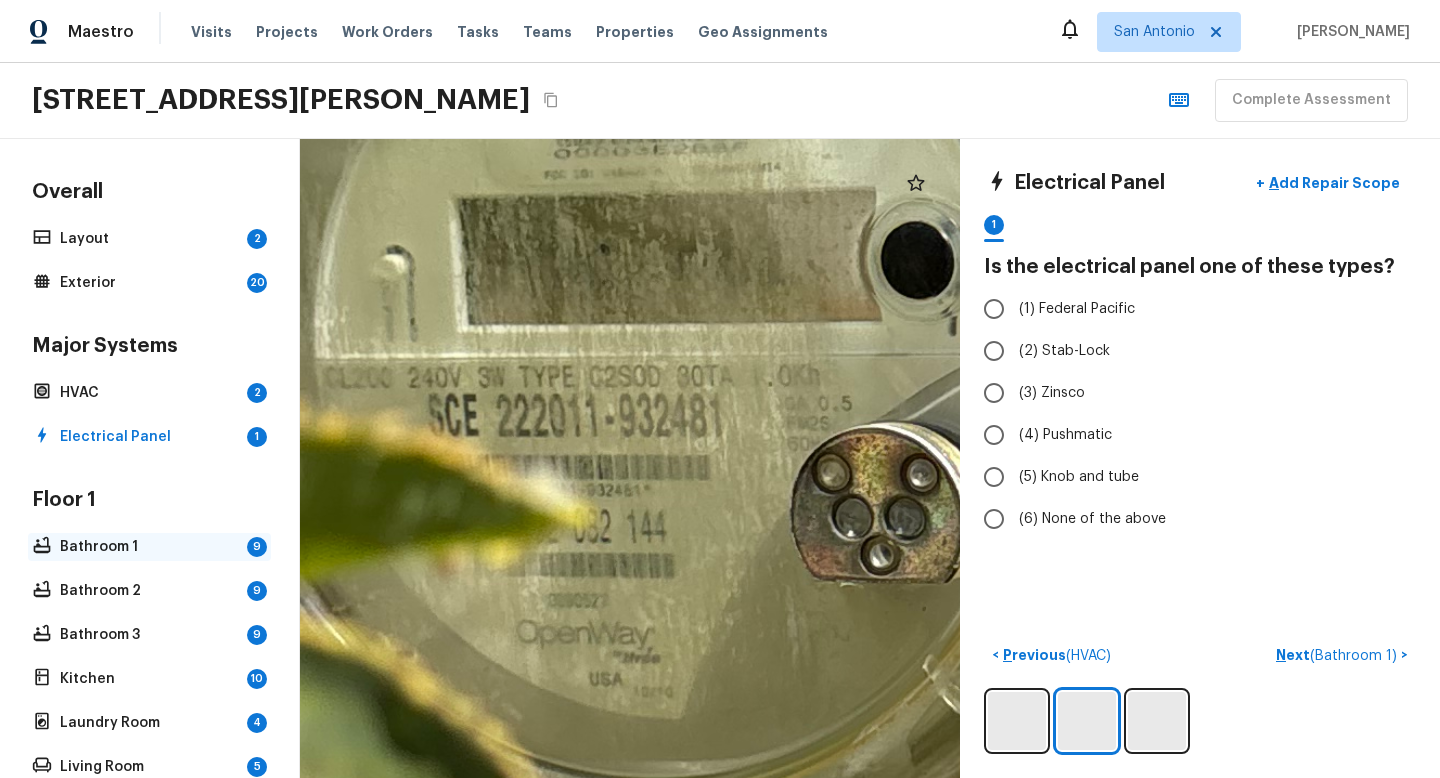 click on "Bathroom 1 9" at bounding box center [149, 547] 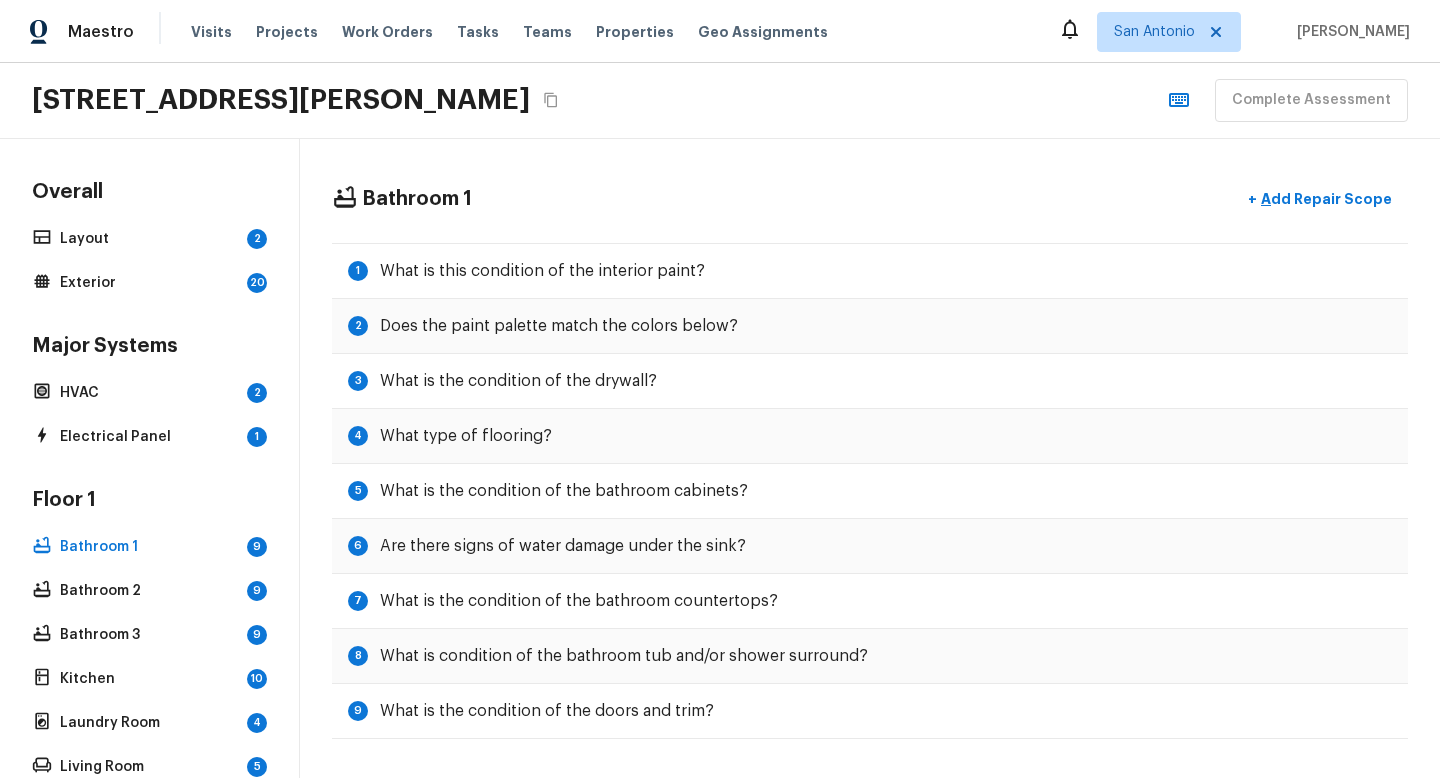 scroll, scrollTop: 187, scrollLeft: 0, axis: vertical 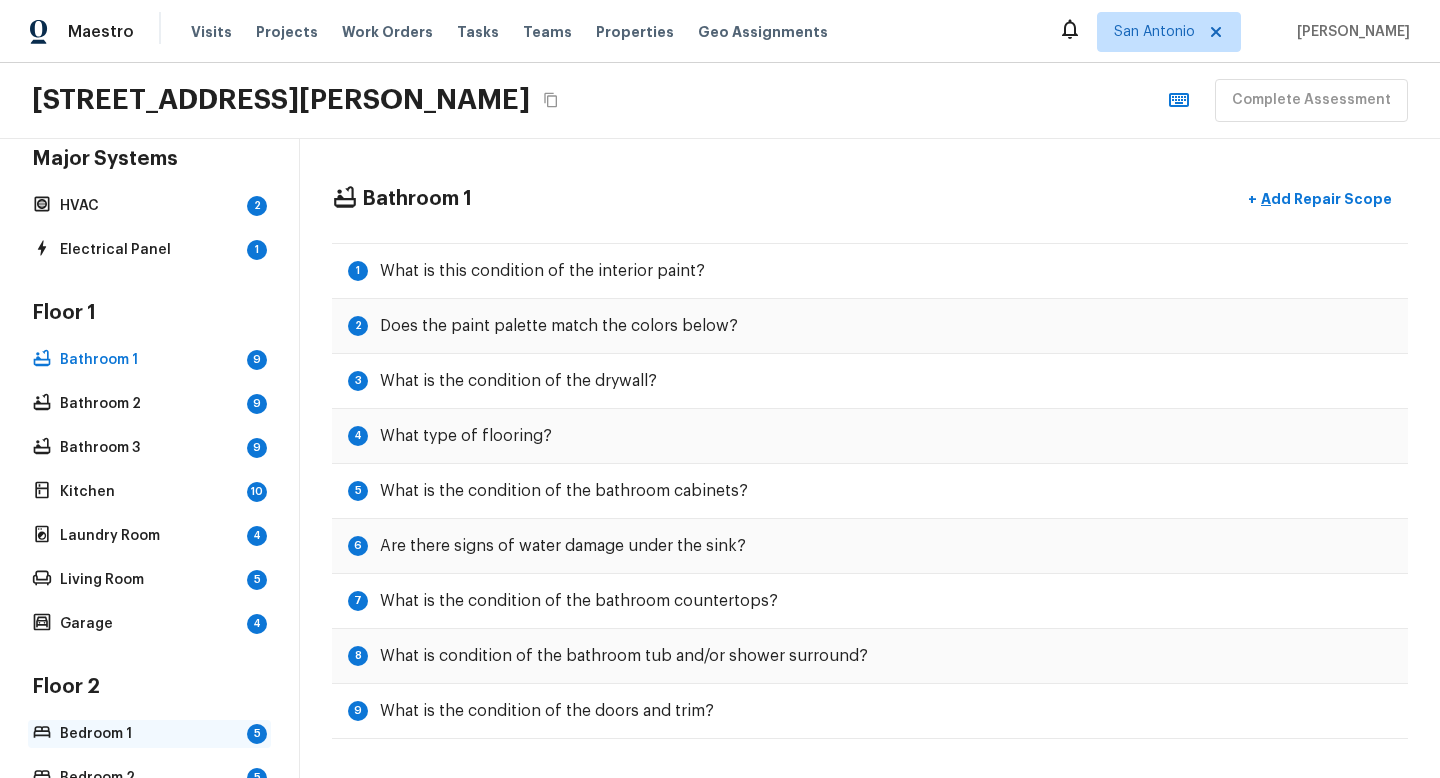 click on "Bedroom 1" at bounding box center (149, 734) 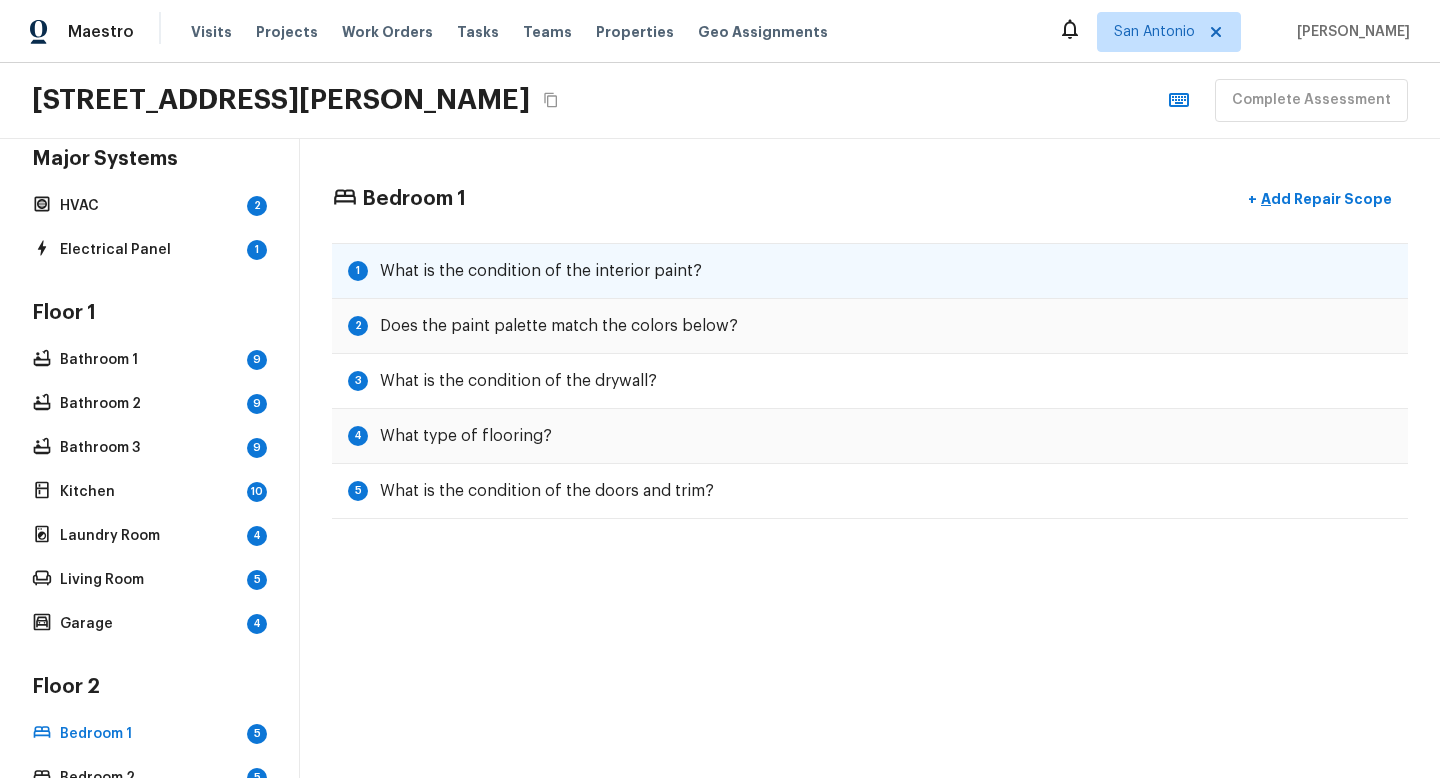 click on "What is the condition of the interior paint?" at bounding box center [541, 271] 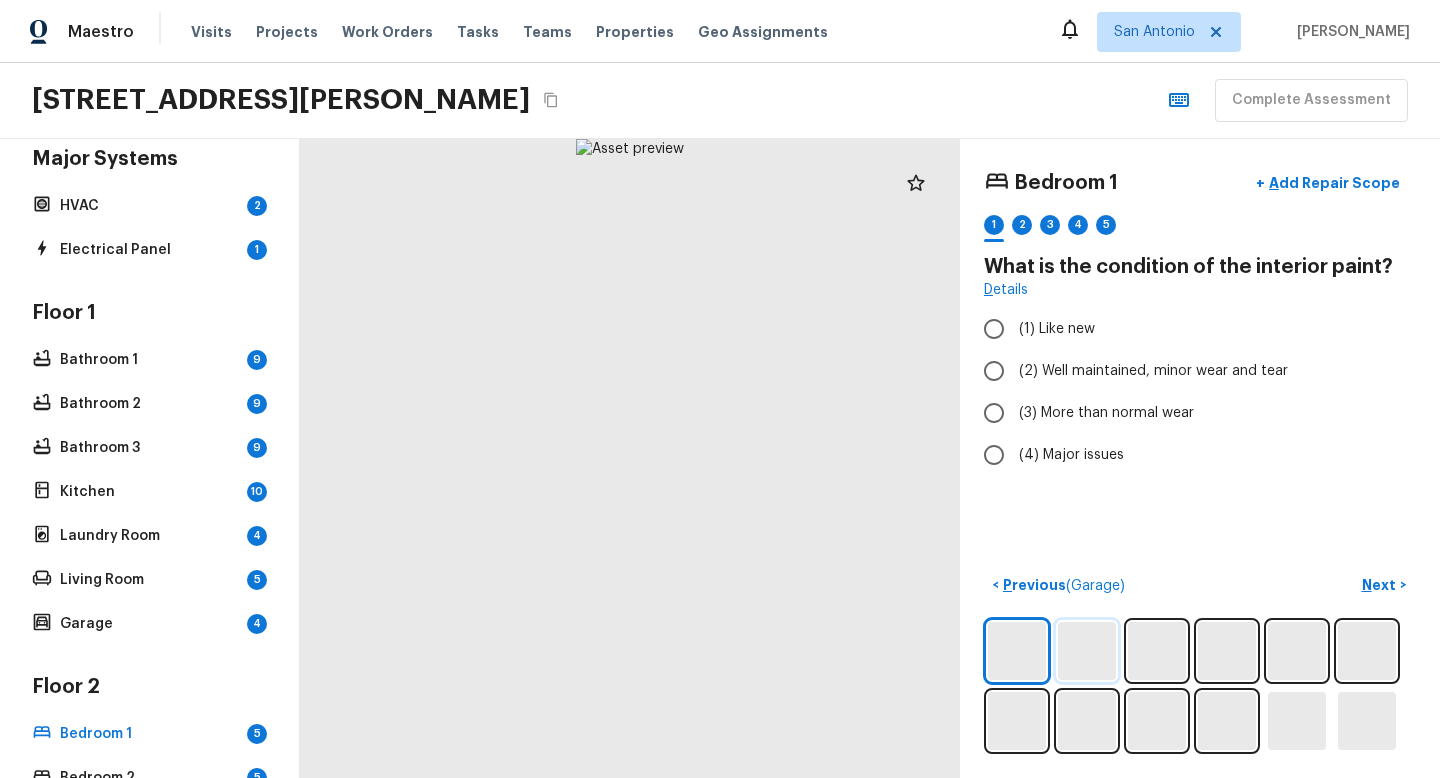 click at bounding box center (1087, 651) 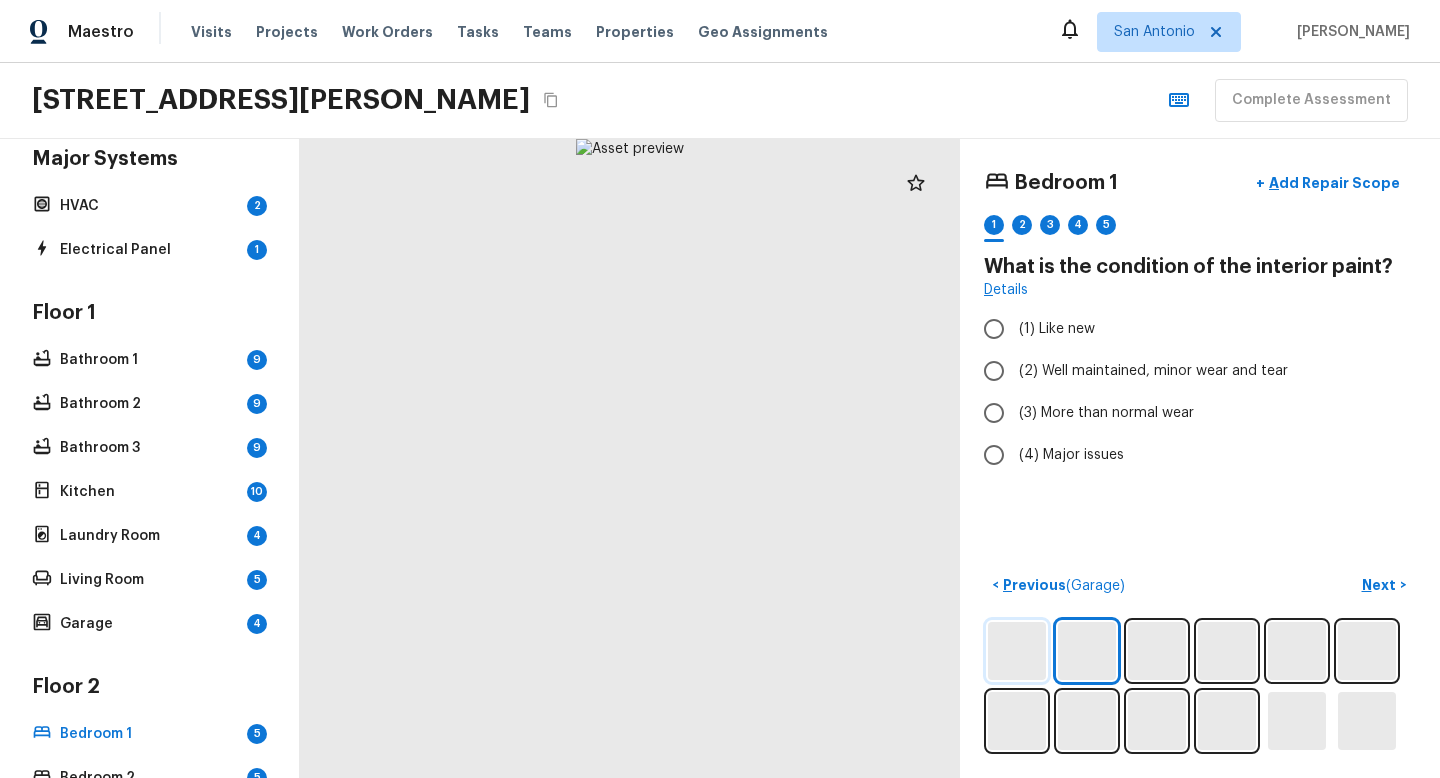 click at bounding box center [1017, 651] 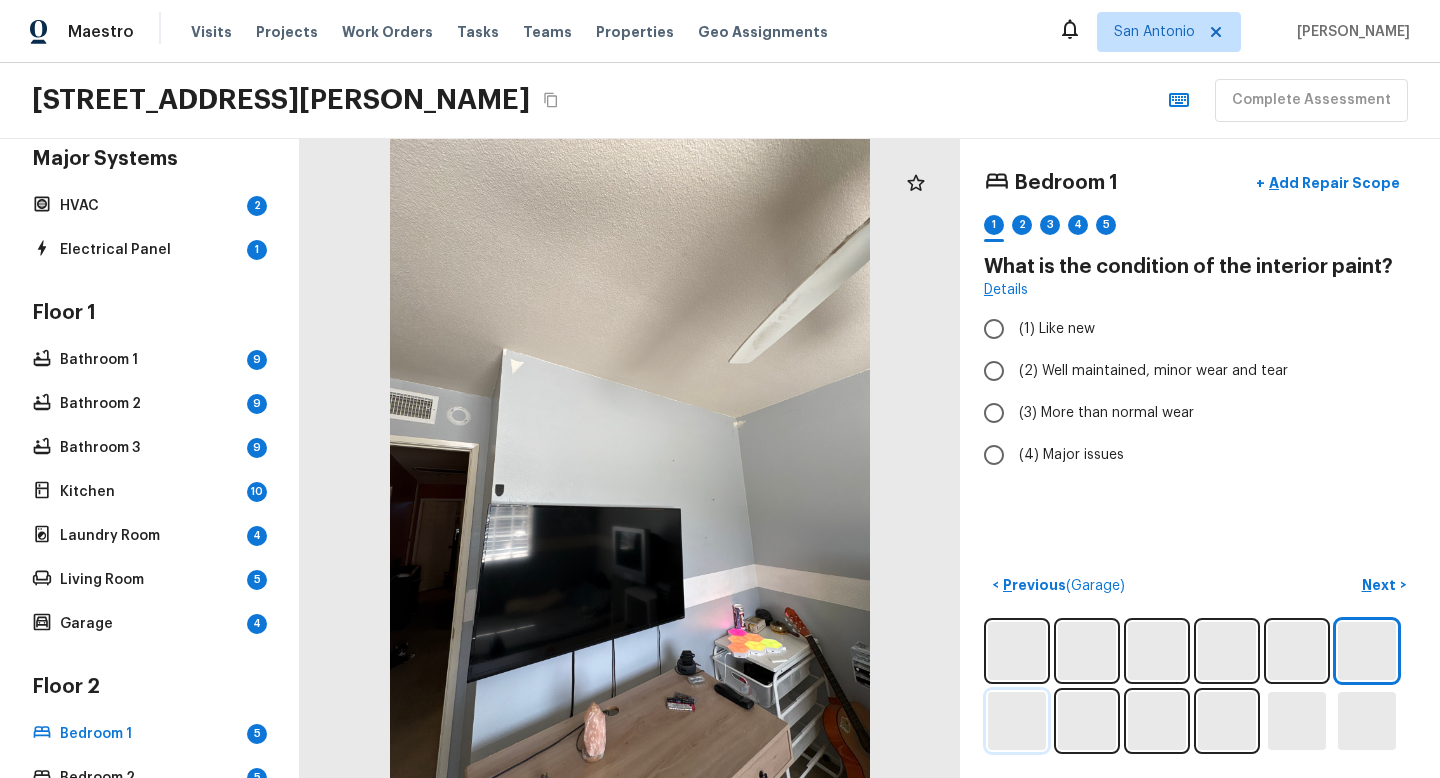 click at bounding box center (1017, 721) 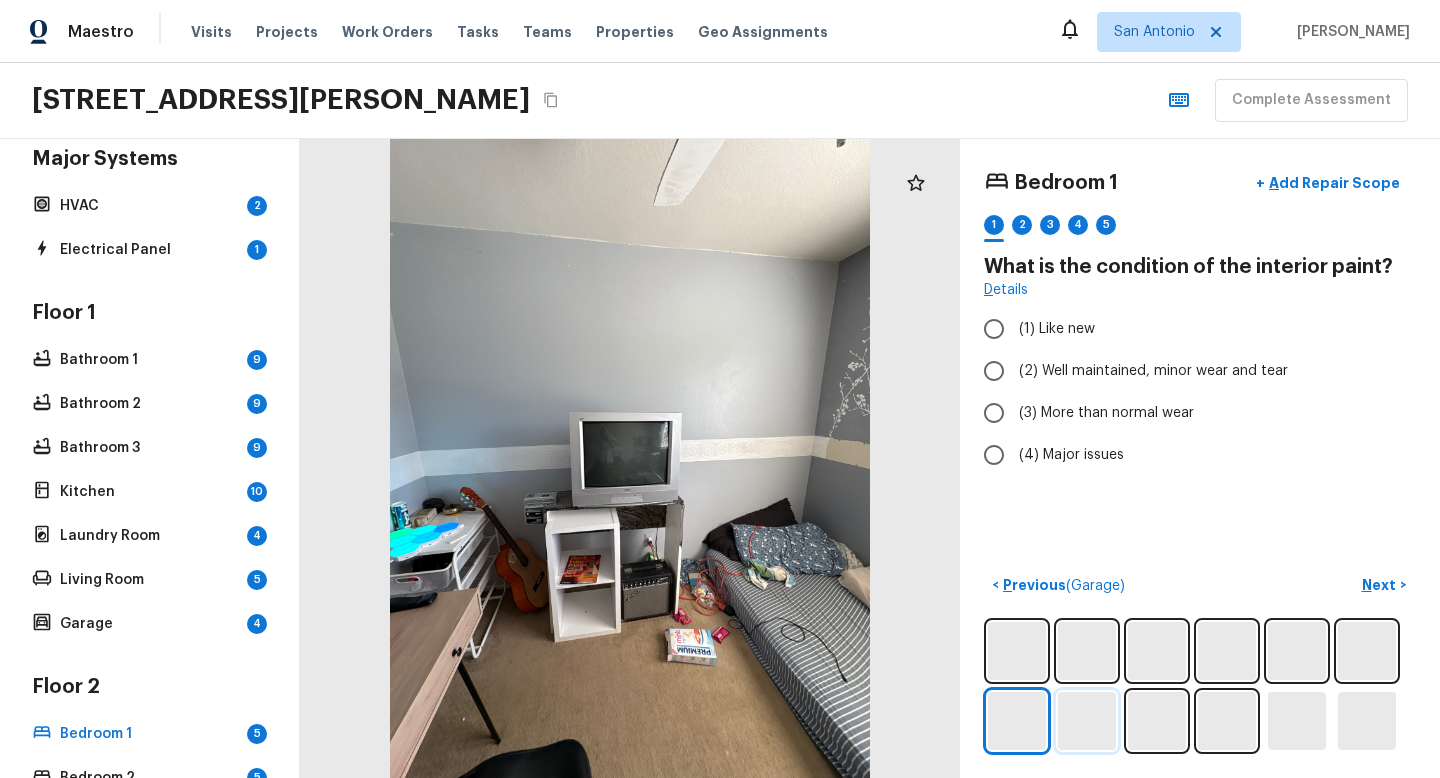 click at bounding box center [1087, 721] 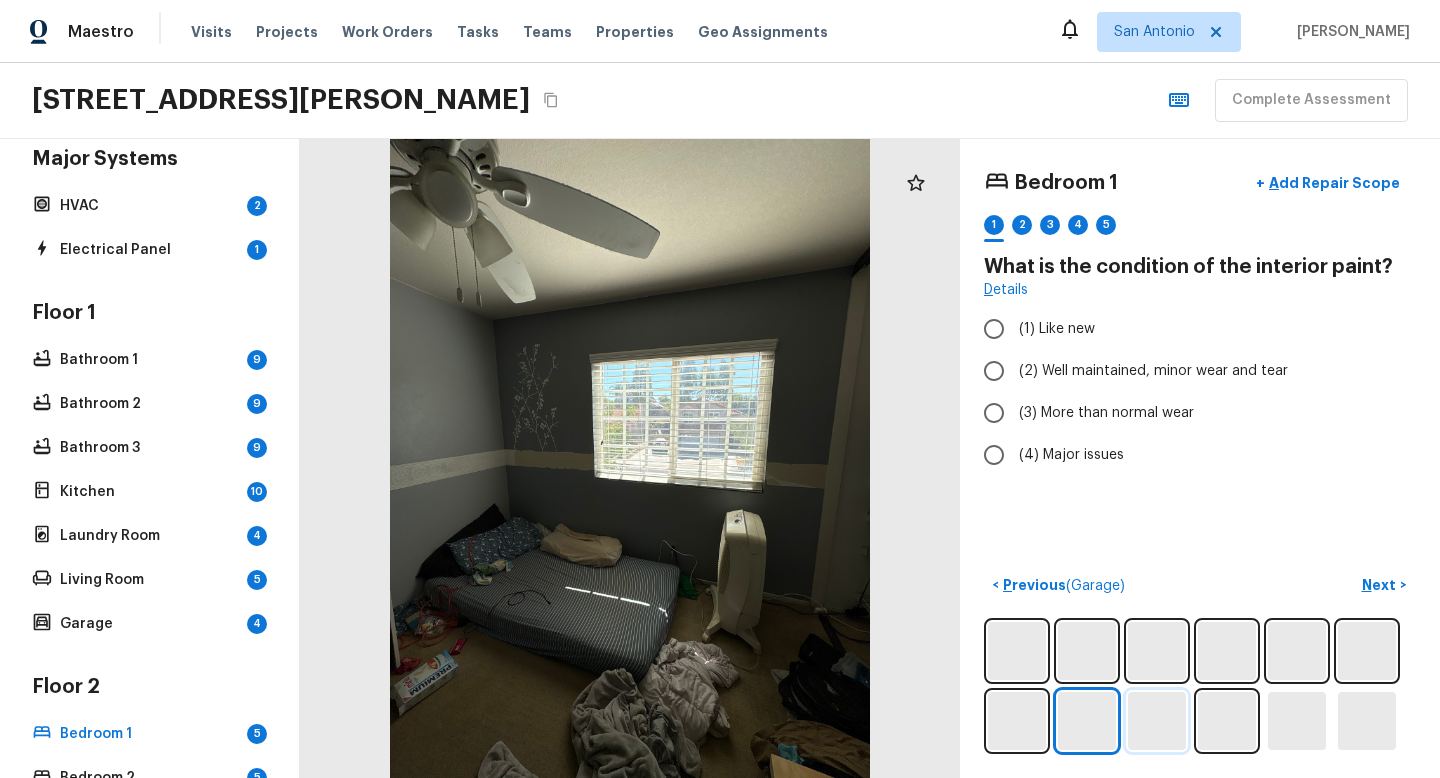 click at bounding box center [1157, 721] 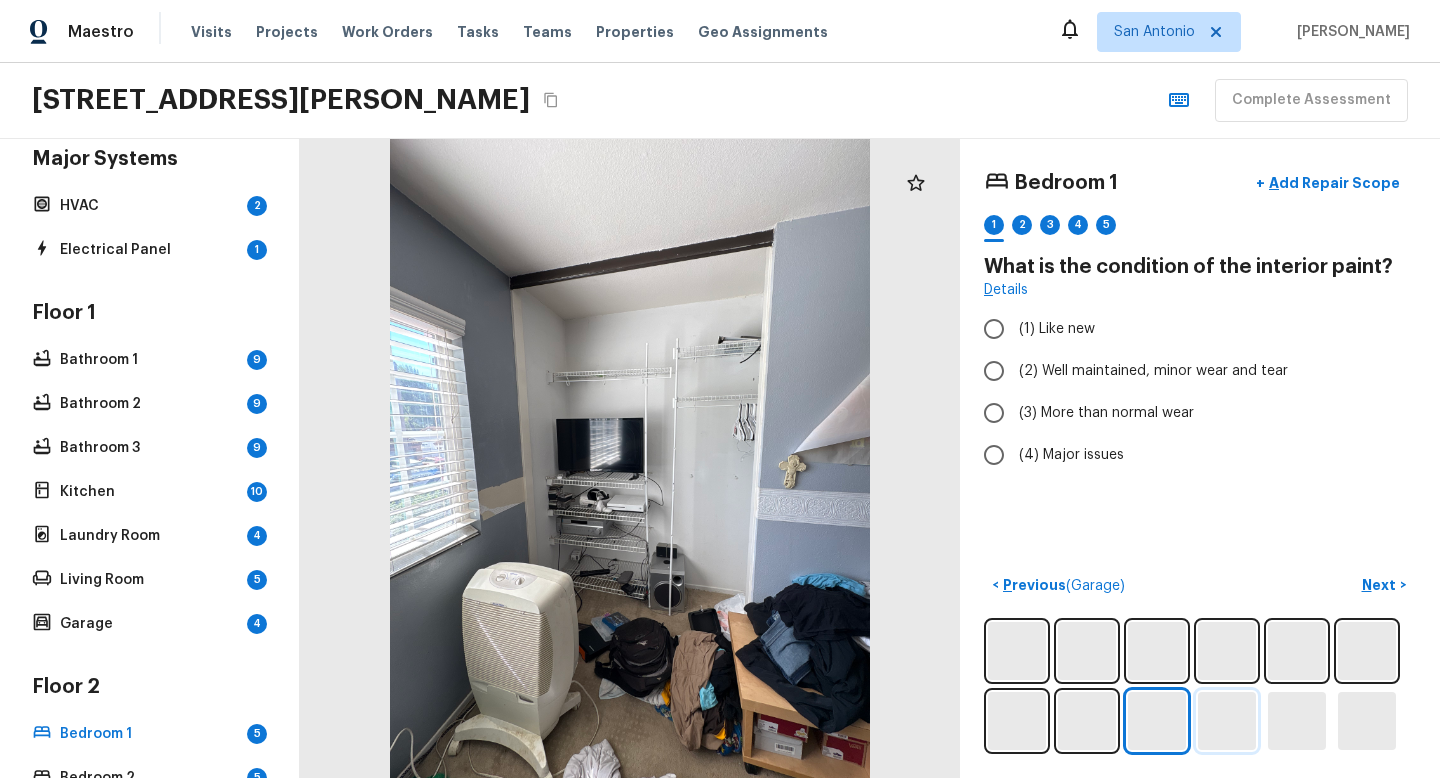 click at bounding box center (1227, 721) 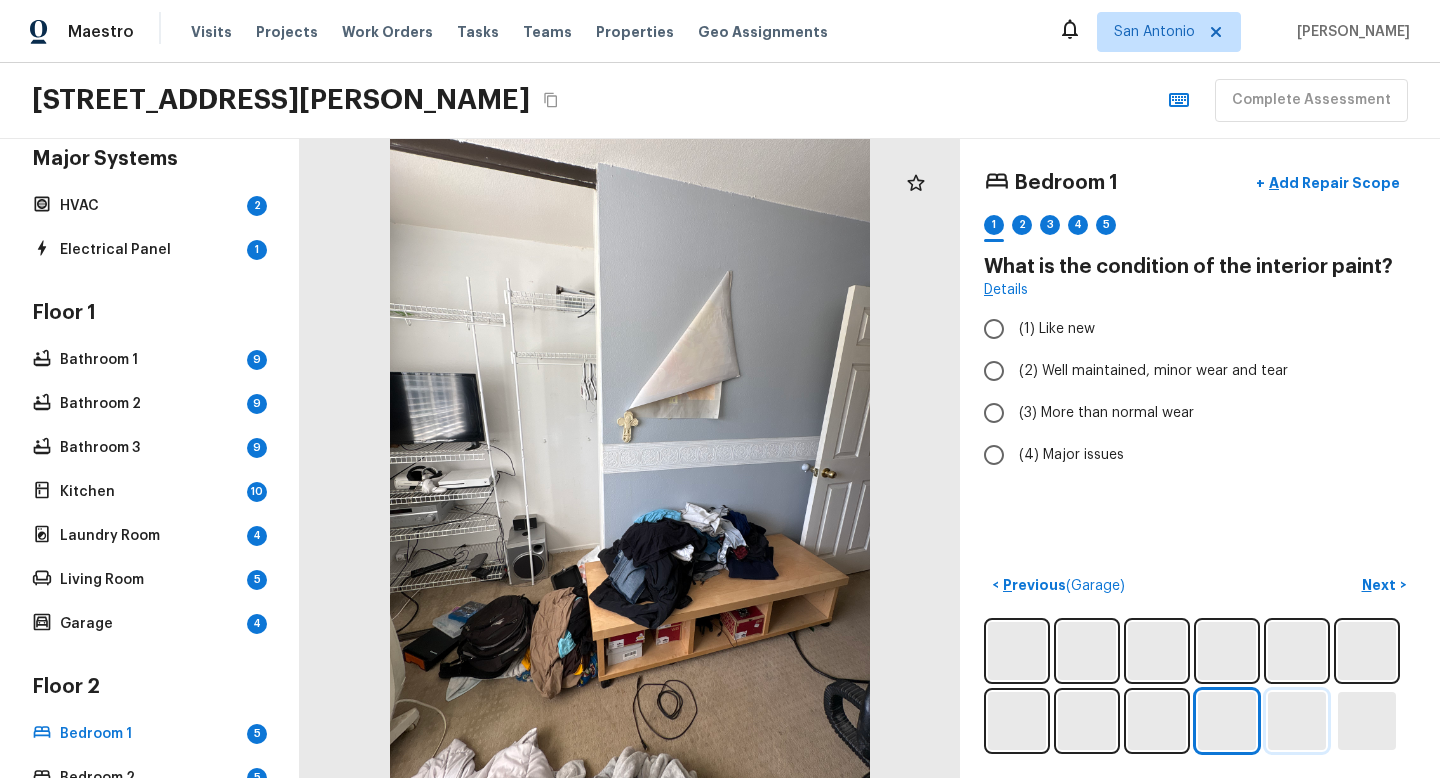 click at bounding box center (1297, 721) 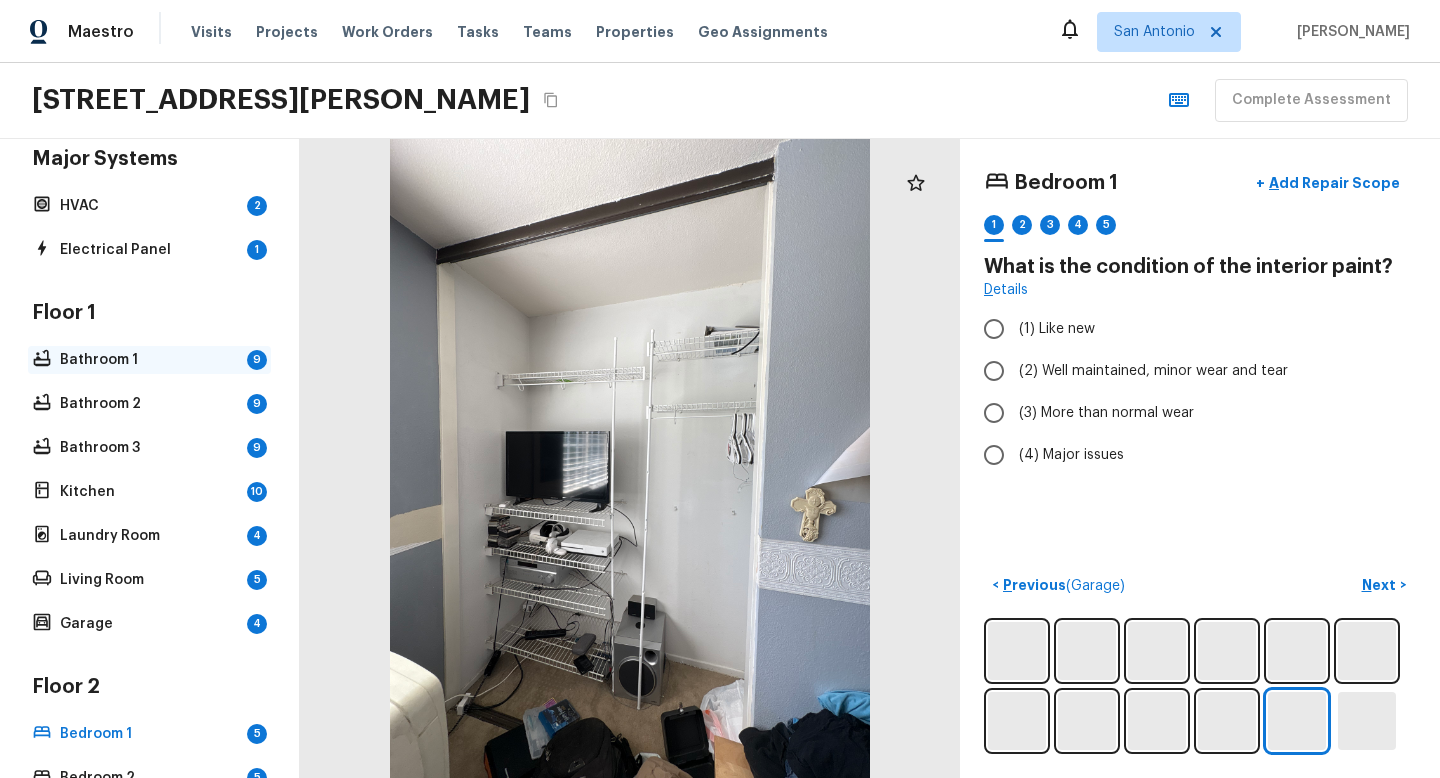 click on "Bathroom 1" at bounding box center (149, 360) 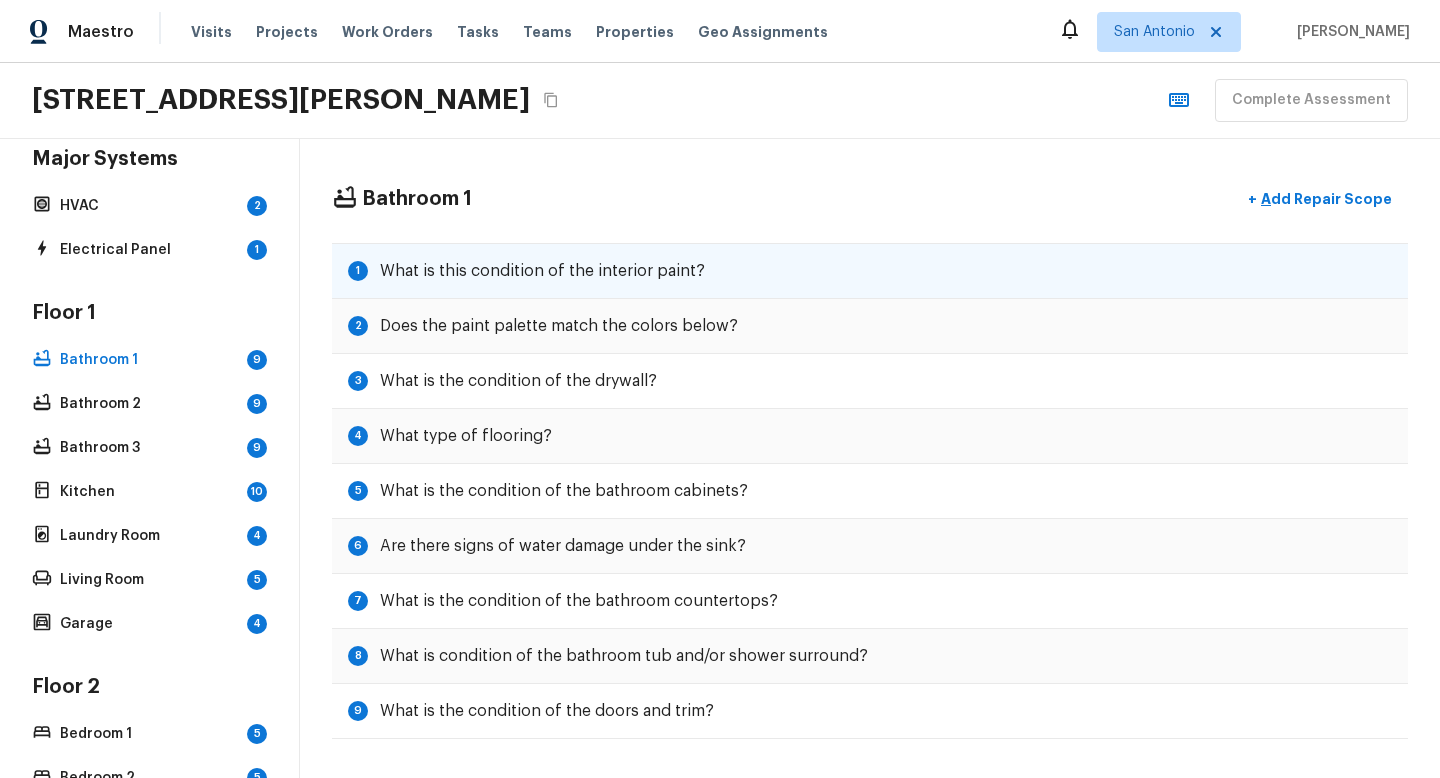 click on "What is this condition of the interior paint?" at bounding box center (542, 271) 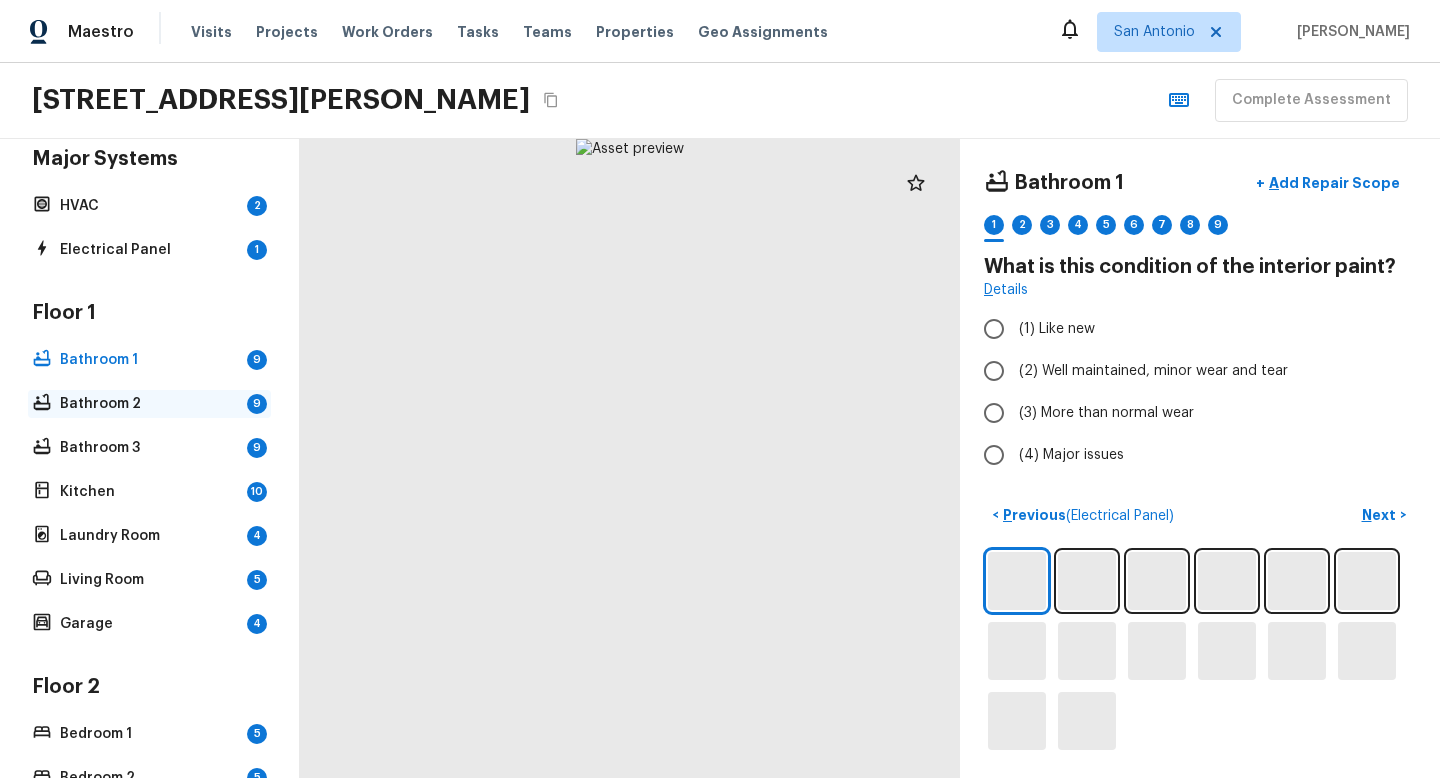 click on "Bathroom 2" at bounding box center (149, 404) 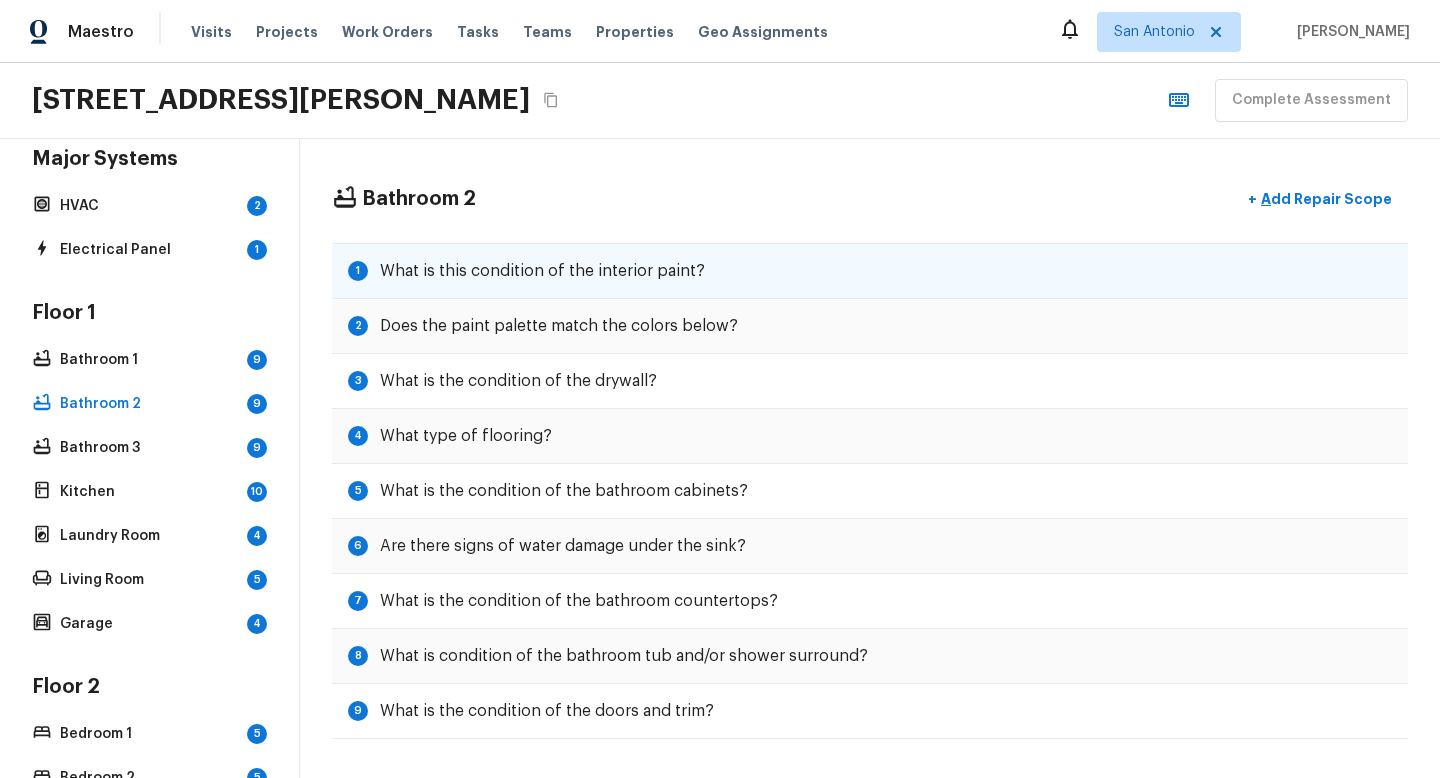 click on "What is this condition of the interior paint?" at bounding box center [542, 271] 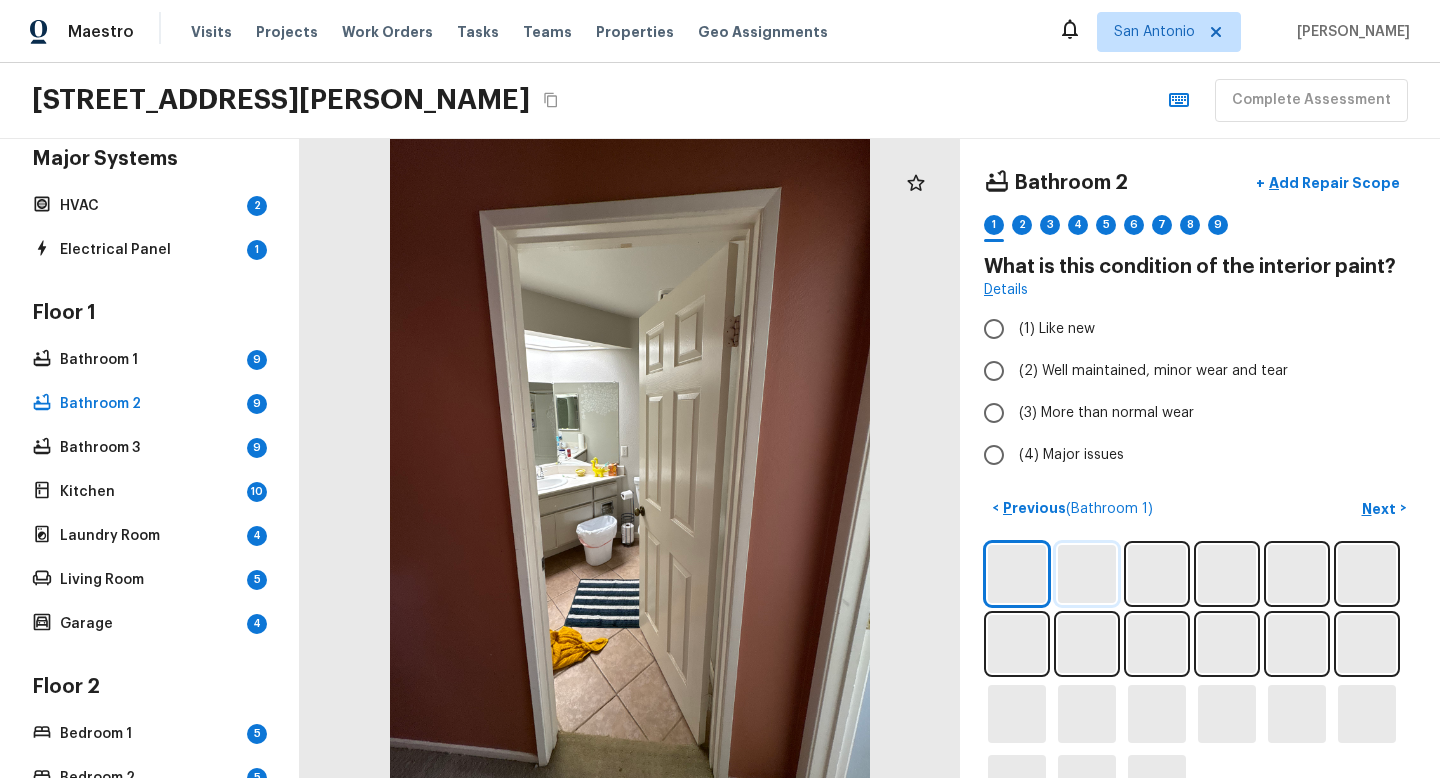 click at bounding box center [1087, 574] 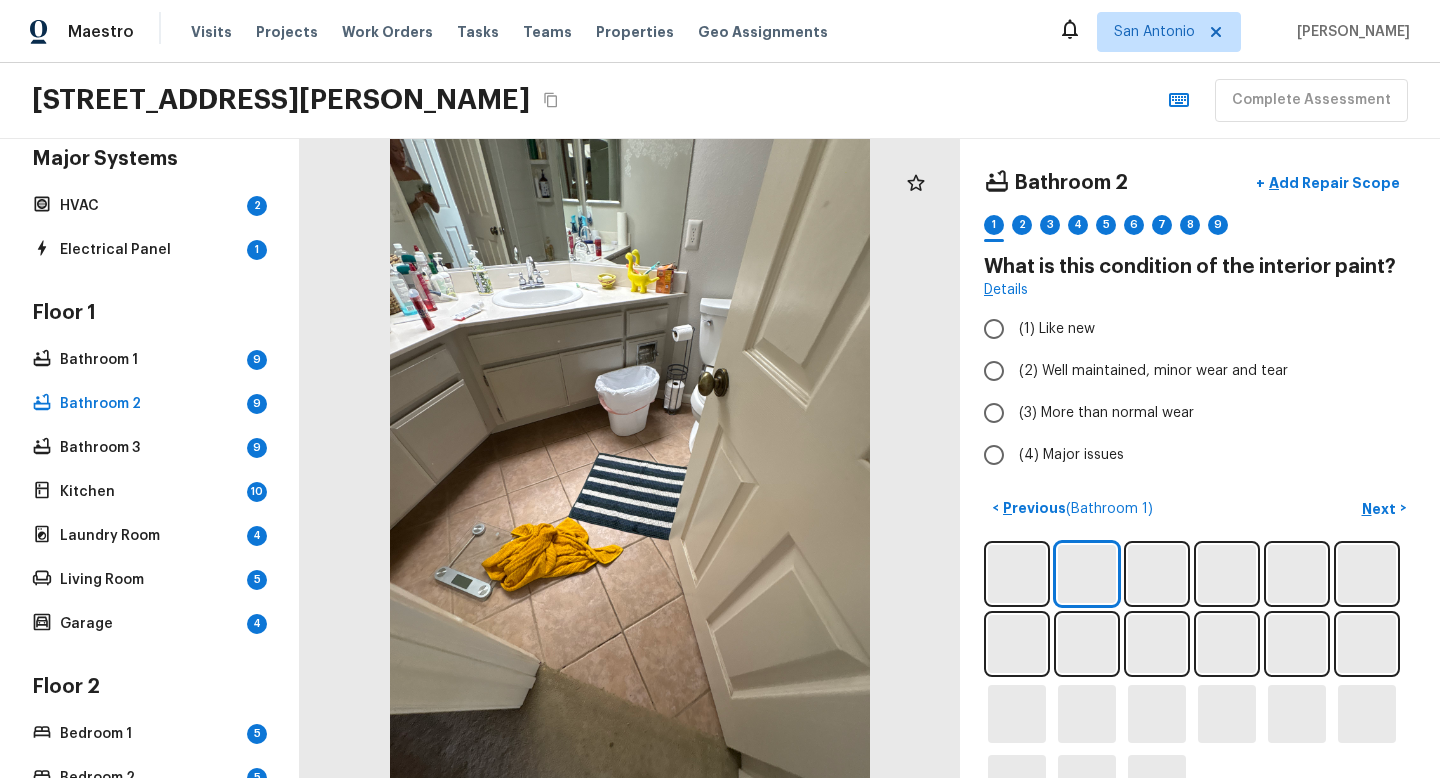 click at bounding box center [1200, 679] 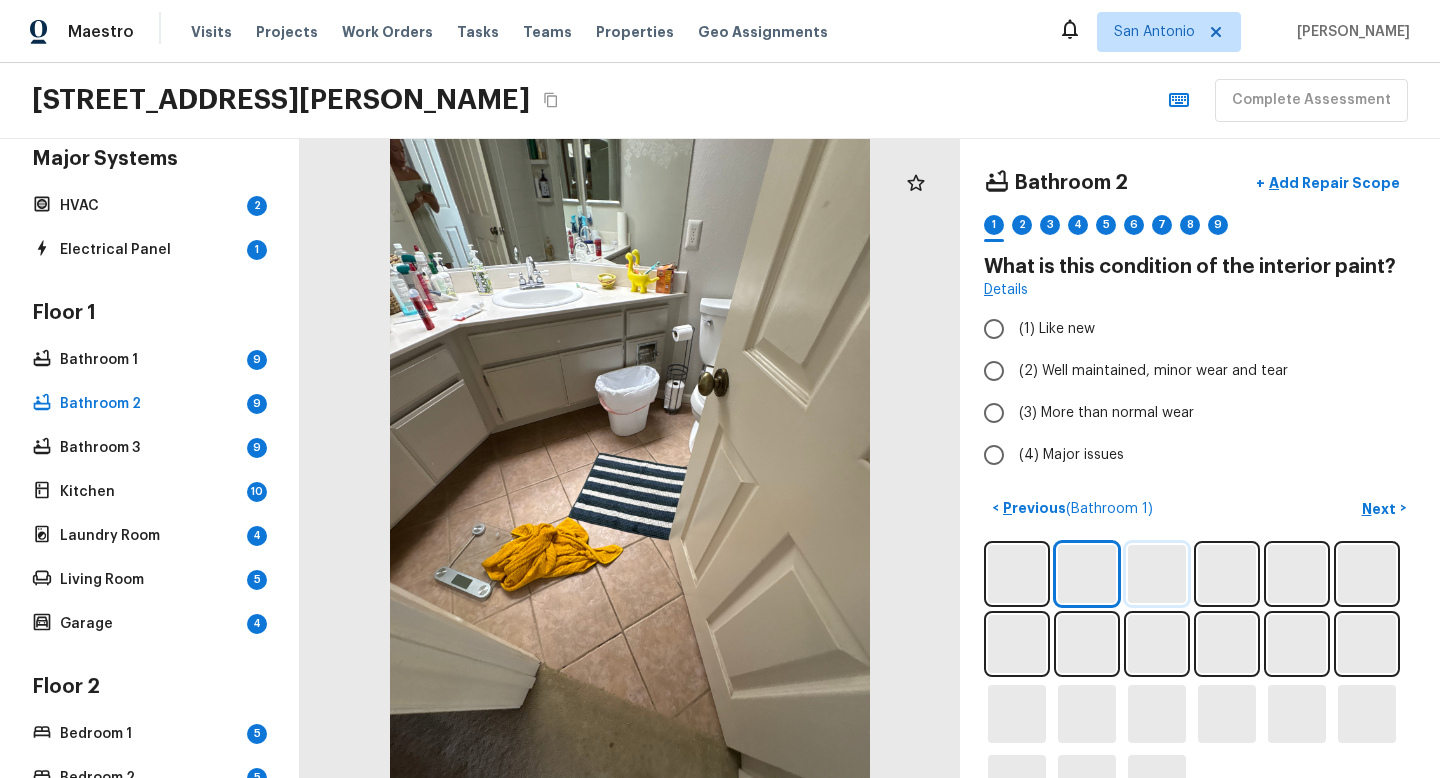 click at bounding box center (1157, 574) 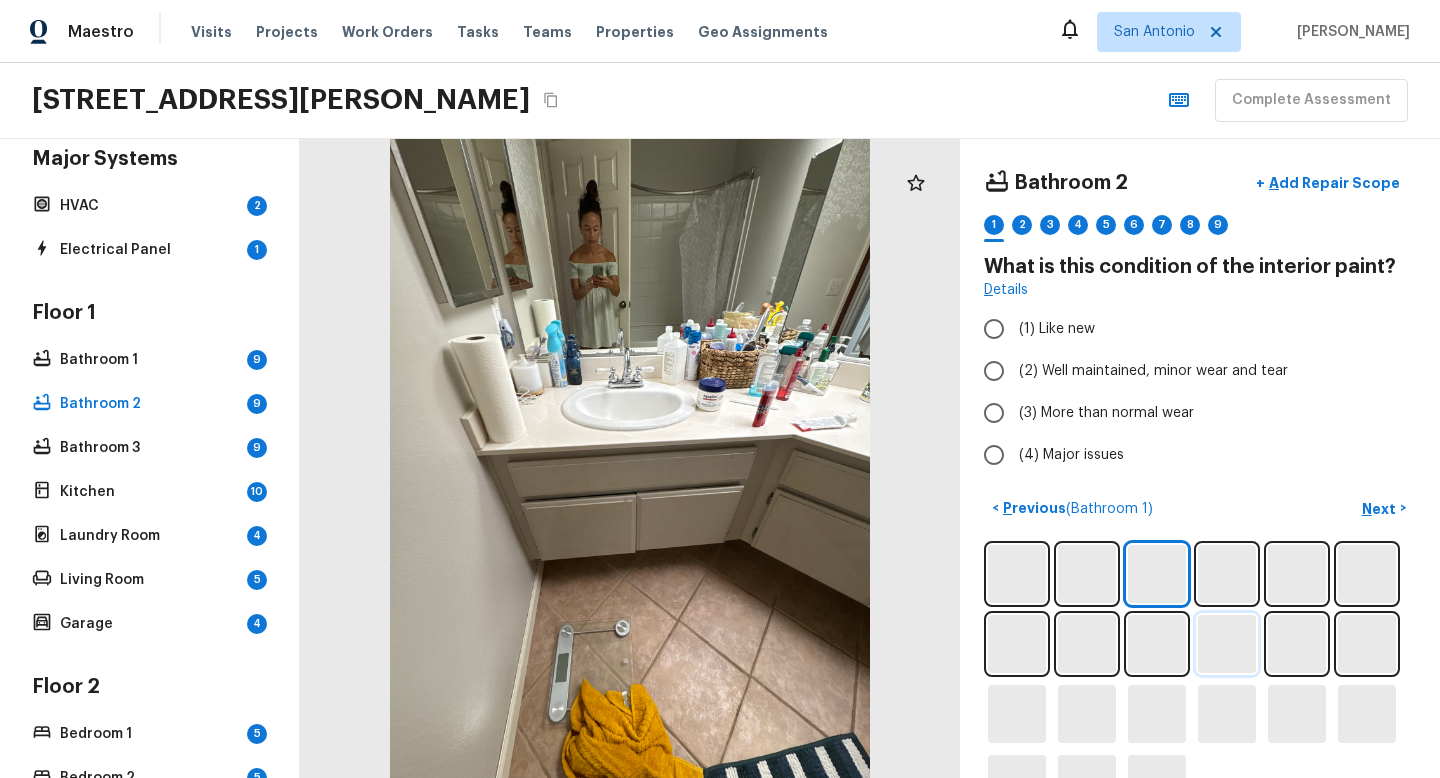 click at bounding box center (1227, 644) 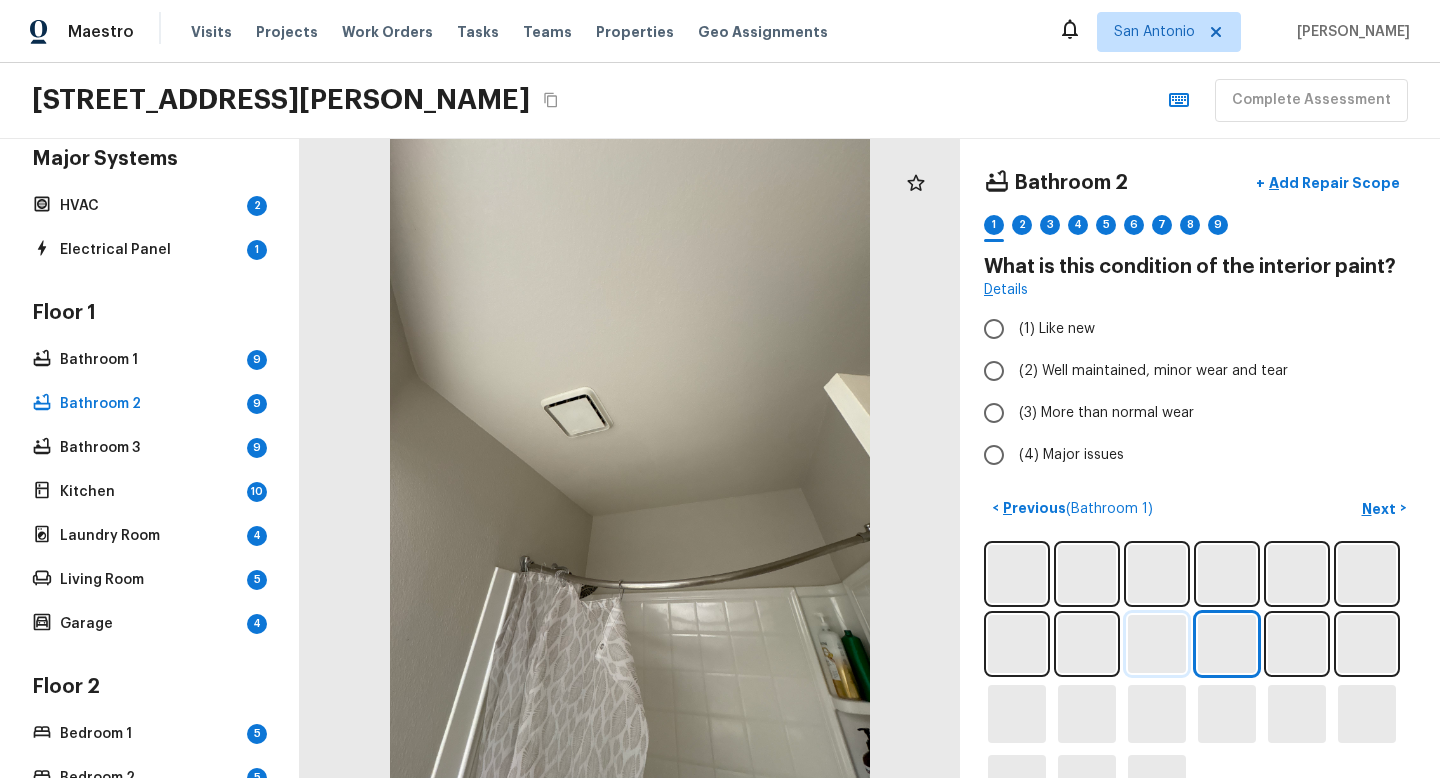 click at bounding box center (1157, 644) 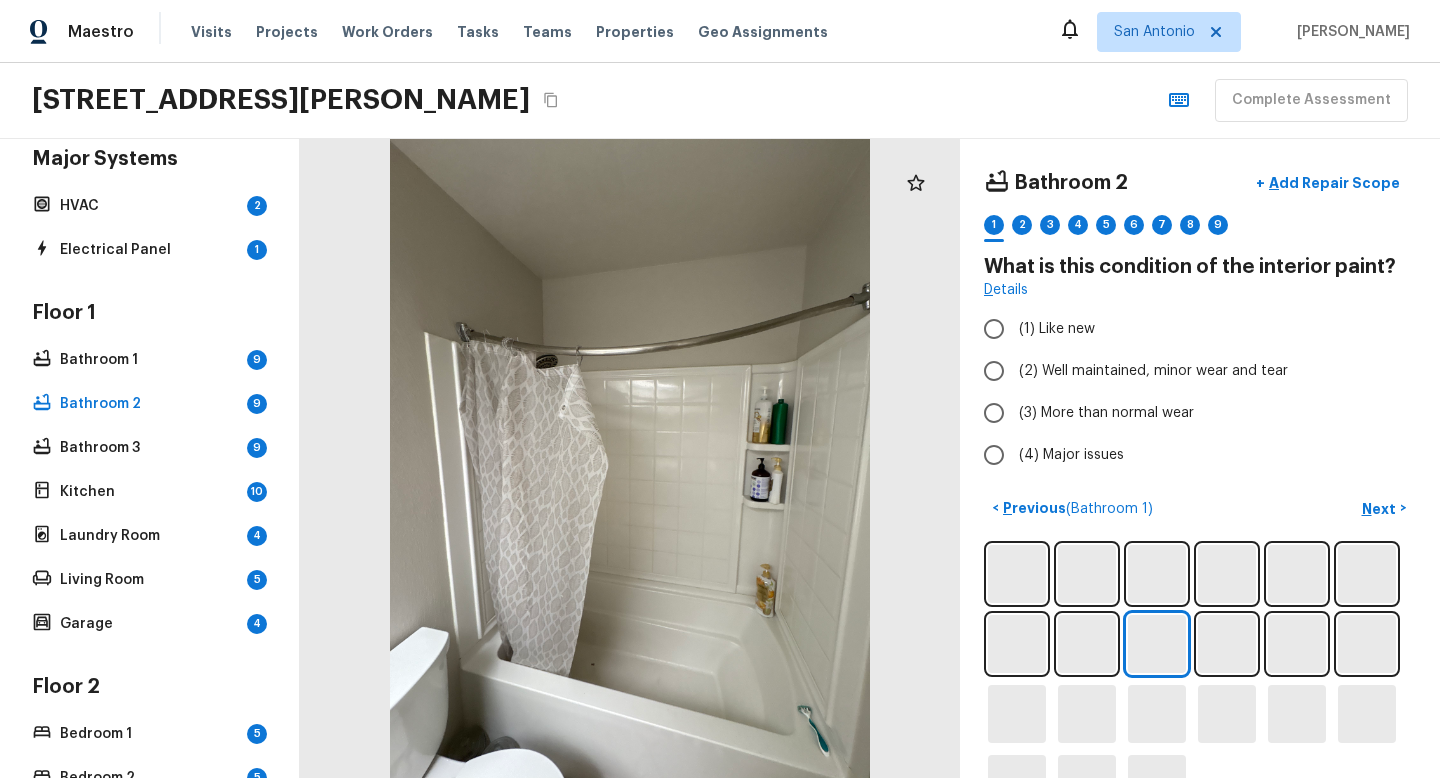click on "Floor 1 Bathroom 1 9 Bathroom 2 9 Bathroom 3 9 Kitchen 10 Laundry Room 4 Living Room 5 Garage 4" at bounding box center (149, 469) 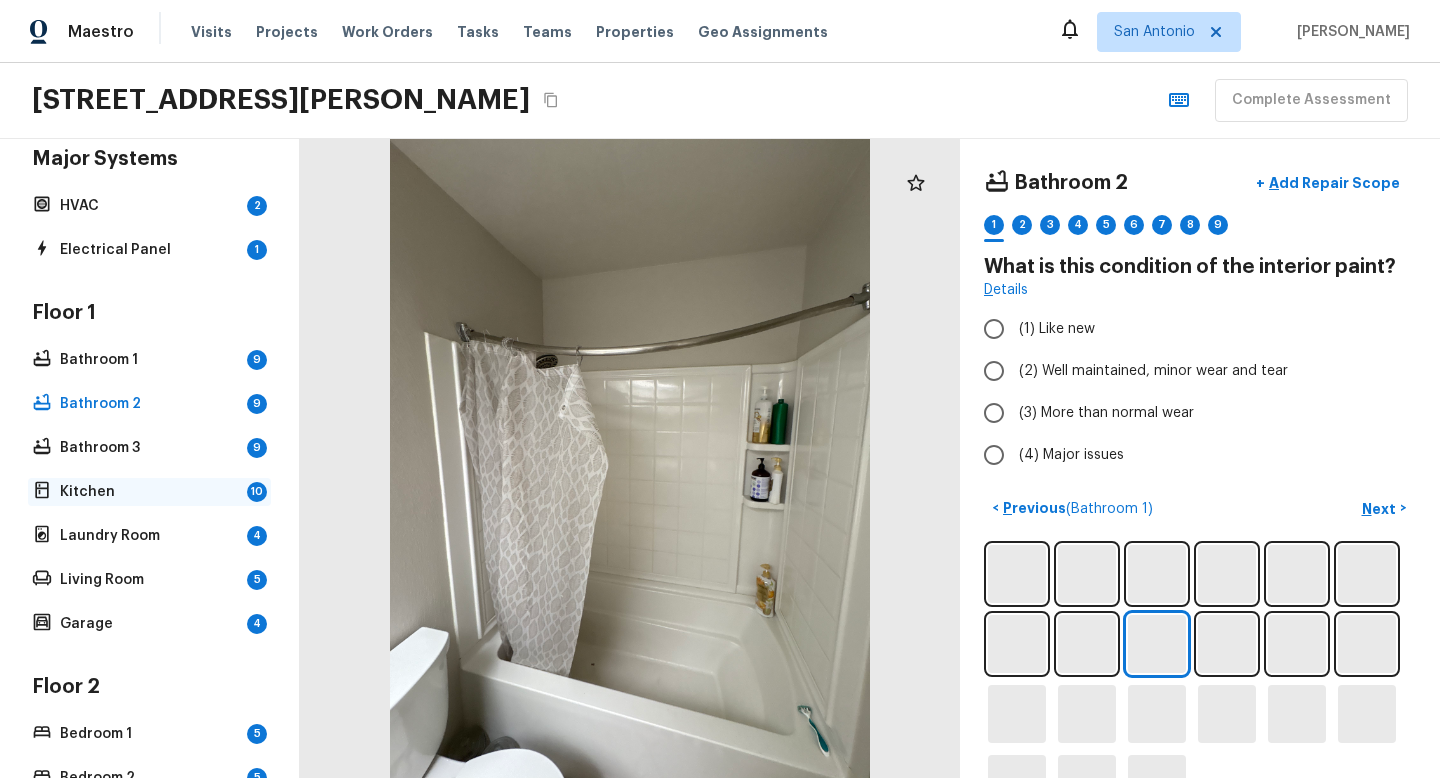 click on "Kitchen" at bounding box center [149, 492] 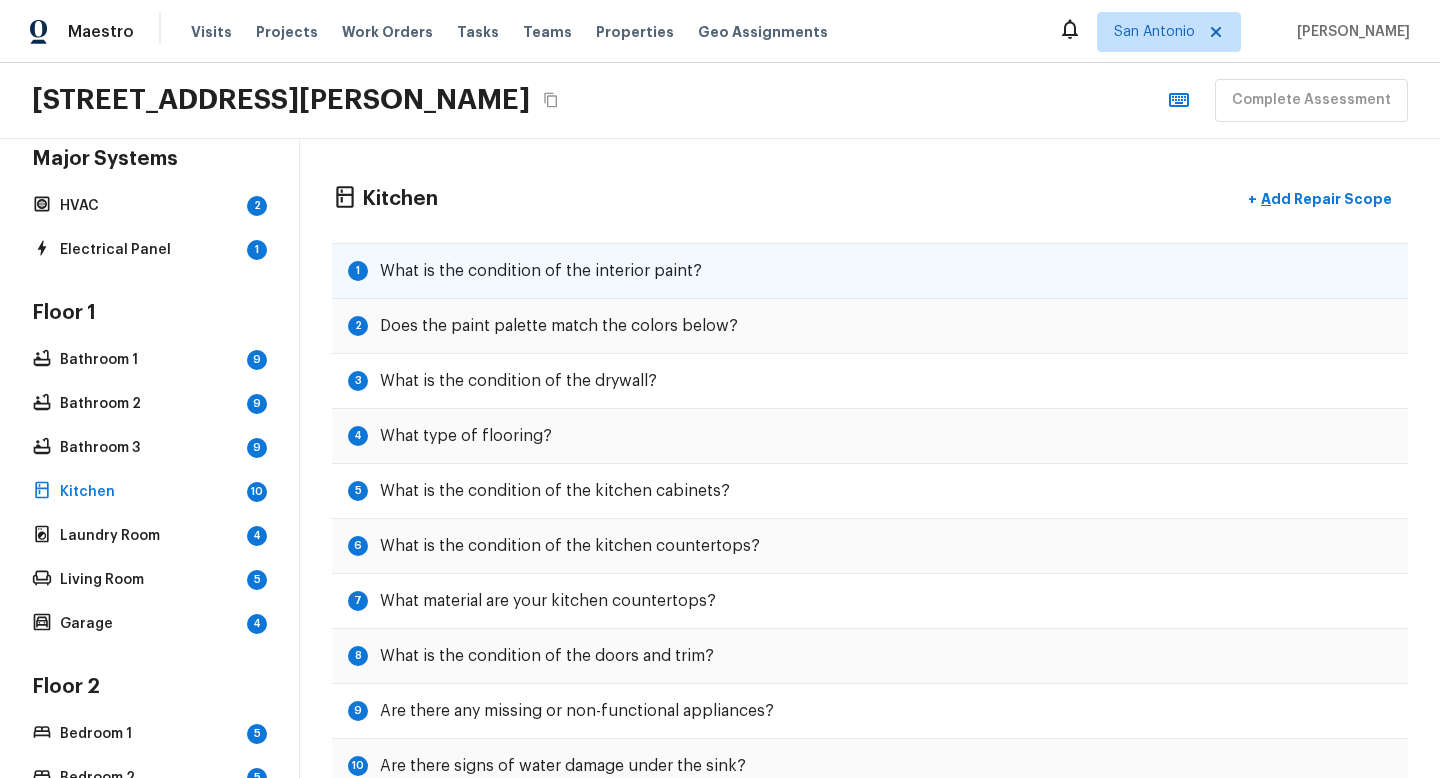 click on "What is the condition of the interior paint?" at bounding box center [541, 271] 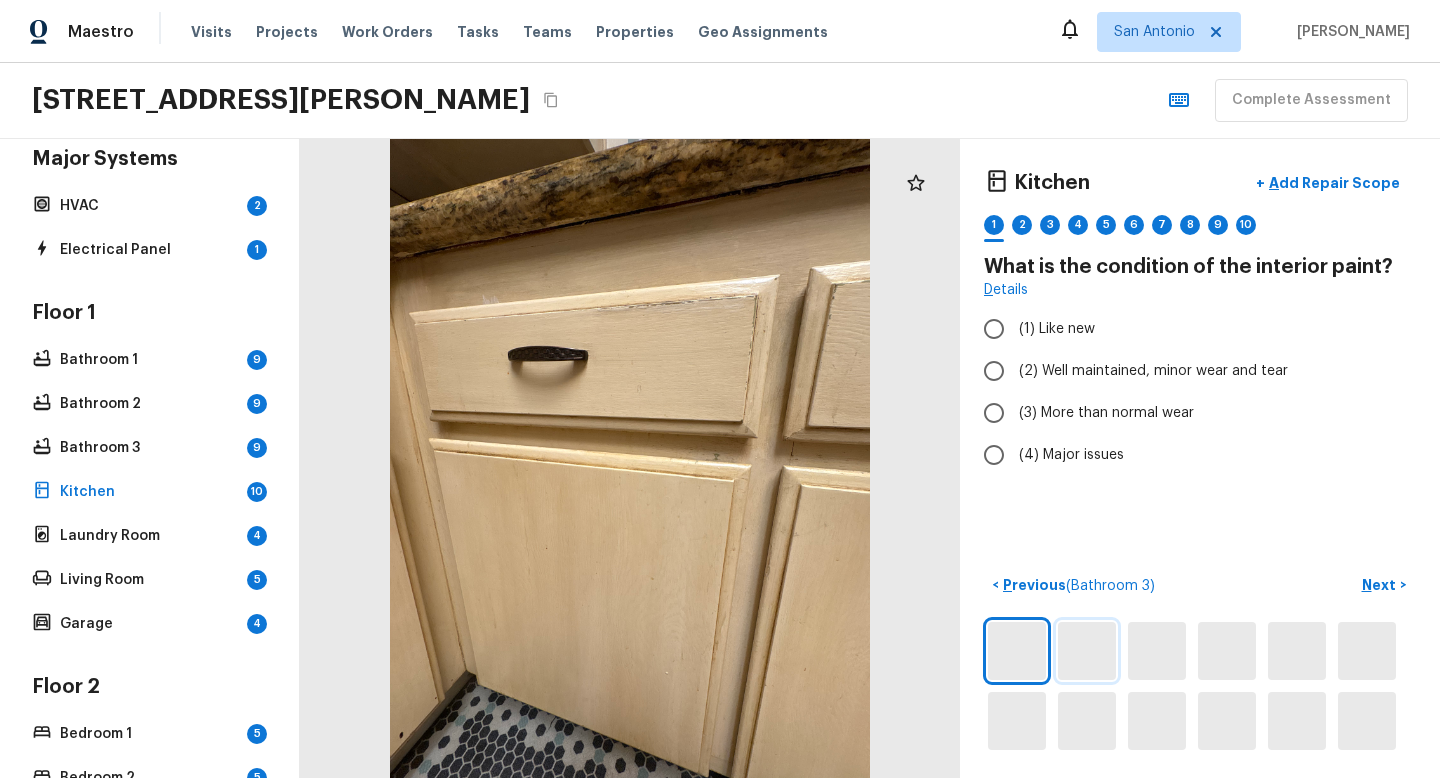 click at bounding box center [1087, 651] 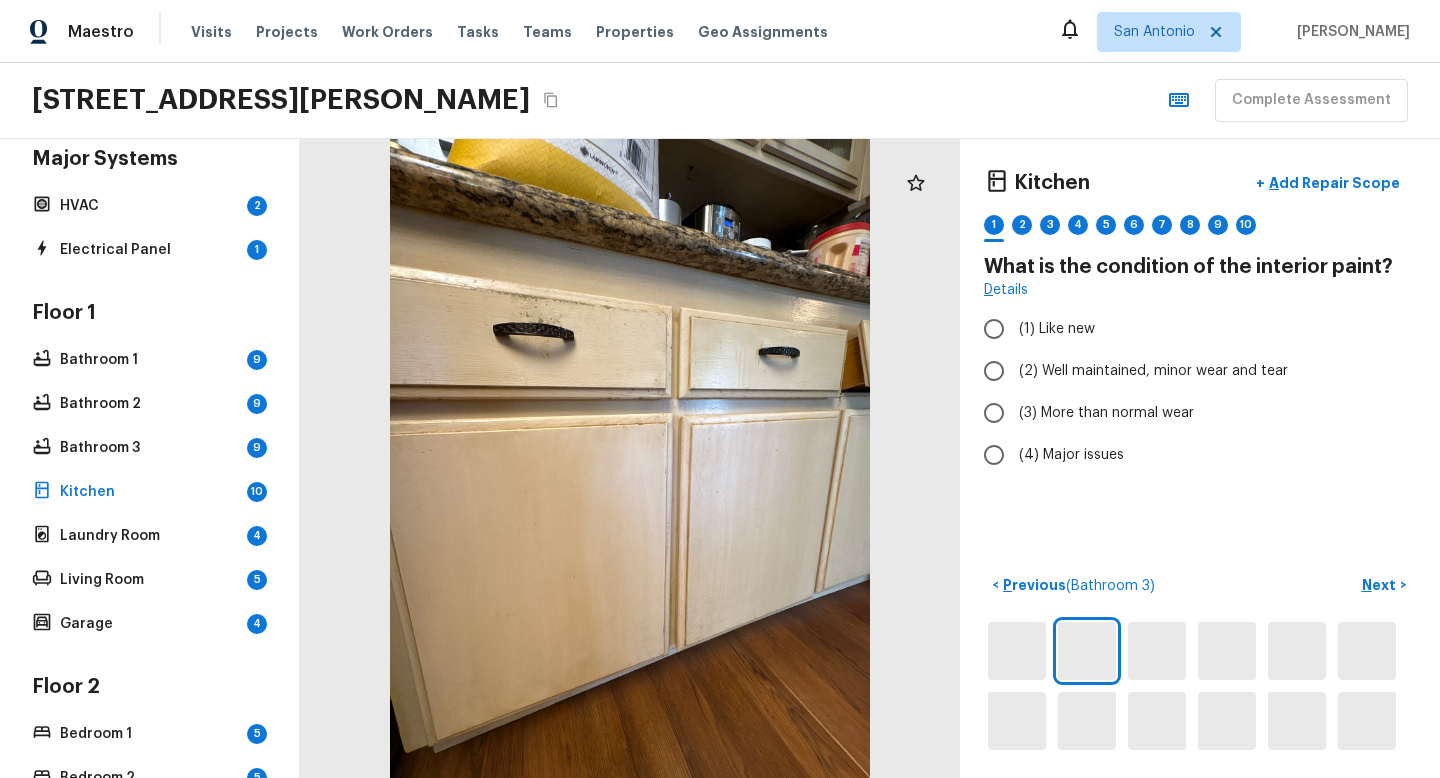 click on "< Previous  ( Bathroom 3 ) Next >" at bounding box center (1200, 661) 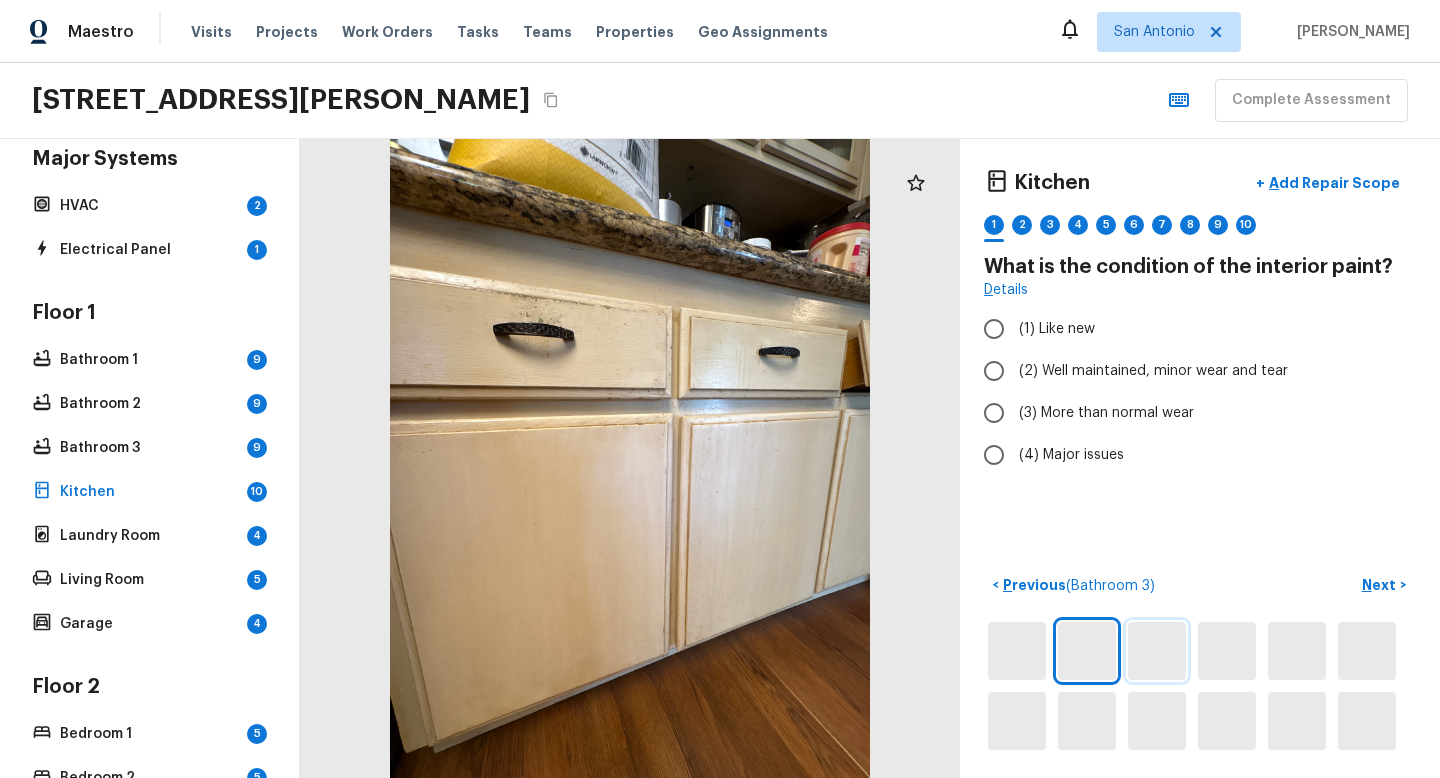 click at bounding box center (1157, 651) 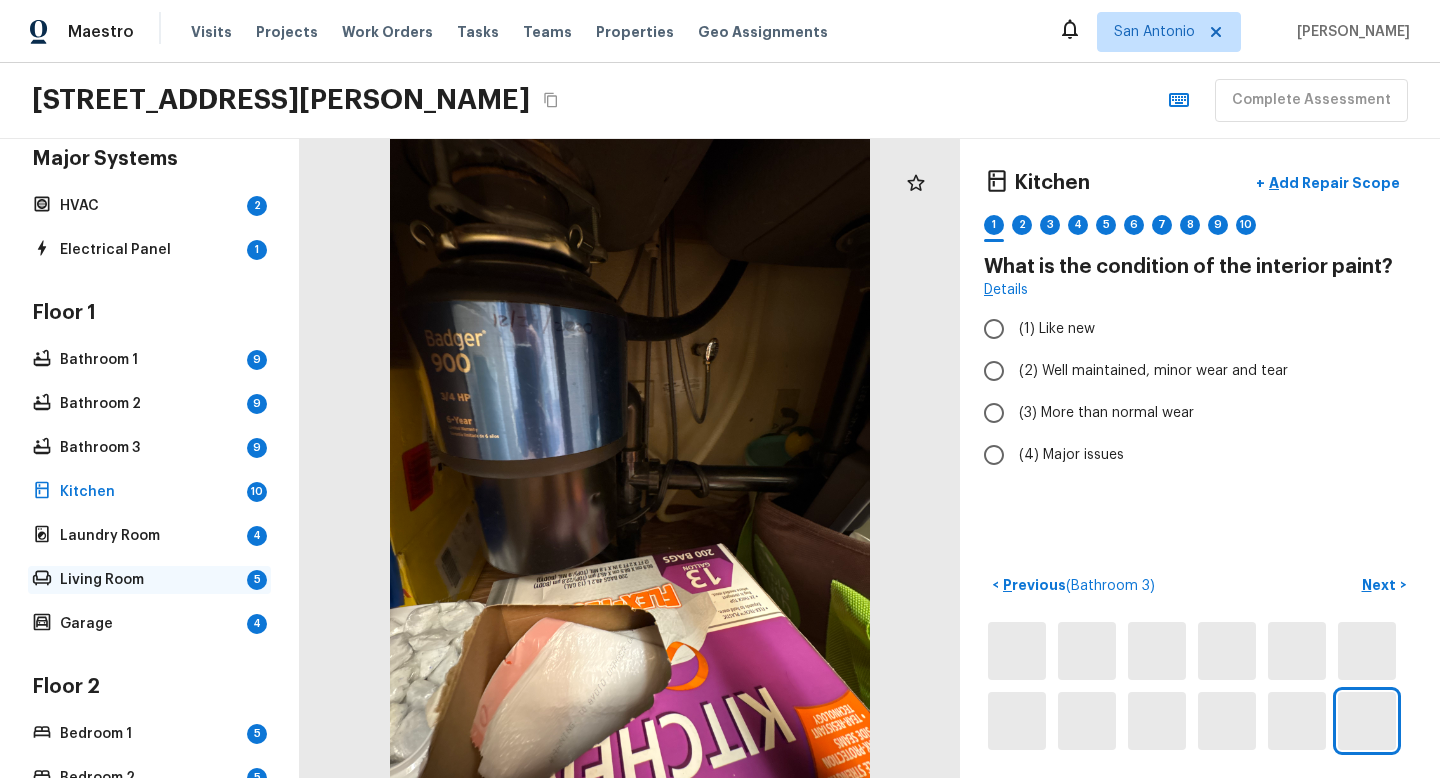click on "Living Room" at bounding box center (149, 580) 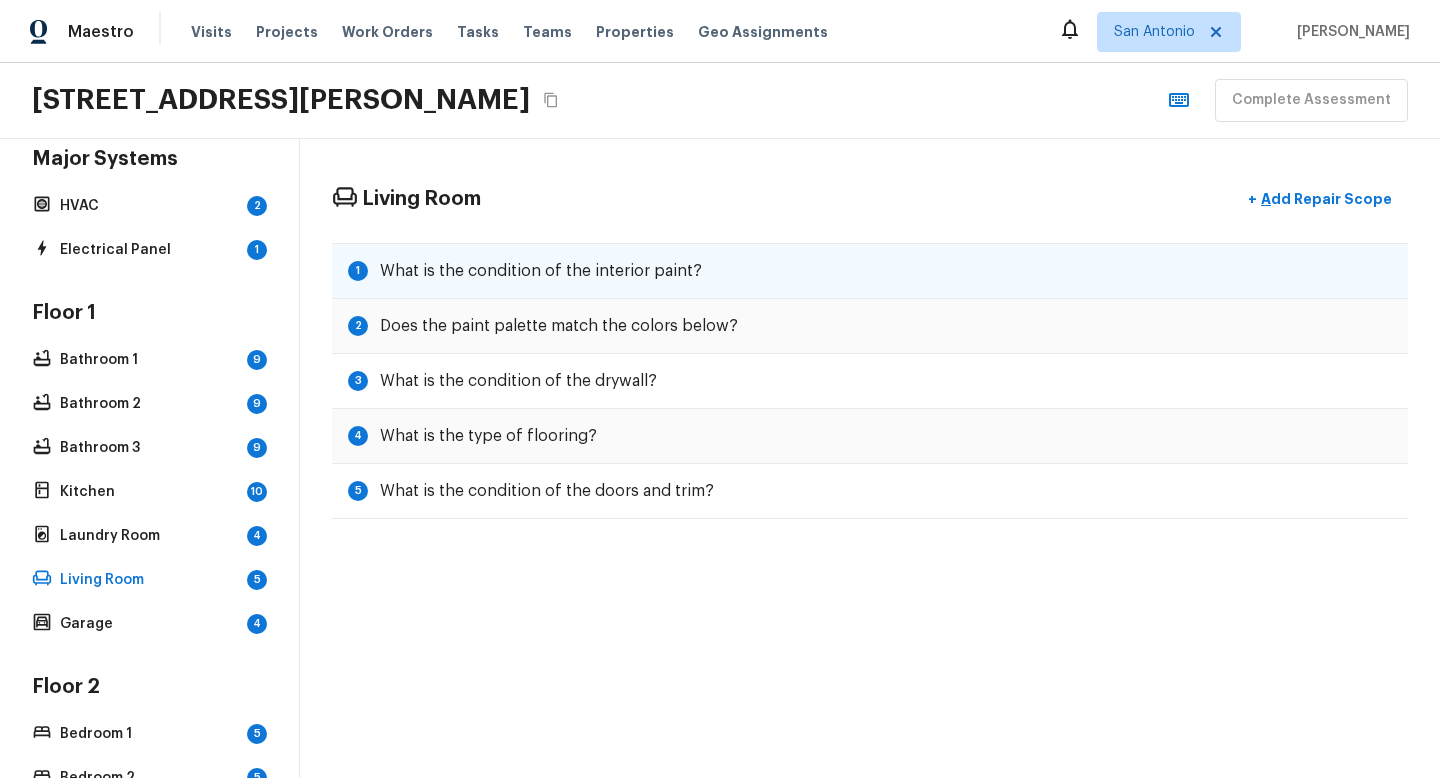 click on "What is the condition of the interior paint?" at bounding box center [541, 271] 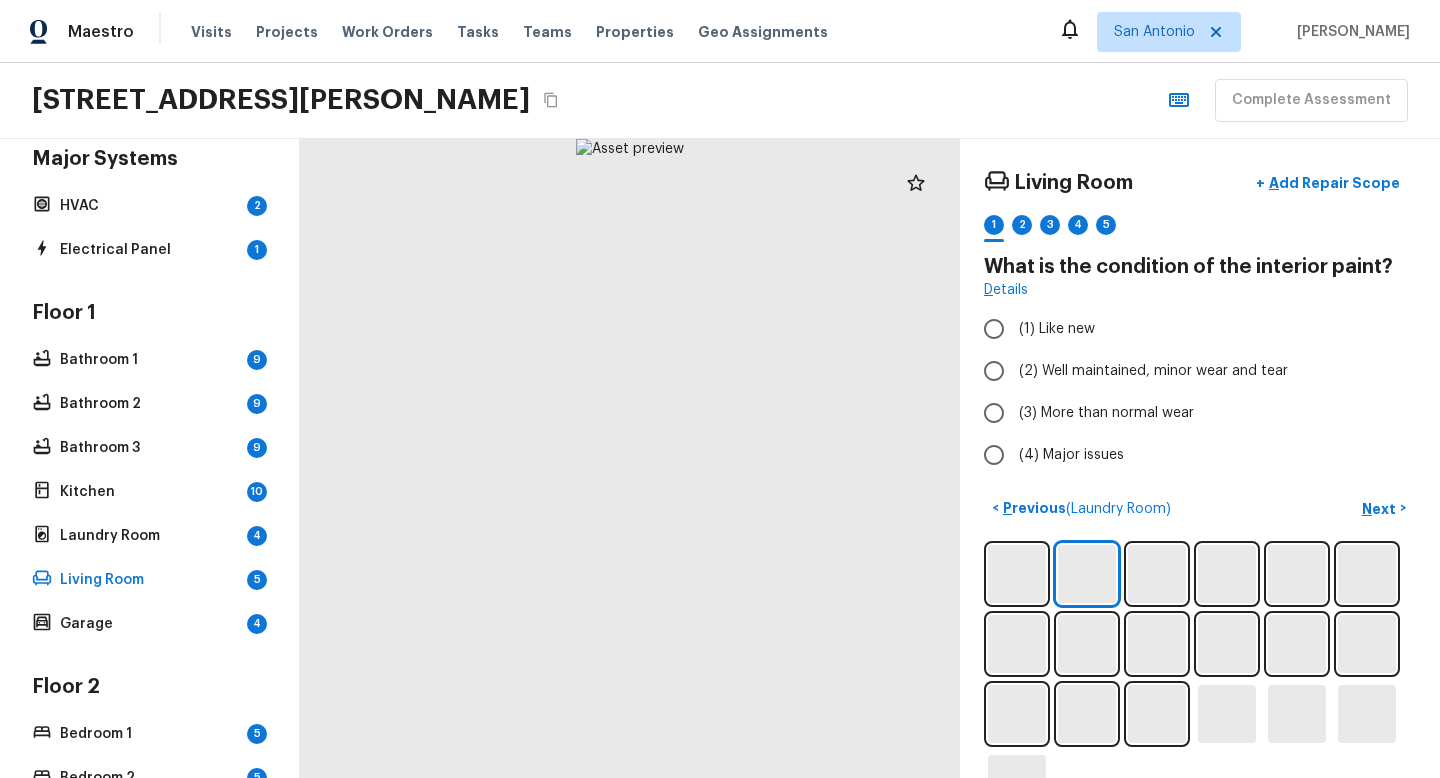 click at bounding box center [1200, 679] 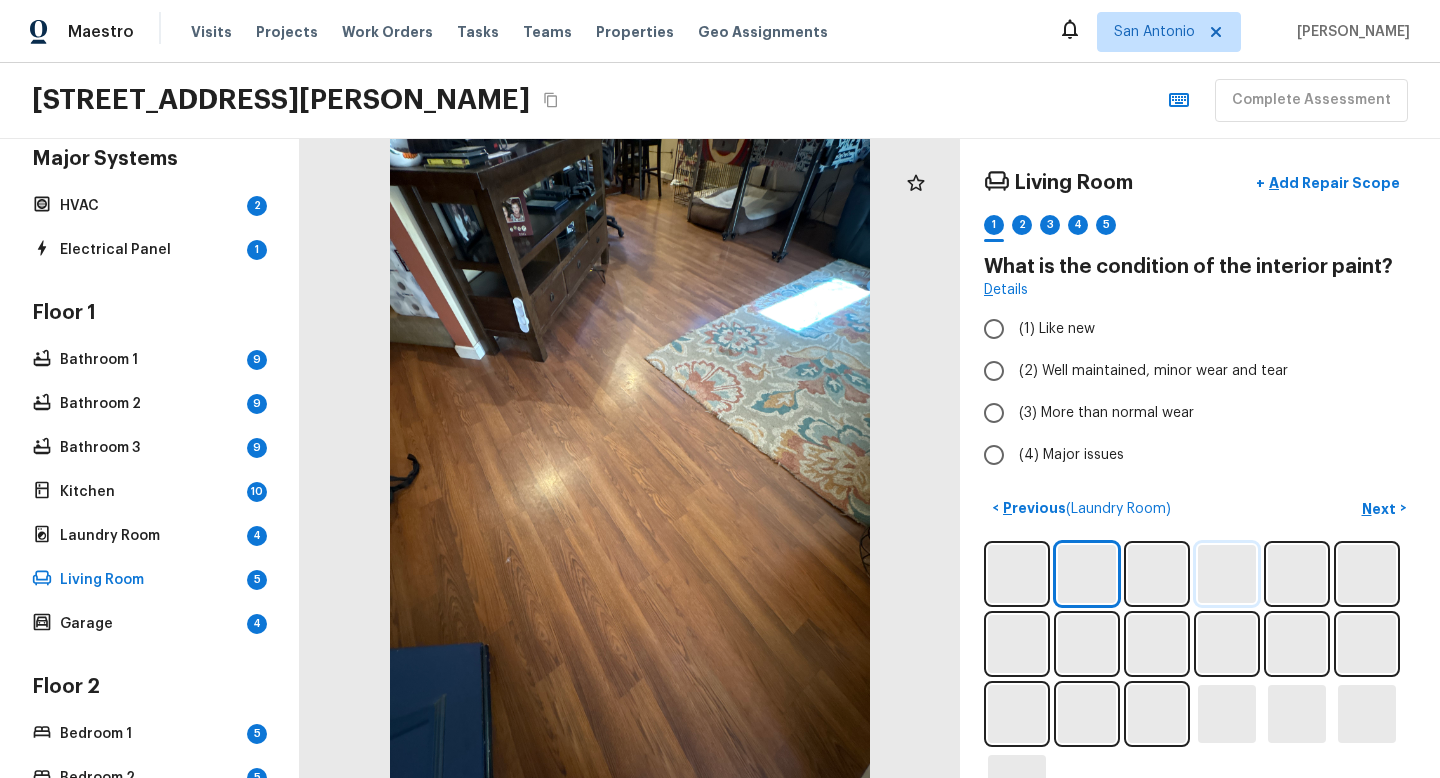 click at bounding box center [1227, 574] 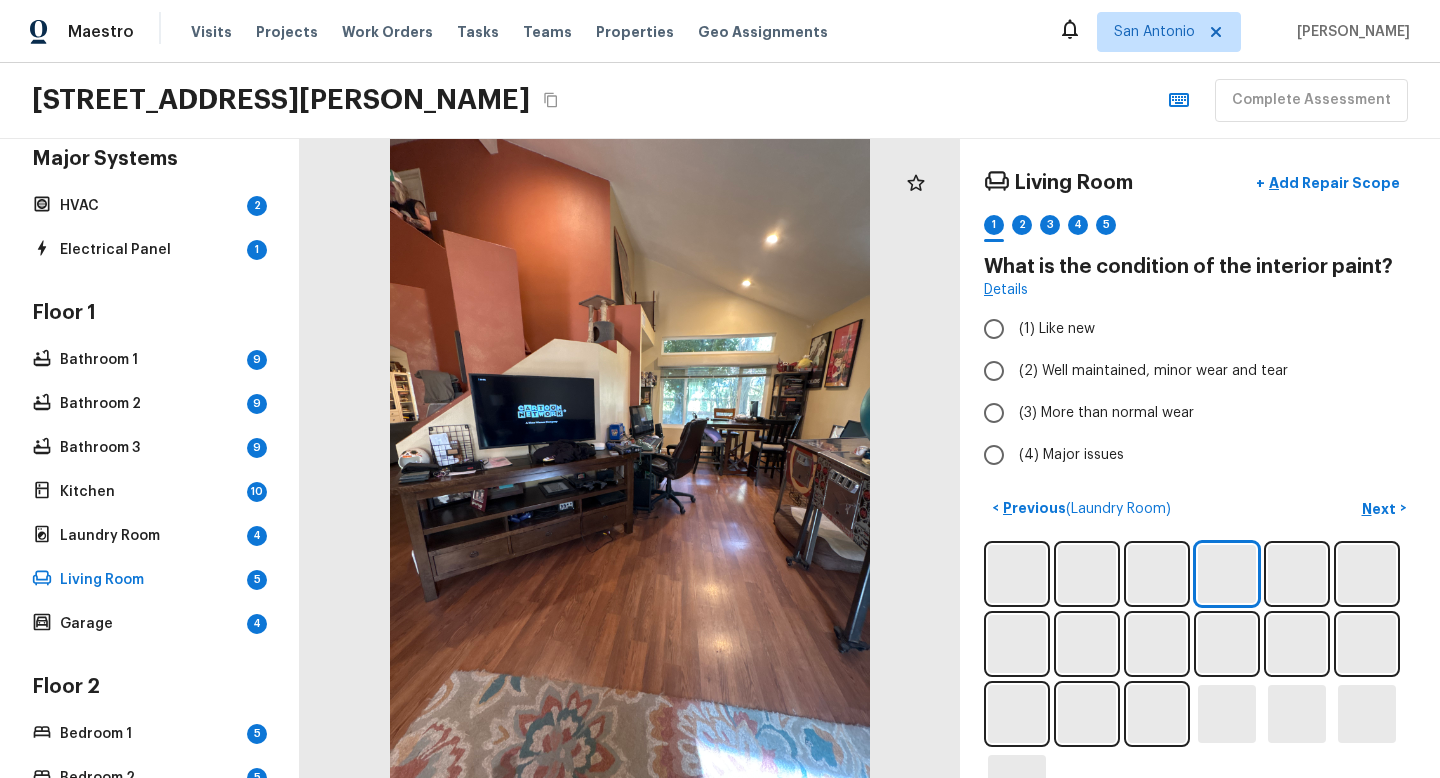 click on "Floor 1 Bathroom 1 9 Bathroom 2 9 Bathroom 3 9 Kitchen 10 Laundry Room 4 Living Room 5 Garage 4" at bounding box center [149, 469] 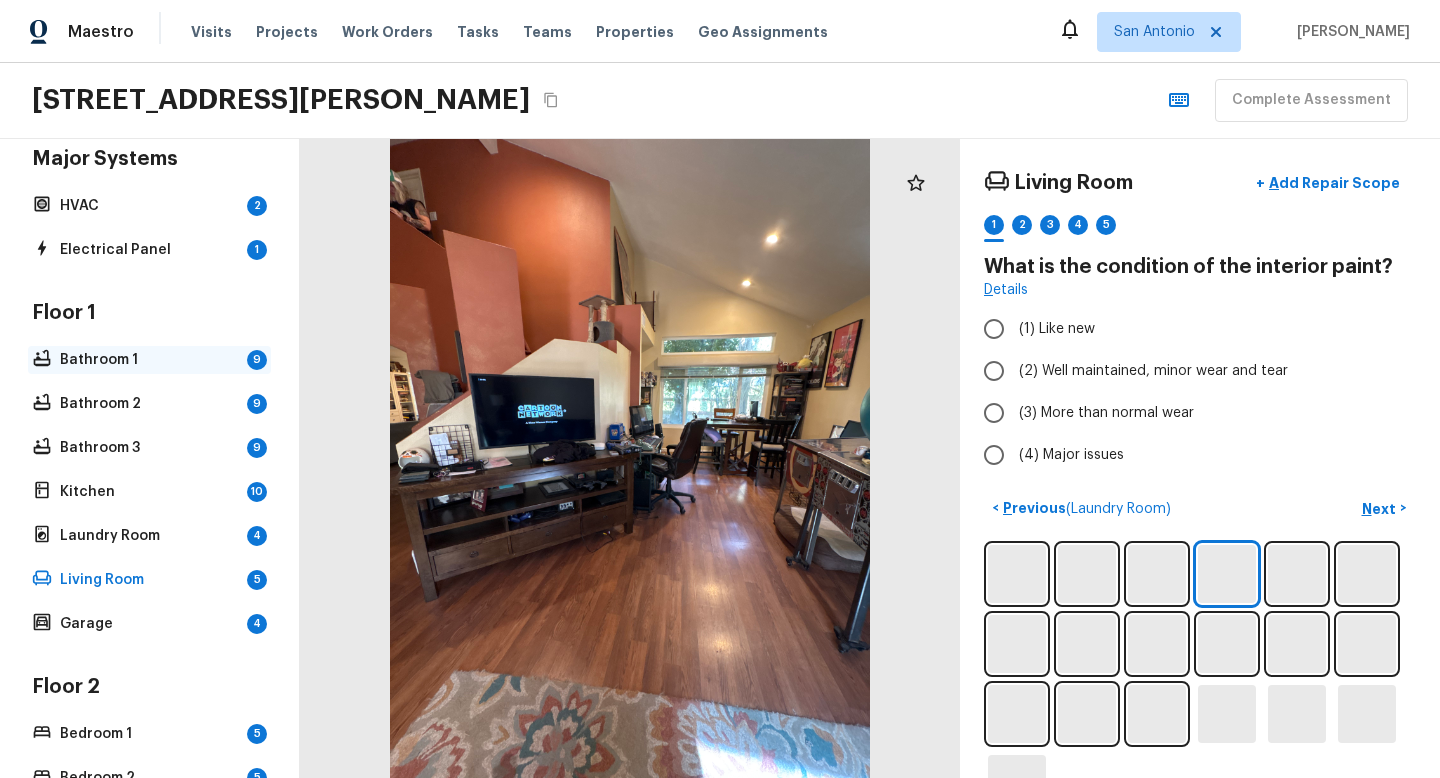 click on "Bathroom 1" at bounding box center (149, 360) 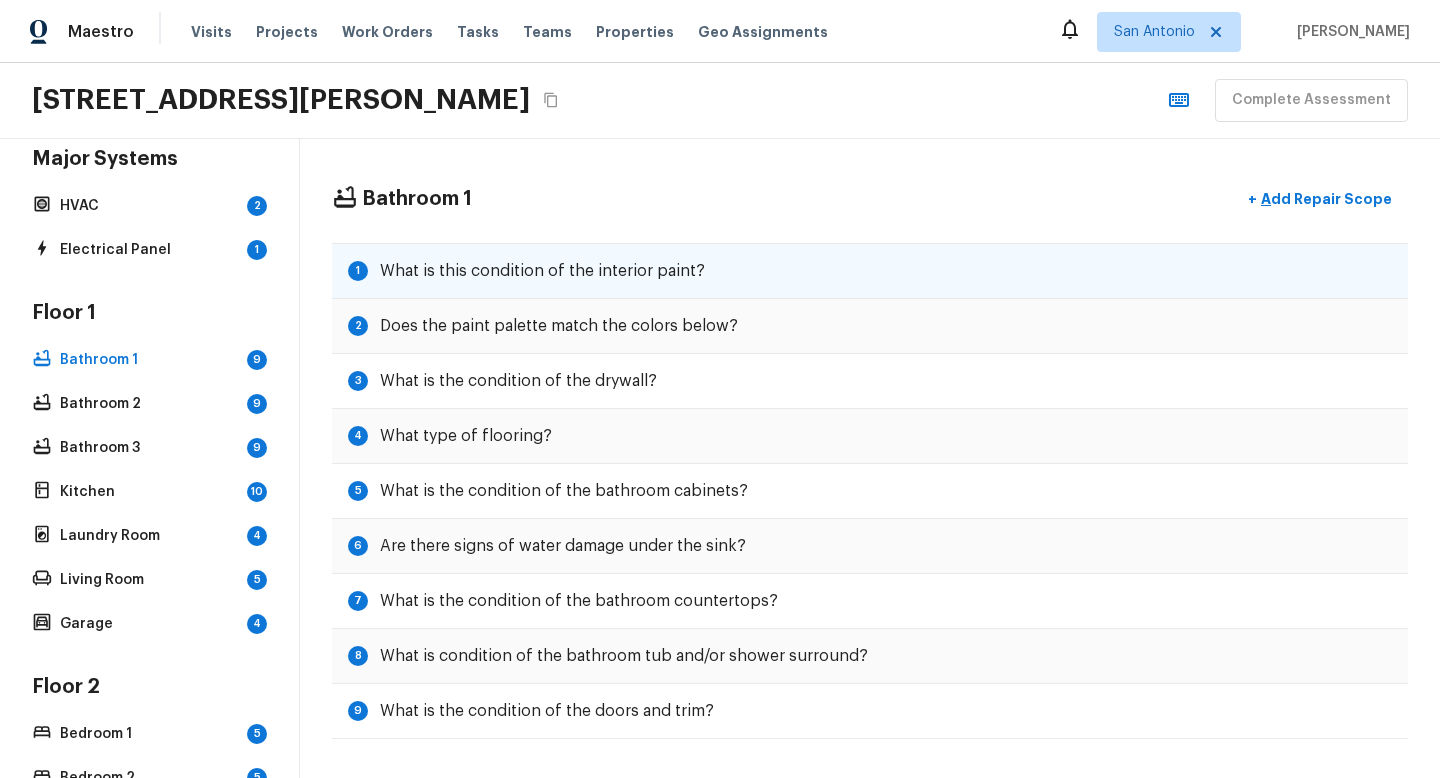 click on "1 What is this condition of the interior paint?" at bounding box center [870, 271] 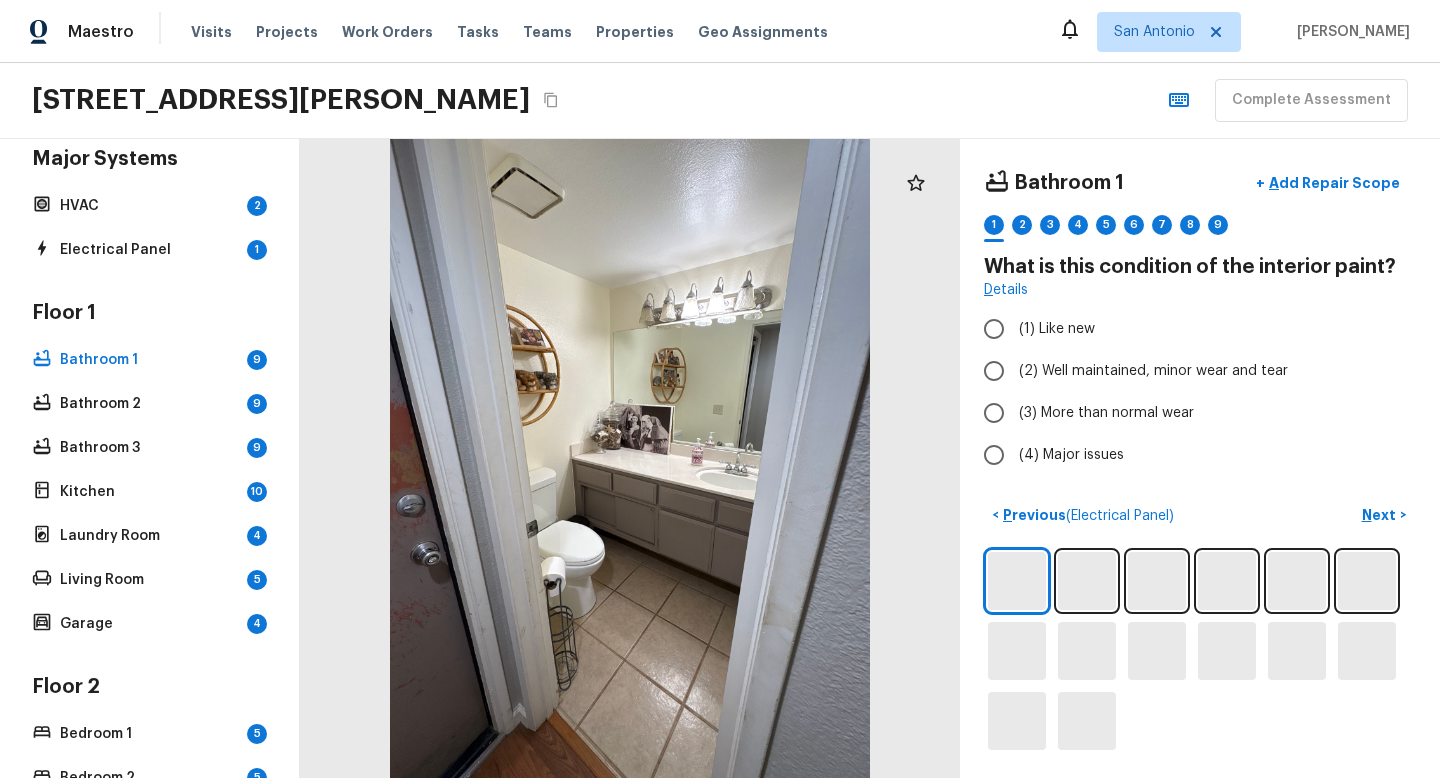 click at bounding box center [1200, 651] 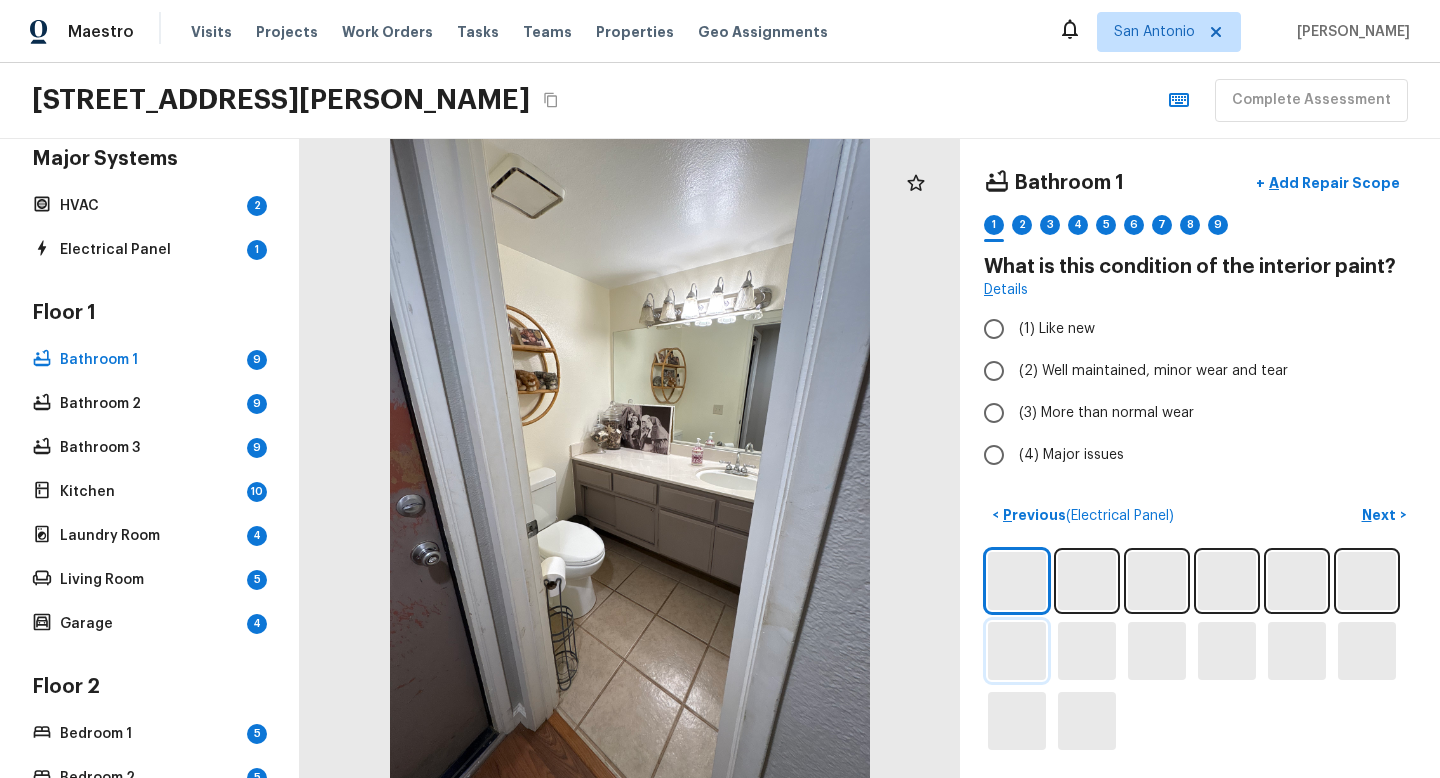 click at bounding box center (1017, 651) 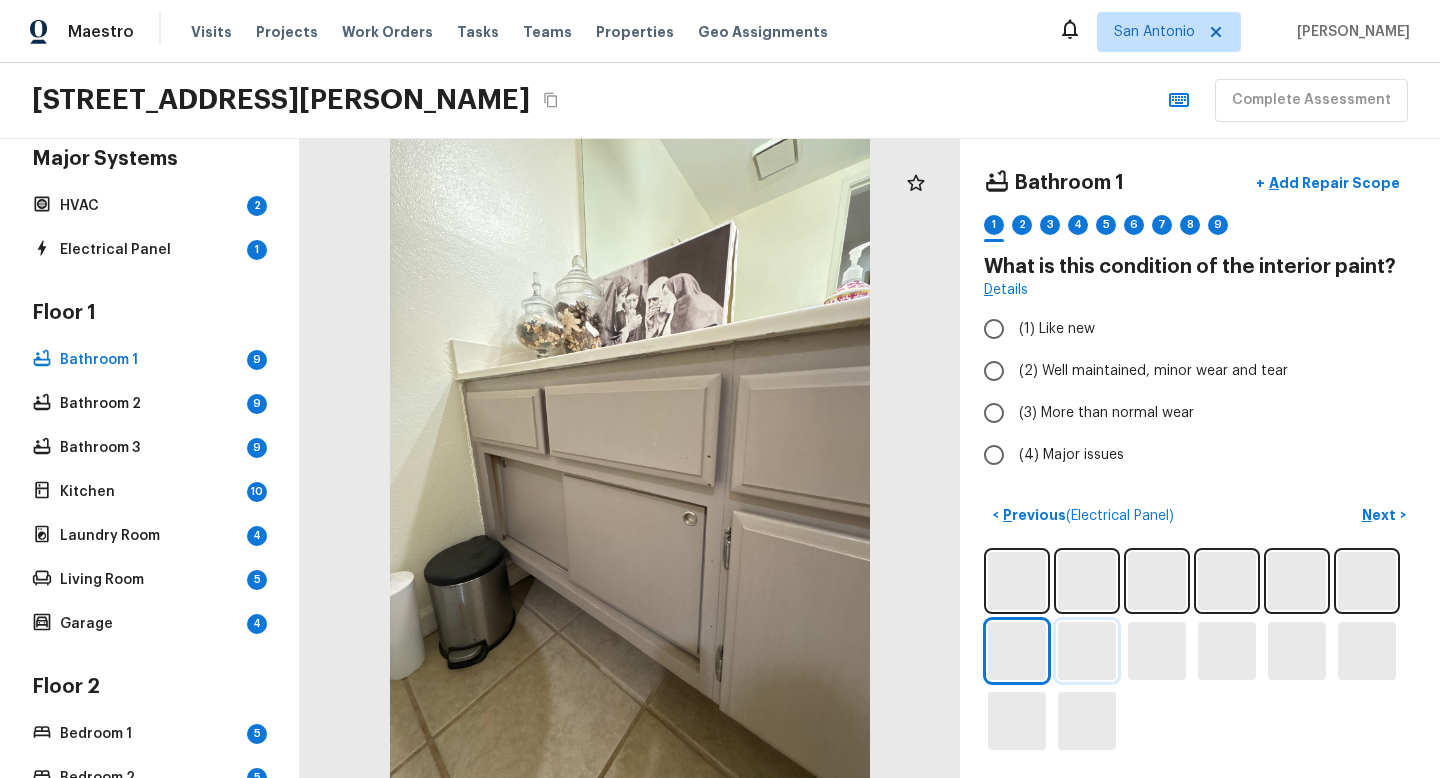click at bounding box center (1087, 651) 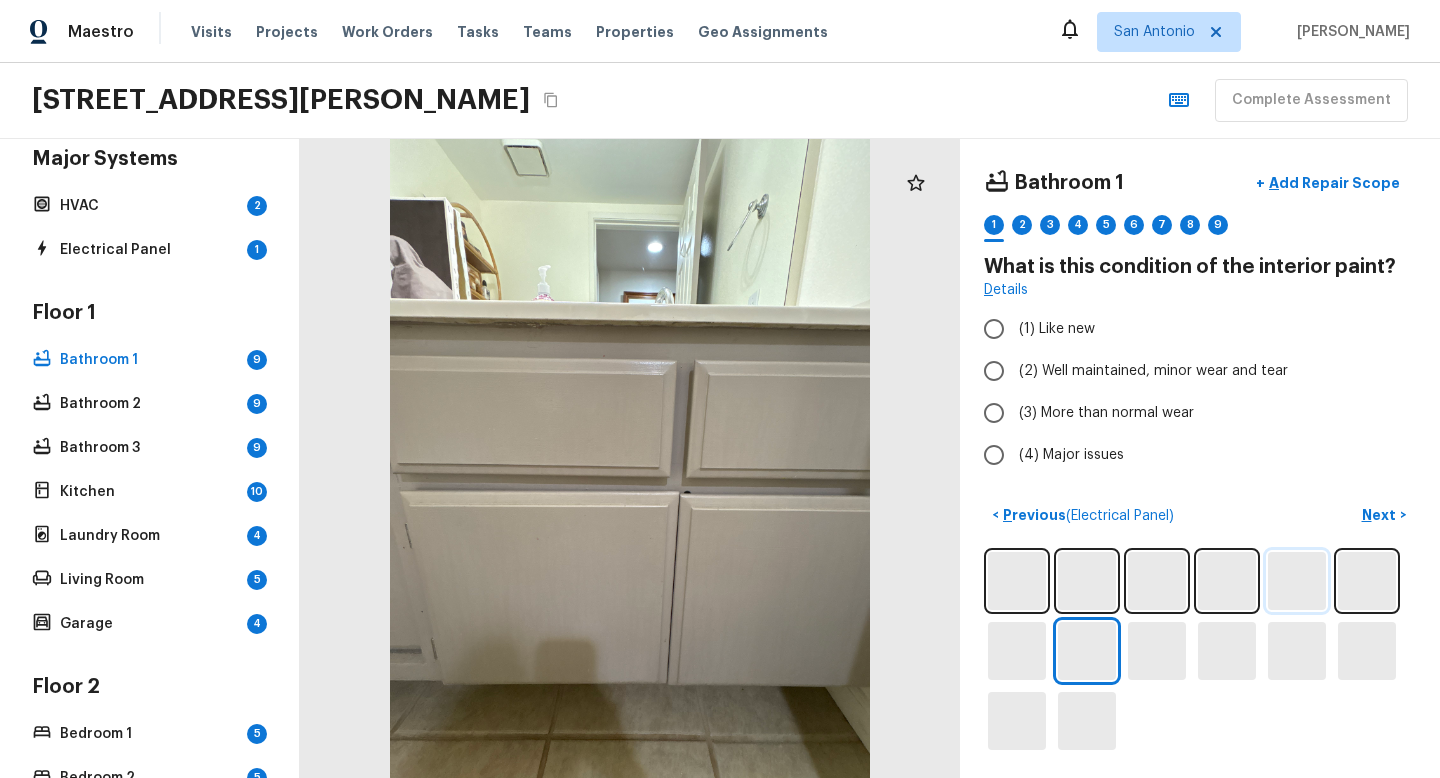 click at bounding box center (1297, 581) 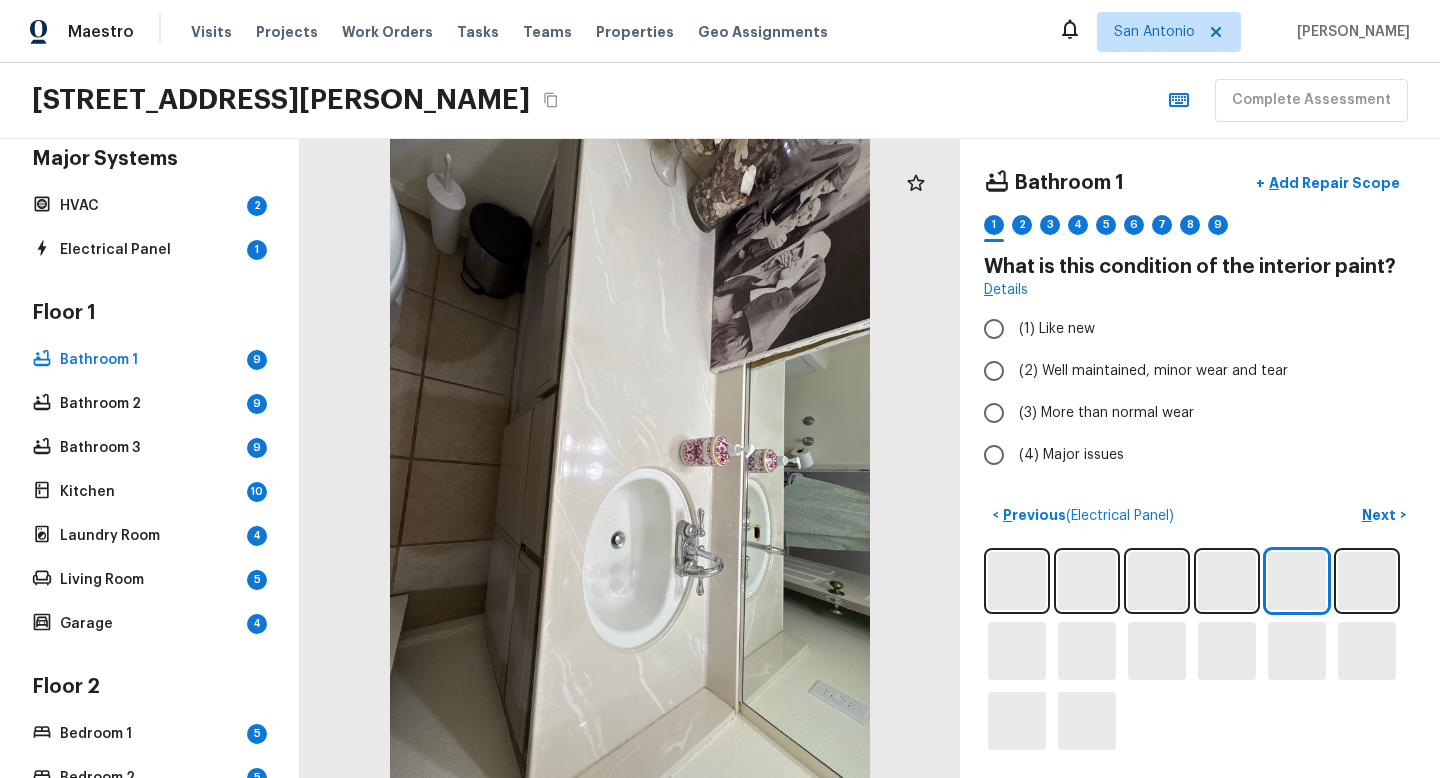 click at bounding box center (1200, 651) 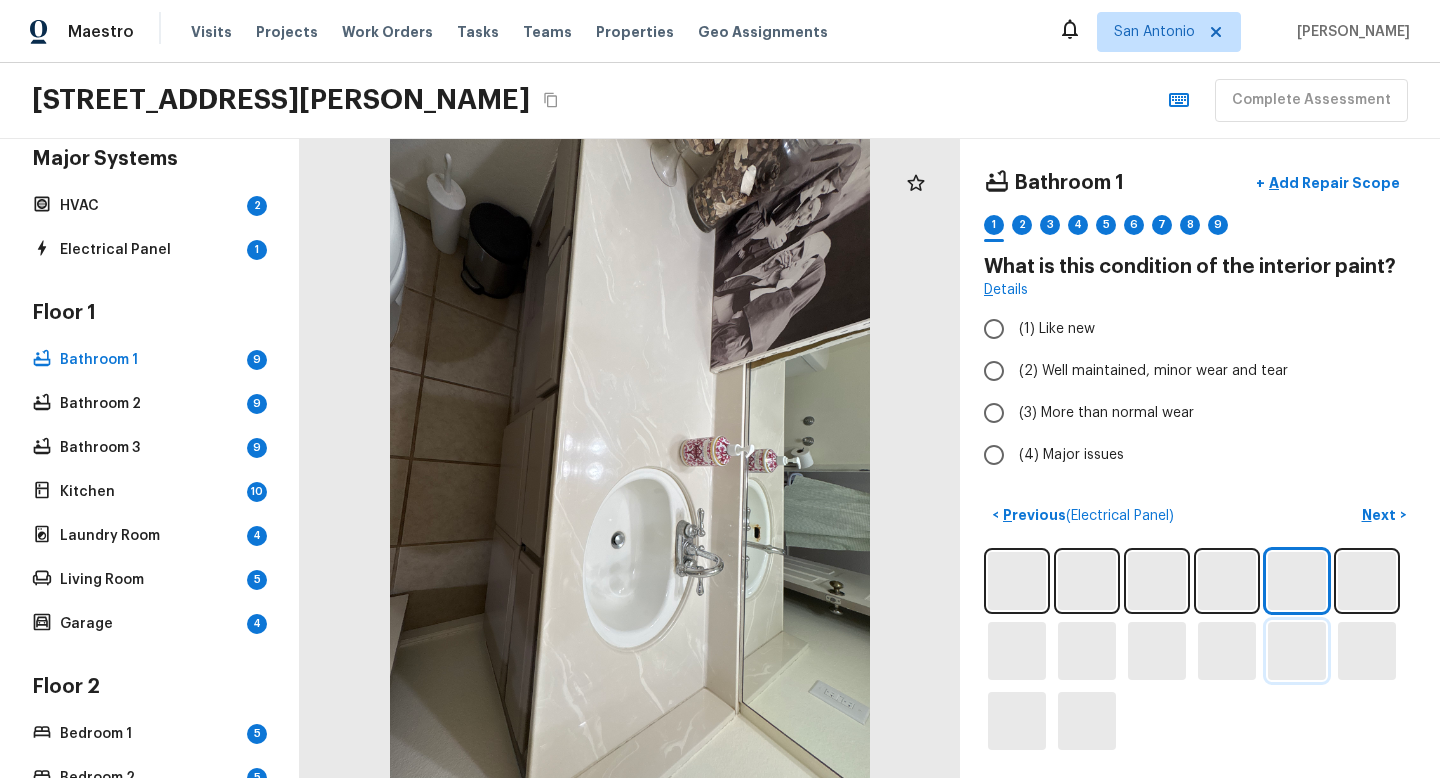 click at bounding box center (1297, 651) 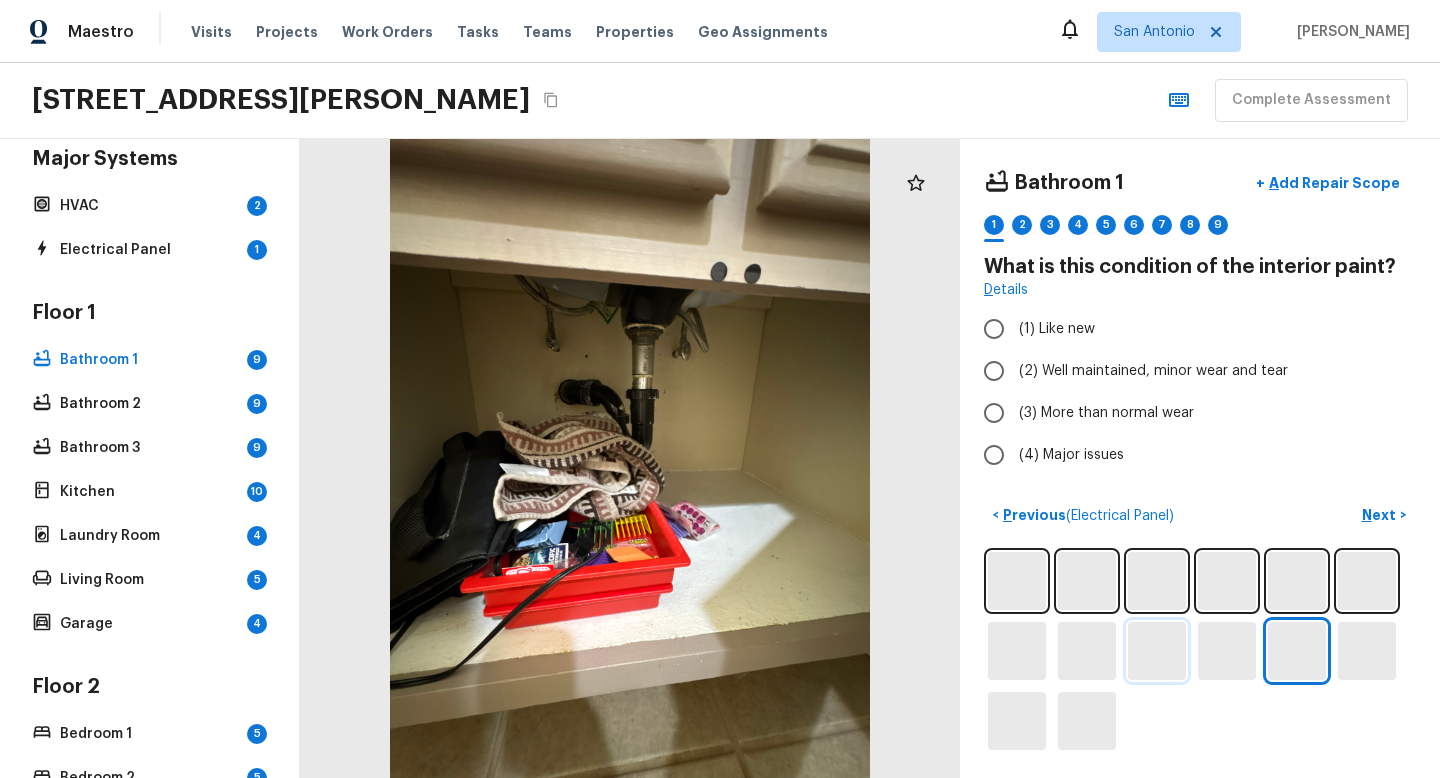 click at bounding box center [1157, 651] 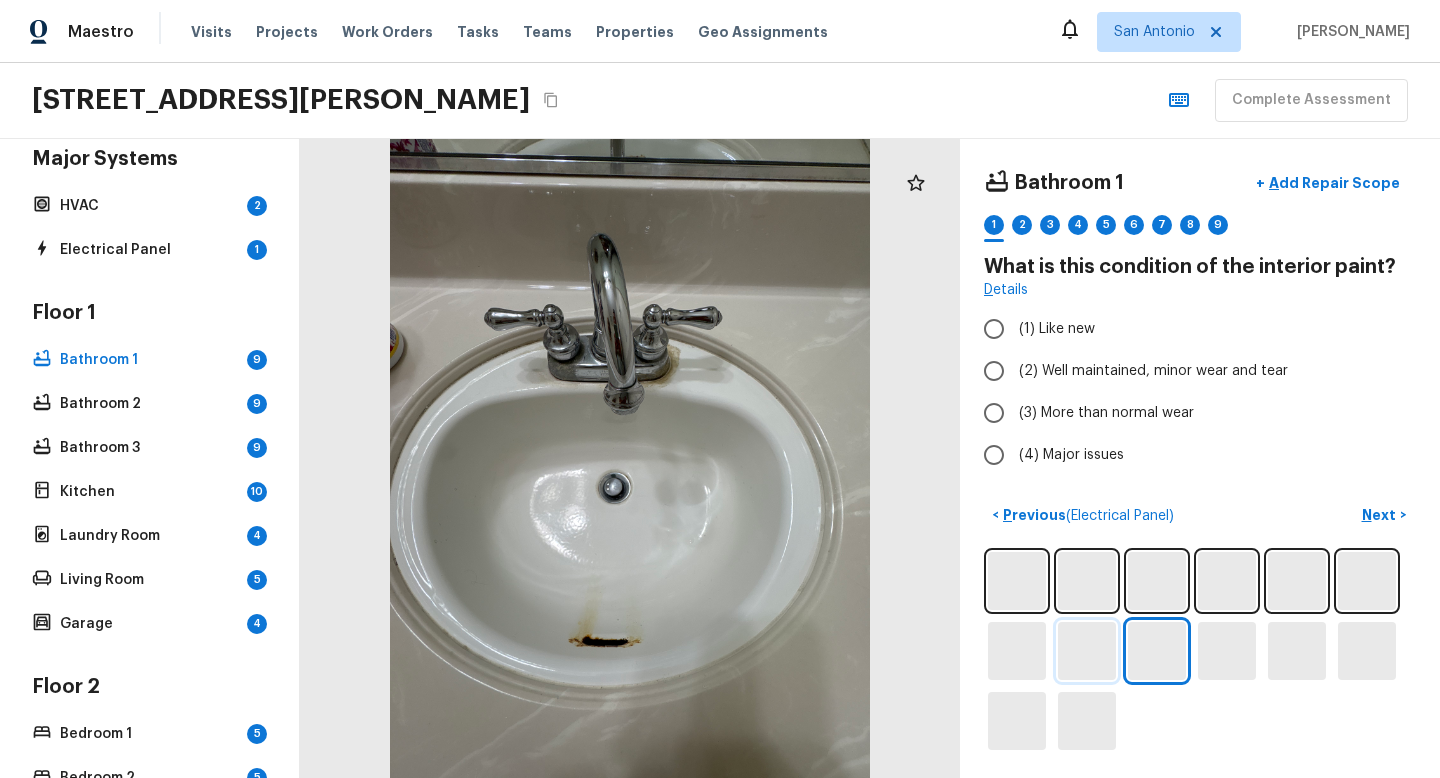 click at bounding box center [1087, 651] 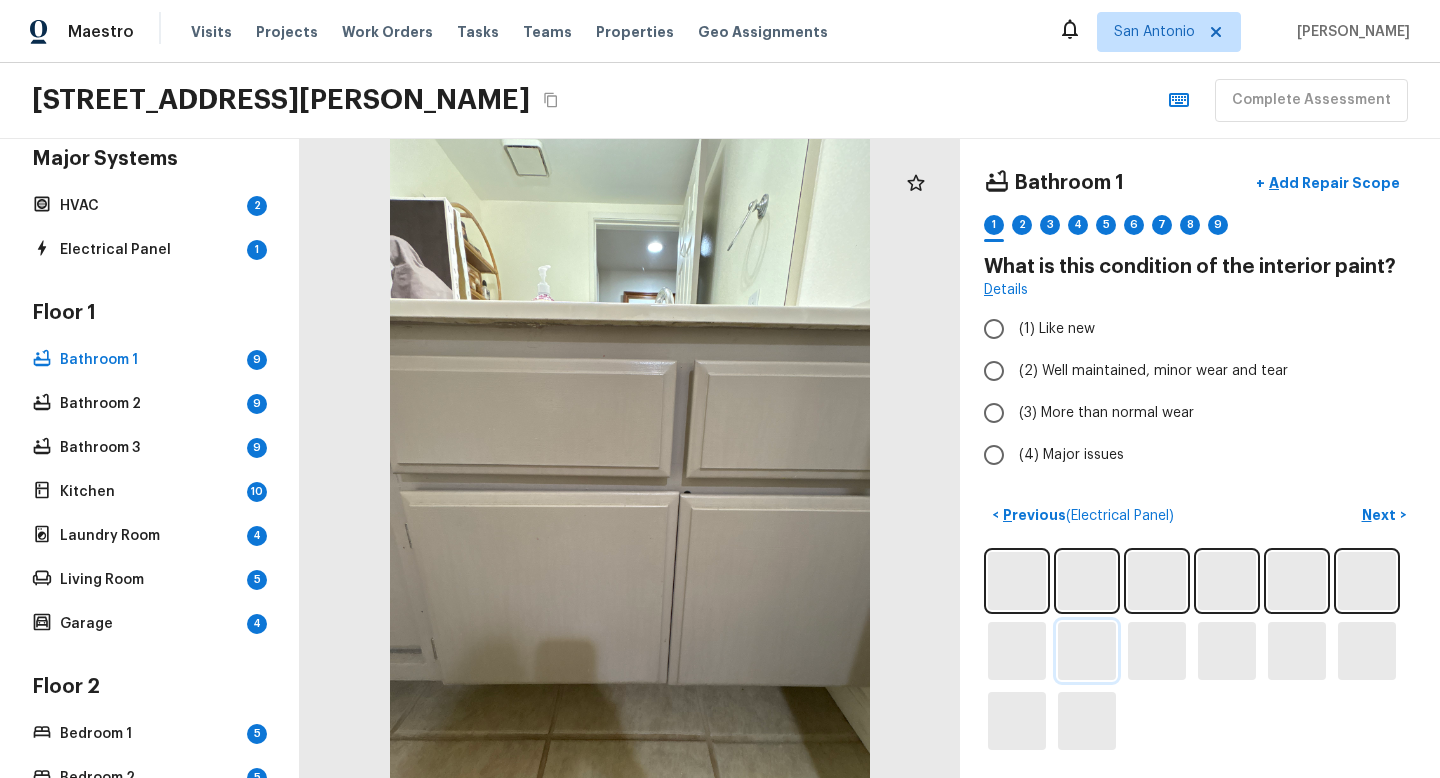 click at bounding box center [1087, 651] 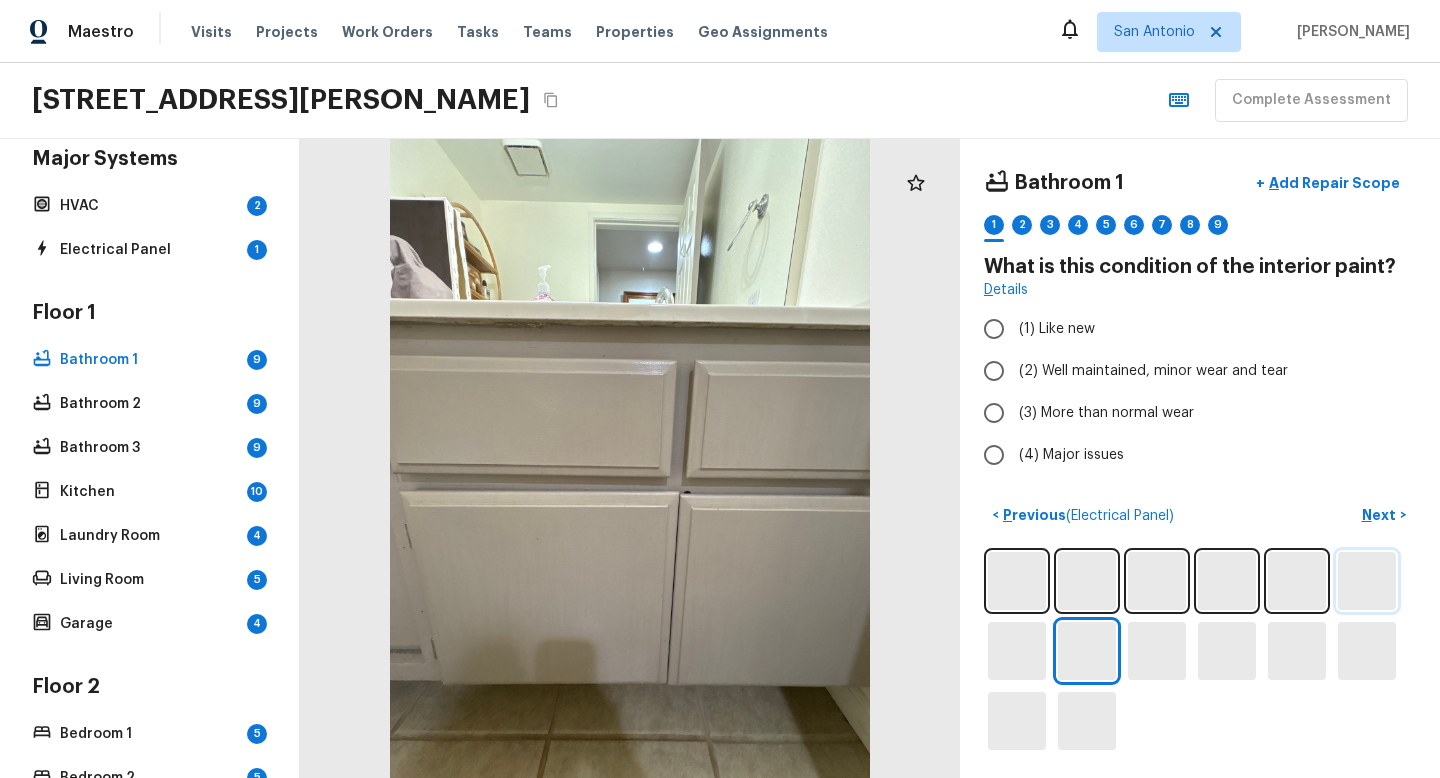 click at bounding box center [1367, 581] 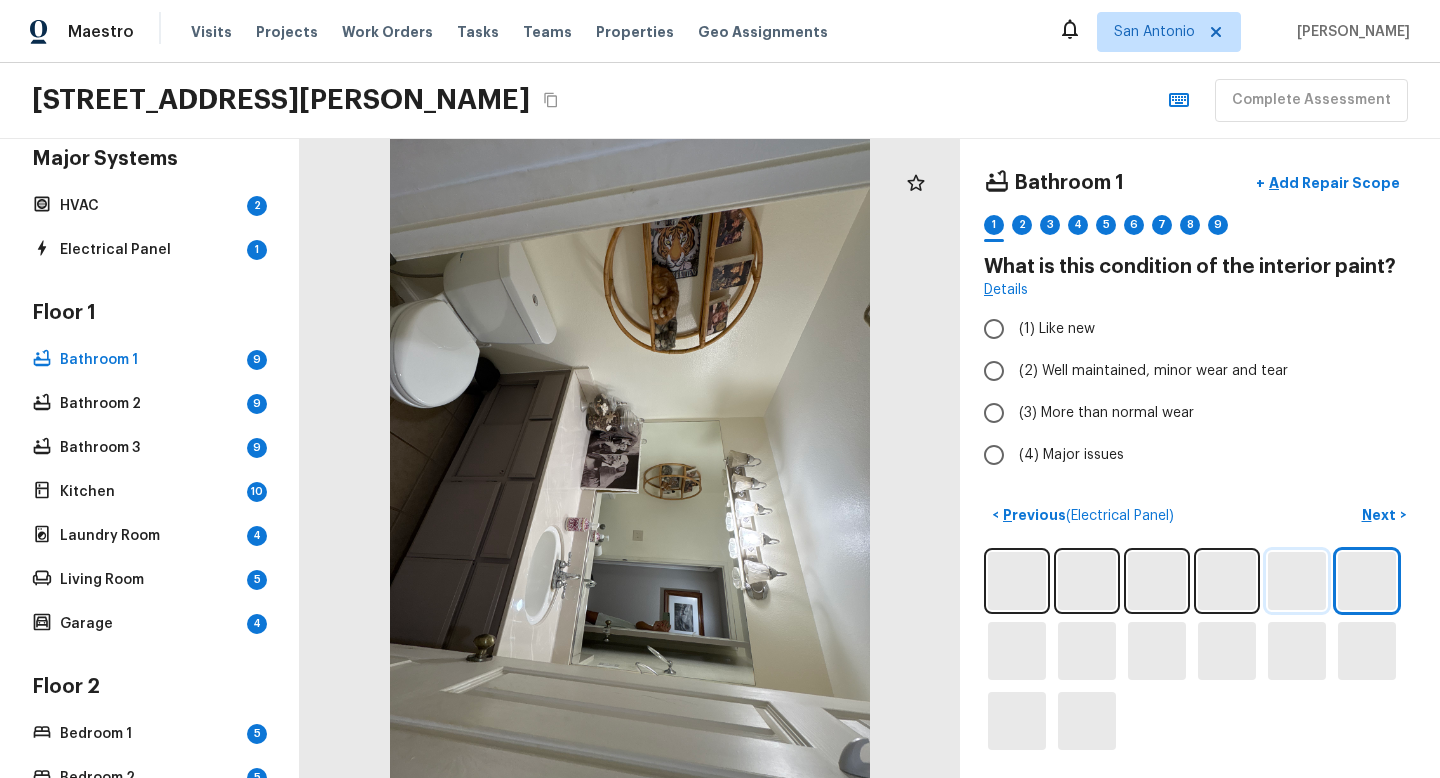 click at bounding box center (1297, 581) 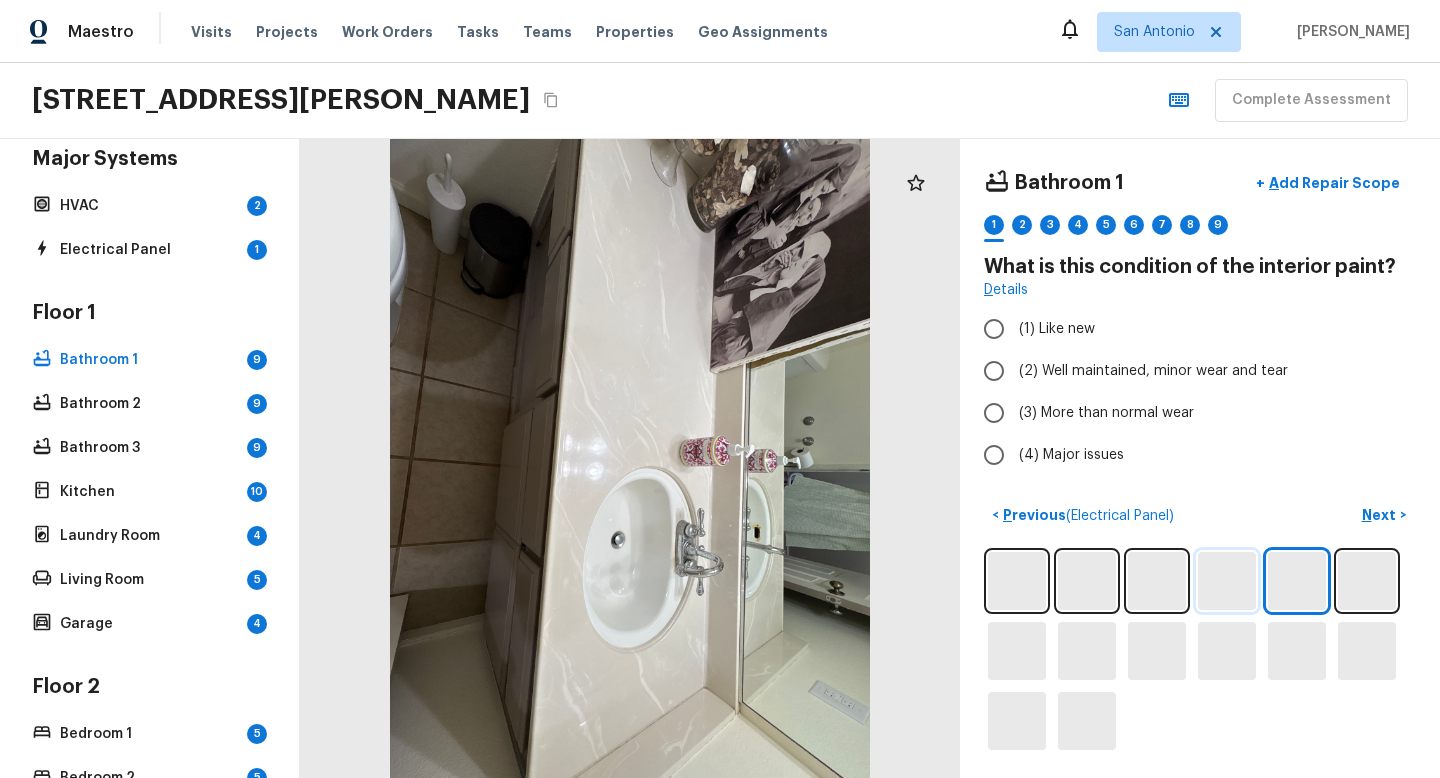click at bounding box center (1227, 581) 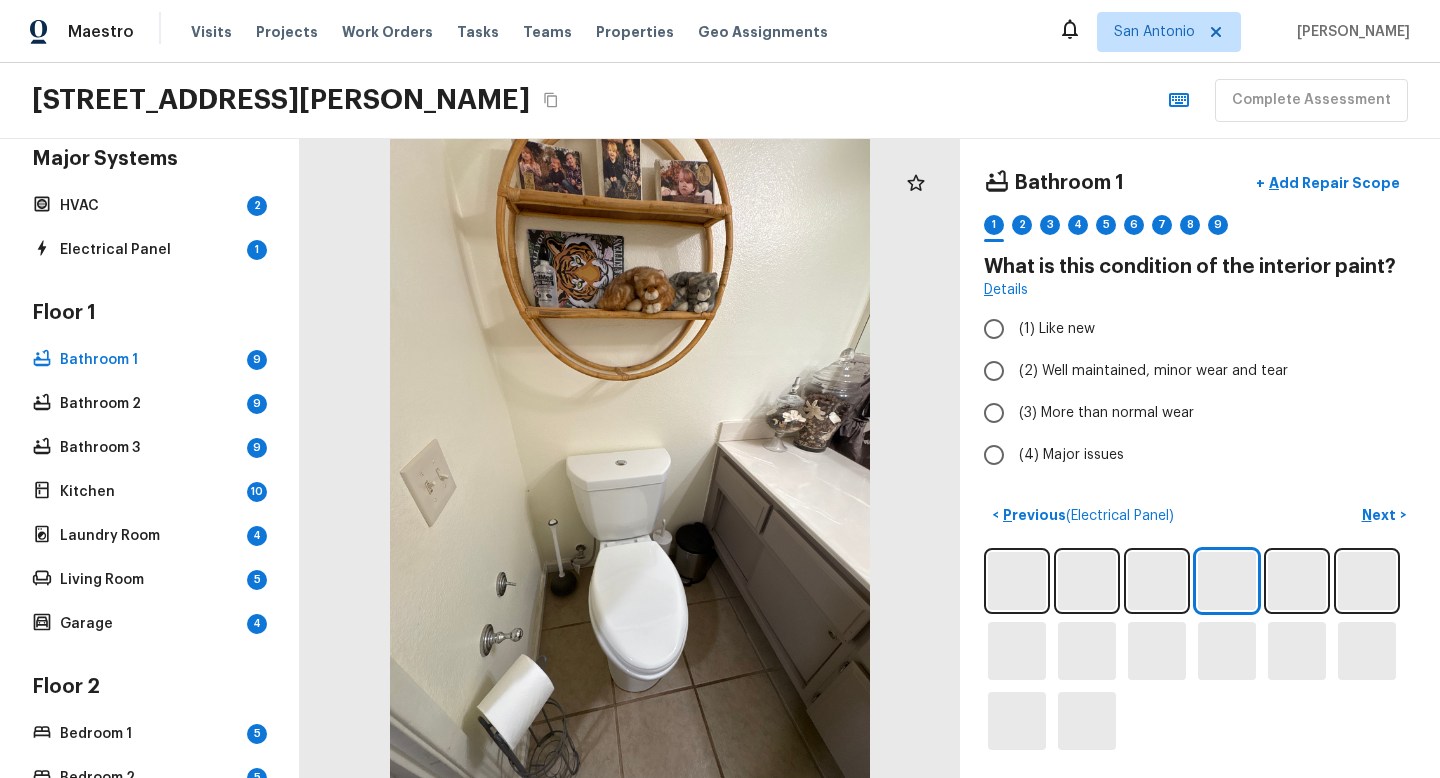 click on "Floor 1 Bathroom 1 9 Bathroom 2 9 Bathroom 3 9 Kitchen 10 Laundry Room 4 Living Room 5 Garage 4" at bounding box center [149, 469] 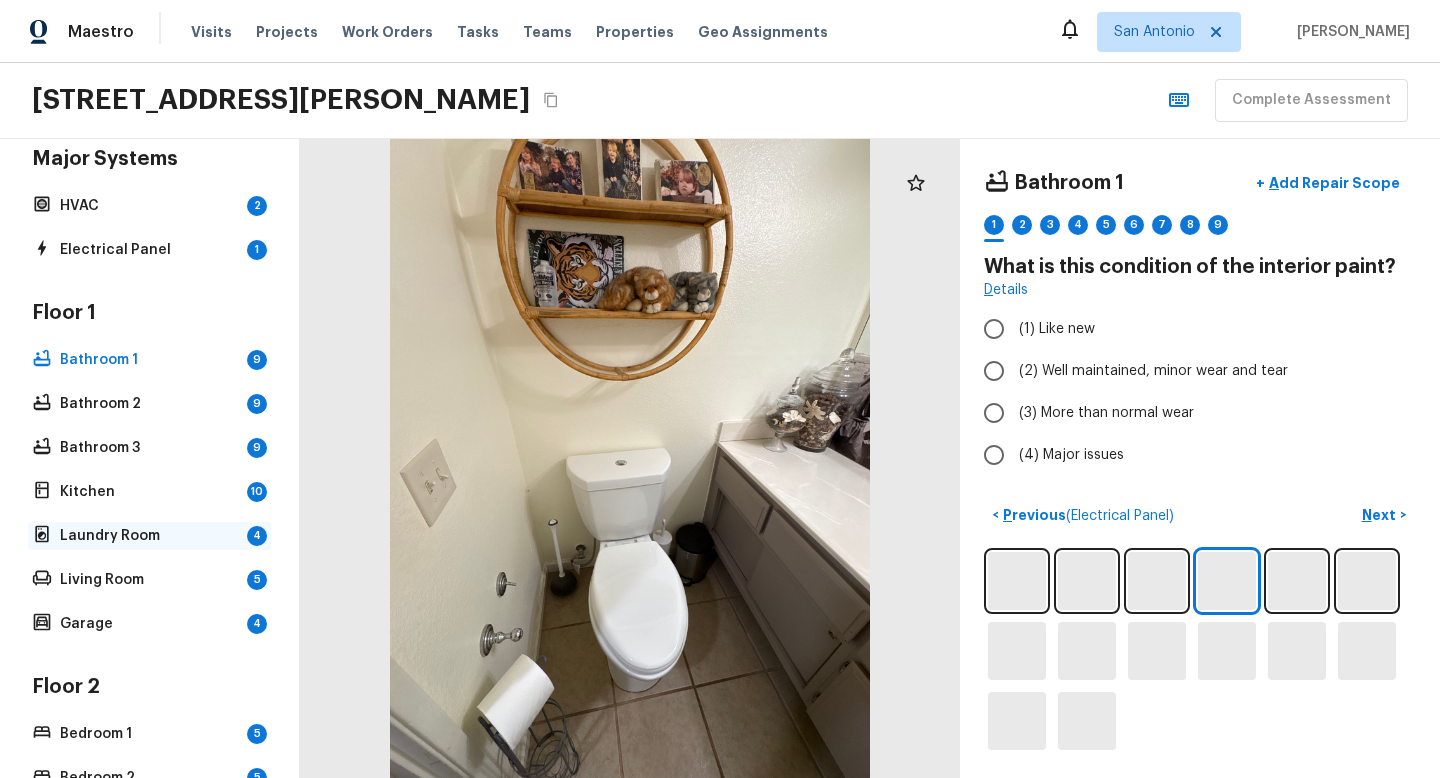 click on "Laundry Room" at bounding box center (149, 536) 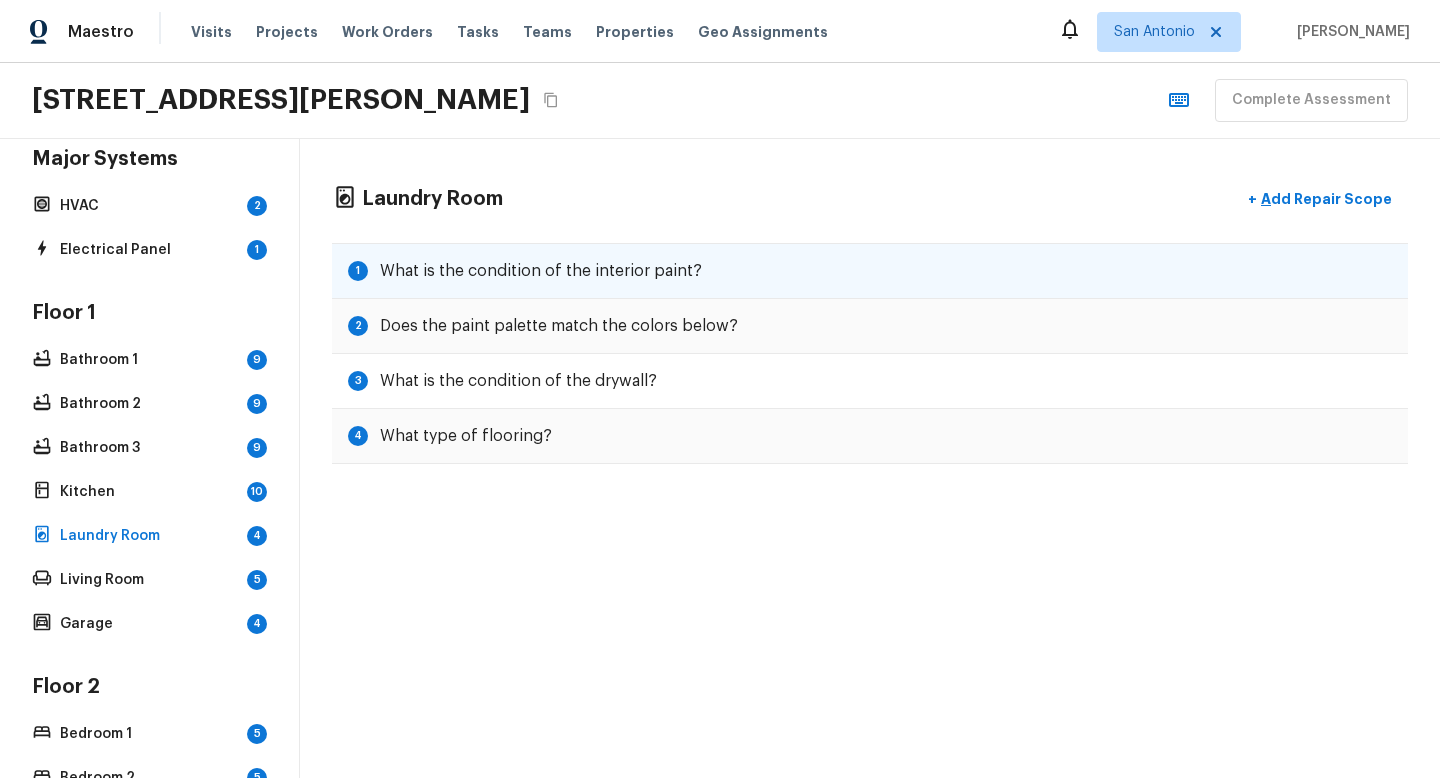 click on "1 What is the condition of the interior paint?" at bounding box center (870, 271) 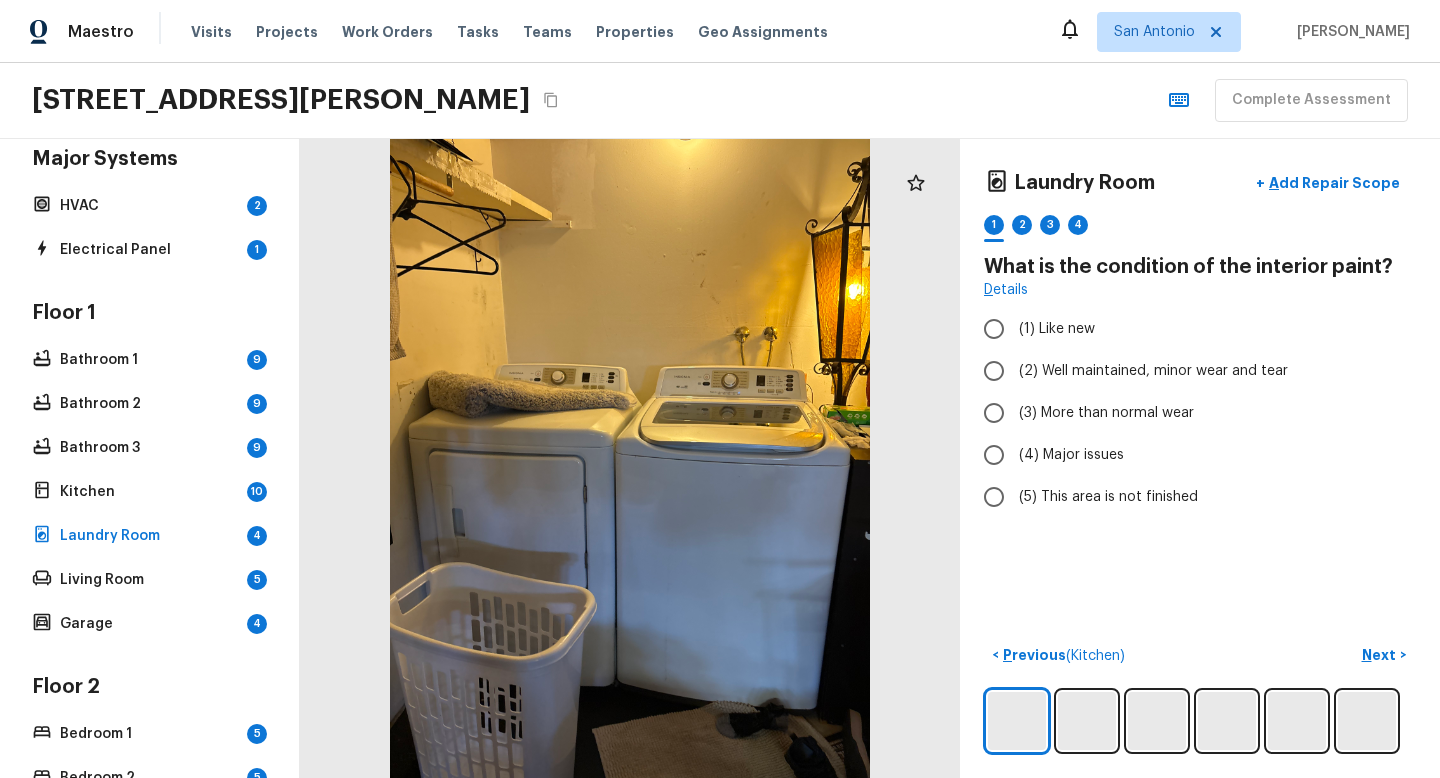 click at bounding box center [1200, 721] 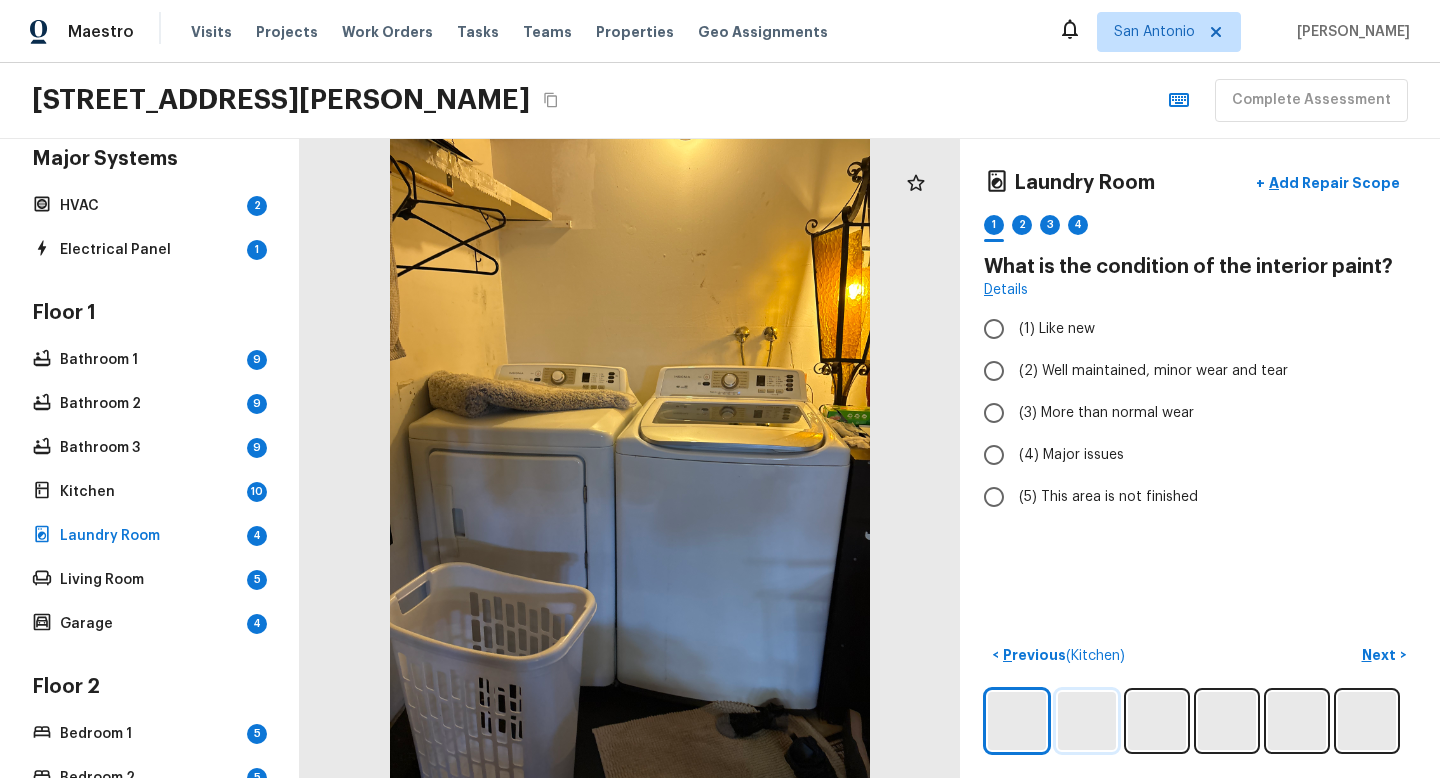 click at bounding box center (1087, 721) 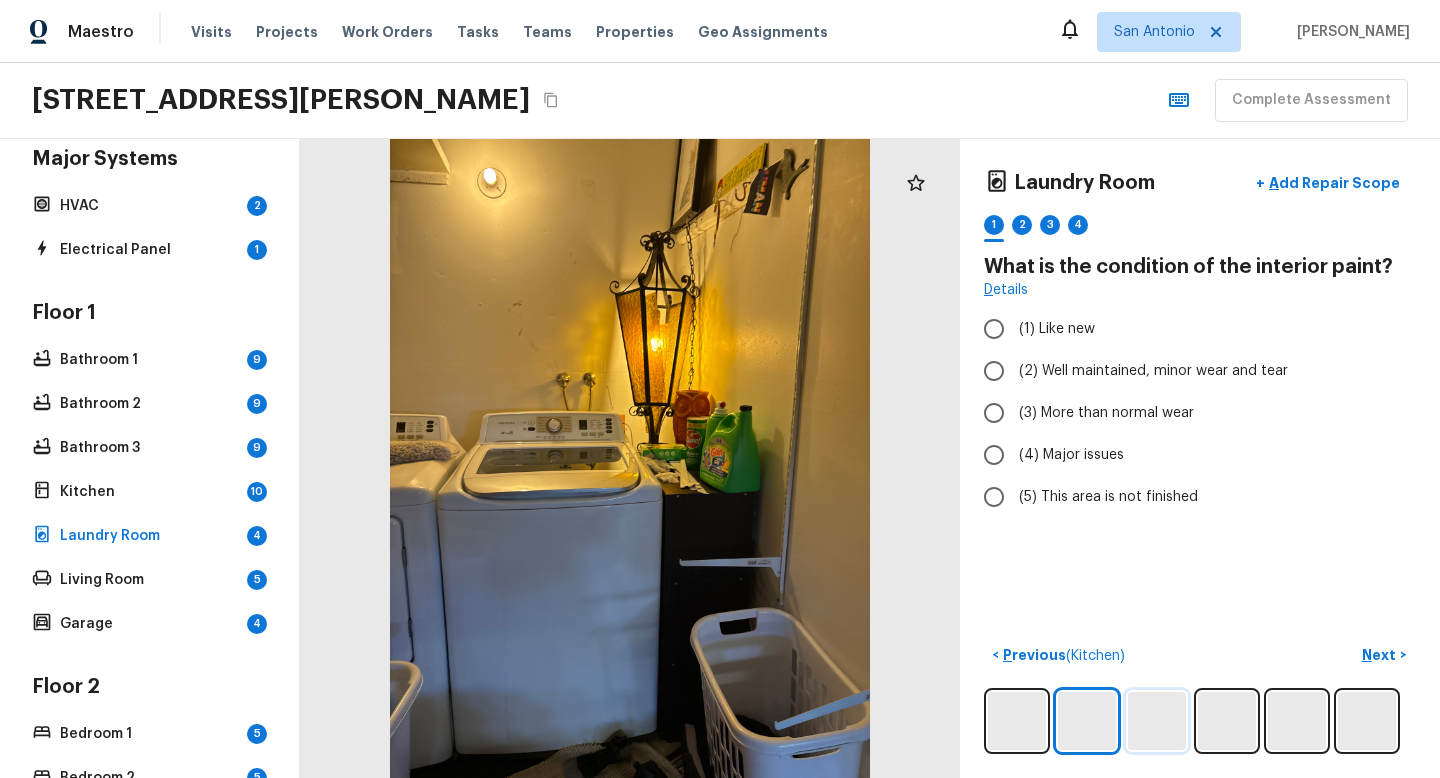 click at bounding box center (1157, 721) 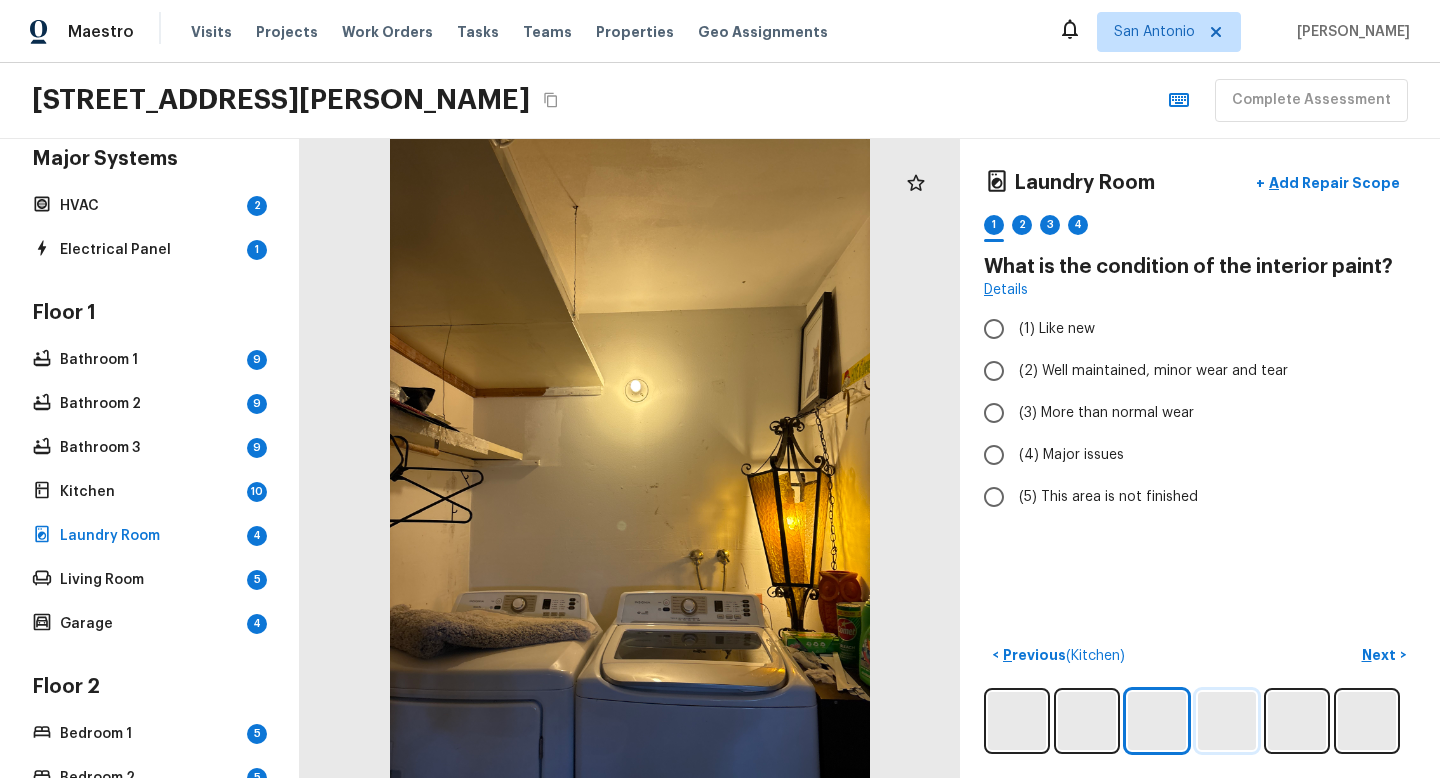 click at bounding box center (1227, 721) 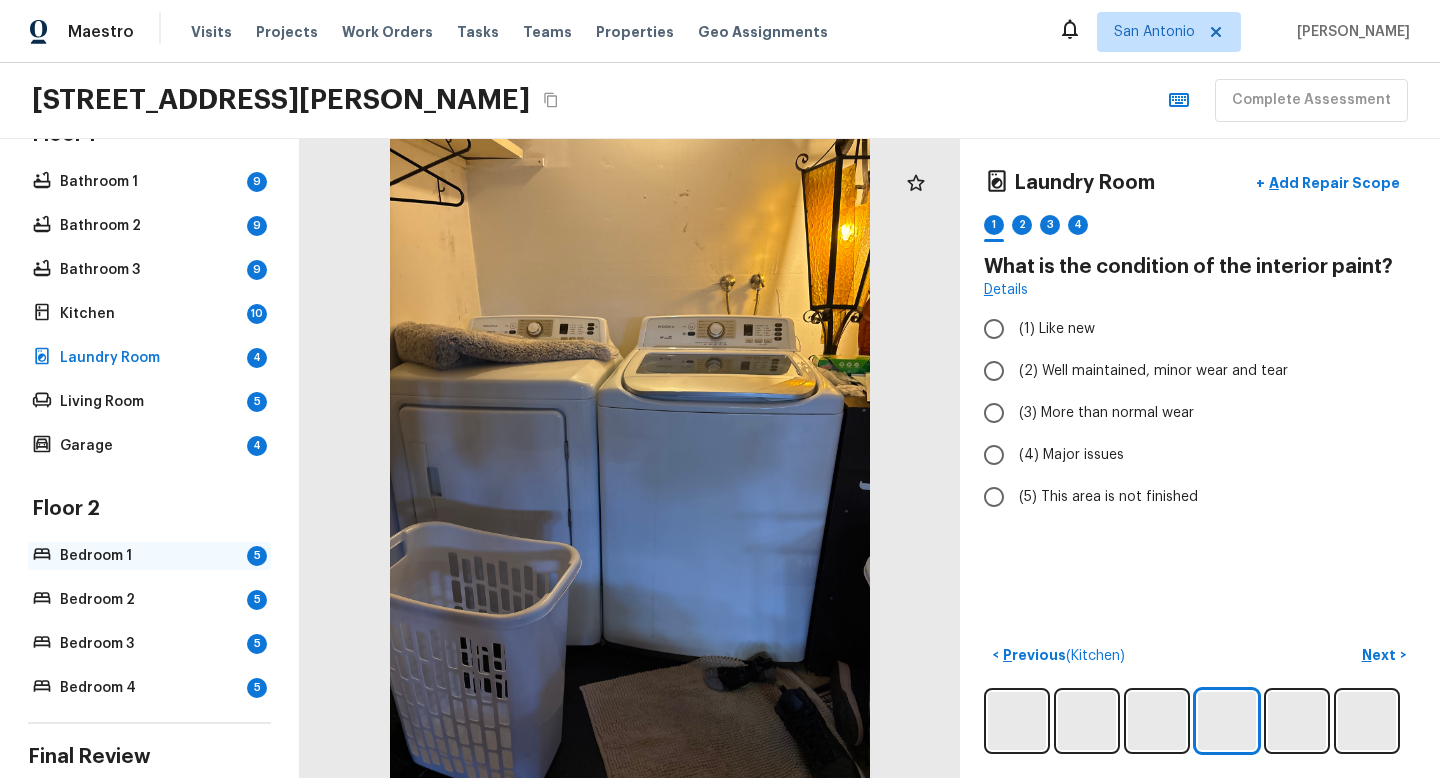 scroll, scrollTop: 387, scrollLeft: 0, axis: vertical 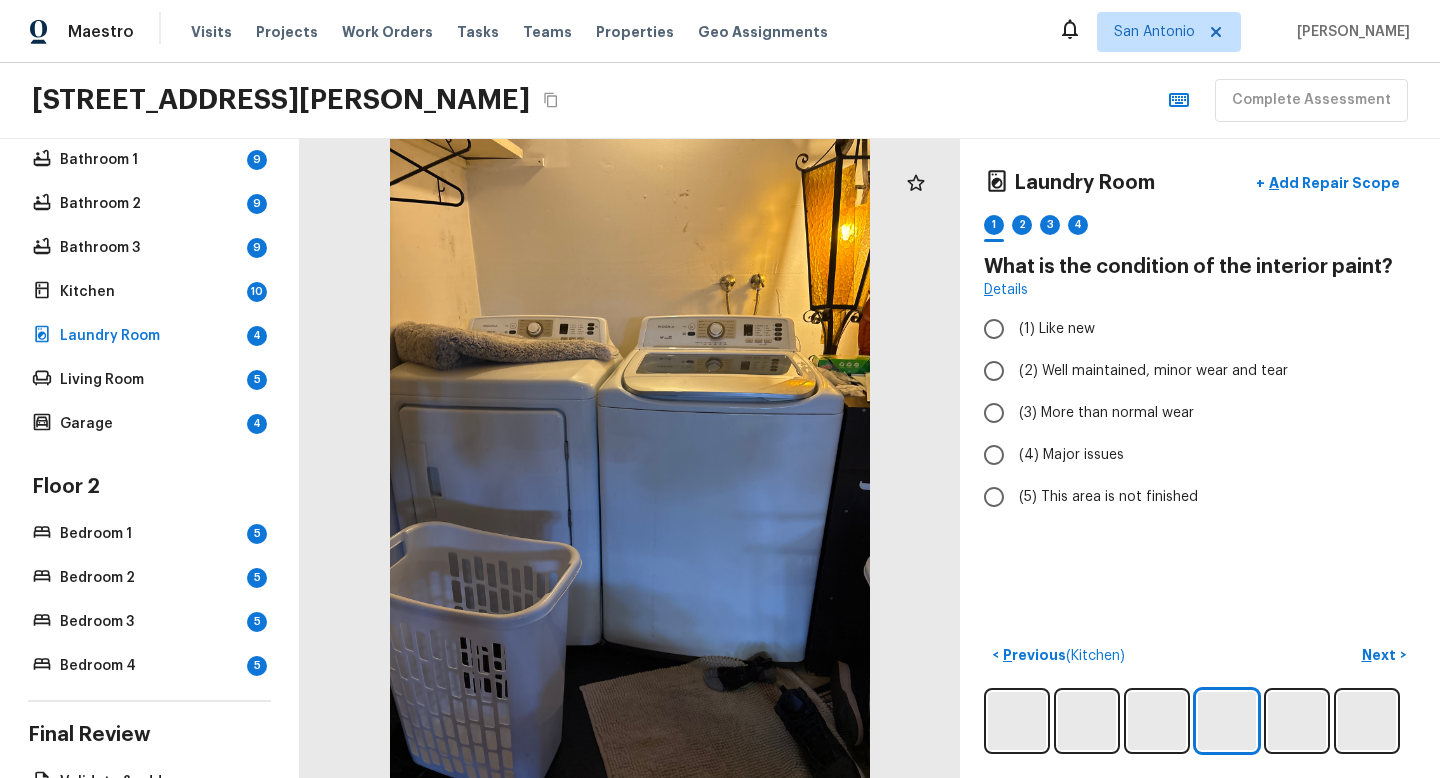 click on "Overall Layout 2 Exterior 20 Major Systems HVAC 2 Electrical Panel 1 Floor 1 Bathroom 1 9 Bathroom 2 9 Bathroom 3 9 Kitchen 10 Laundry Room 4 Living Room 5 Garage 4 Floor 2 Bedroom 1 5 Bedroom 2 5 Bedroom 3 5 Bedroom 4 5" at bounding box center [149, 236] 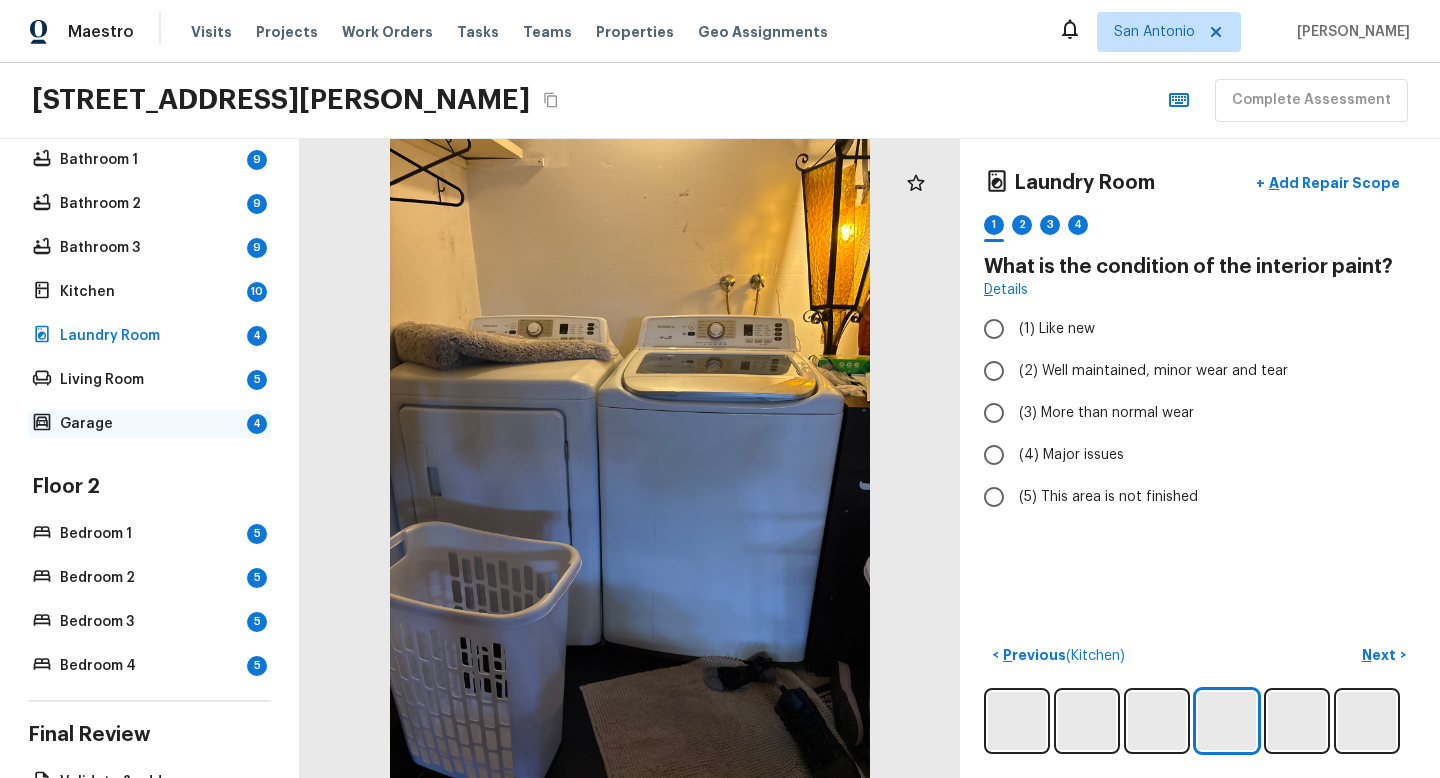 click on "Garage" at bounding box center [149, 424] 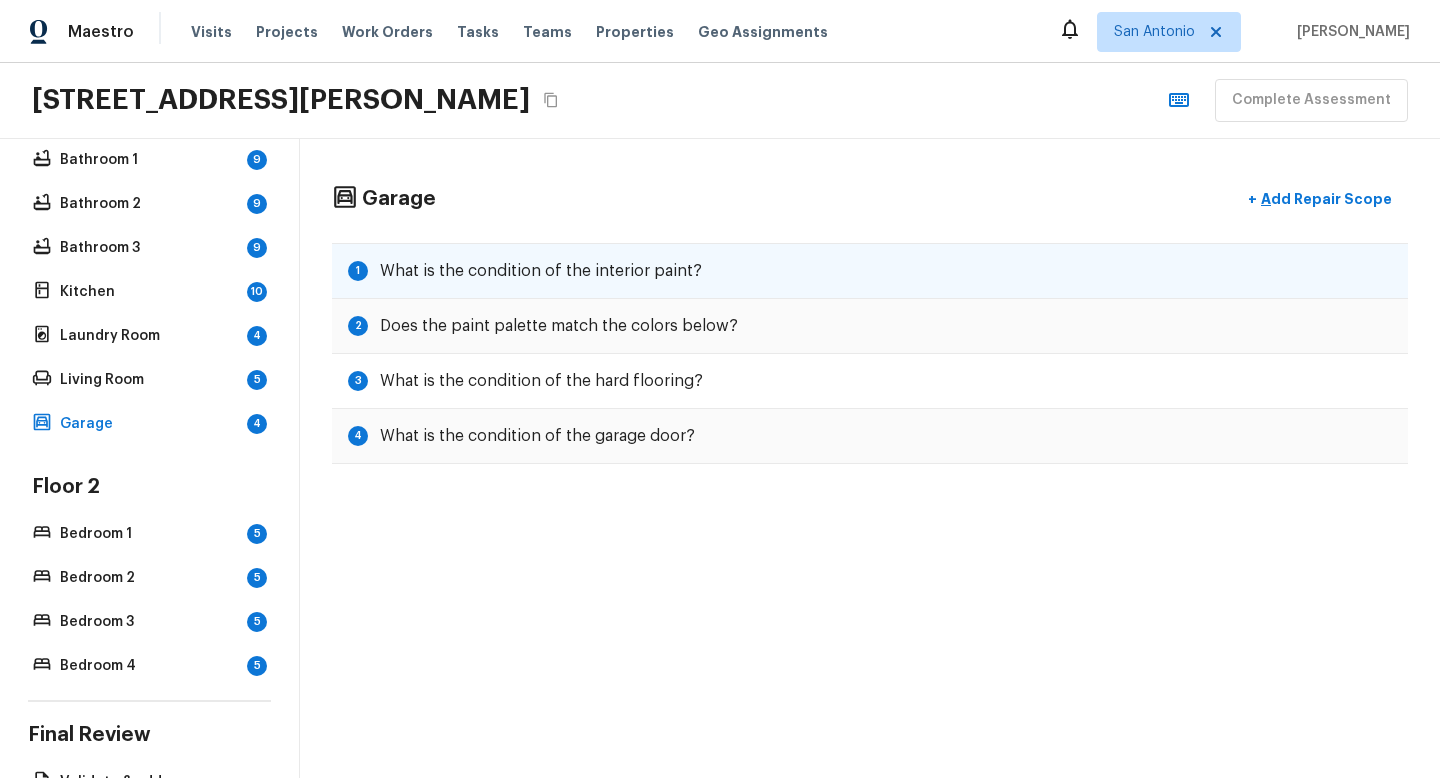 click on "1 What is the condition of the interior paint?" at bounding box center (870, 271) 